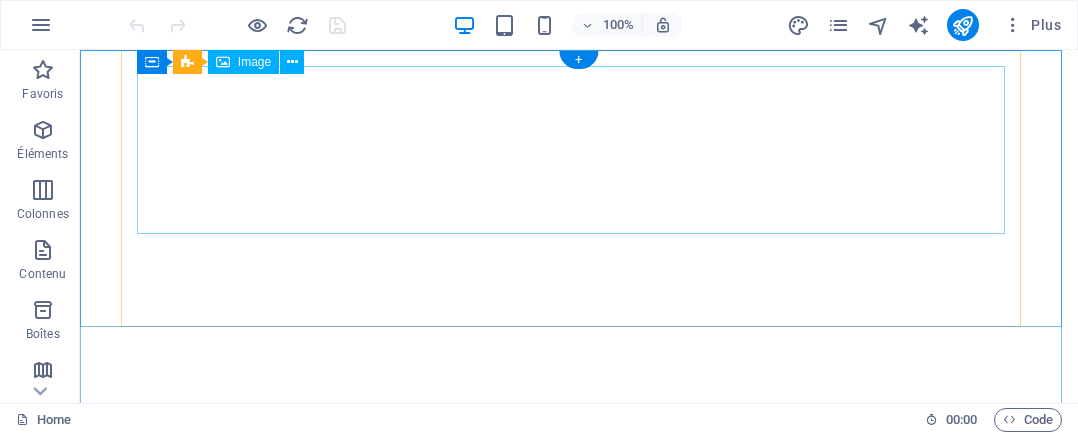 scroll, scrollTop: 0, scrollLeft: 0, axis: both 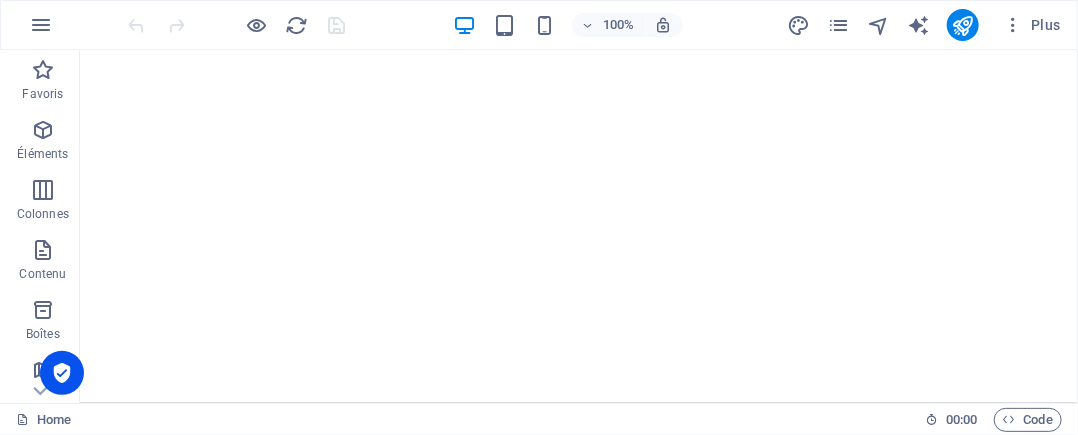 click at bounding box center [578, -425] 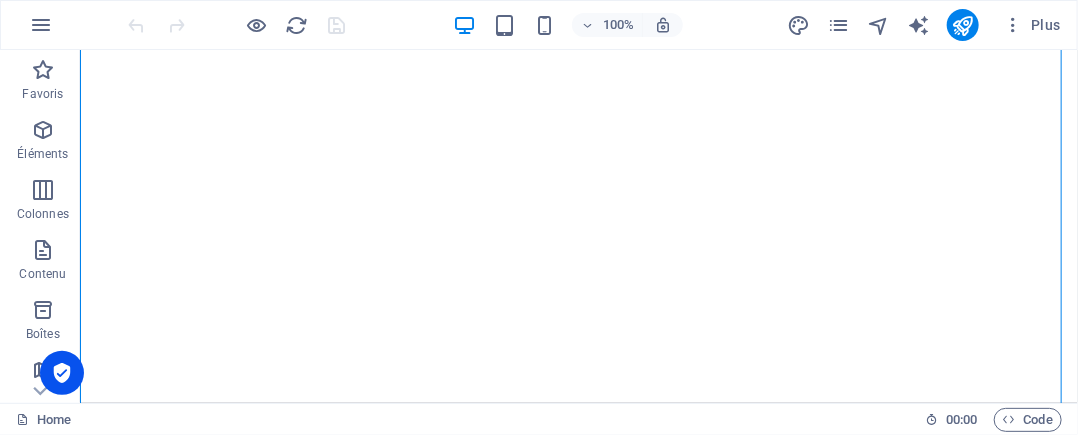 click at bounding box center (578, -425) 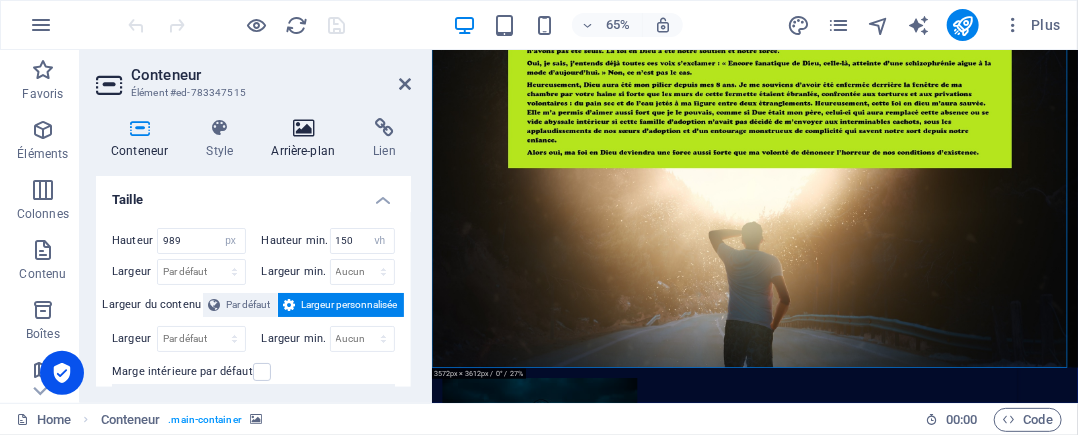 click at bounding box center [303, 128] 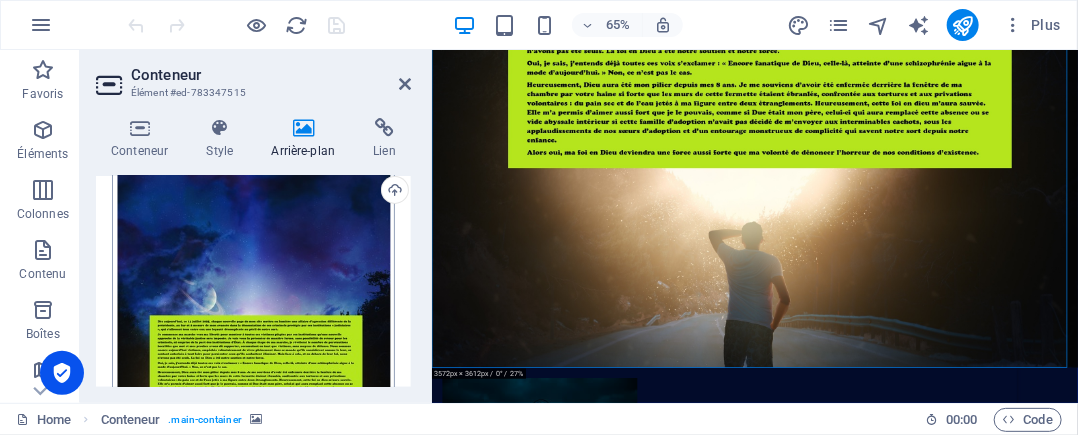 scroll, scrollTop: 200, scrollLeft: 0, axis: vertical 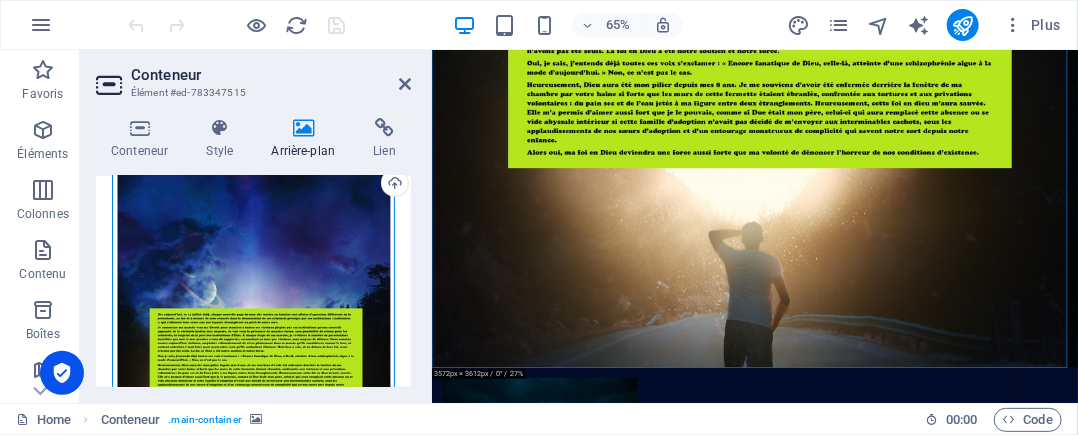 click on "Glissez les fichiers ici, cliquez pour choisir les fichiers ou  sélectionnez les fichiers depuis Fichiers ou depuis notre stock gratuit de photos et de vidéos" at bounding box center [253, 349] 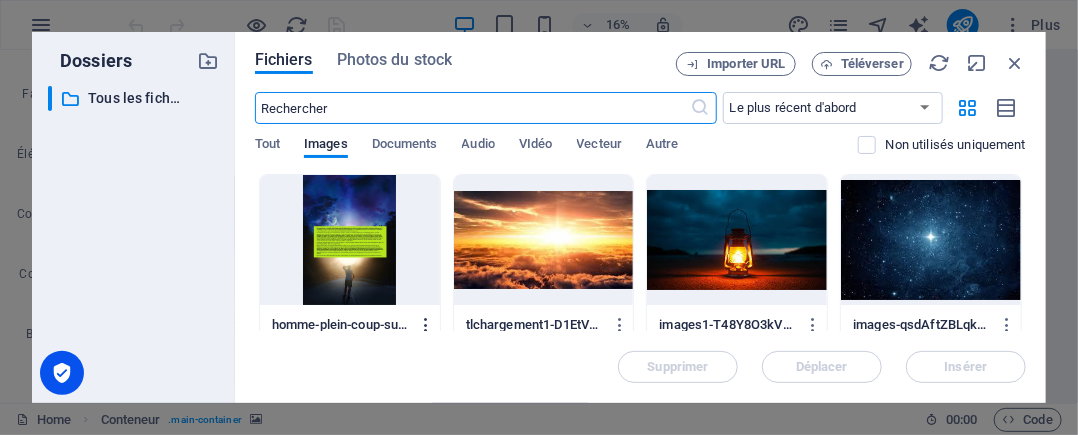 click at bounding box center (426, 325) 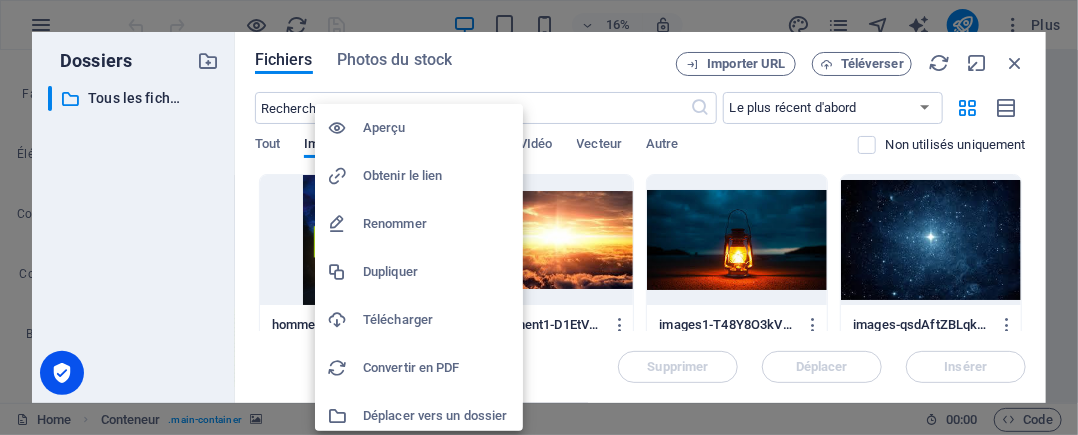 scroll, scrollTop: 56, scrollLeft: 0, axis: vertical 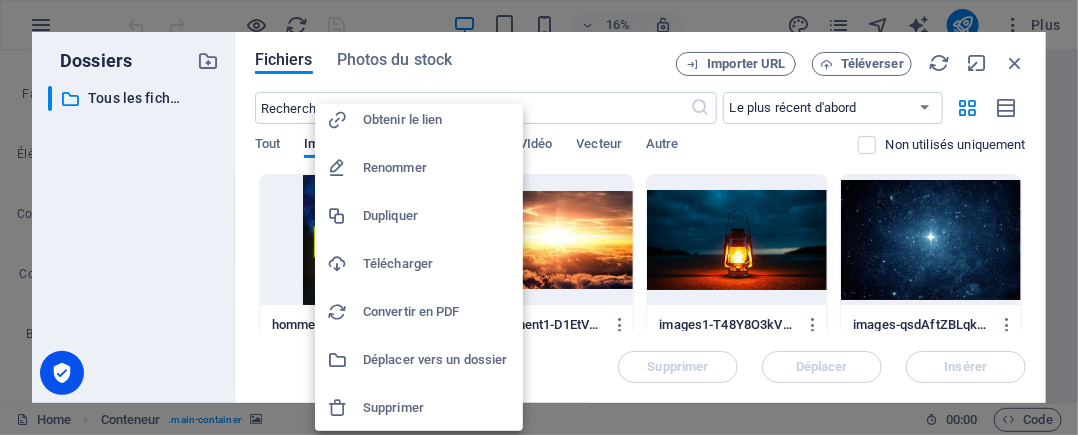 click on "Supprimer" at bounding box center (437, 408) 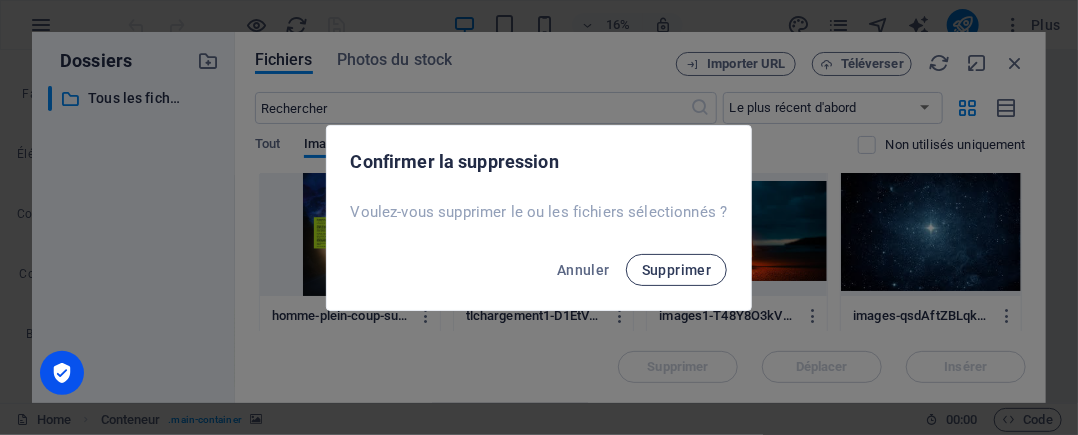 click on "Supprimer" at bounding box center (677, 270) 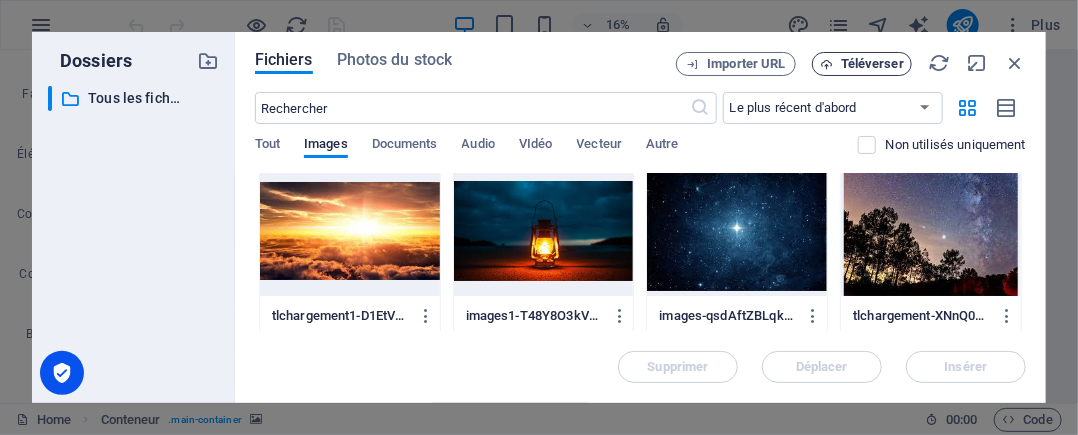 click on "Téléverser" at bounding box center [872, 64] 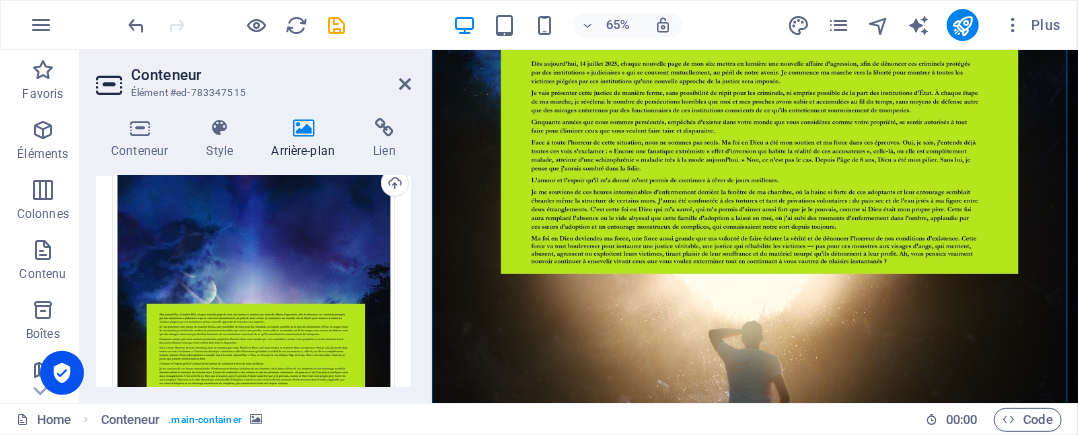 scroll, scrollTop: 400, scrollLeft: 0, axis: vertical 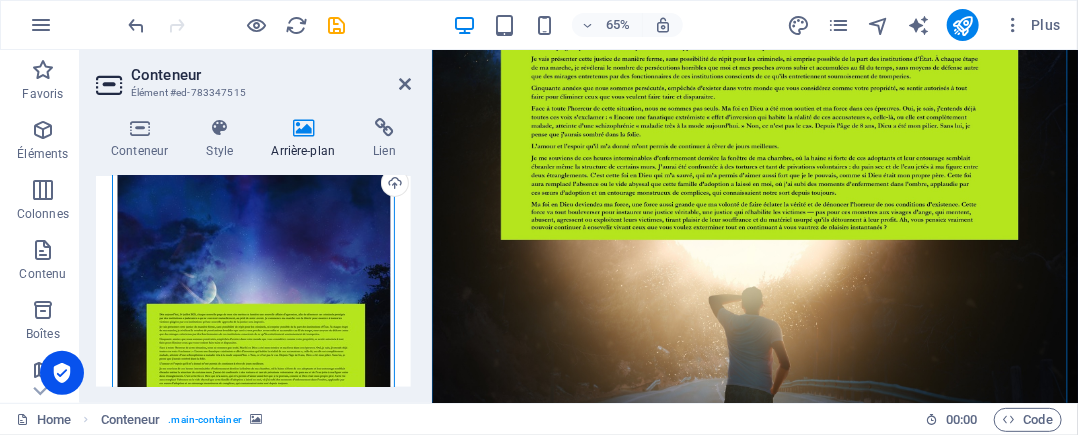 click on "Glissez les fichiers ici, cliquez pour choisir les fichiers ou  sélectionnez les fichiers depuis Fichiers ou depuis notre stock gratuit de photos et de vidéos" at bounding box center [253, 349] 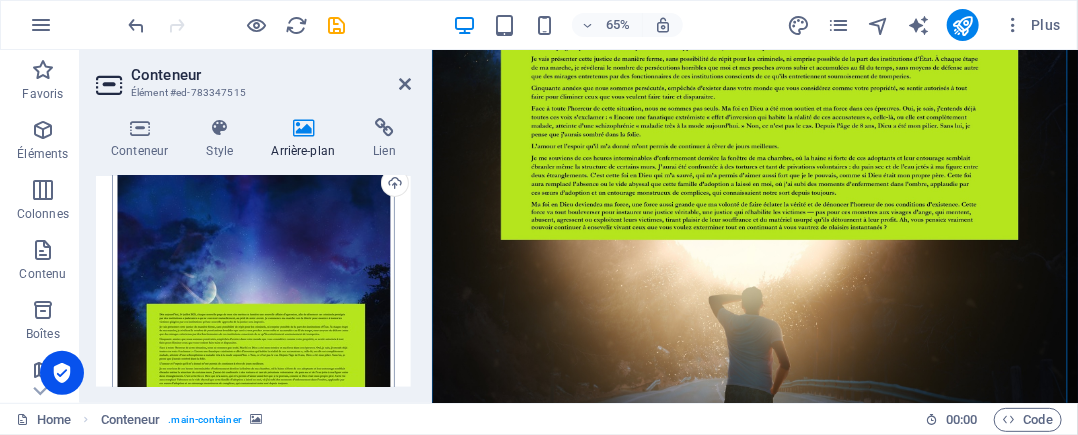 click on "[DOMAIN_NAME]@2025 Home Favoris Éléments Colonnes Contenu Boîtes Accordéon Tableaux Fonctionnalités Images Slider En-tête Pied de page Formulaires Marketing Collections Conteneur Élément #ed-783347515
Conteneur Style Arrière-plan Lien Taille Hauteur 989 Par défaut px rem % vh vw Hauteur min. 150 Aucun px rem % vh vw Largeur Par défaut px rem % em vh vw Largeur min. Aucun px rem % vh vw Largeur du contenu Par défaut Largeur personnalisée Largeur Par défaut px rem % em vh vw Largeur min. Aucun px rem % vh vw Marge intérieure par défaut Personnaliser espacement La largeur et la marge intérieure par défaut peuvent être modifiées dans Design. Modifier le design Mise en page (Flexbox) Alignement Détermine la direction de l'axe (flex). Par défaut Axe principal Détermine comment les éléments doivent se comporter le long de l'axe principal de ce conteneur (justify content) Par défaut On Off 100" at bounding box center [539, 217] 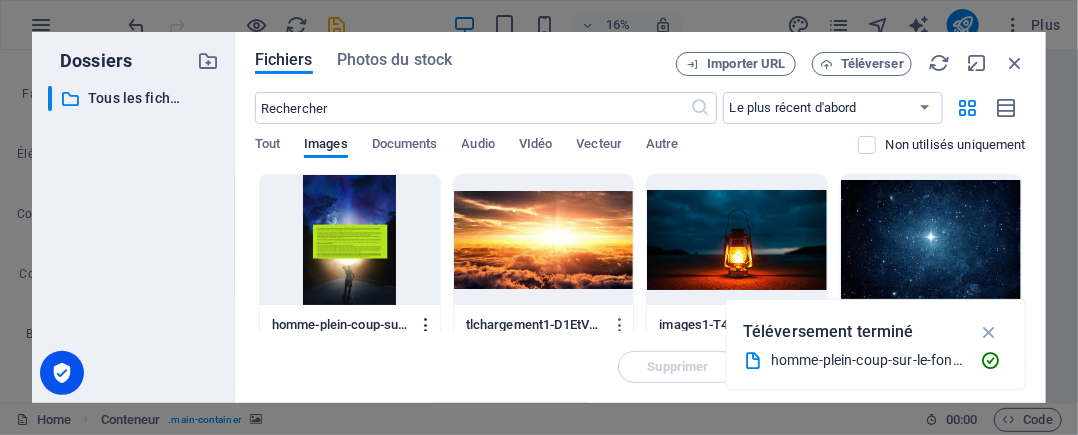 click at bounding box center (426, 325) 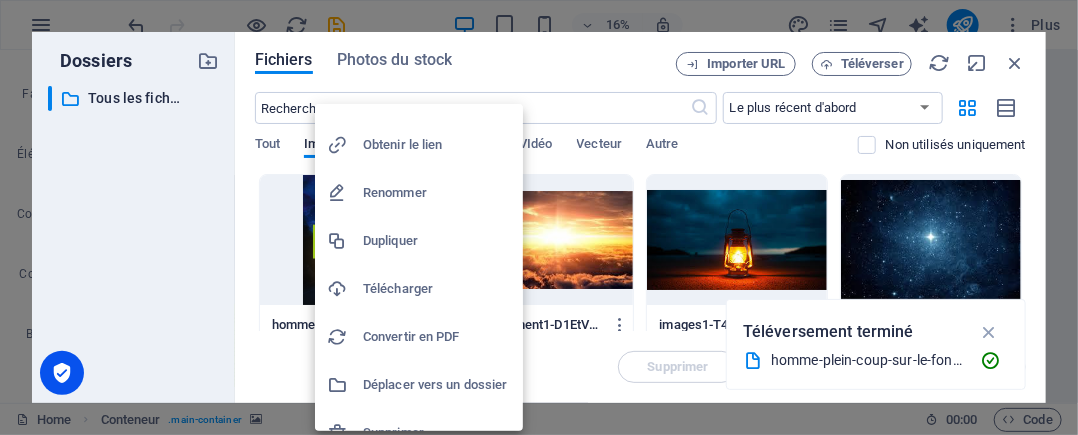 scroll, scrollTop: 56, scrollLeft: 0, axis: vertical 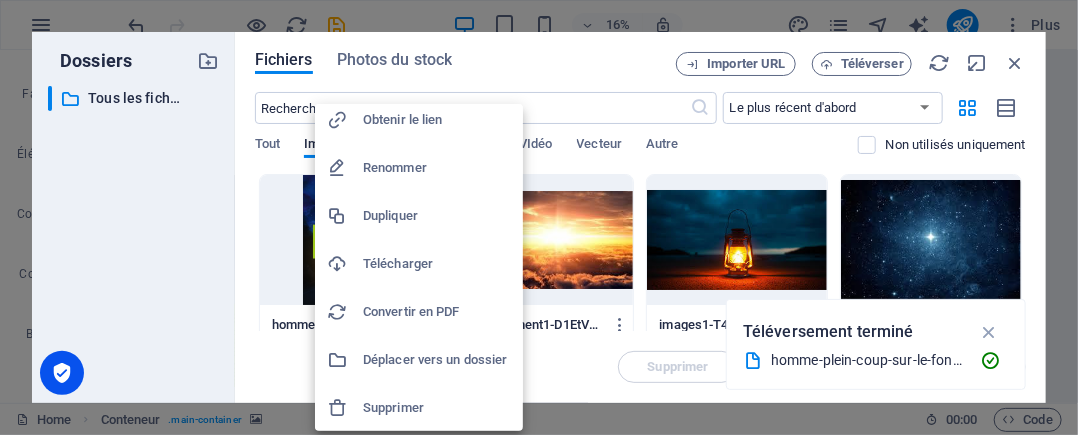 click on "Supprimer" at bounding box center [437, 408] 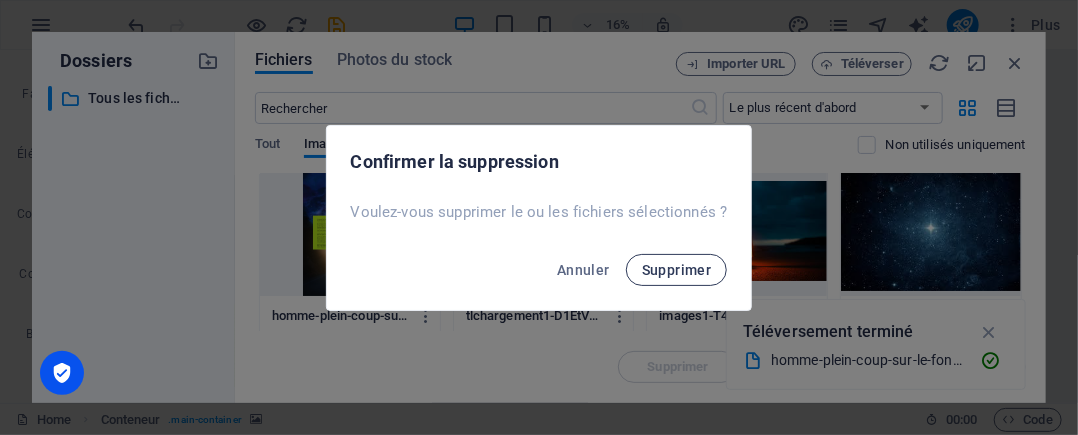 click on "Supprimer" at bounding box center [677, 270] 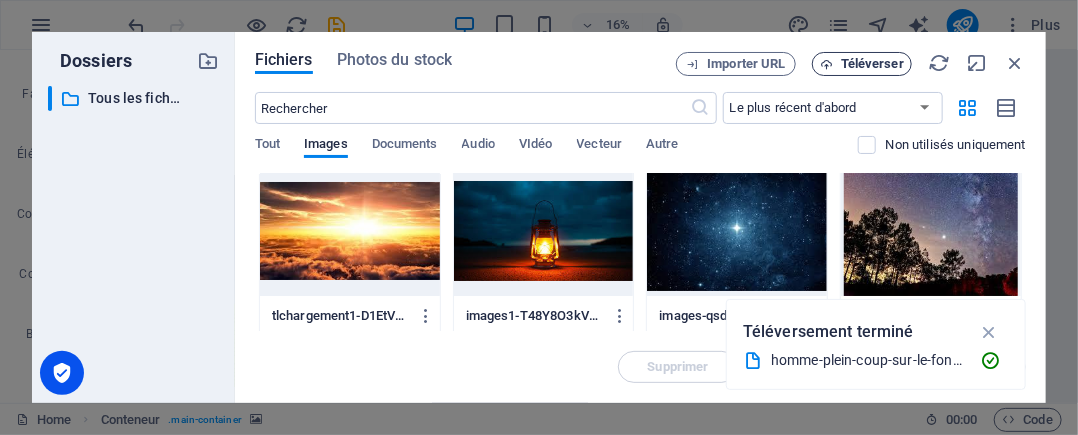click on "Téléverser" at bounding box center [872, 64] 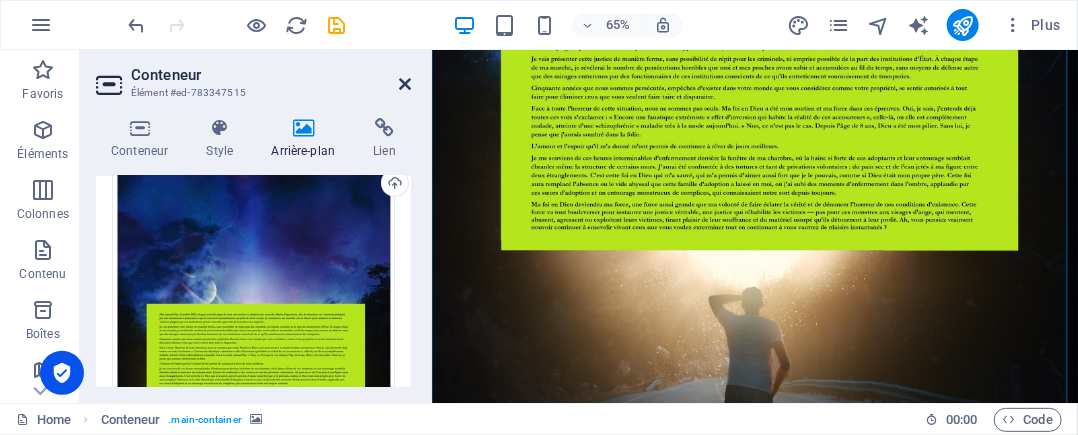 click at bounding box center (405, 84) 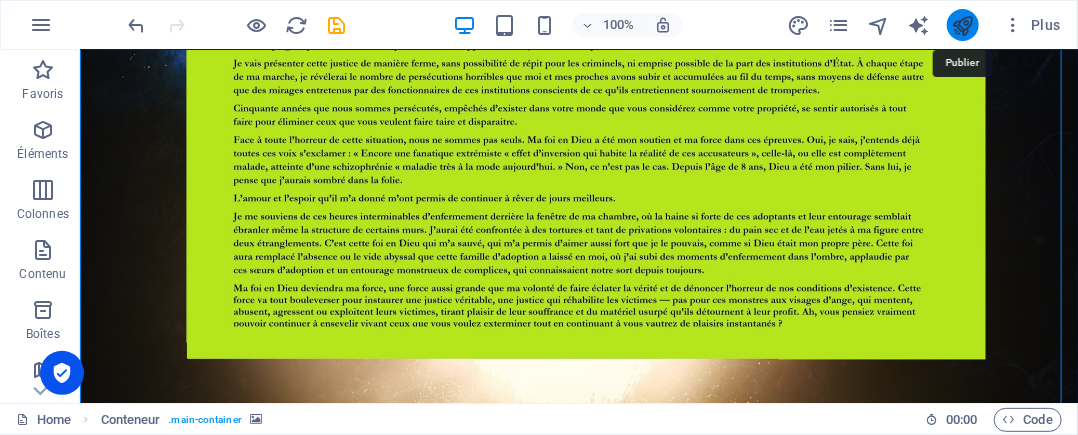 click at bounding box center (962, 25) 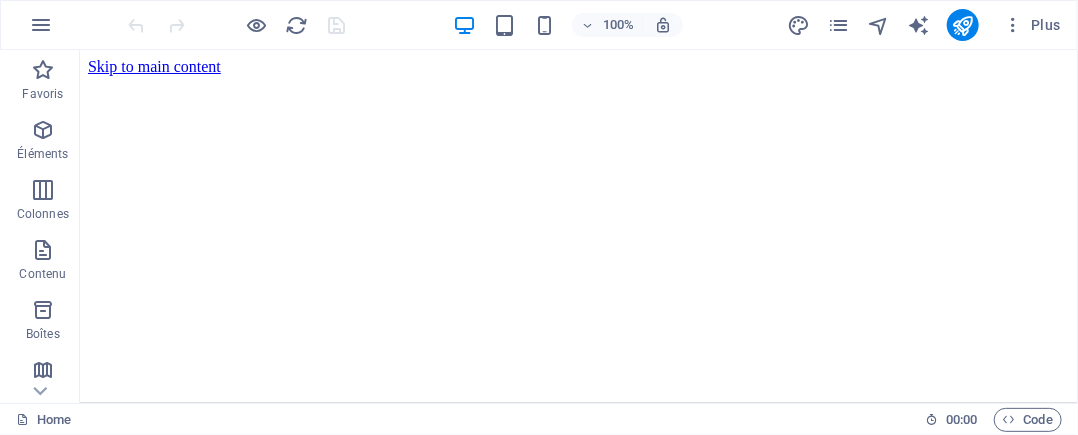 scroll, scrollTop: 0, scrollLeft: 0, axis: both 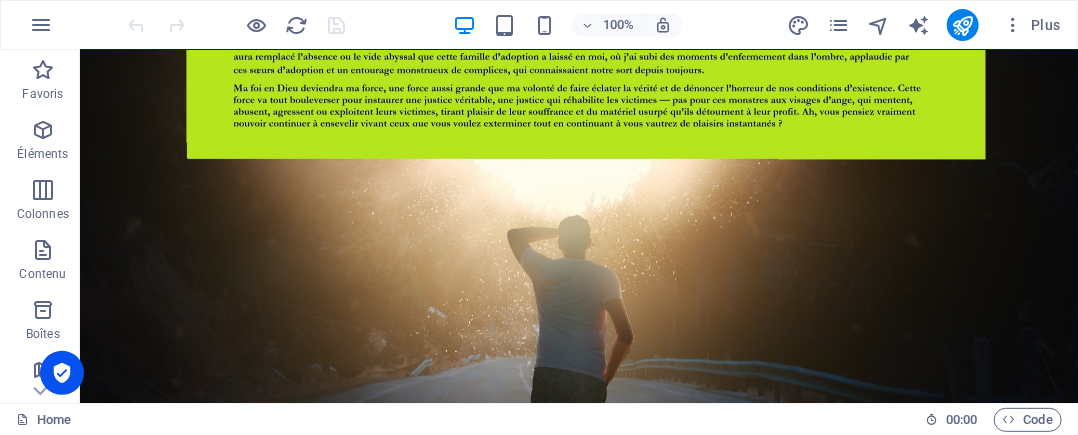 click at bounding box center (578, -57) 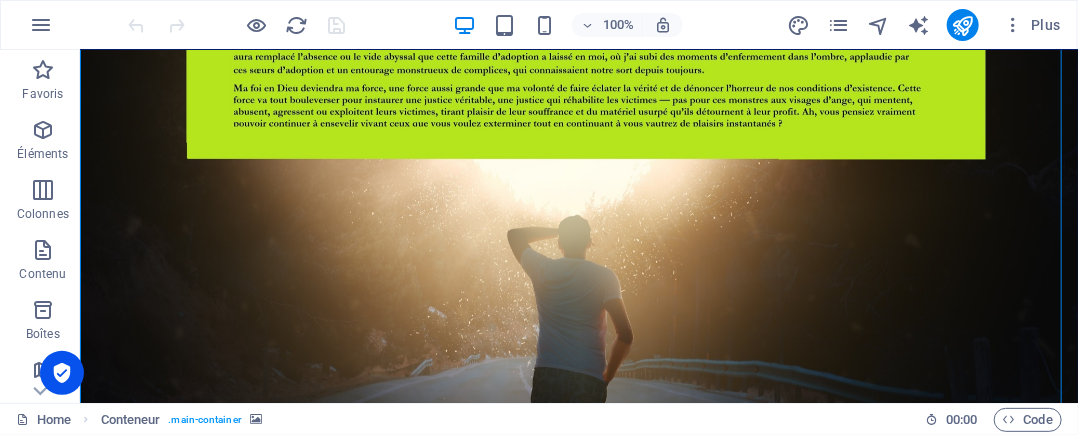 click at bounding box center (578, -57) 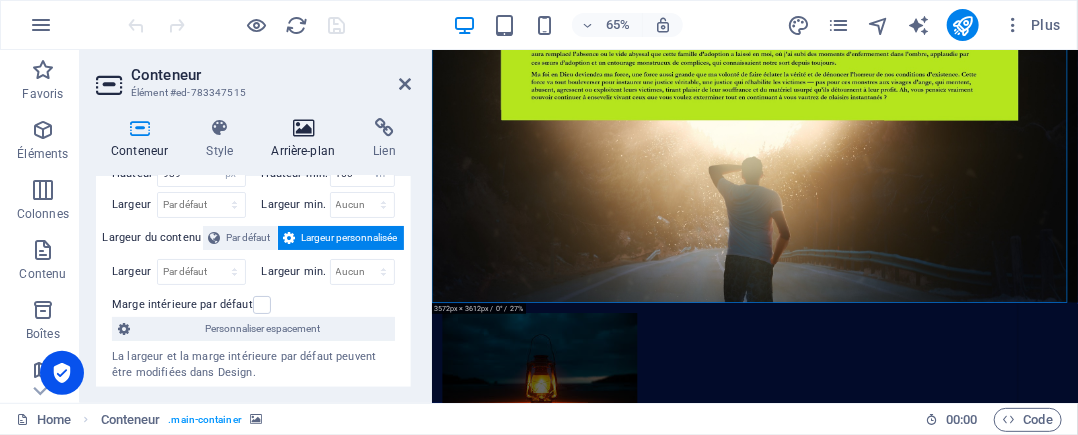 scroll, scrollTop: 100, scrollLeft: 0, axis: vertical 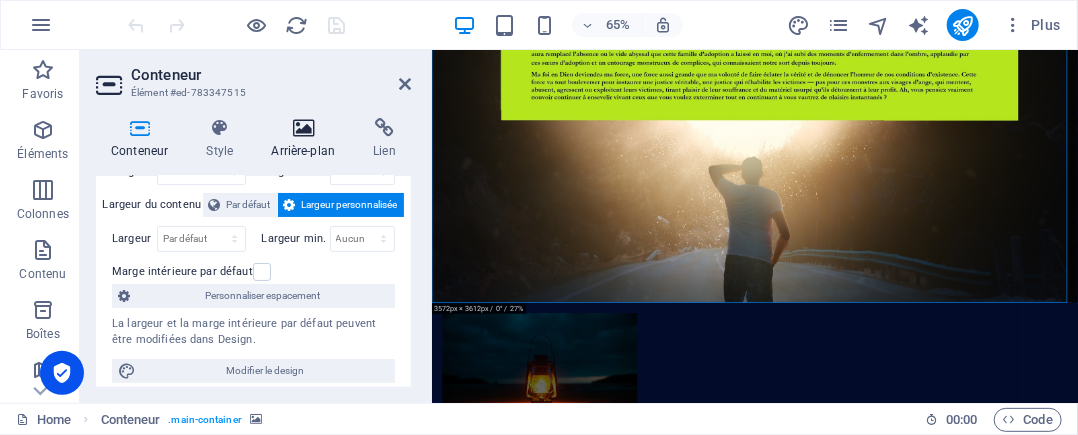 click on "Arrière-plan" at bounding box center (307, 139) 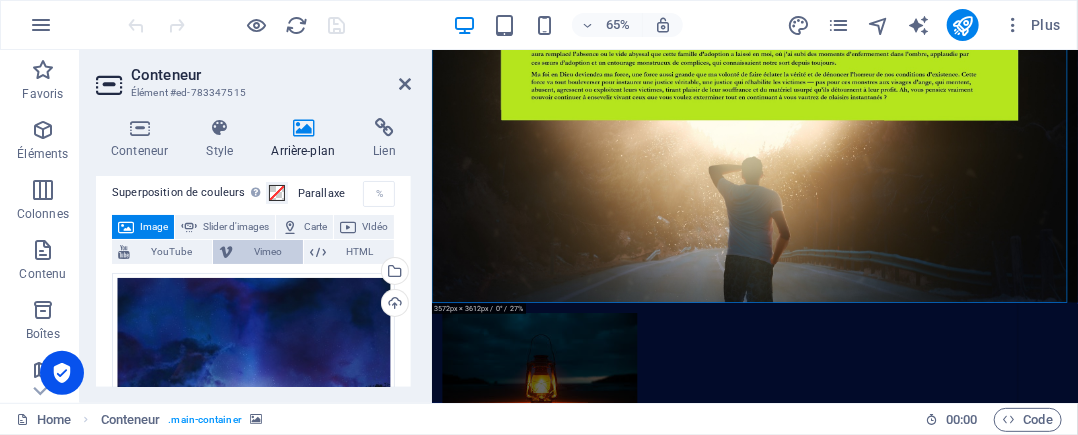 scroll, scrollTop: 200, scrollLeft: 0, axis: vertical 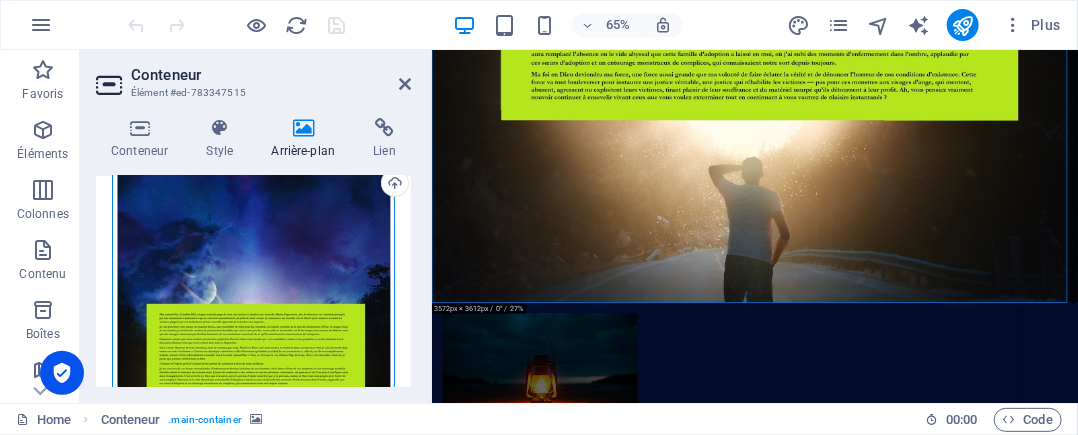 click on "Glissez les fichiers ici, cliquez pour choisir les fichiers ou  sélectionnez les fichiers depuis Fichiers ou depuis notre stock gratuit de photos et de vidéos" at bounding box center [253, 349] 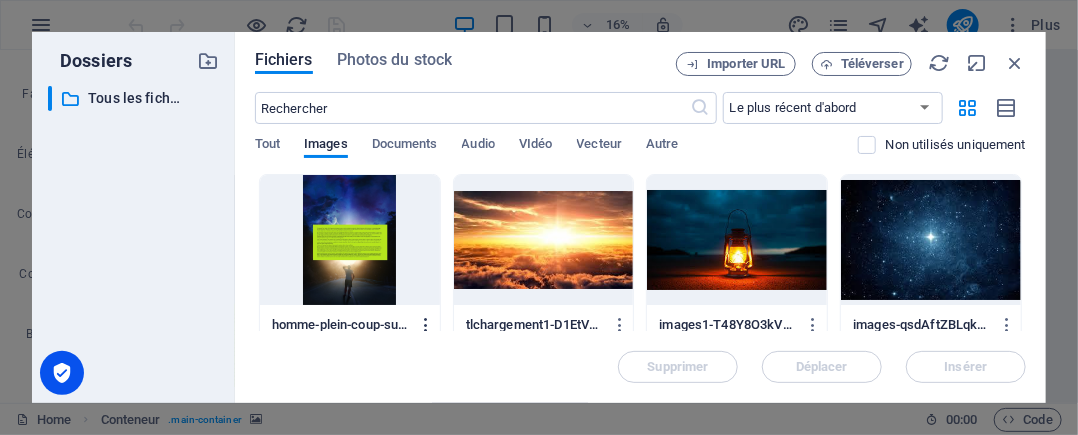 click at bounding box center [426, 325] 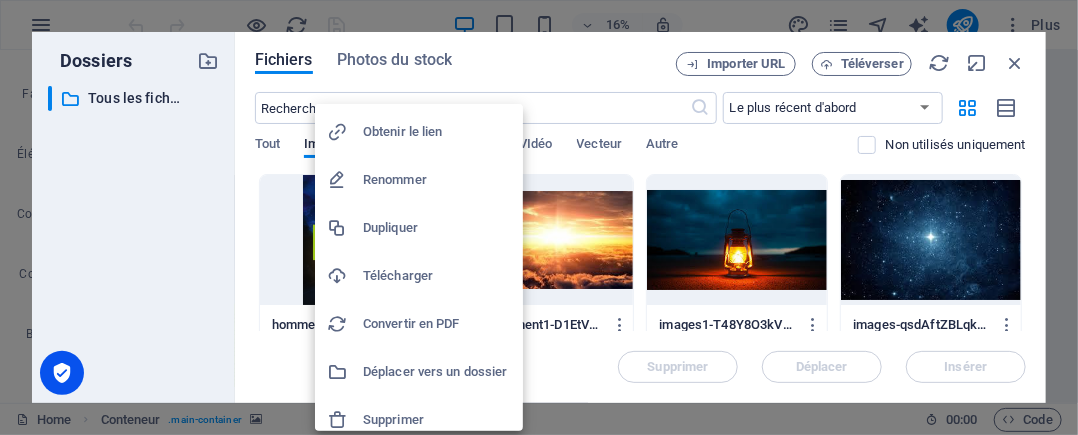 scroll, scrollTop: 56, scrollLeft: 0, axis: vertical 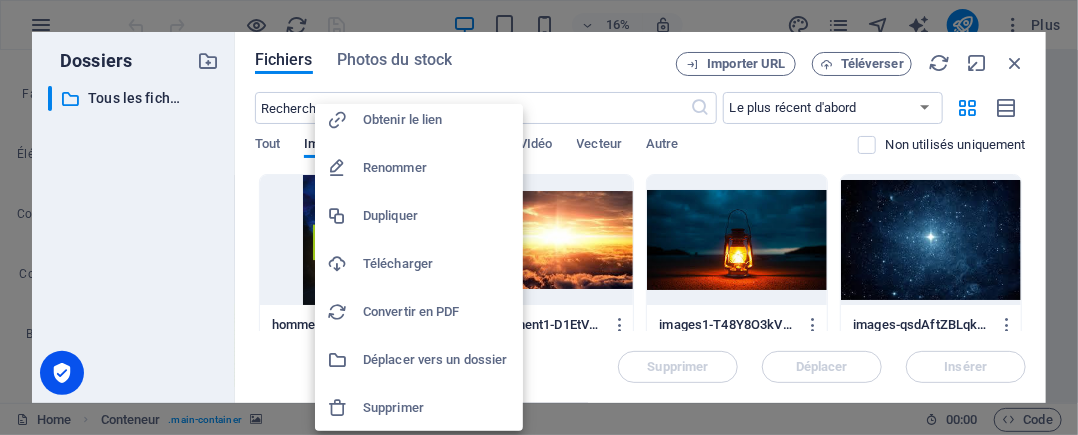 click on "Supprimer" at bounding box center (437, 408) 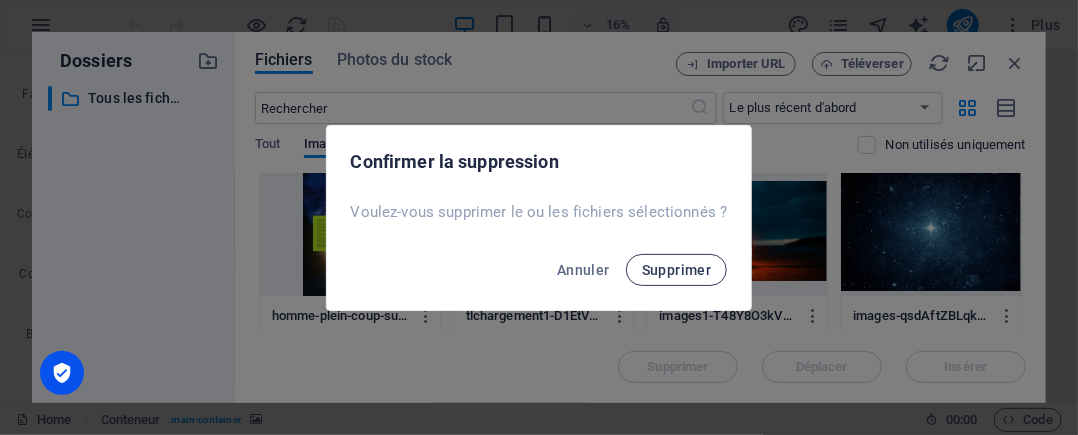 click on "Supprimer" at bounding box center [677, 270] 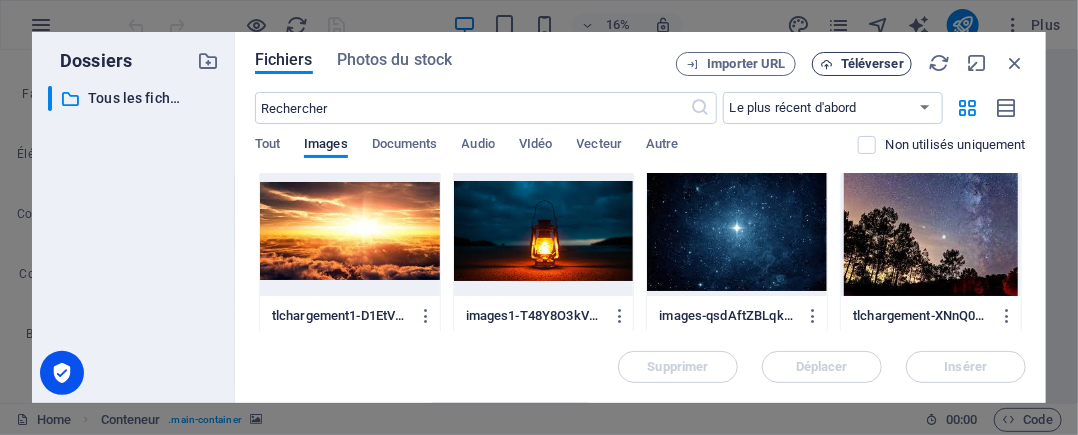 click at bounding box center (826, 64) 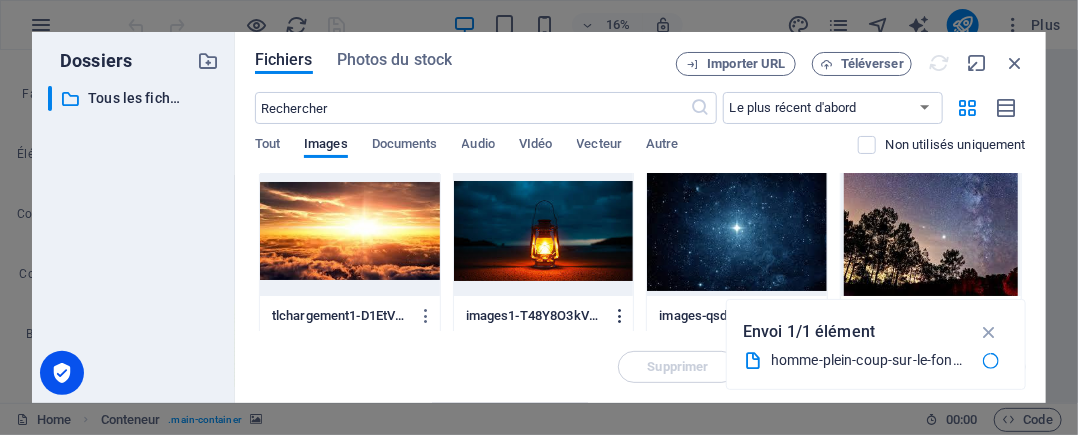 click at bounding box center [620, 316] 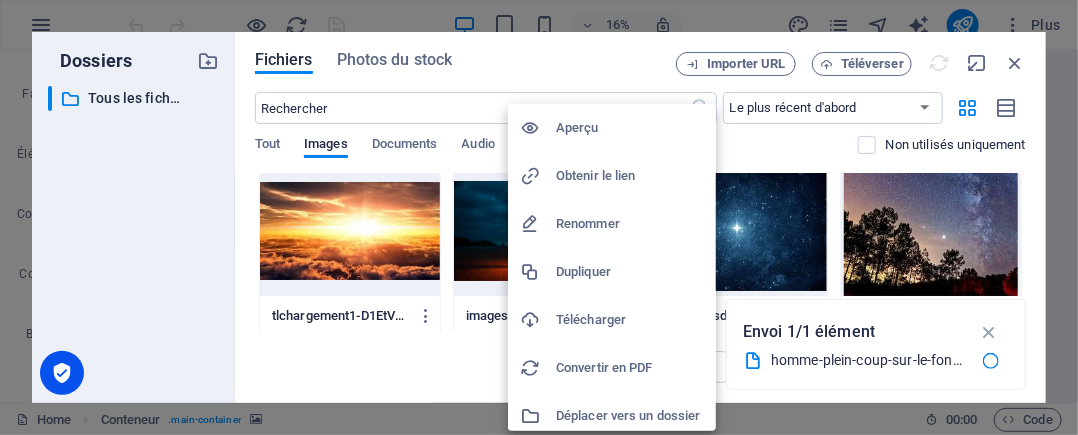 click on "Télécharger" at bounding box center [630, 320] 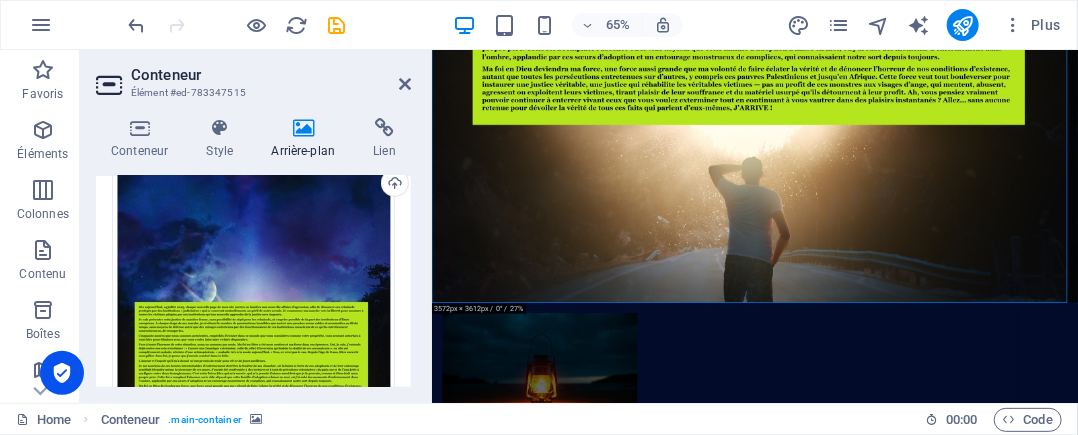 scroll, scrollTop: 0, scrollLeft: 0, axis: both 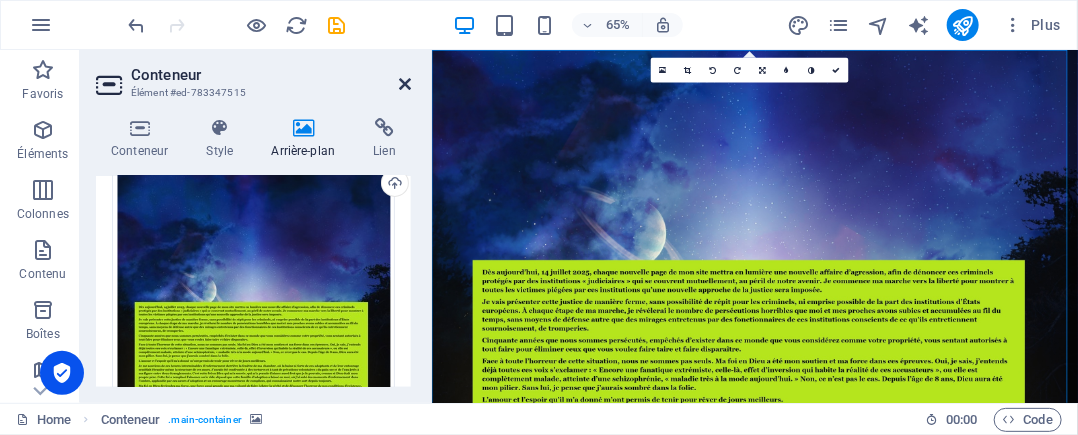 click at bounding box center (405, 84) 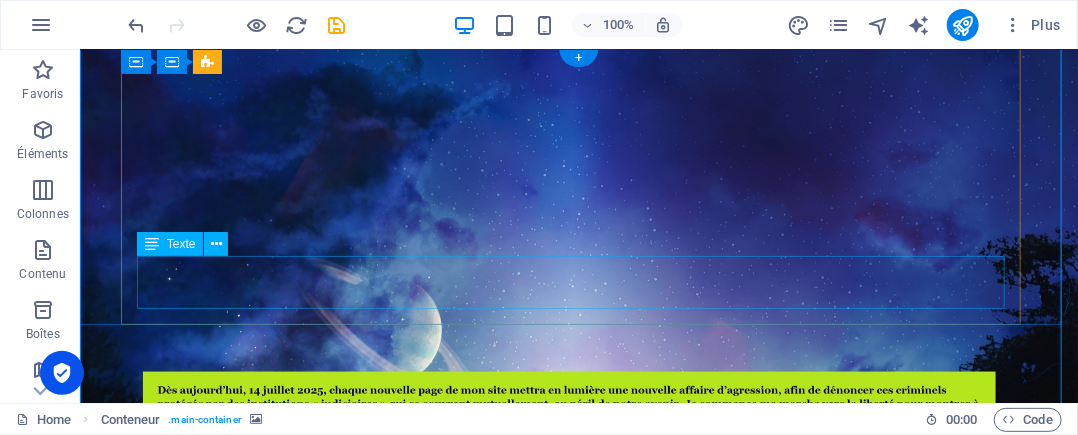 scroll, scrollTop: 0, scrollLeft: 0, axis: both 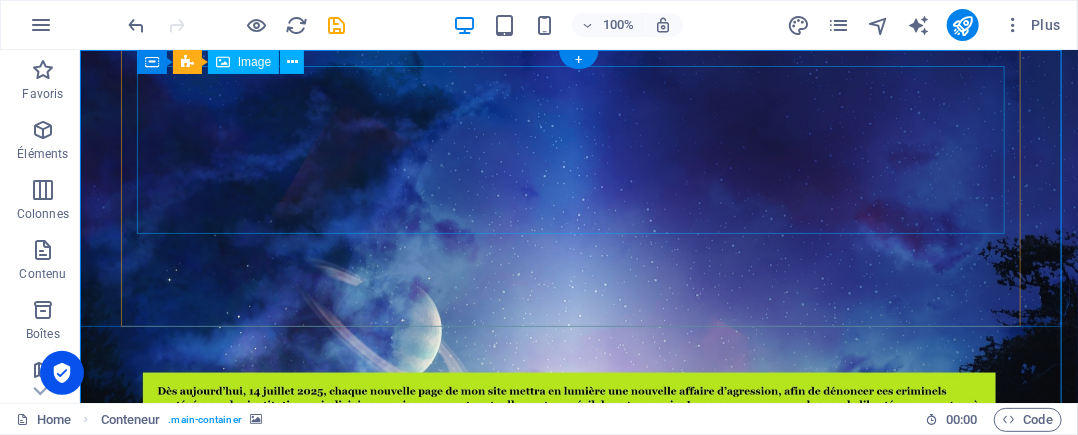 click at bounding box center (529, 1138) 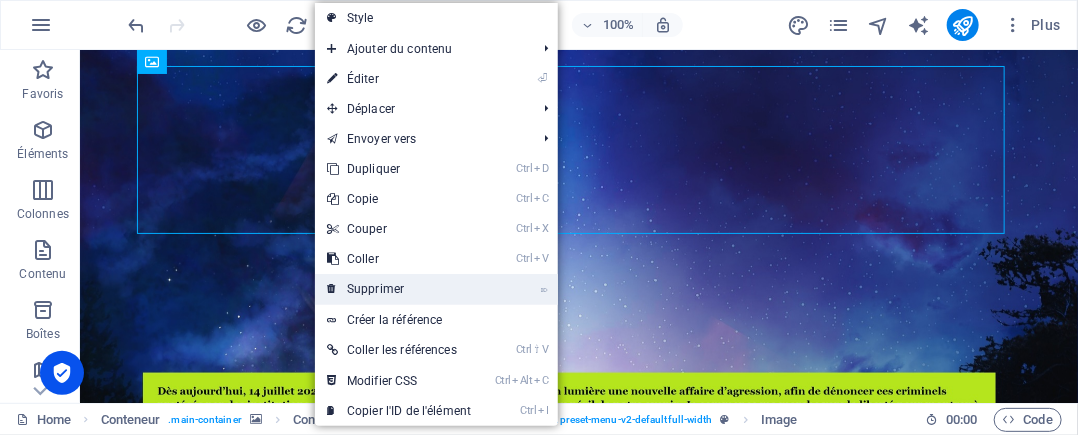 click on "⌦  Supprimer" at bounding box center [399, 289] 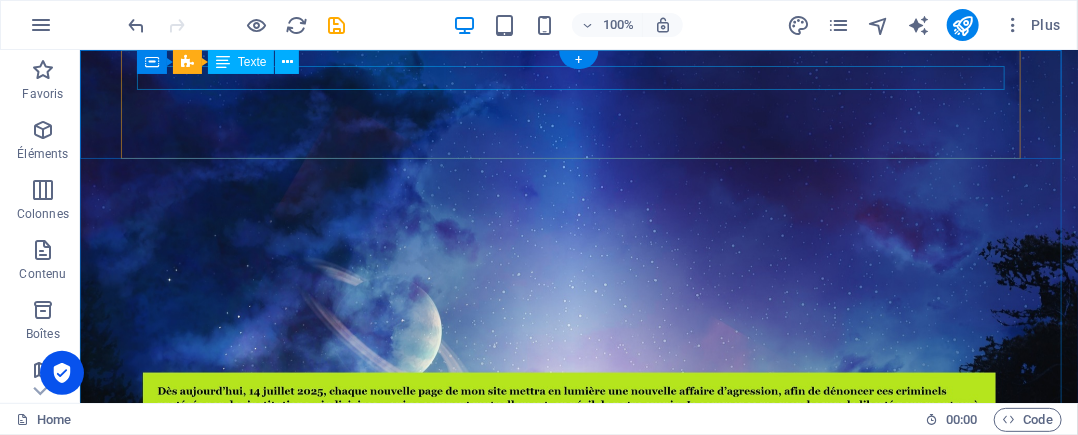 click on "Nouvel élément texte" at bounding box center (529, 1066) 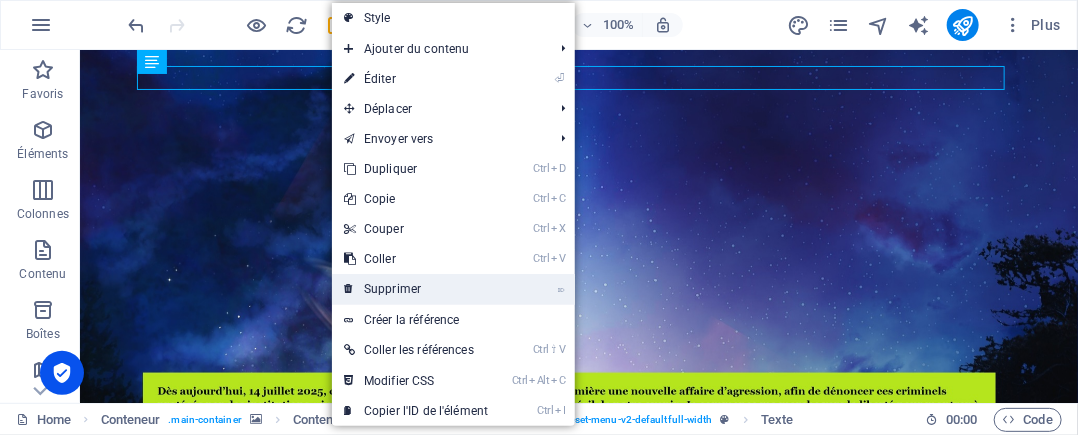 click on "⌦  Supprimer" at bounding box center [416, 289] 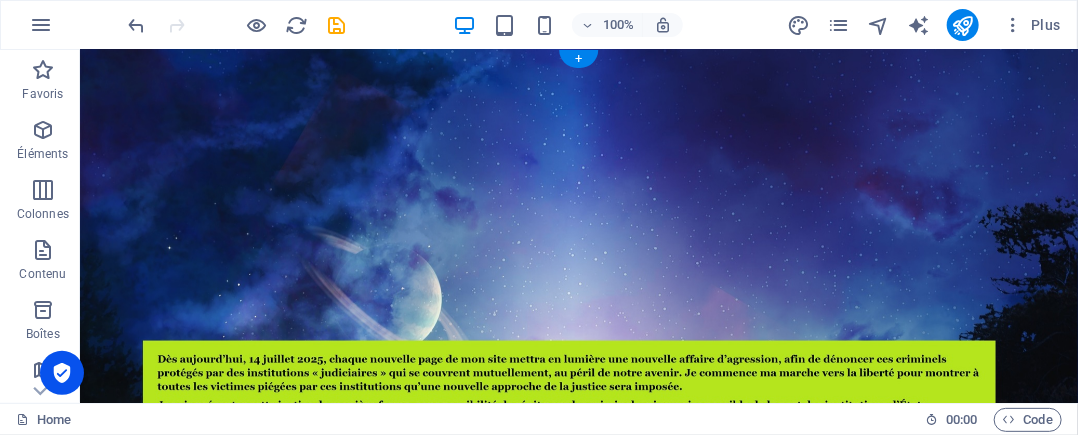 scroll, scrollTop: 0, scrollLeft: 0, axis: both 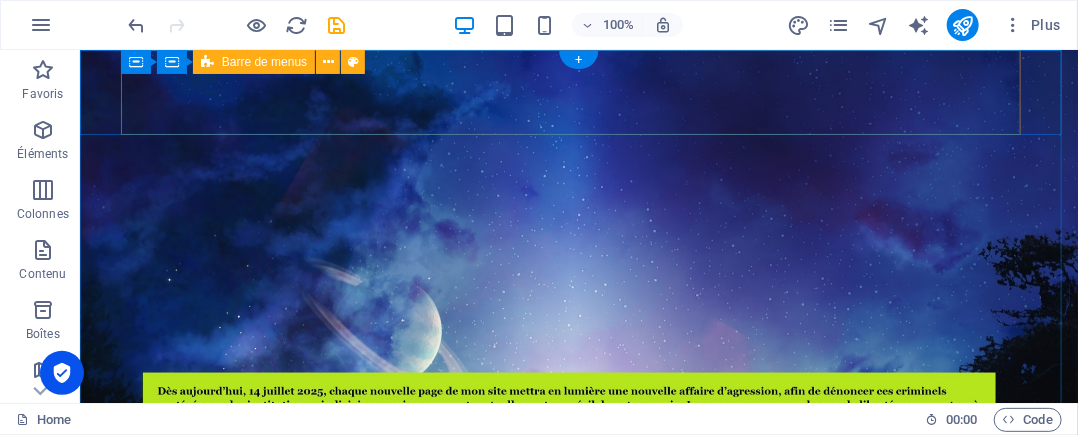 click on "[DOMAIN_NAME]" at bounding box center [529, 1080] 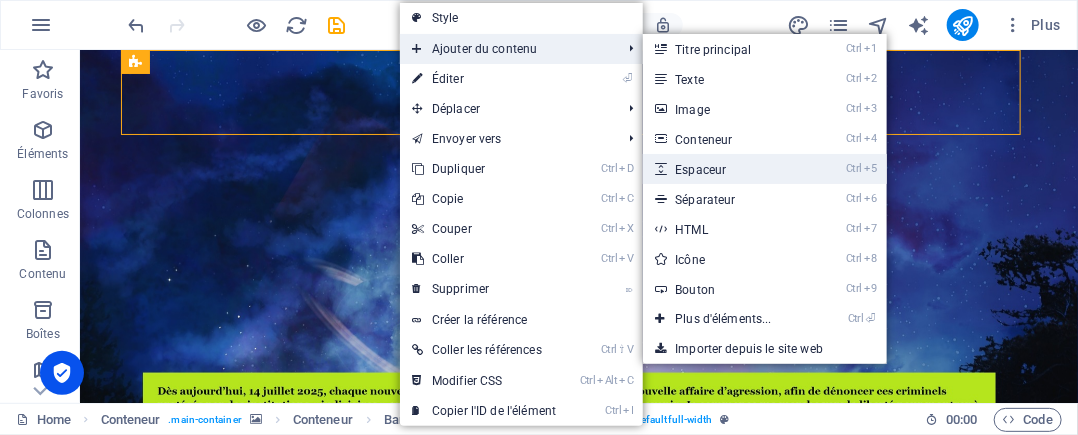 click on "Ctrl 5  Espaceur" at bounding box center (727, 169) 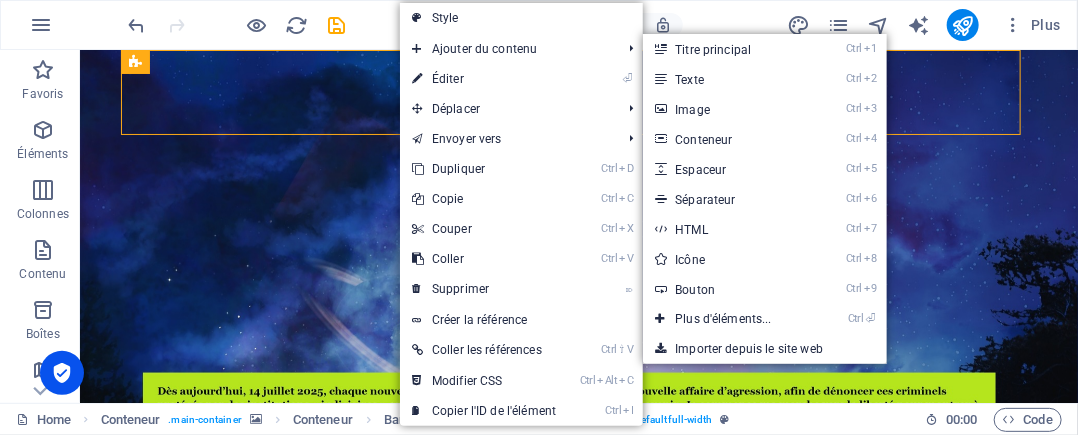 select on "px" 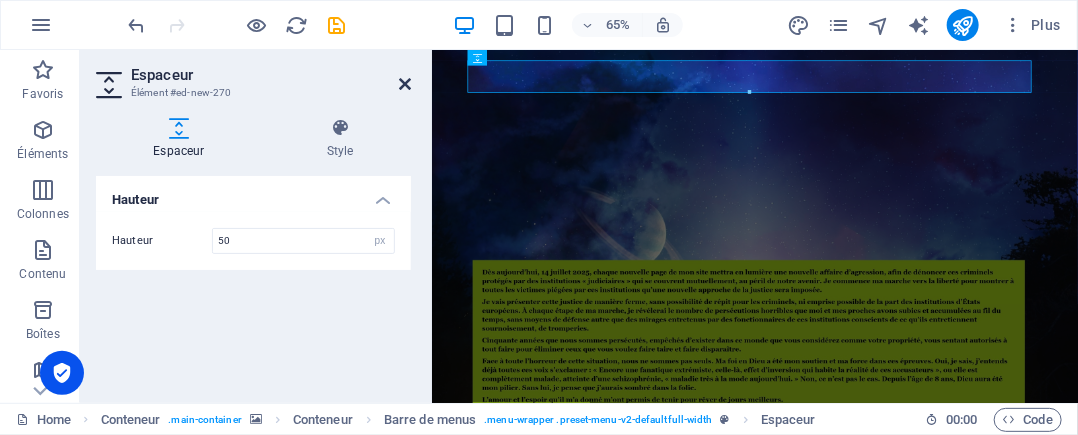 click at bounding box center (405, 84) 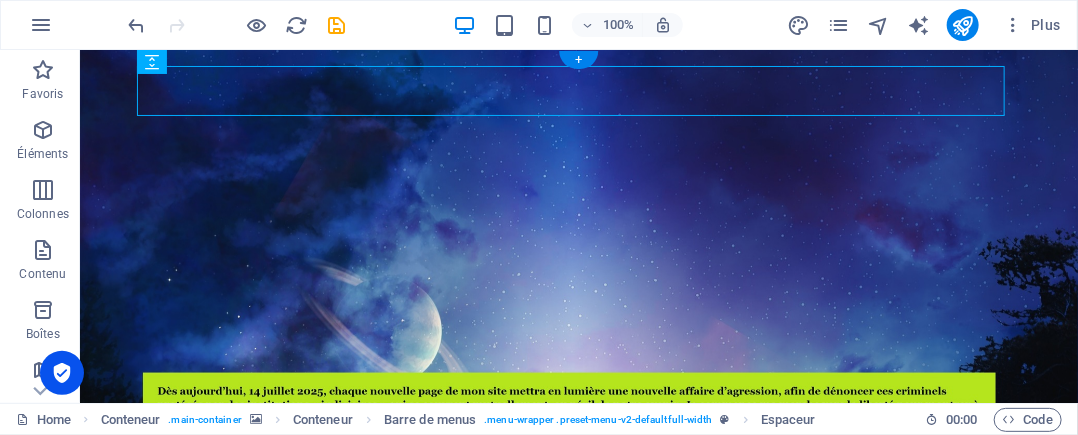 click at bounding box center (578, 543) 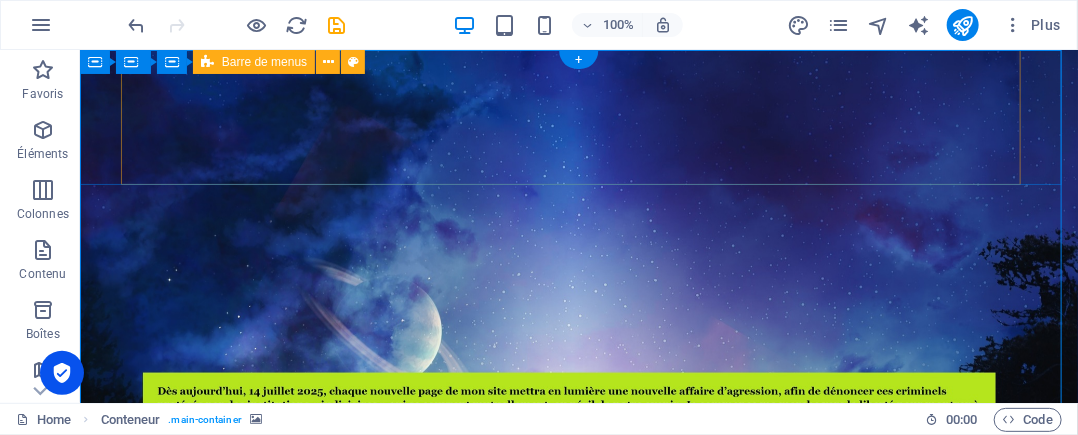 click on "[DOMAIN_NAME]" at bounding box center [529, 1105] 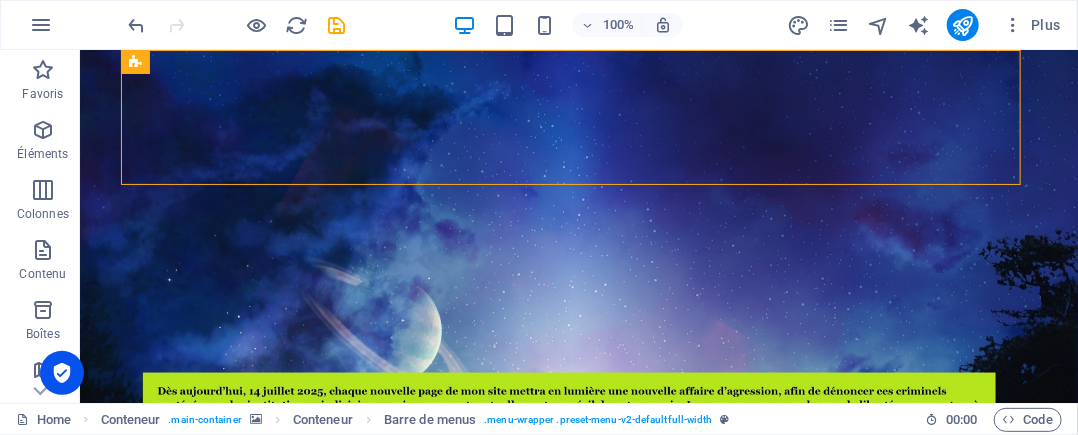 click on "100% Plus" at bounding box center (539, 25) 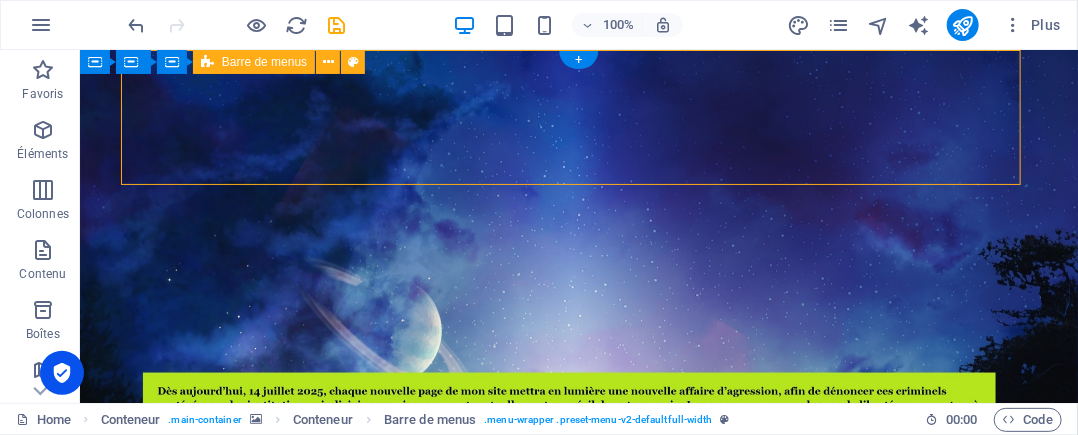 drag, startPoint x: 763, startPoint y: 97, endPoint x: 649, endPoint y: 51, distance: 122.93088 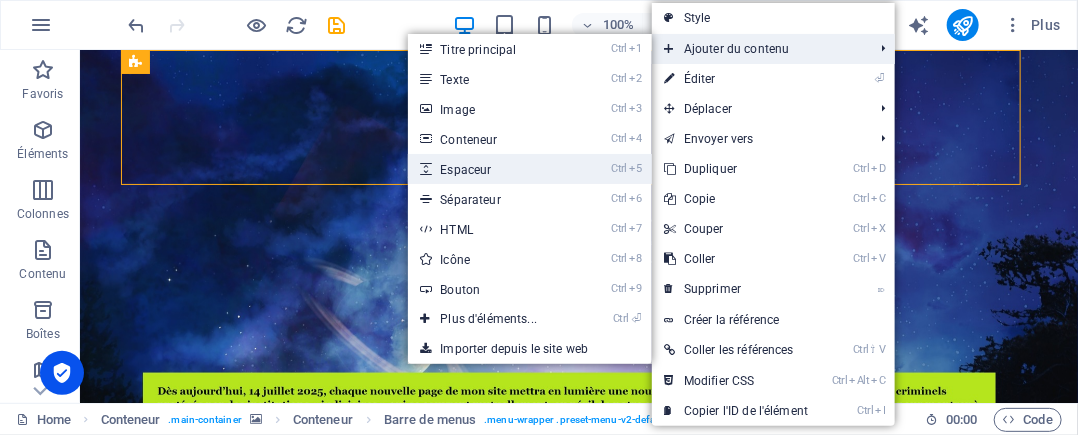 click on "Ctrl 5  Espaceur" at bounding box center (492, 169) 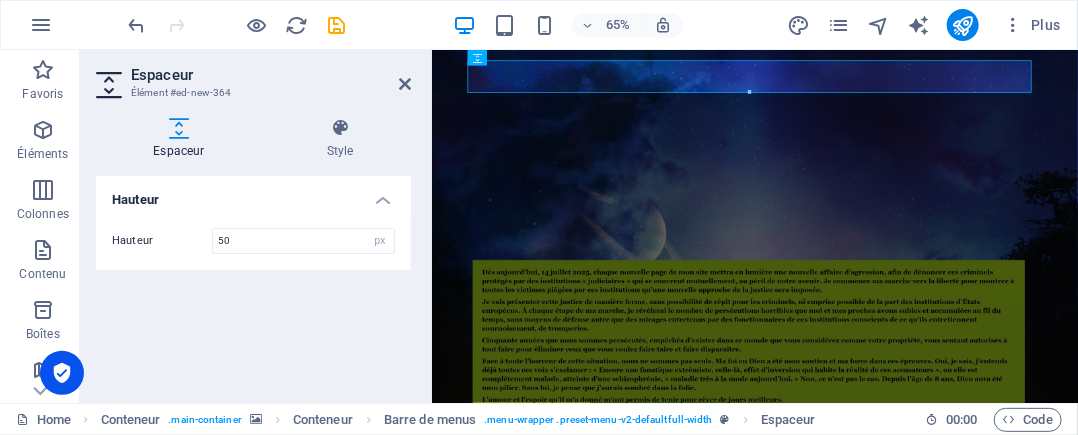 click on "Espaceur Élément #ed-new-364 Espaceur Style Hauteur Hauteur 50 px rem vh vw Barre de menus Element Mise en page Définit comment cet élément s'étend dans la mise en page (Flexbox). Taille Par défaut auto px % 1/1 1/2 1/3 1/4 1/5 1/6 1/7 1/8 1/9 1/10 Agrandir Réduire Commander Mise en page du conteneur Visible Visible Opacité 100 % Débordement Espacement Marge Par défaut auto px % rem vw vh Personnalisé Personnalisé auto px % rem vw vh auto px % rem vw vh auto px % rem vw vh auto px % rem vw vh Marge intérieure Par défaut px rem % vh vw Personnalisé Personnalisé px rem % vh vw px rem % vh vw px rem % vh vw px rem % vh vw Bordure Style              - Largeur 1 auto px rem % vh vw Personnalisé Personnalisé 1 auto px rem % vh vw 1 auto px rem % vh vw 1 auto px rem % vh vw 1 auto px rem % vh vw  - Couleur Coins arrondis Par défaut px rem % vh vw Personnalisé Personnalisé px rem % vh vw px rem % vh vw px rem % vh vw px rem % vh vw Ombre Par défaut Aucun Extérieur Intérieur Couleur" at bounding box center [256, 226] 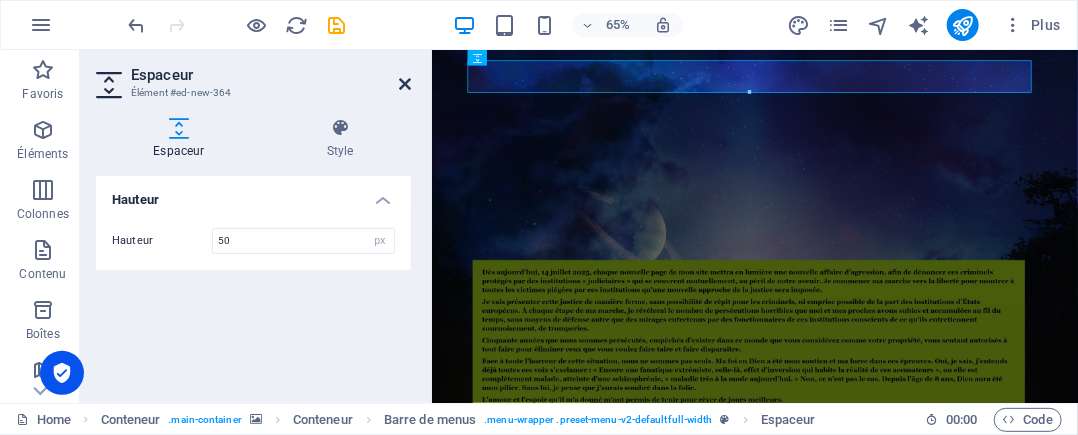 click at bounding box center (405, 84) 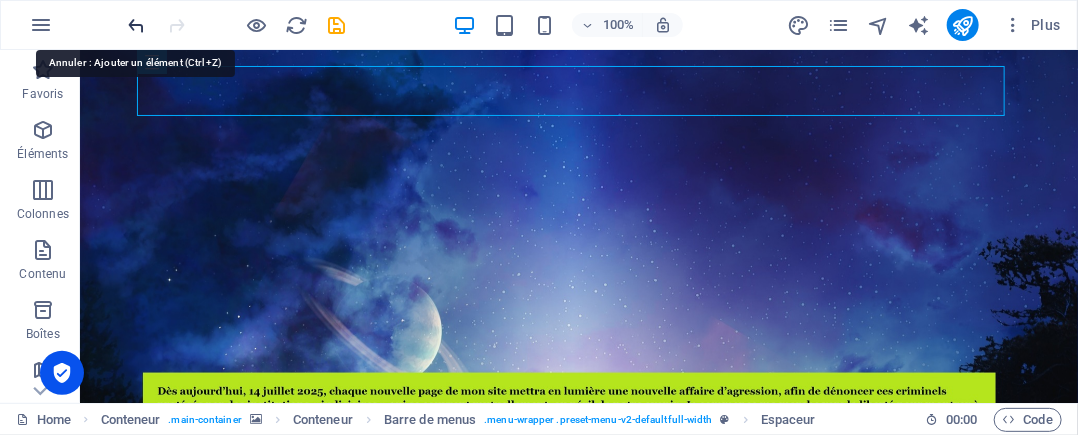 click at bounding box center [137, 25] 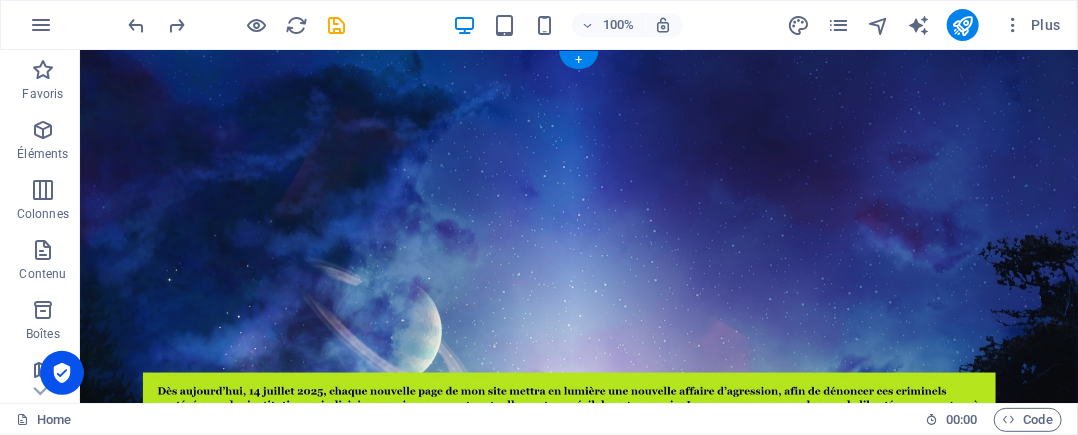 click at bounding box center [578, 543] 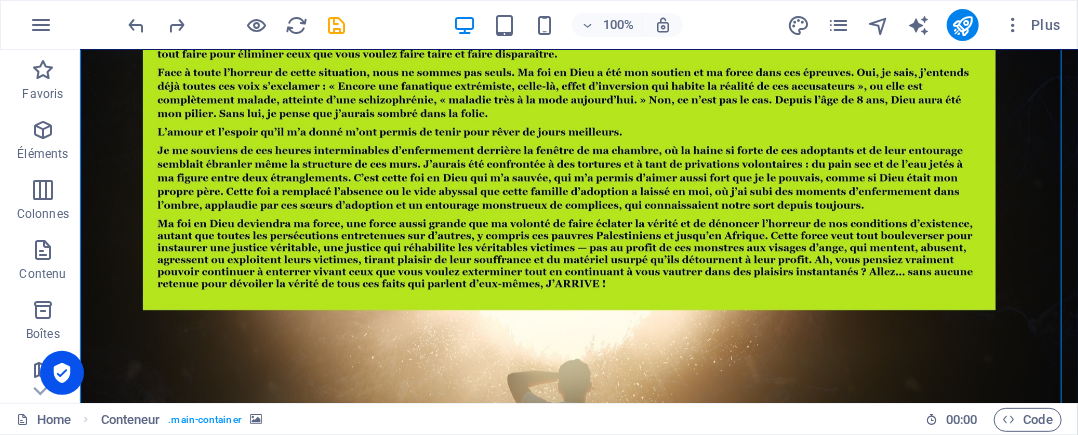 scroll, scrollTop: 500, scrollLeft: 0, axis: vertical 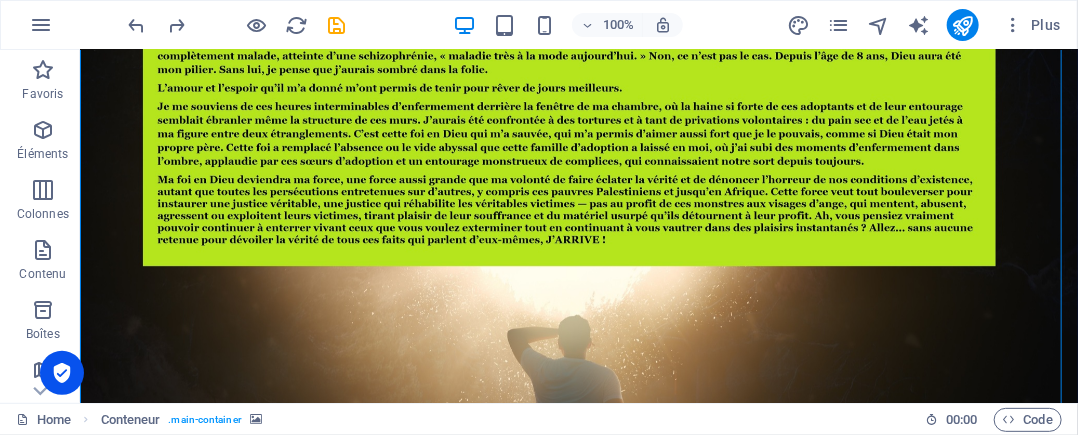 click at bounding box center [578, 43] 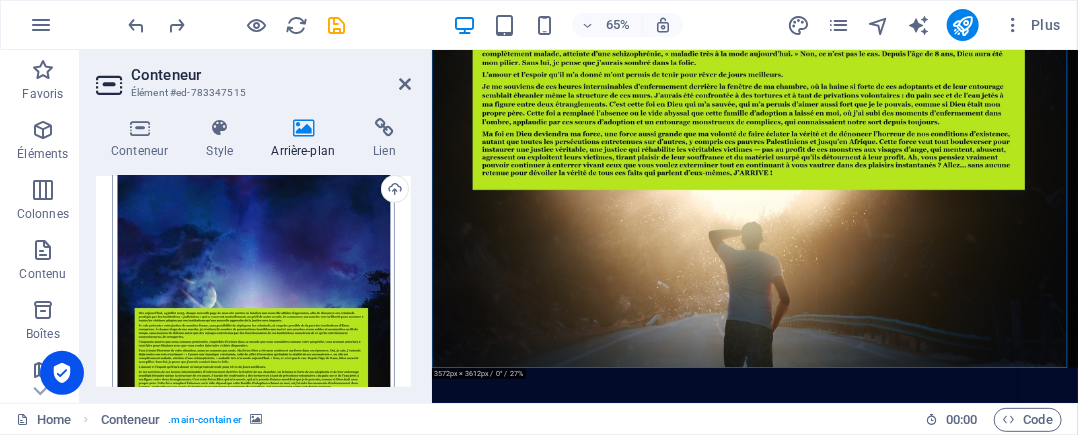 scroll, scrollTop: 300, scrollLeft: 0, axis: vertical 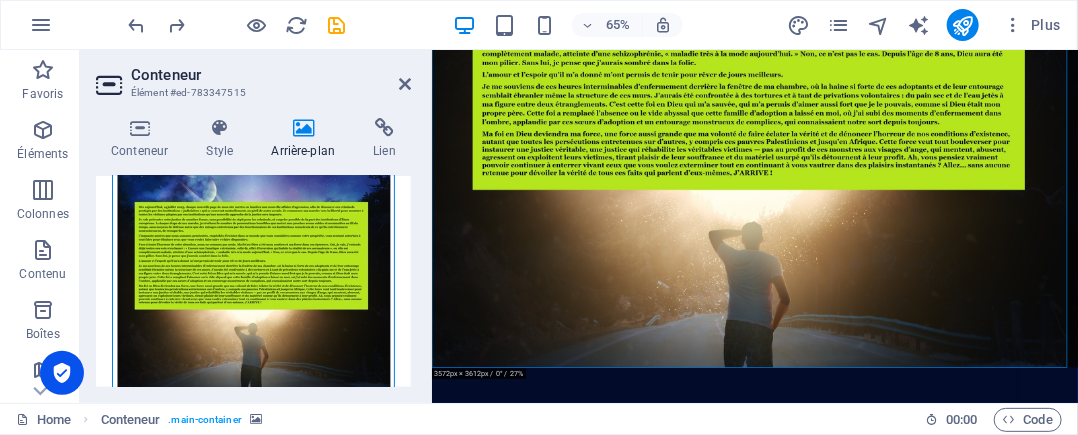 click on "Glissez les fichiers ici, cliquez pour choisir les fichiers ou  sélectionnez les fichiers depuis Fichiers ou depuis notre stock gratuit de photos et de vidéos" at bounding box center [253, 249] 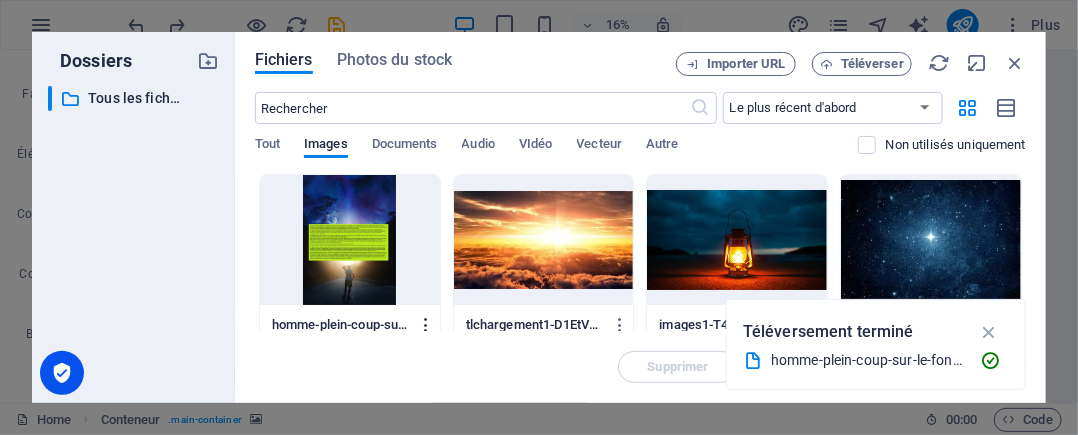 click at bounding box center (426, 325) 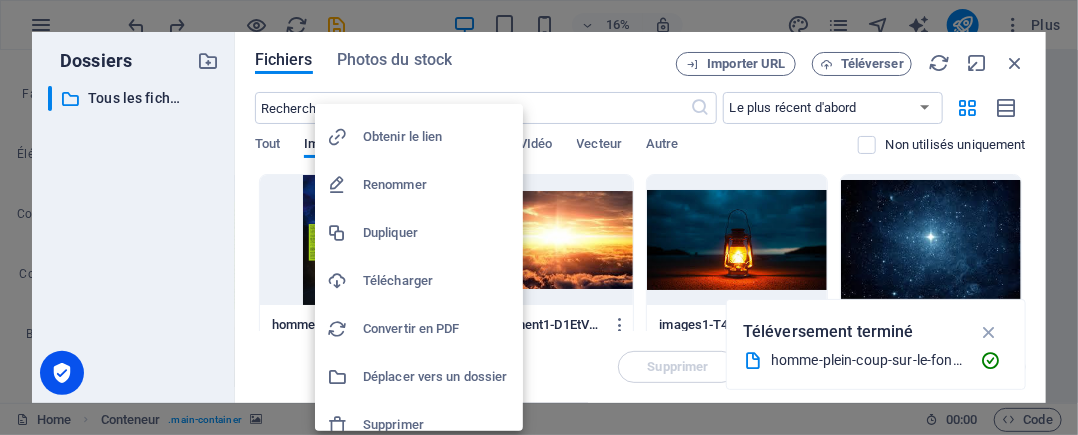 scroll, scrollTop: 56, scrollLeft: 0, axis: vertical 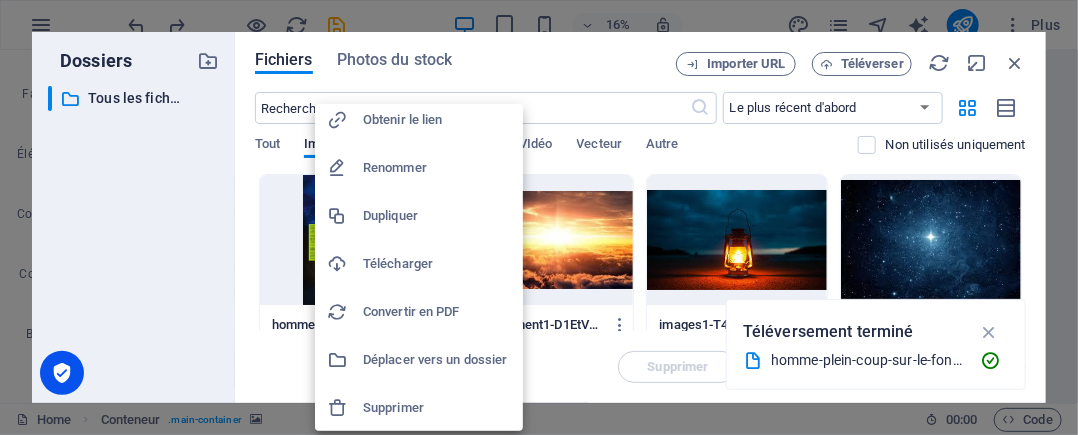 click on "Supprimer" at bounding box center (437, 408) 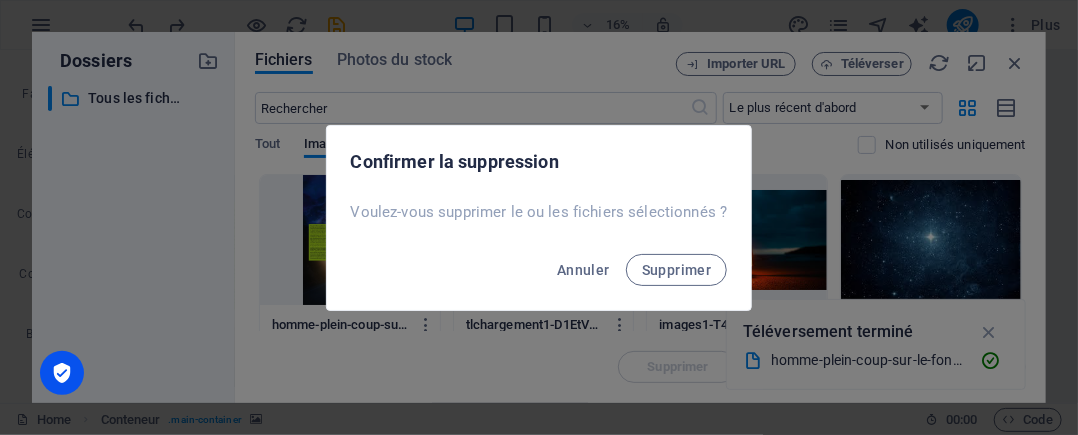scroll, scrollTop: 9, scrollLeft: 0, axis: vertical 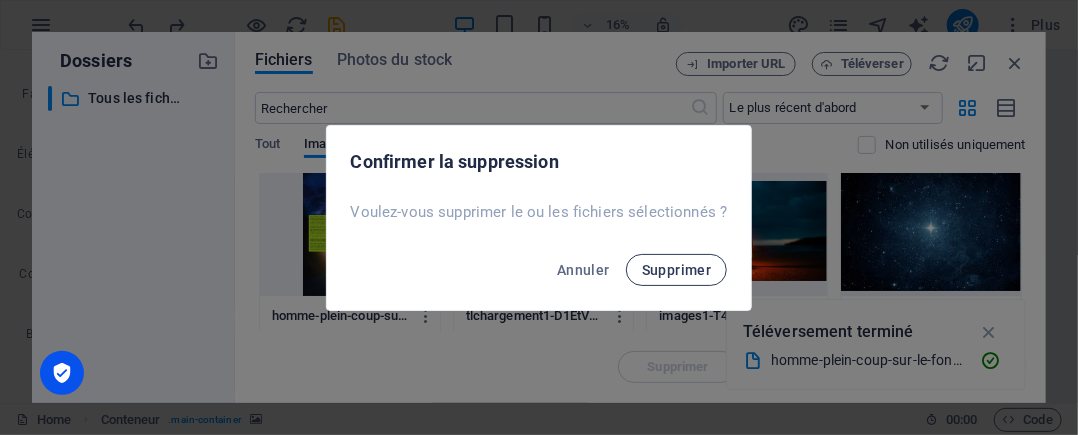 click on "Supprimer" at bounding box center (677, 270) 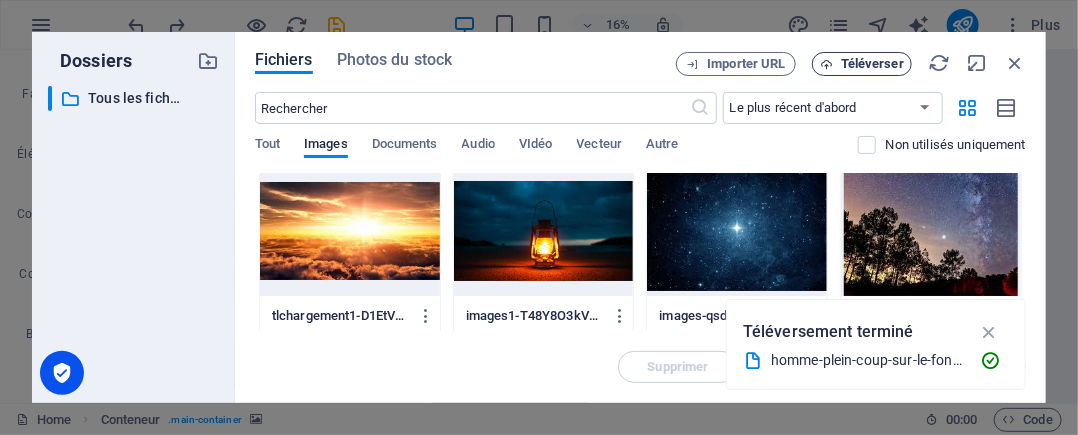 click on "Téléverser" at bounding box center (872, 64) 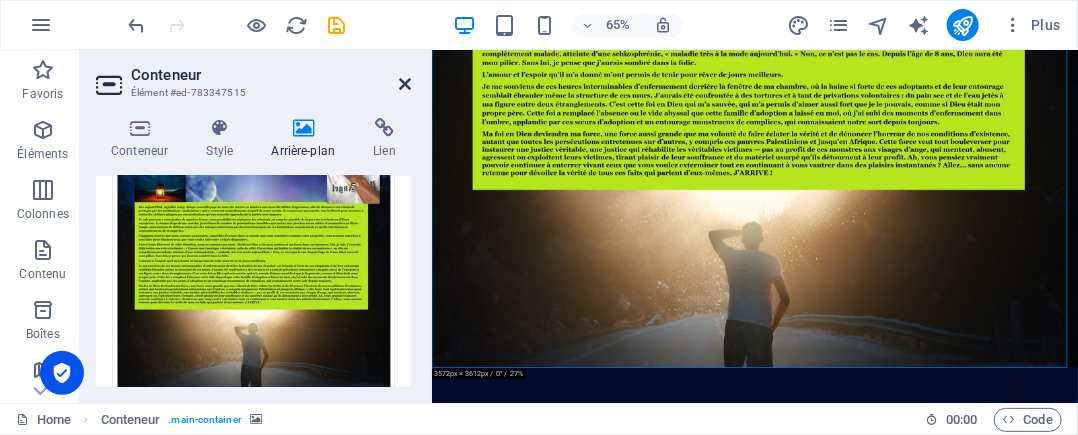 drag, startPoint x: 408, startPoint y: 78, endPoint x: 420, endPoint y: 38, distance: 41.761227 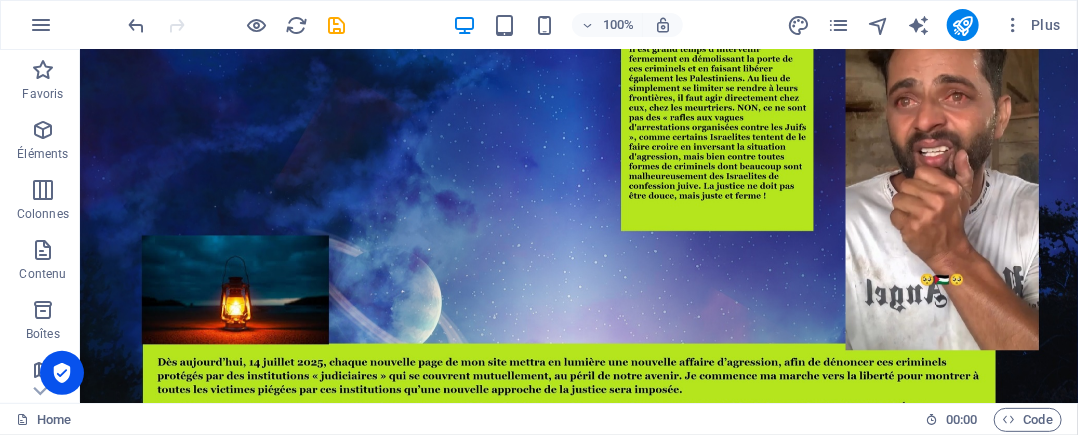 scroll, scrollTop: 0, scrollLeft: 0, axis: both 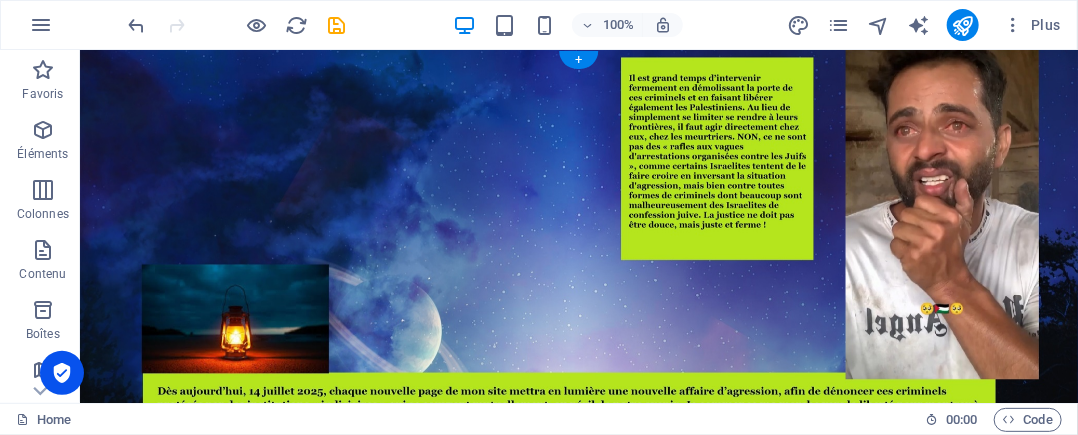 click at bounding box center (578, 543) 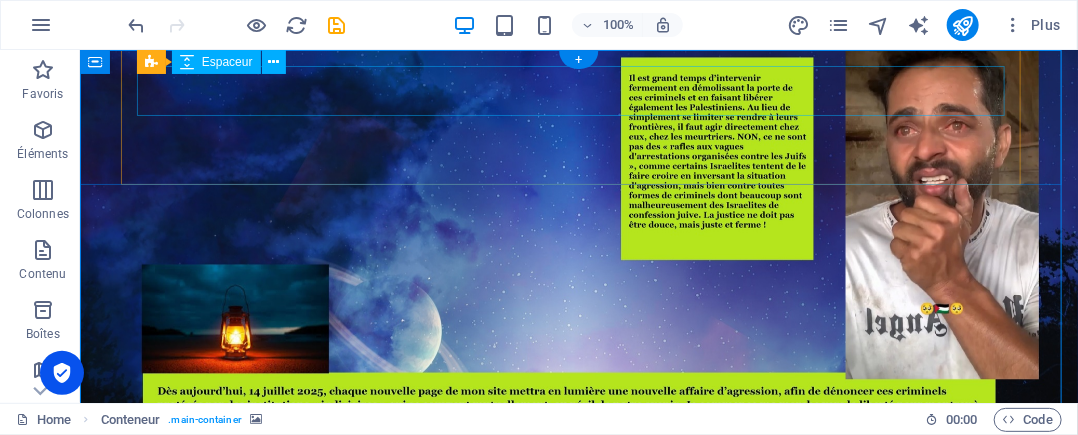 click at bounding box center (529, 1079) 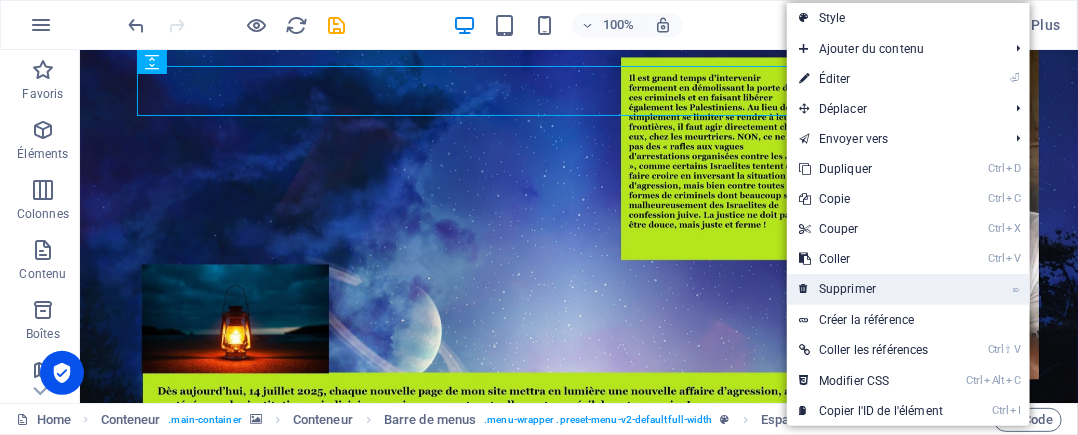 click on "⌦  Supprimer" at bounding box center (871, 289) 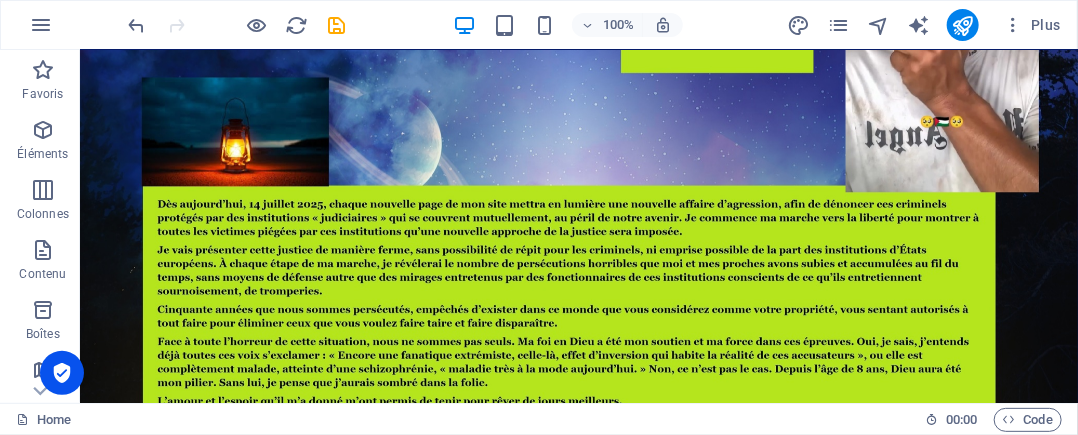 scroll, scrollTop: 0, scrollLeft: 0, axis: both 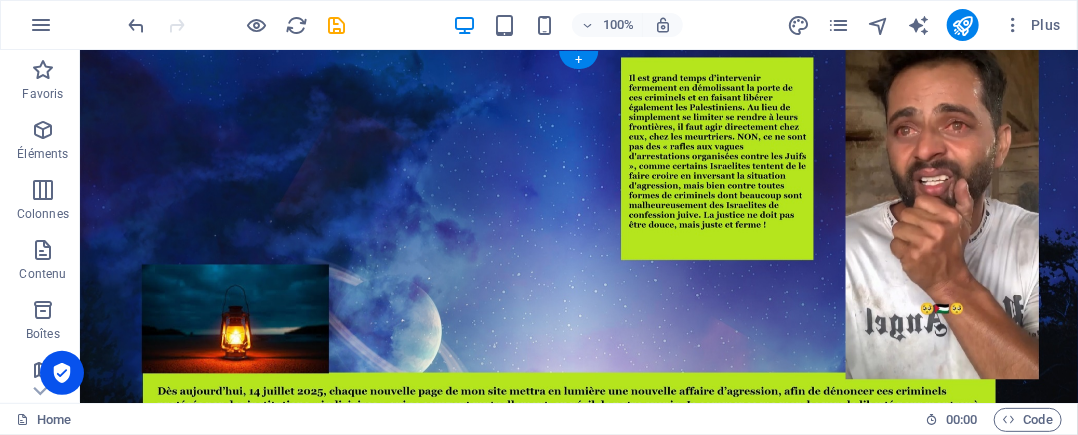 click at bounding box center [578, 543] 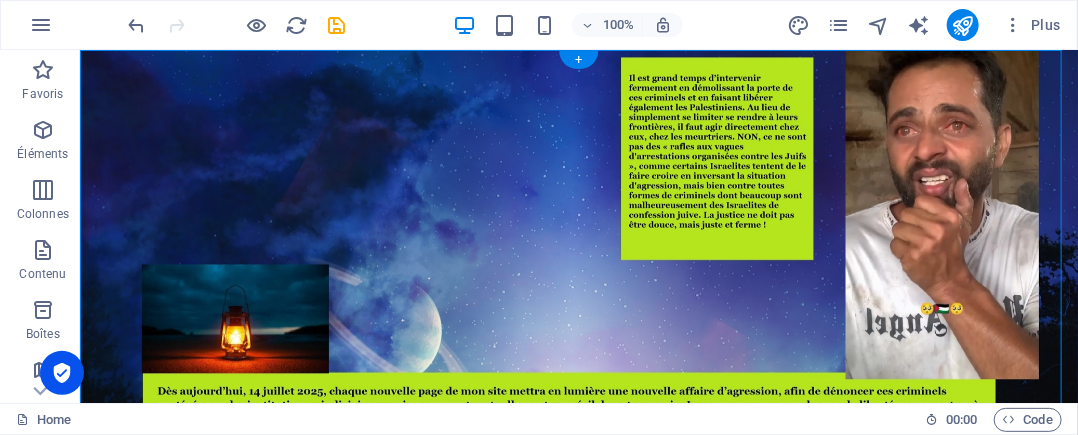 click at bounding box center (578, 543) 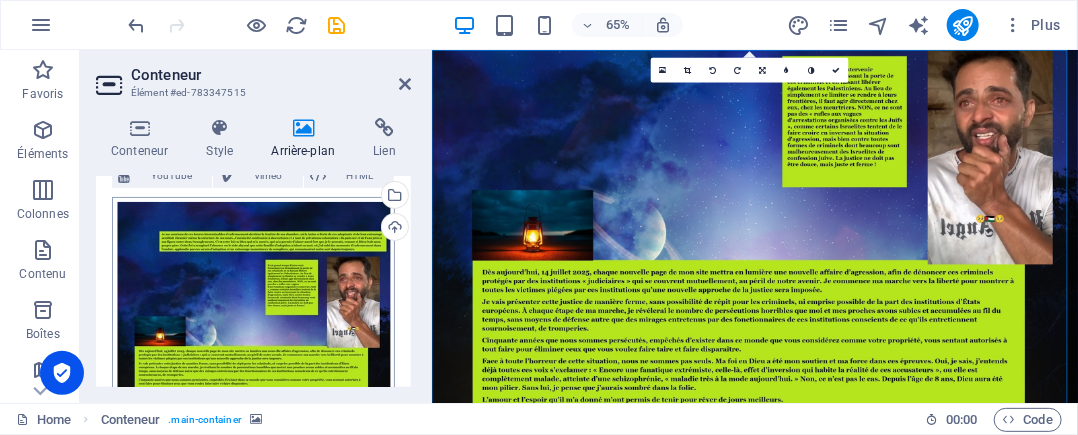 scroll, scrollTop: 100, scrollLeft: 0, axis: vertical 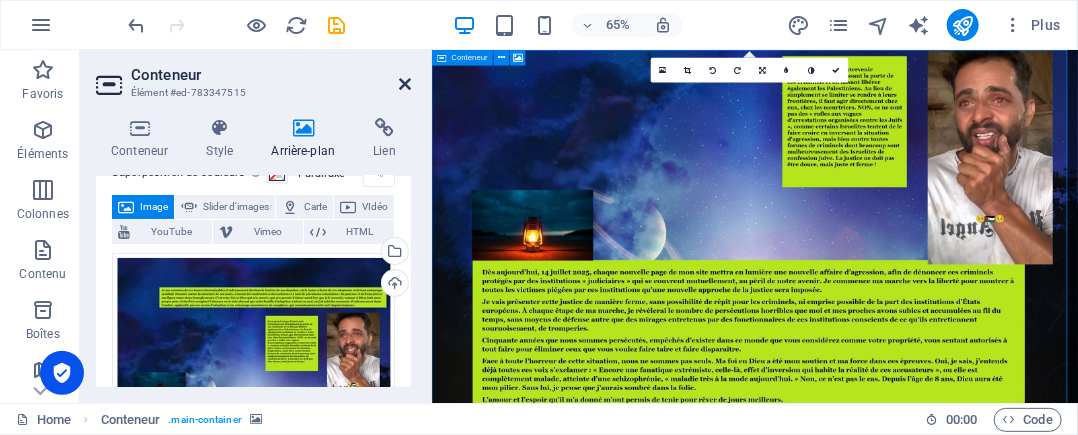 click at bounding box center (405, 84) 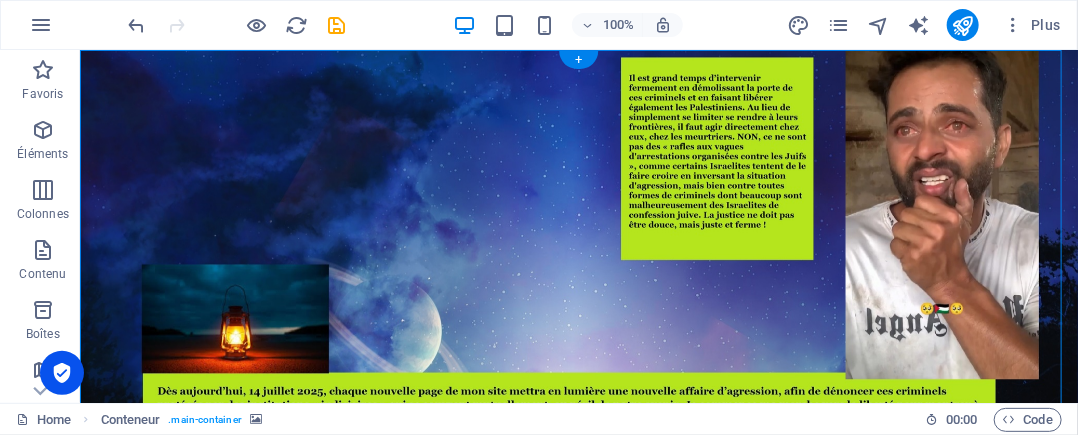 click at bounding box center (578, 543) 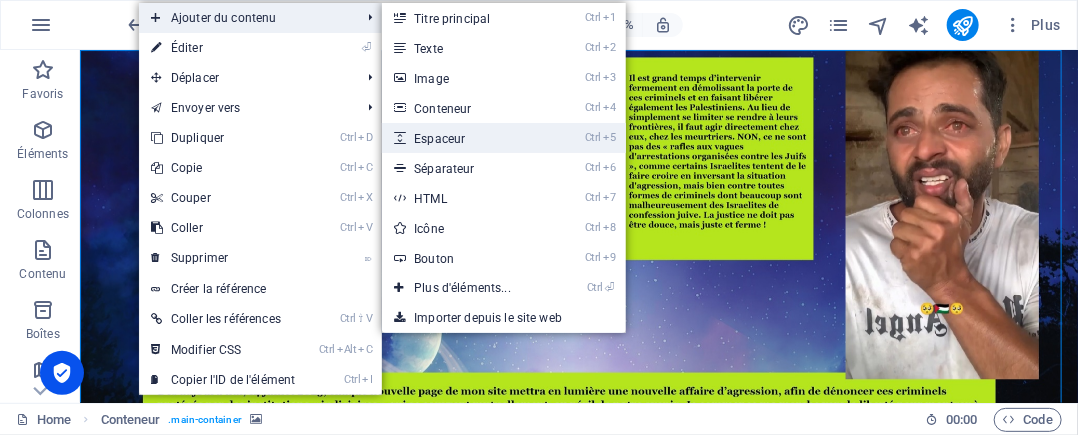 click on "Ctrl 5  Espaceur" at bounding box center [466, 138] 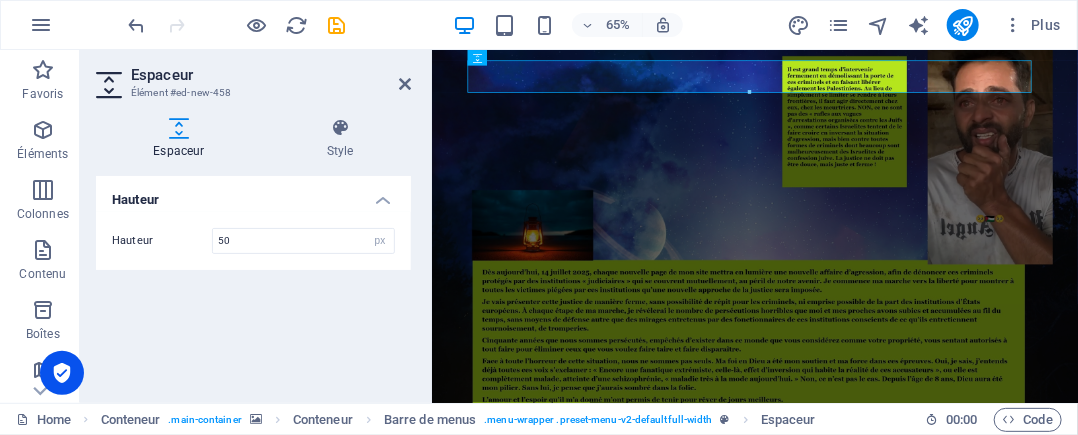click at bounding box center [928, 543] 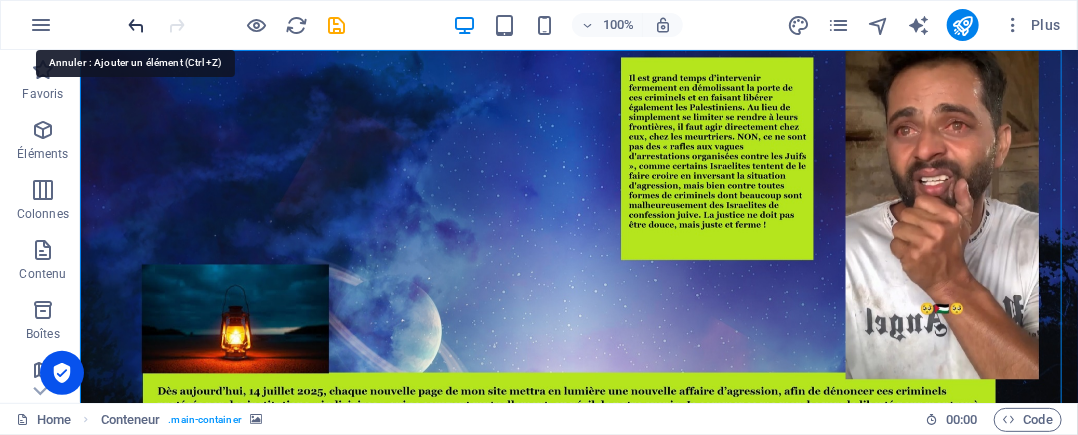 click at bounding box center (137, 25) 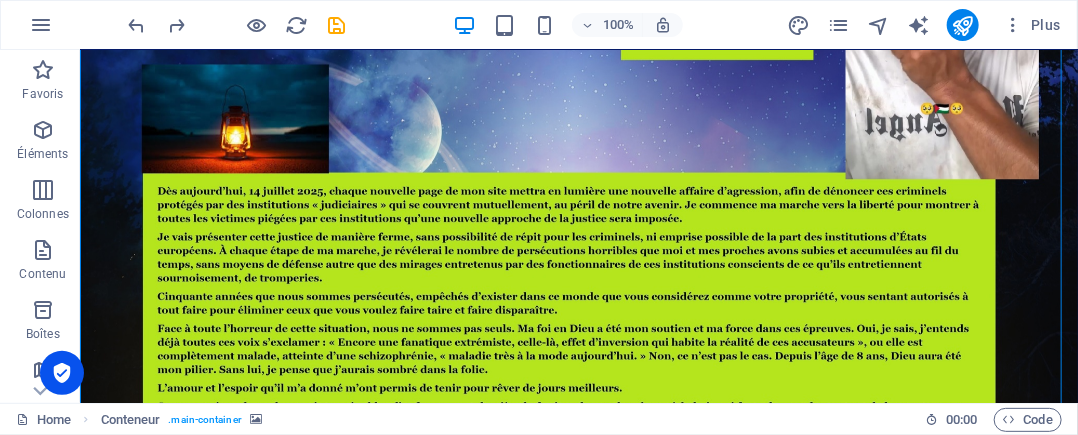scroll, scrollTop: 0, scrollLeft: 0, axis: both 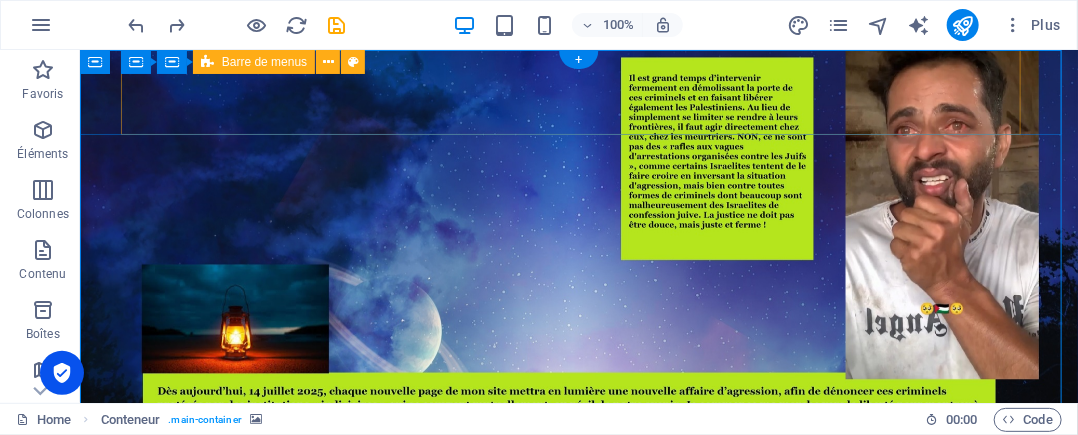 click on "[DOMAIN_NAME]" at bounding box center [529, 1080] 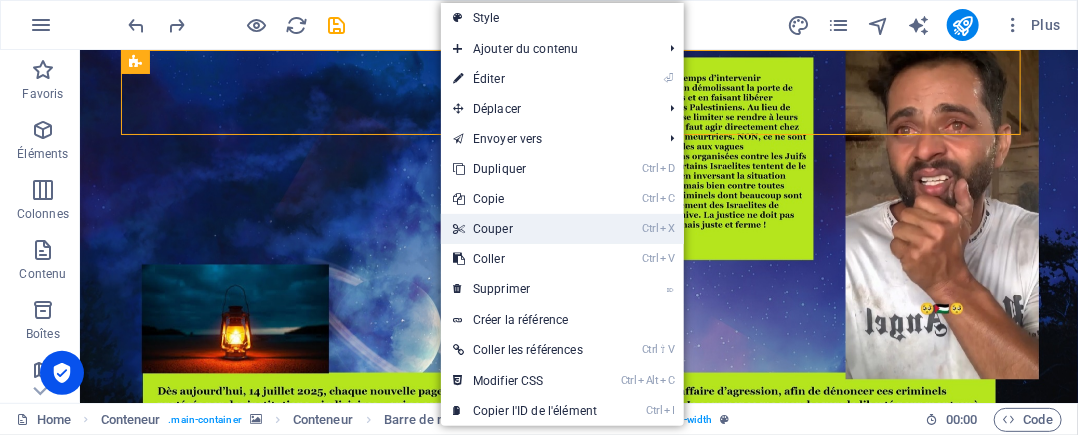 click on "Ctrl X  Couper" at bounding box center [525, 229] 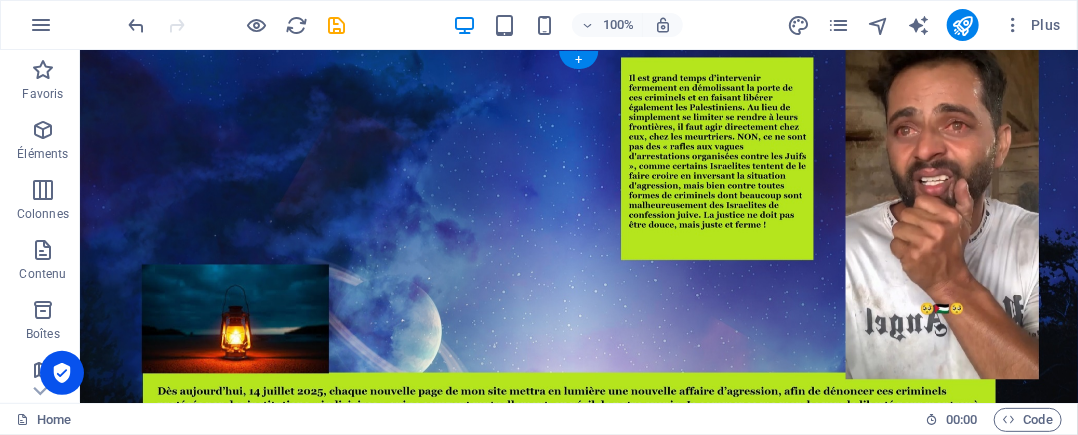 click at bounding box center (578, 543) 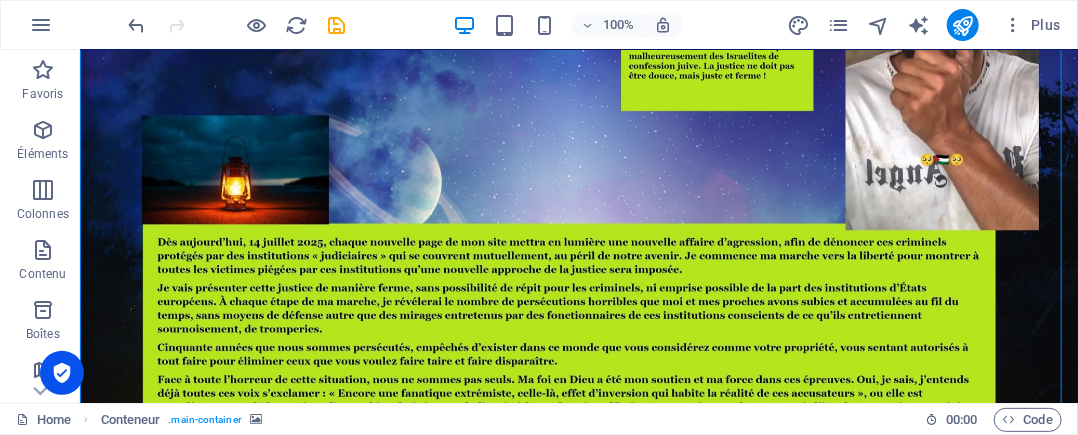 scroll, scrollTop: 0, scrollLeft: 0, axis: both 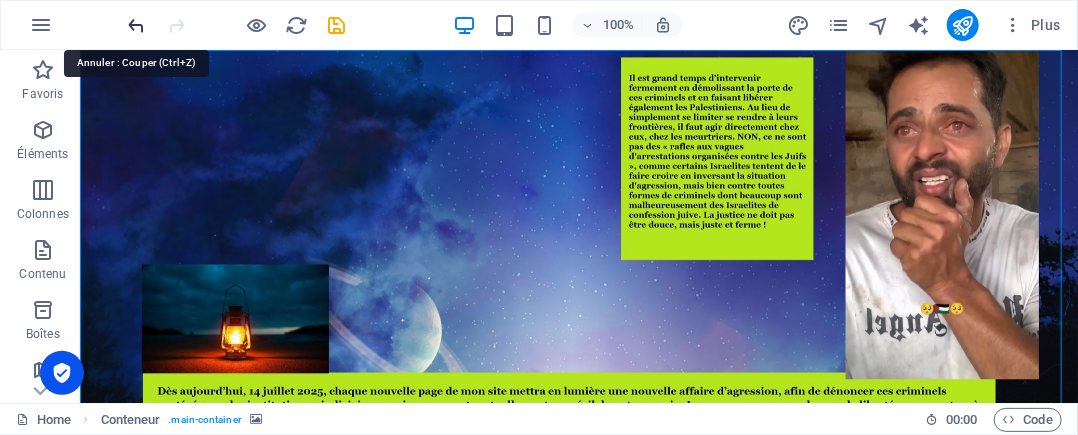 click at bounding box center [137, 25] 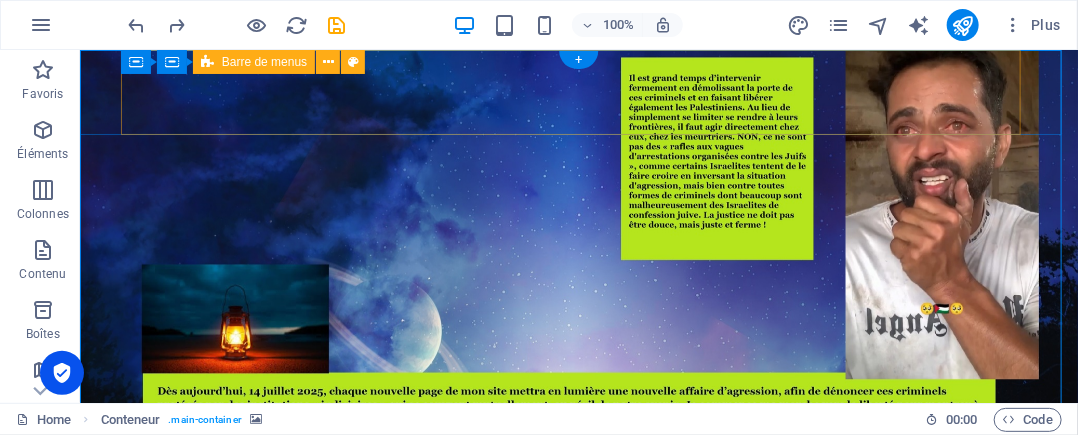 click on "[DOMAIN_NAME]" at bounding box center [529, 1080] 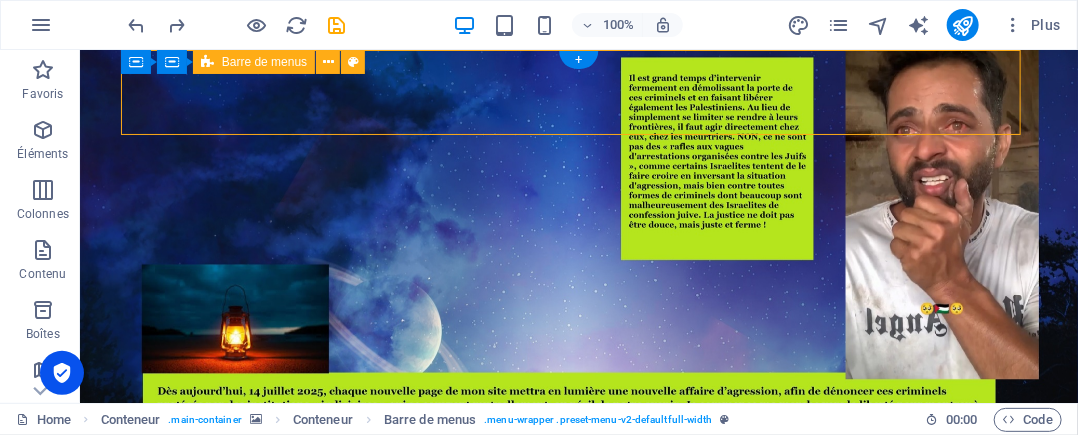 click on "[DOMAIN_NAME]" at bounding box center [529, 1080] 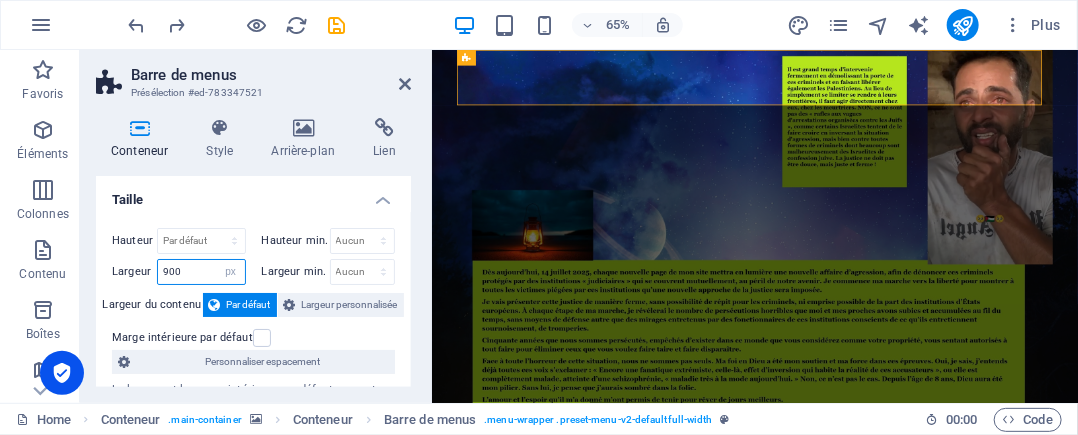 drag, startPoint x: 196, startPoint y: 273, endPoint x: 151, endPoint y: 273, distance: 45 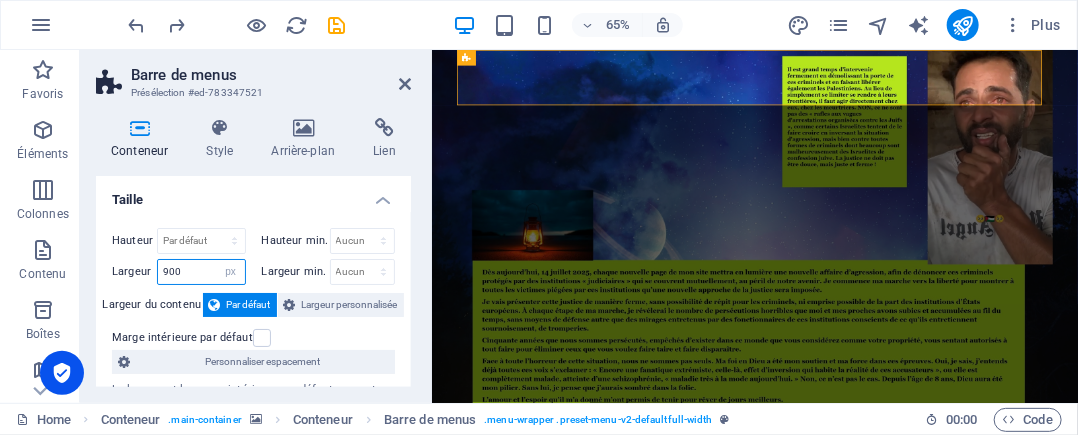 click on "Largeur 900 Par défaut px rem % em vh vw" at bounding box center (179, 272) 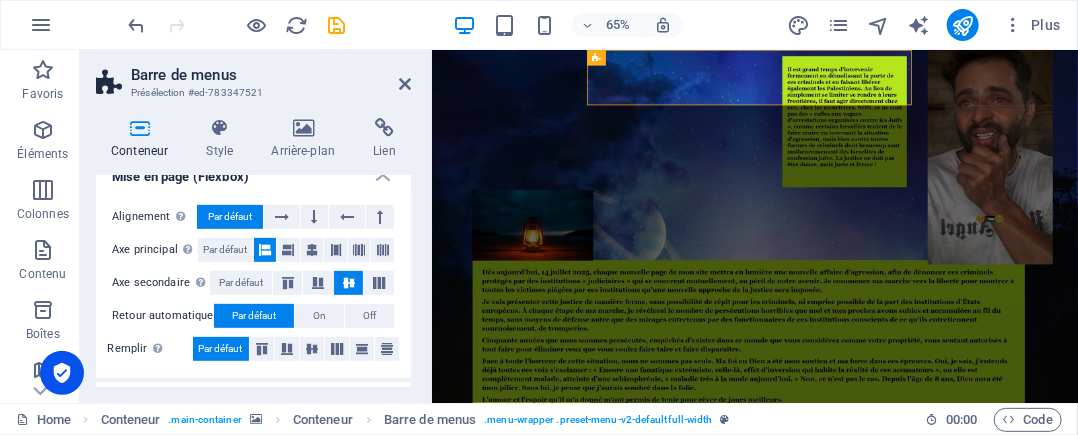 scroll, scrollTop: 286, scrollLeft: 0, axis: vertical 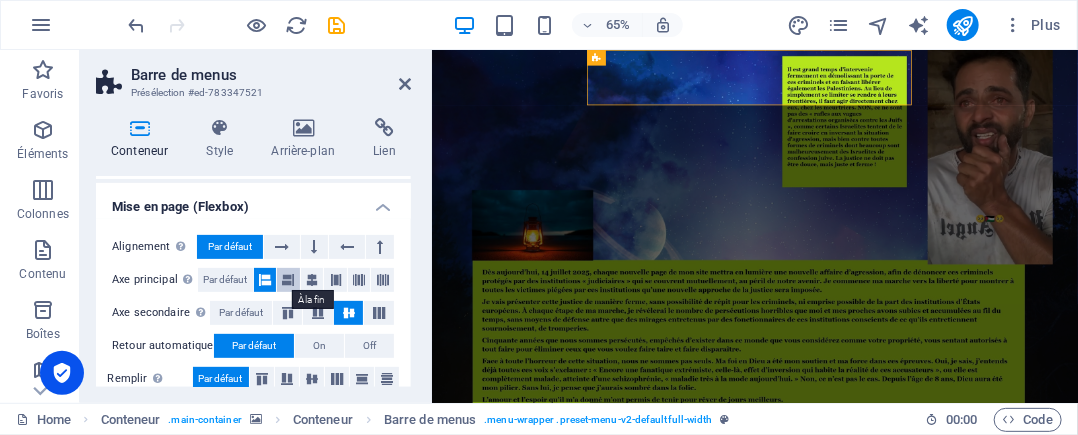 type on "500" 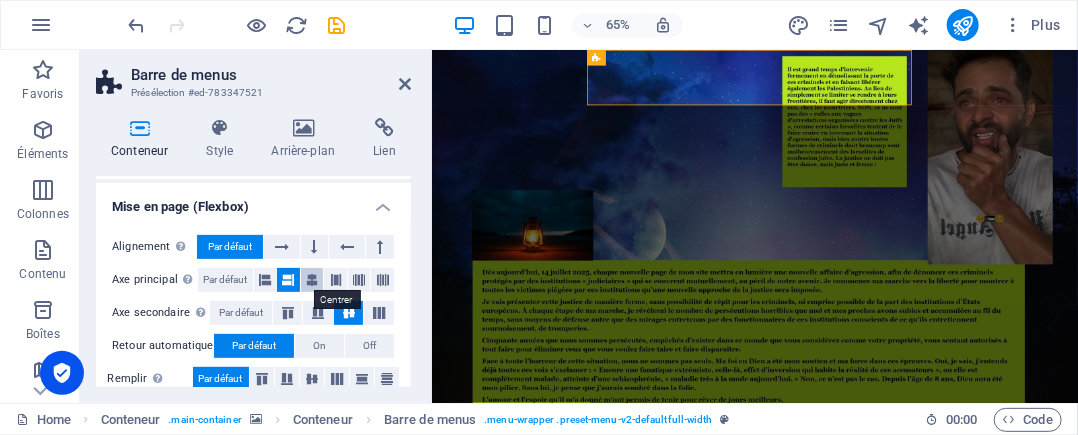click at bounding box center (312, 280) 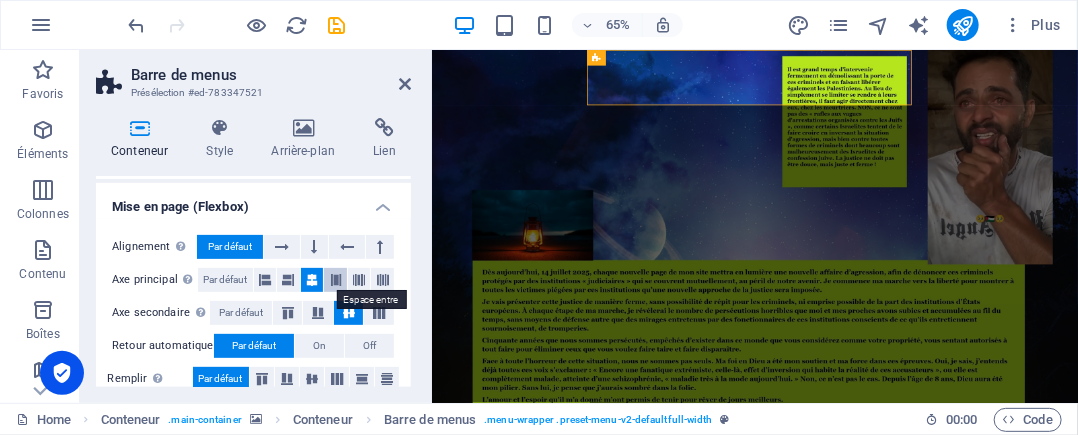 click at bounding box center [336, 280] 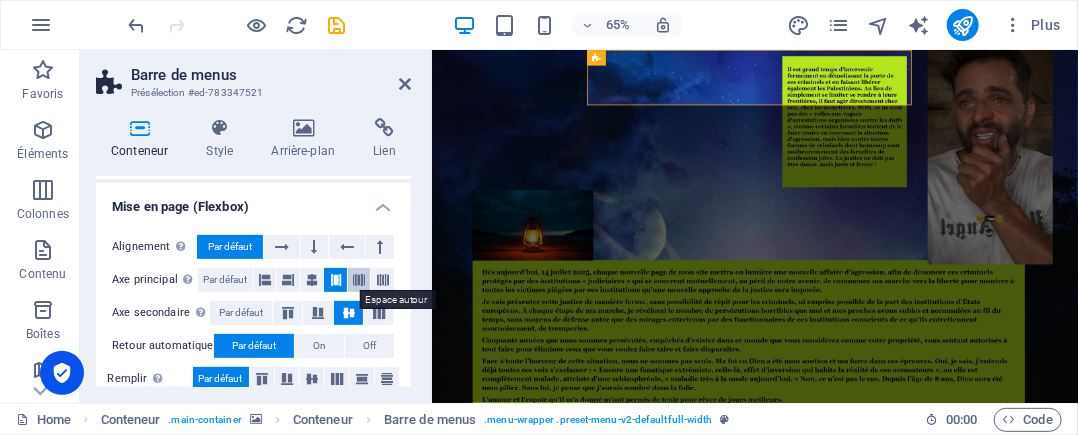 click at bounding box center (359, 280) 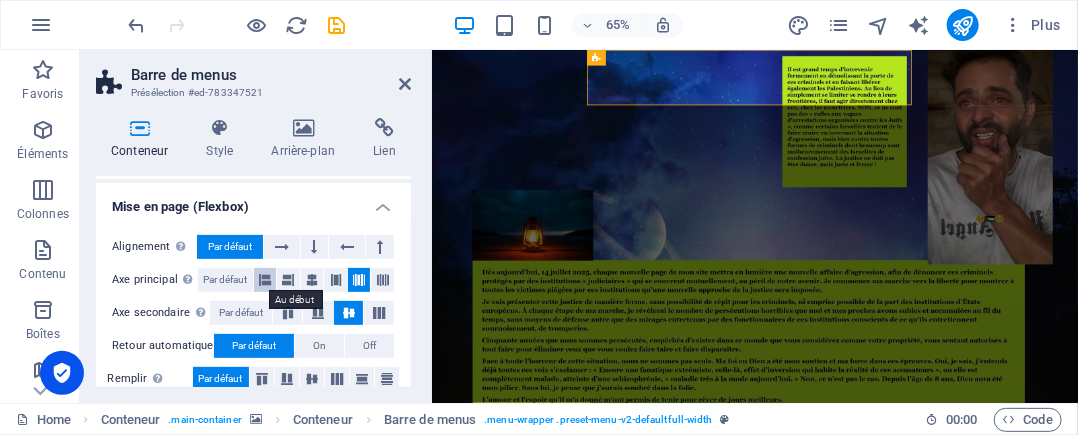 click at bounding box center [265, 280] 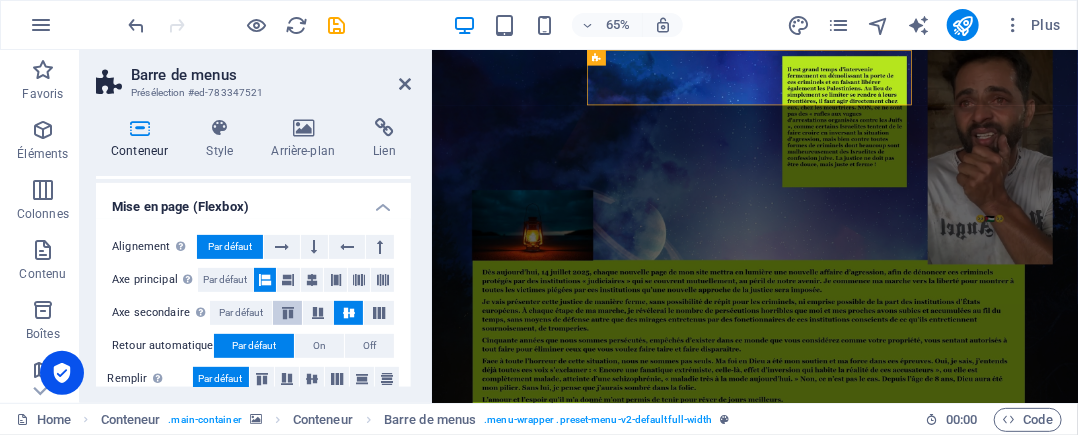 click at bounding box center [288, 313] 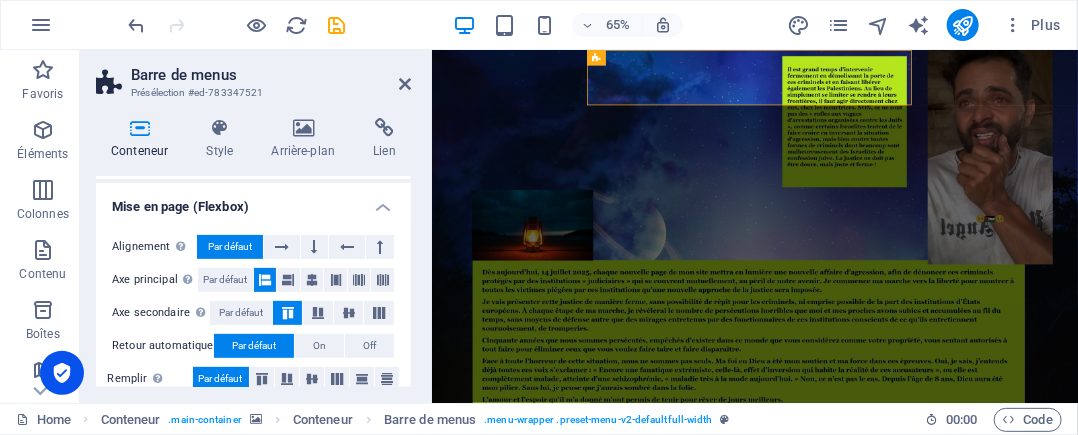 click at bounding box center [288, 313] 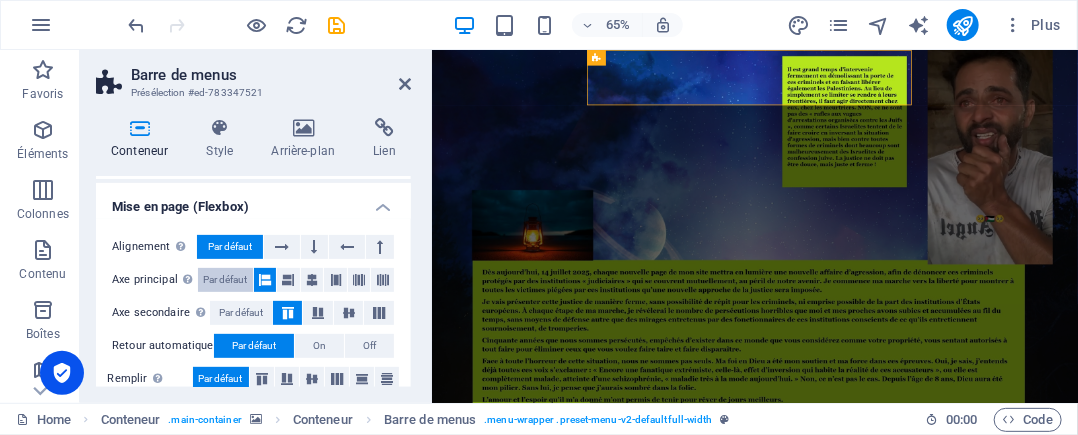 click on "Par défaut" at bounding box center (225, 280) 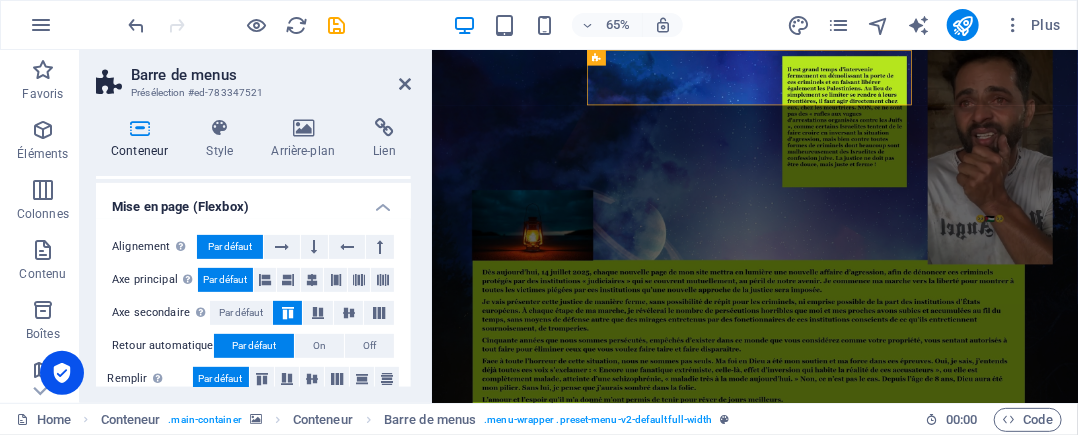 click on "Par défaut" at bounding box center (225, 280) 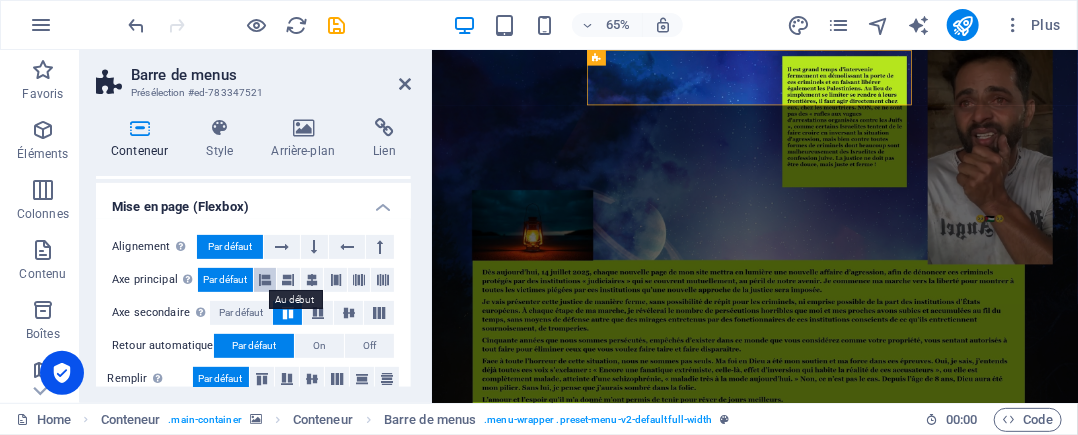 click at bounding box center [265, 280] 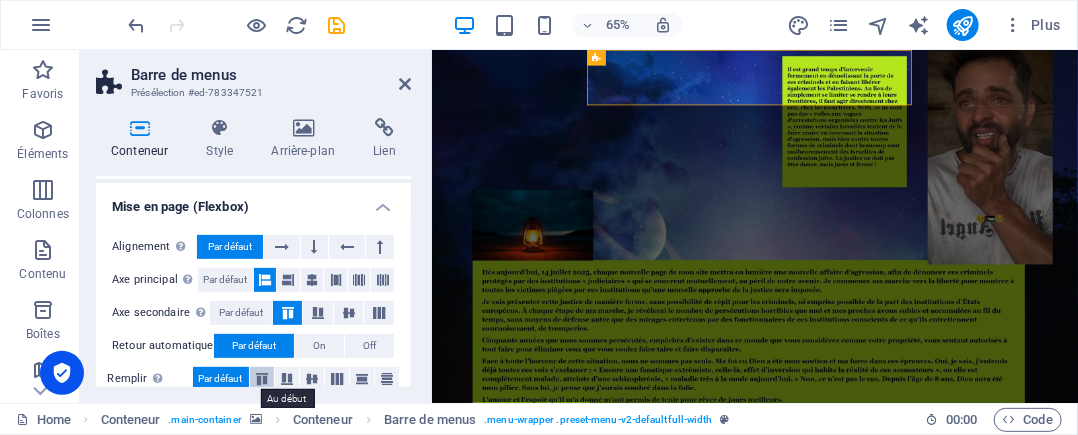 click at bounding box center [262, 379] 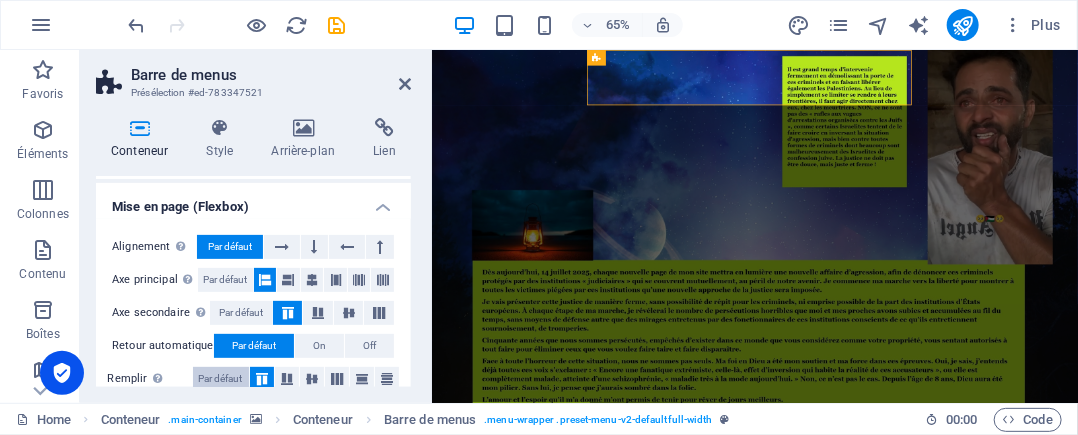 click on "Par défaut" at bounding box center [221, 379] 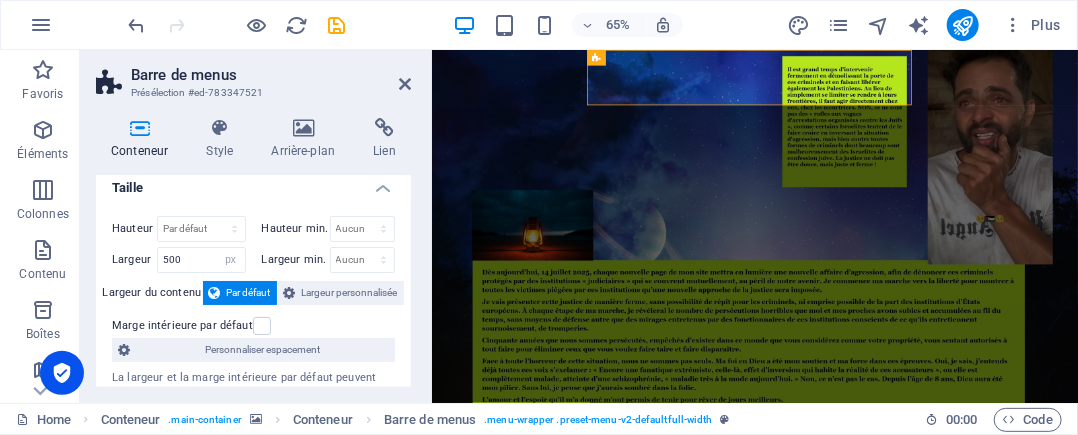 scroll, scrollTop: 0, scrollLeft: 0, axis: both 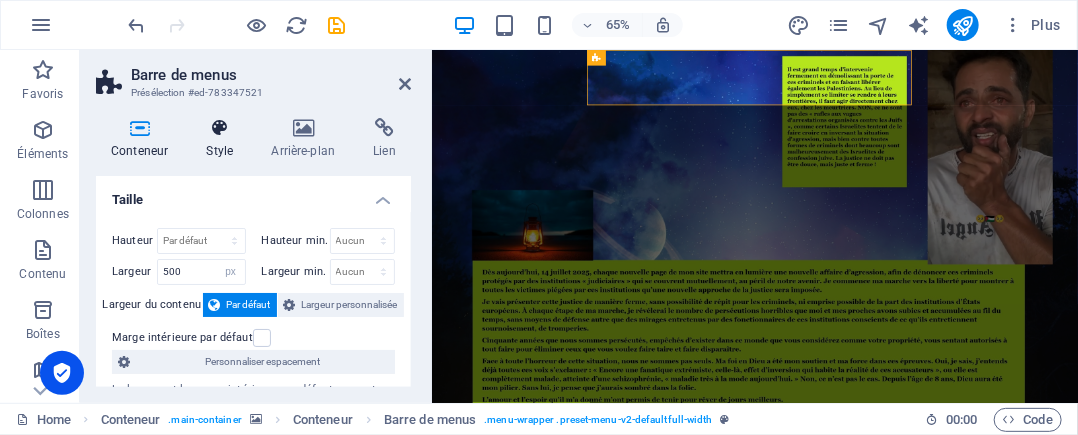 click on "Style" at bounding box center (223, 139) 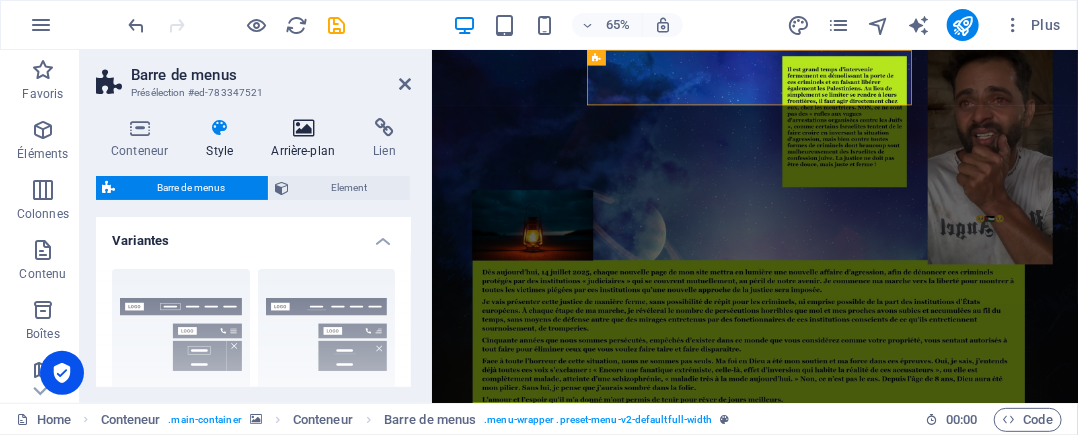 click on "Arrière-plan" at bounding box center (307, 139) 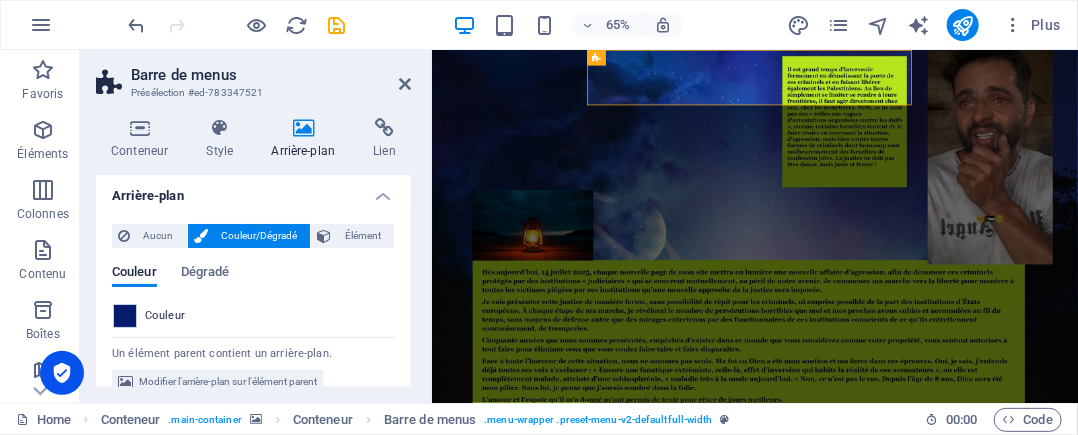 scroll, scrollTop: 0, scrollLeft: 0, axis: both 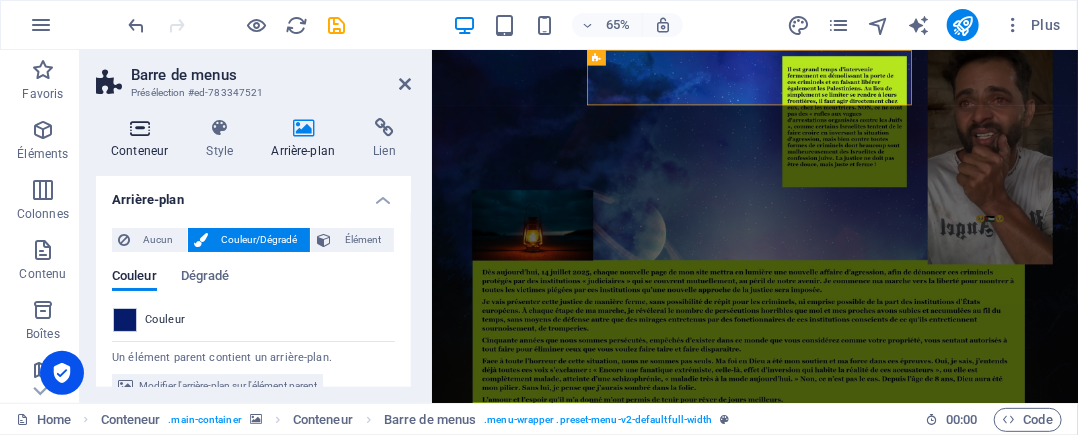 click at bounding box center (139, 128) 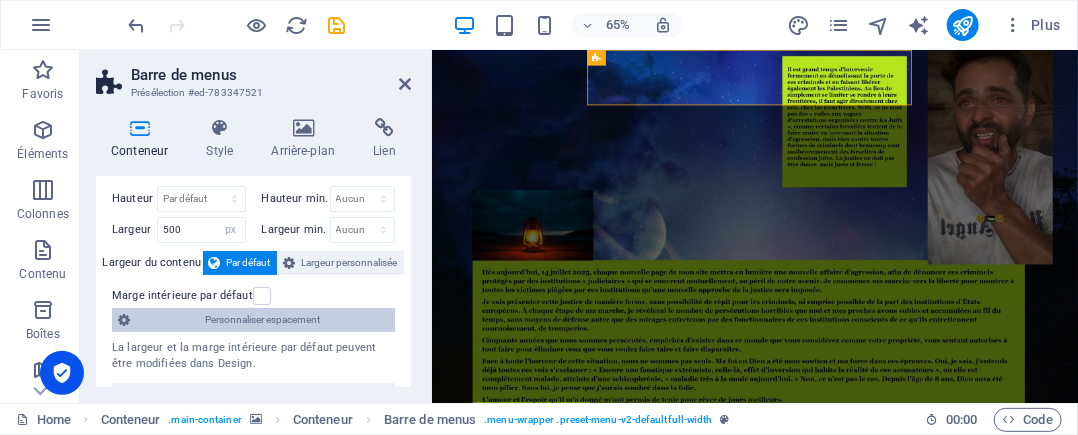 scroll, scrollTop: 100, scrollLeft: 0, axis: vertical 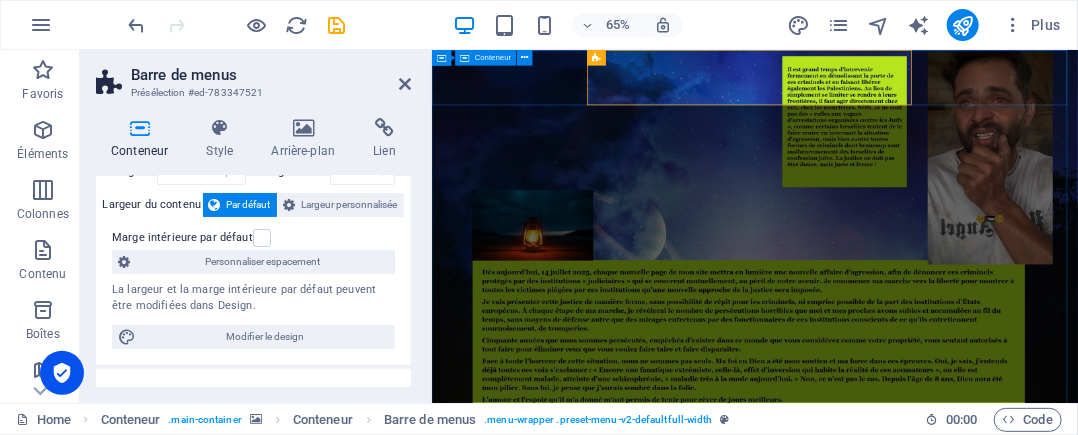 click on "[DOMAIN_NAME]" at bounding box center [928, 1080] 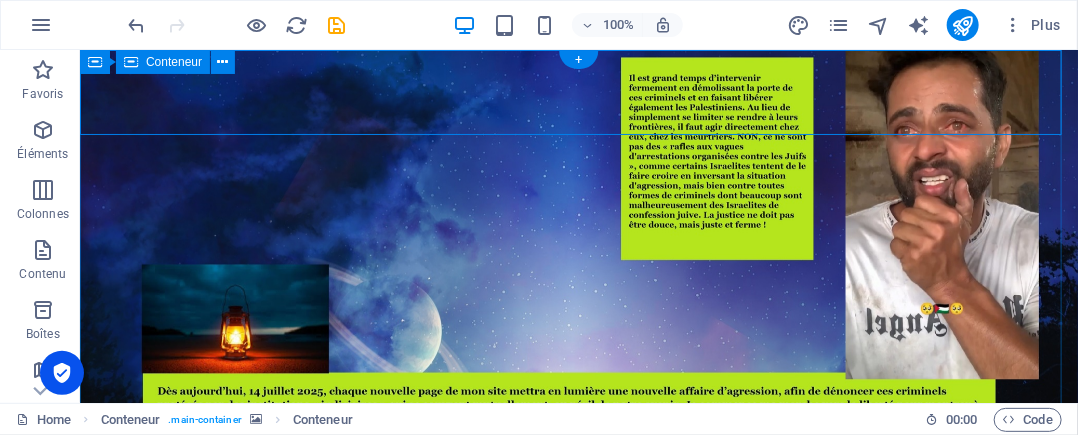 click on "[DOMAIN_NAME]" at bounding box center [578, 1080] 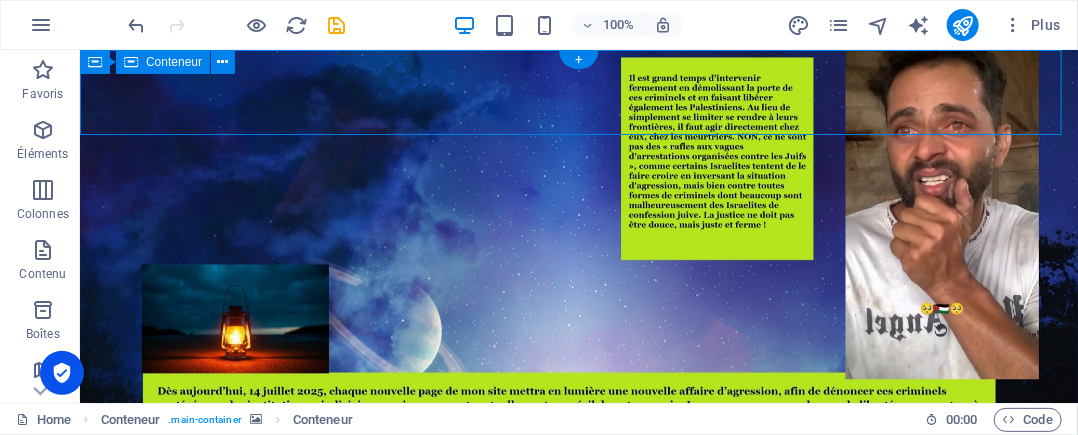click on "[DOMAIN_NAME]" at bounding box center (578, 1080) 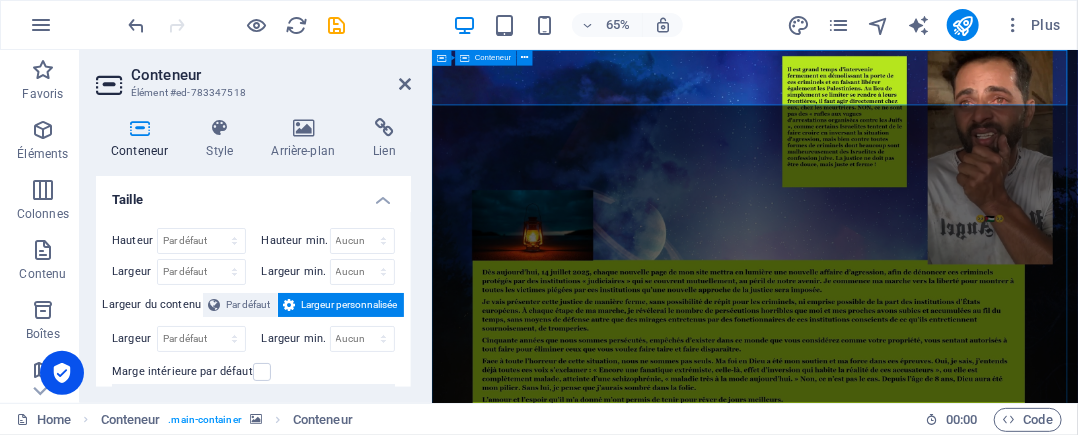 click on "[DOMAIN_NAME]" at bounding box center [928, 1080] 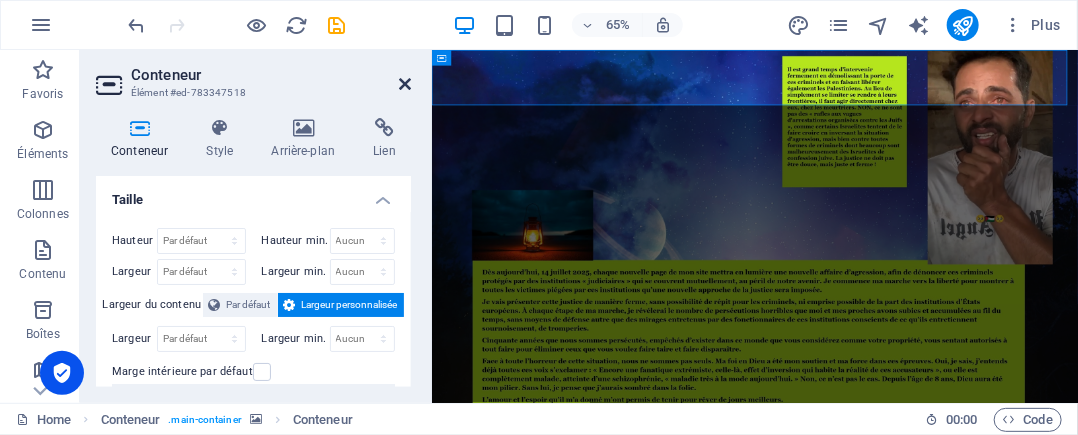 click at bounding box center (405, 84) 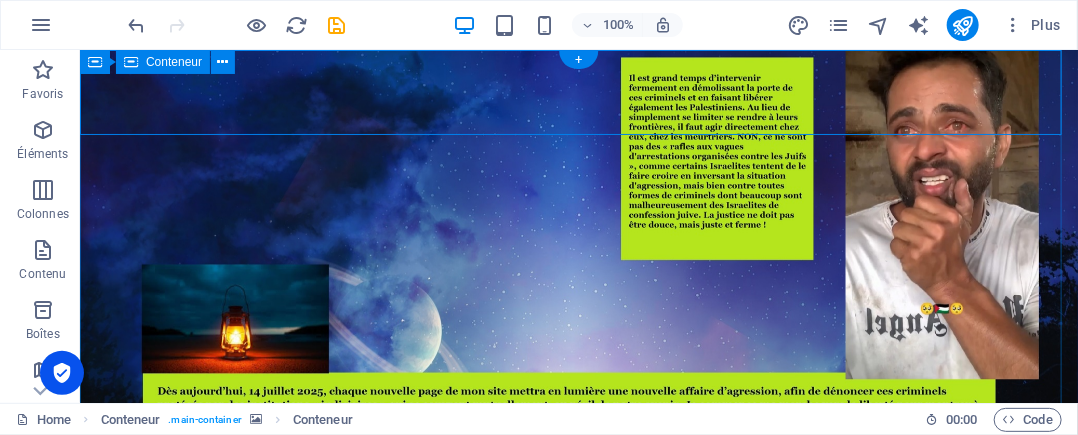 click on "[DOMAIN_NAME]" at bounding box center (578, 1080) 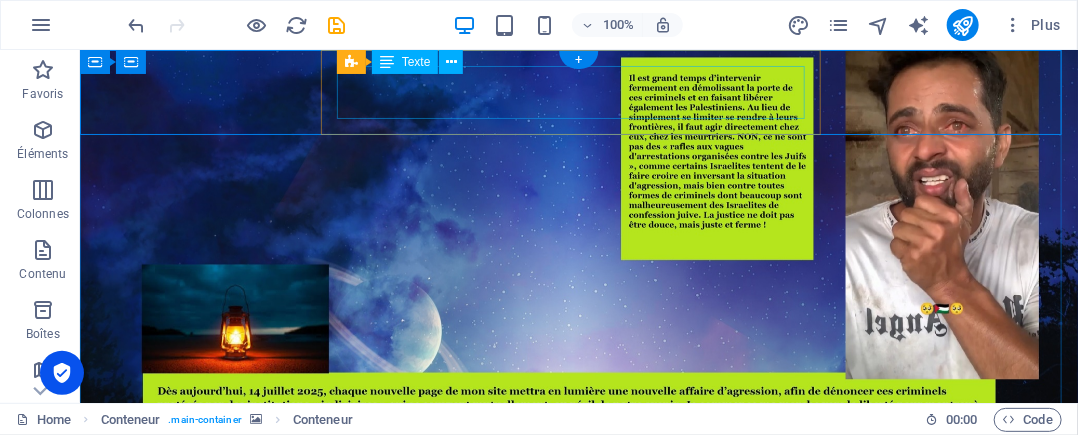 click on "[DOMAIN_NAME]" at bounding box center (329, 1080) 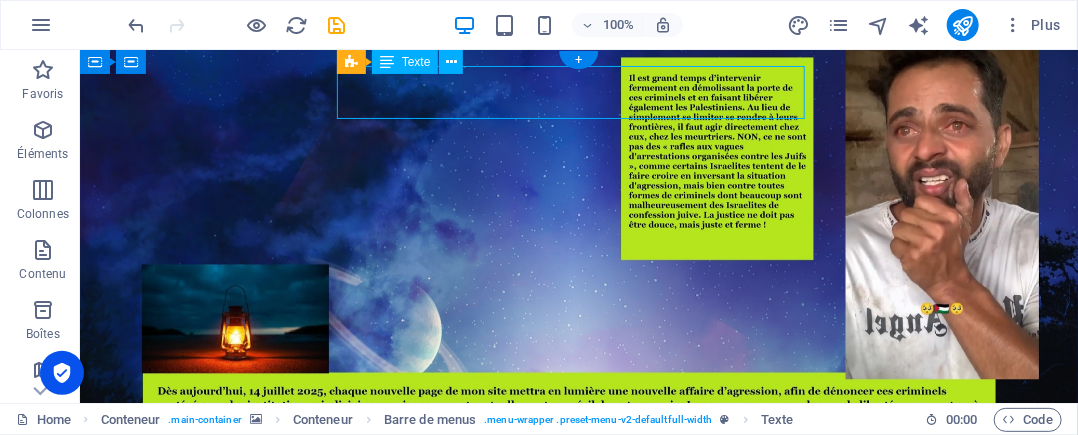 click on "[DOMAIN_NAME]" at bounding box center (329, 1079) 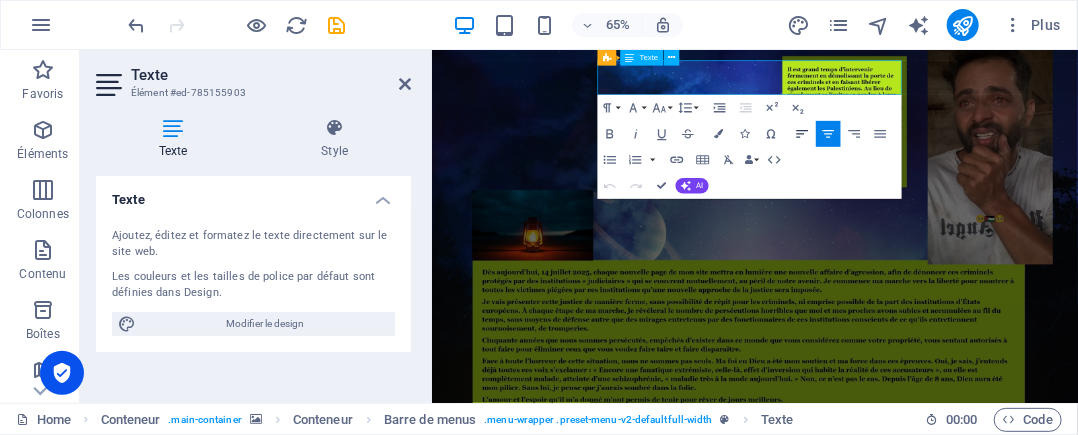 click 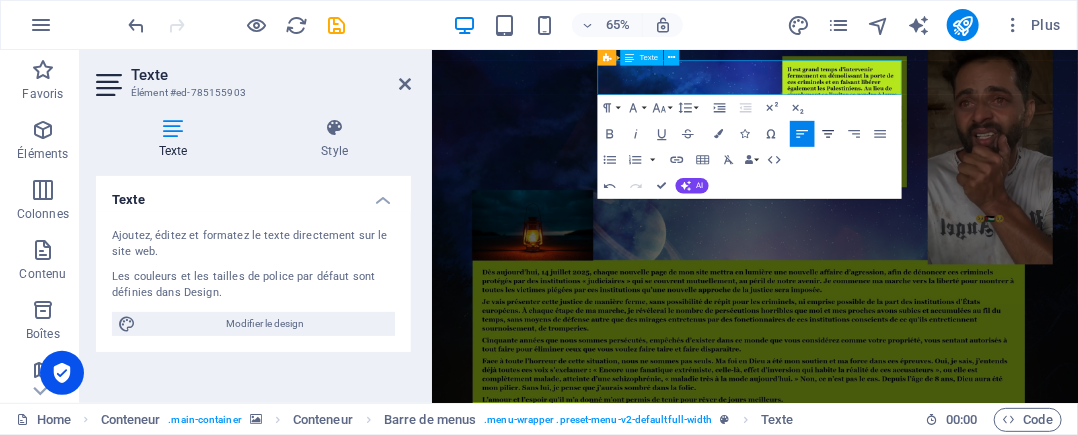 click 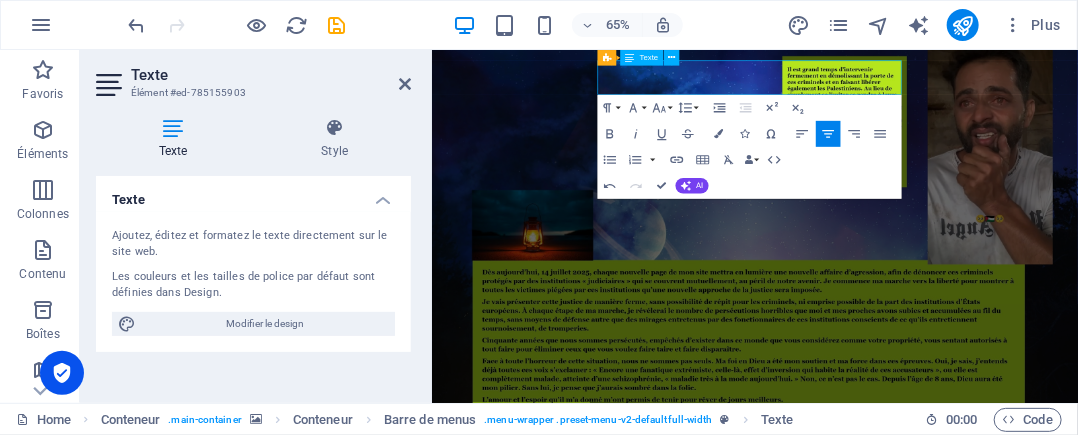 click at bounding box center [928, 543] 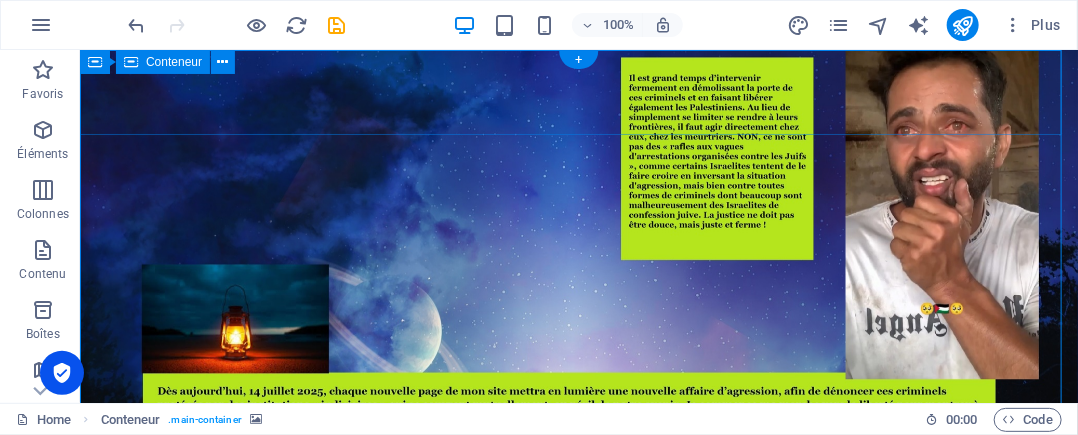 click on "[DOMAIN_NAME]" at bounding box center (578, 1080) 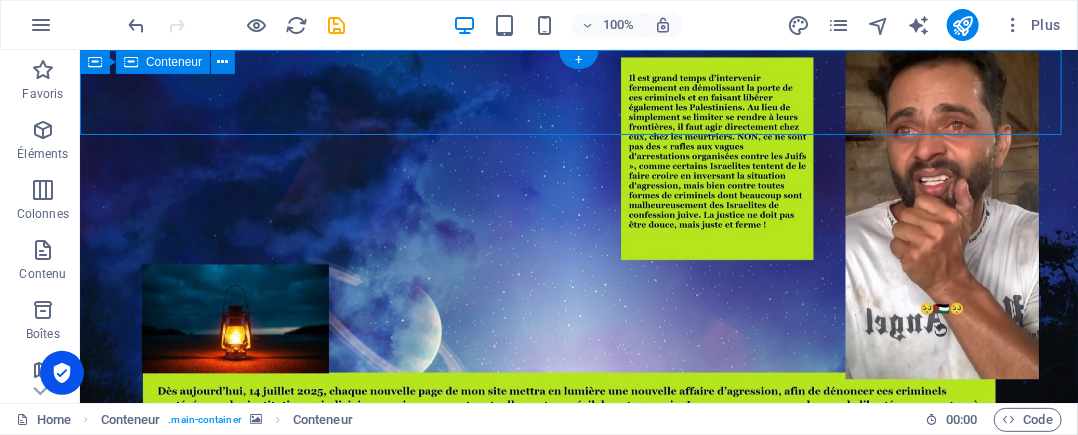 click on "[DOMAIN_NAME]" at bounding box center (578, 1080) 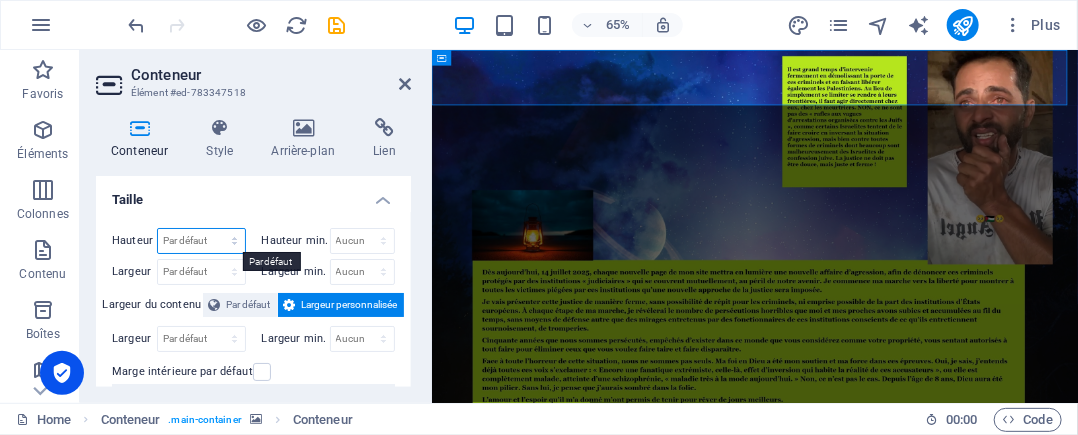 click on "Par défaut px rem % vh vw" at bounding box center (201, 241) 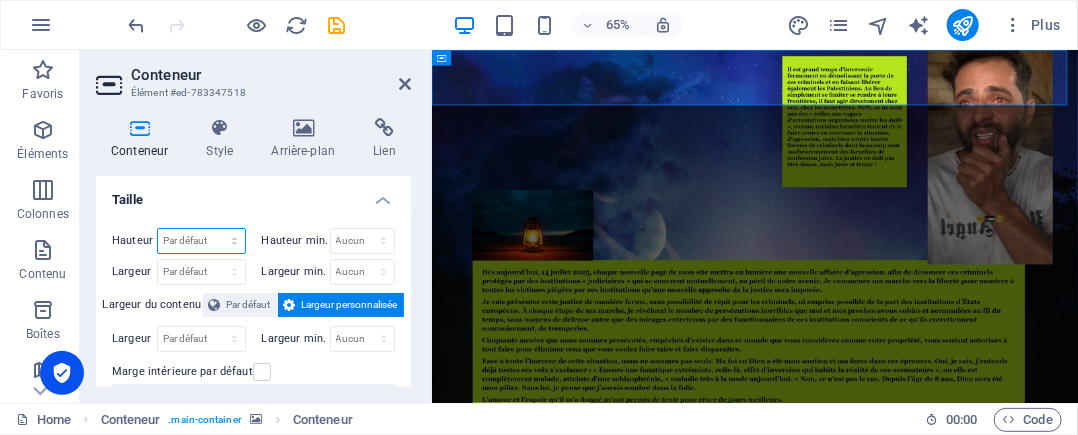 select on "px" 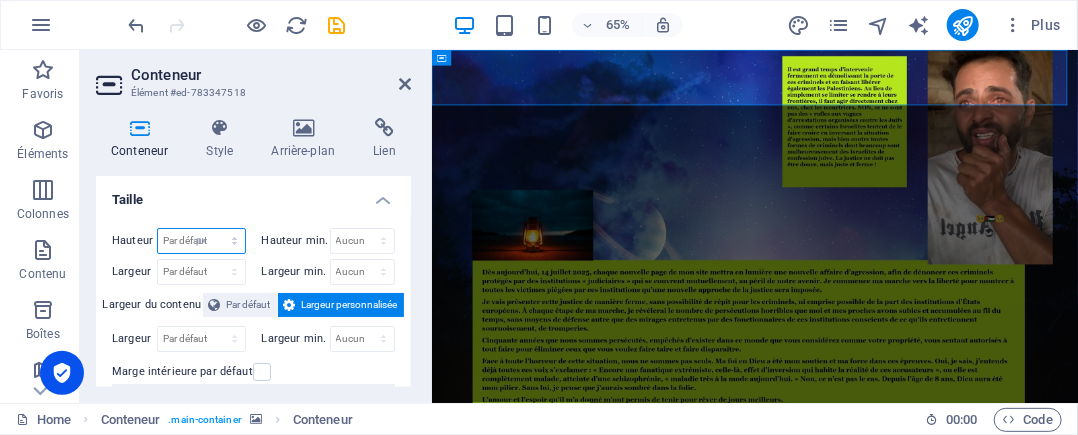 click on "Par défaut px rem % vh vw" at bounding box center (201, 241) 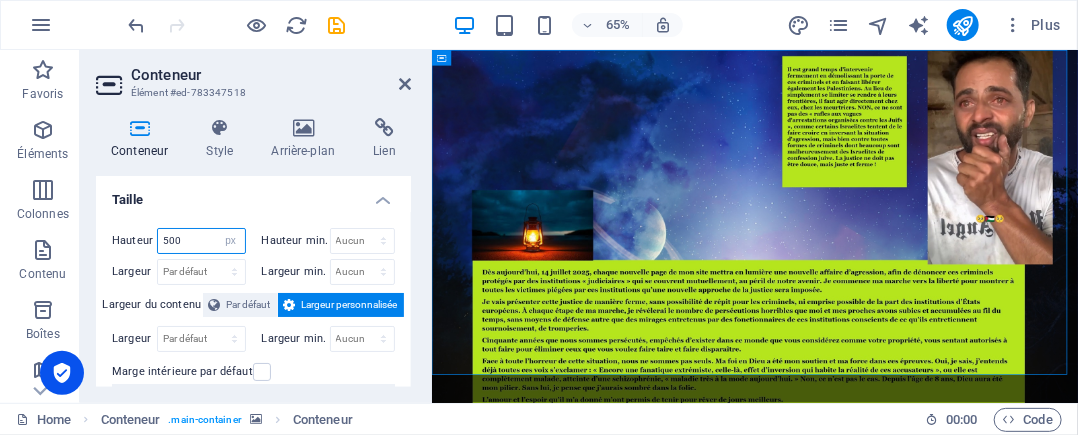 drag, startPoint x: 210, startPoint y: 235, endPoint x: 150, endPoint y: 235, distance: 60 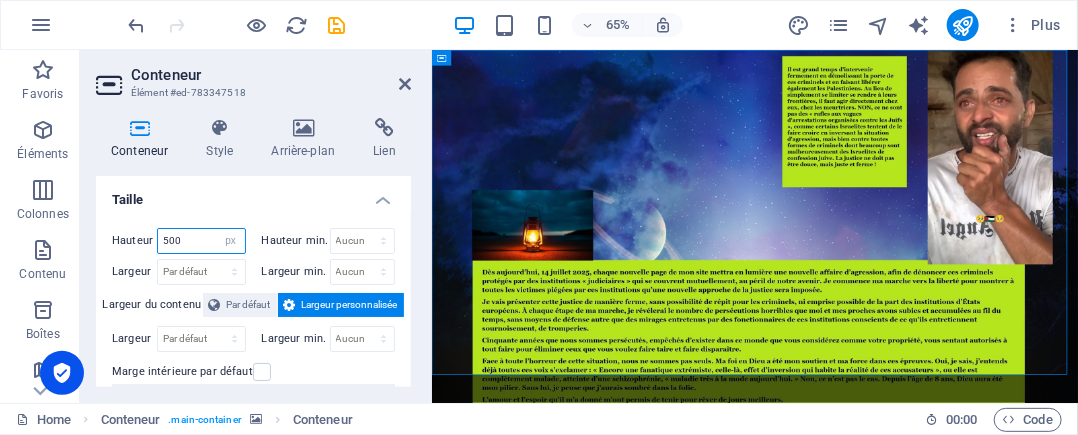 click on "Hauteur 500 Par défaut px rem % vh vw" at bounding box center (179, 241) 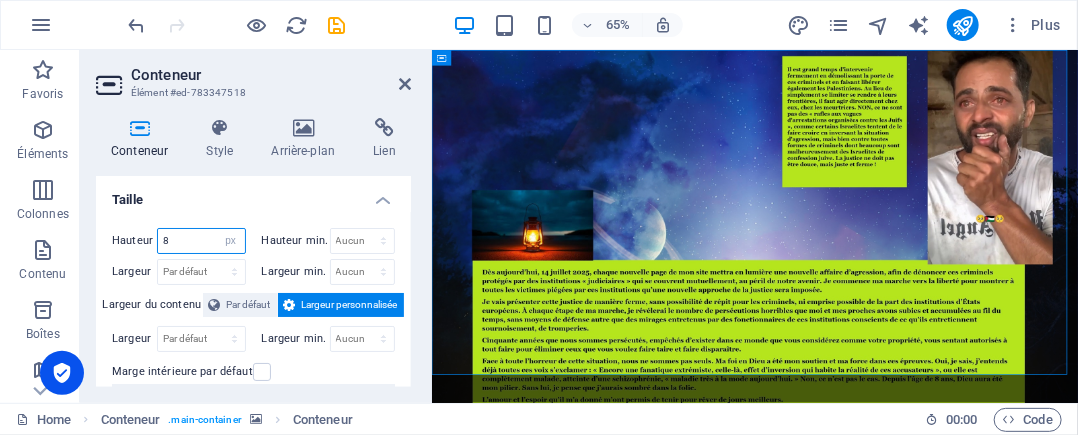 type on "85" 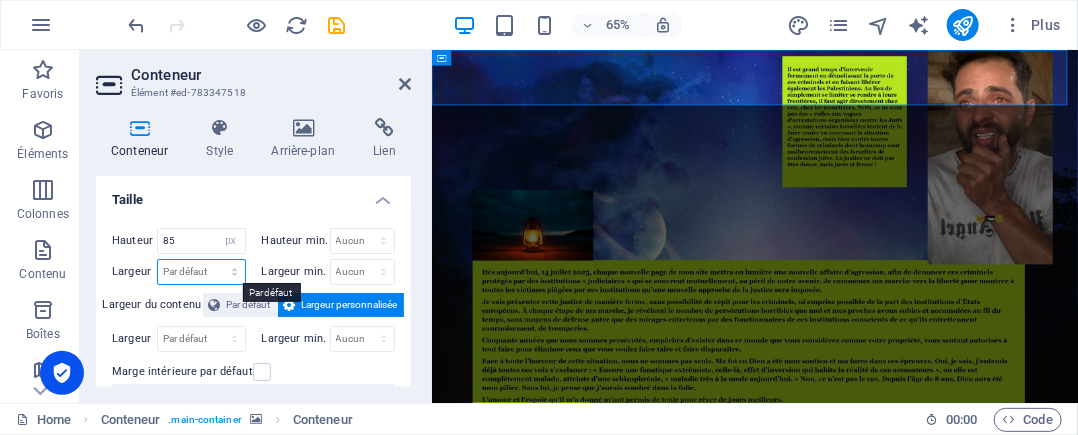 click on "Par défaut px rem % em vh vw" at bounding box center (201, 272) 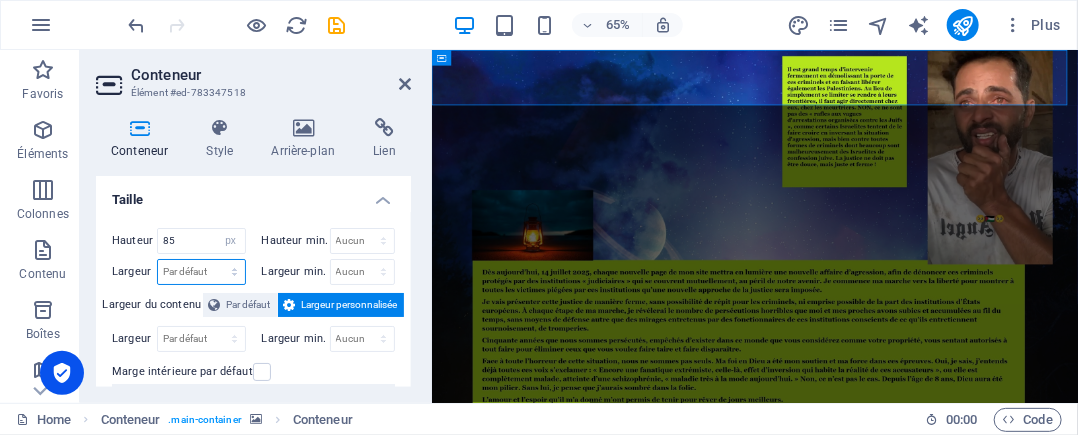 select on "px" 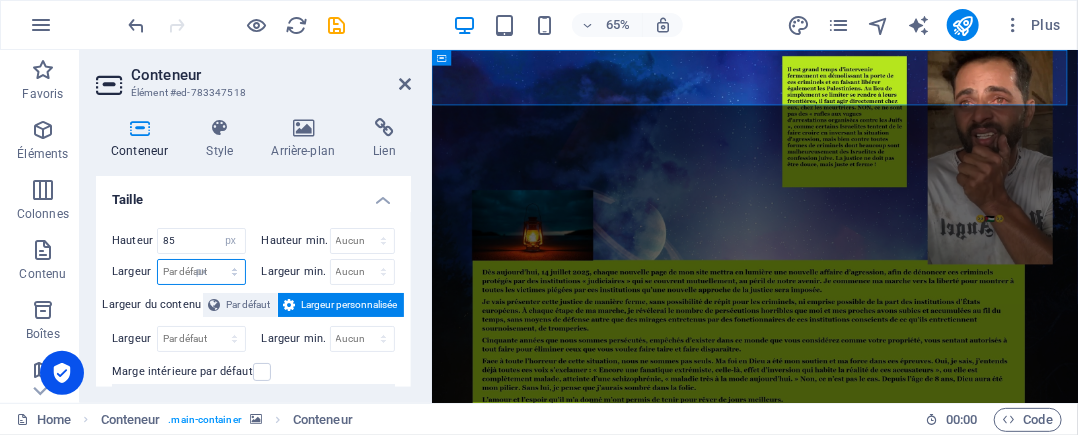 click on "Par défaut px rem % em vh vw" at bounding box center [201, 272] 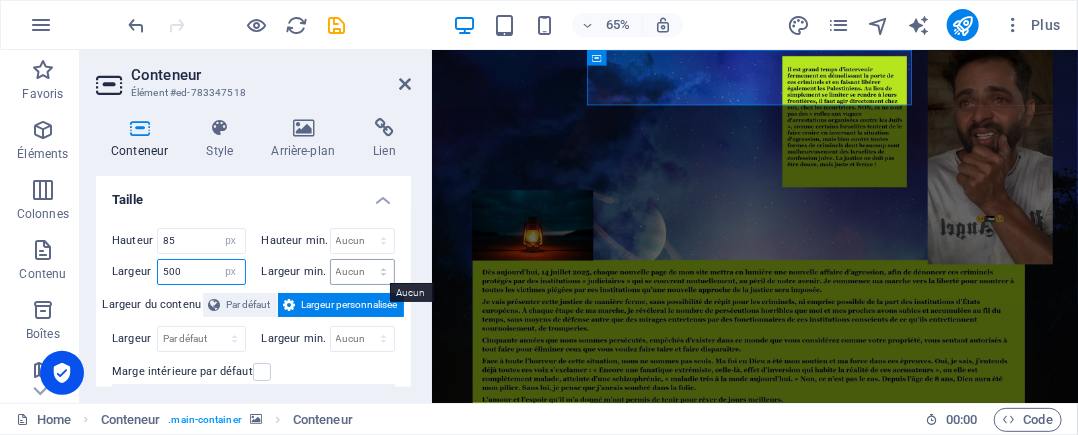 type on "500" 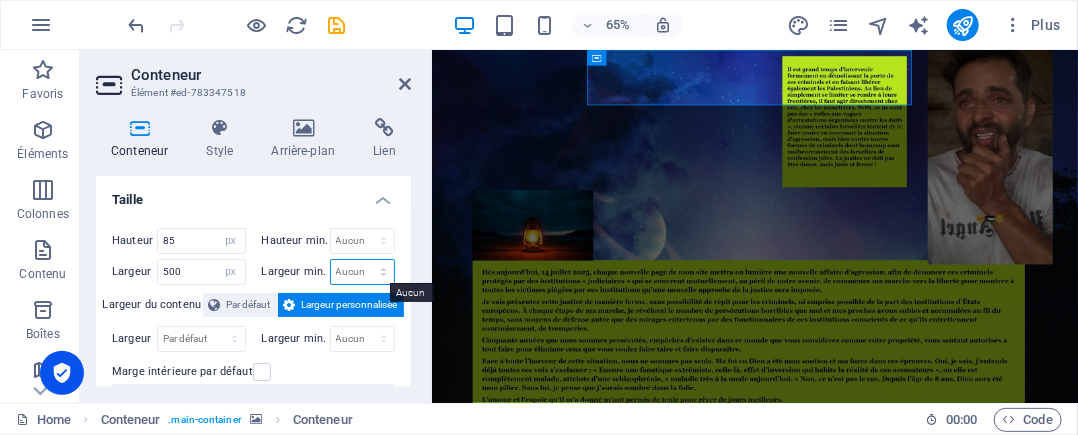 click on "Aucun px rem % vh vw" at bounding box center [363, 272] 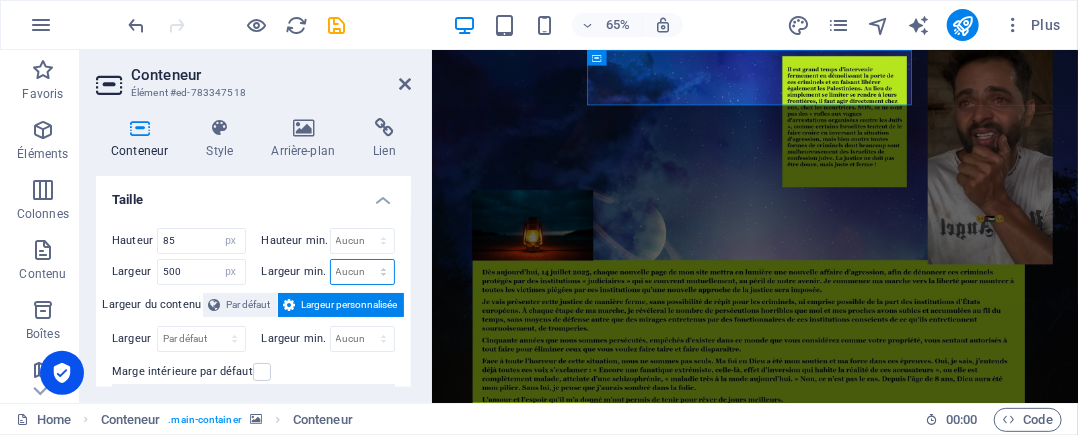 select on "px" 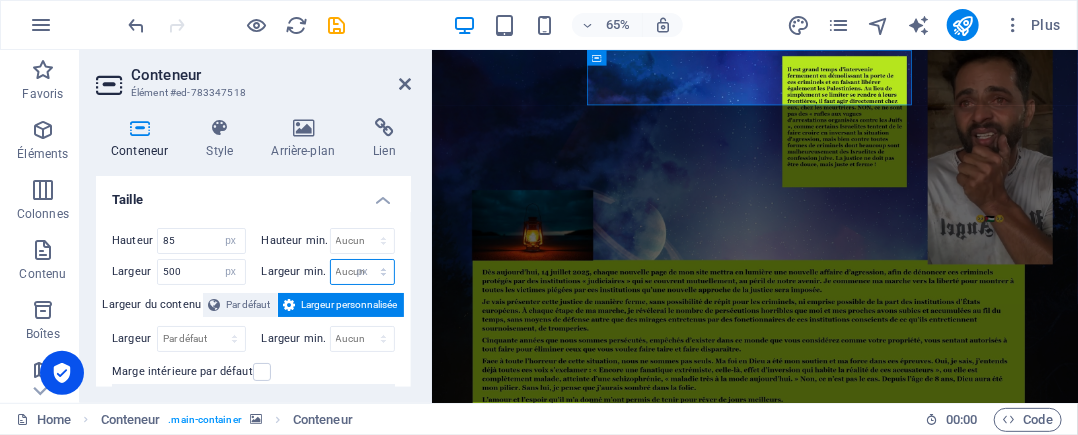 click on "Aucun px rem % vh vw" at bounding box center (363, 272) 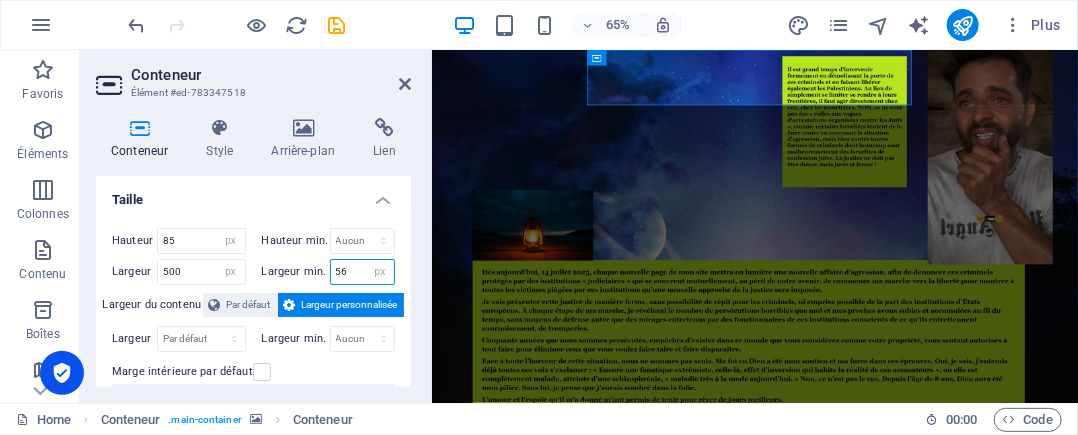 type on "5" 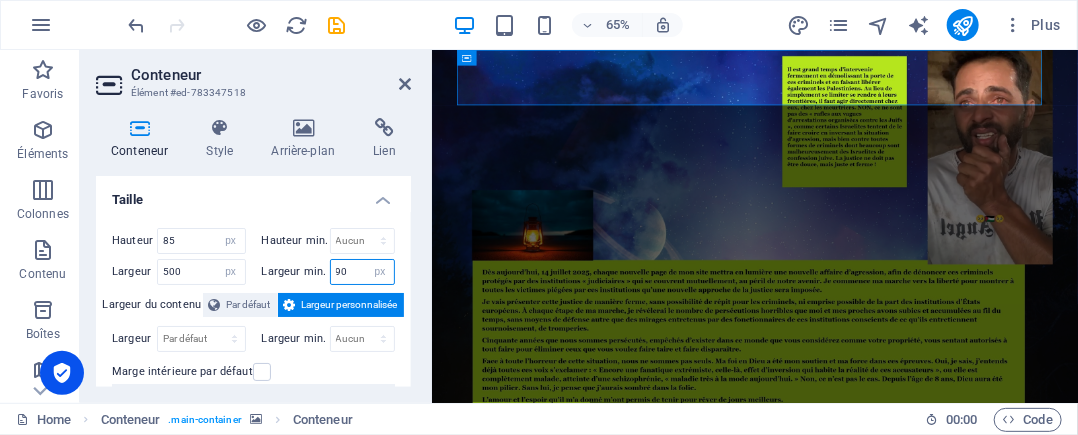 type on "9" 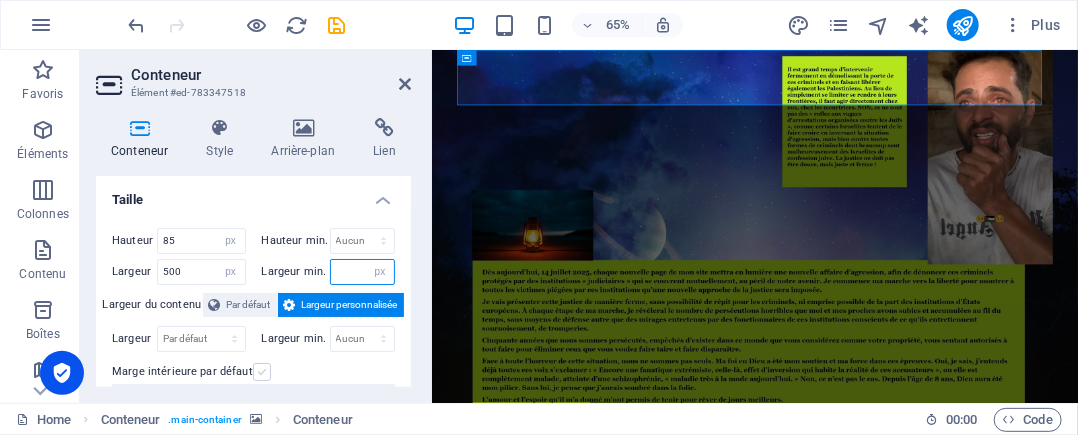type 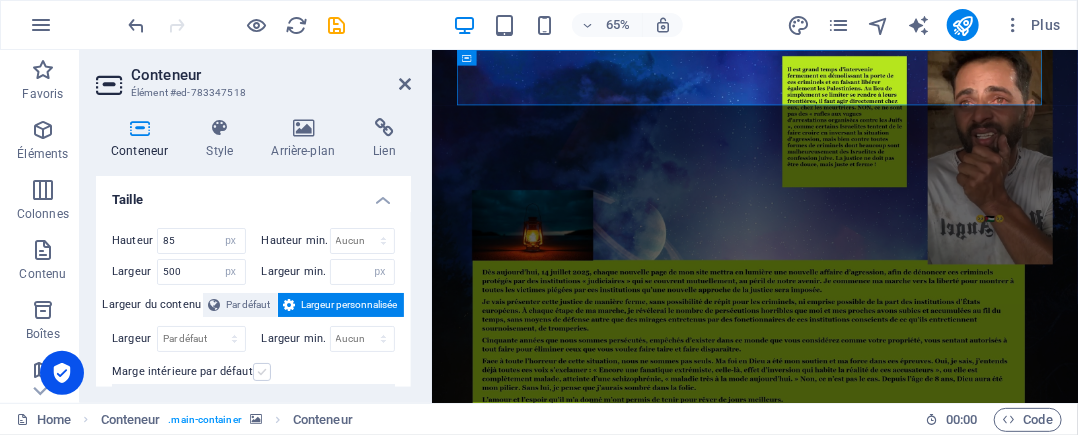 click at bounding box center (262, 372) 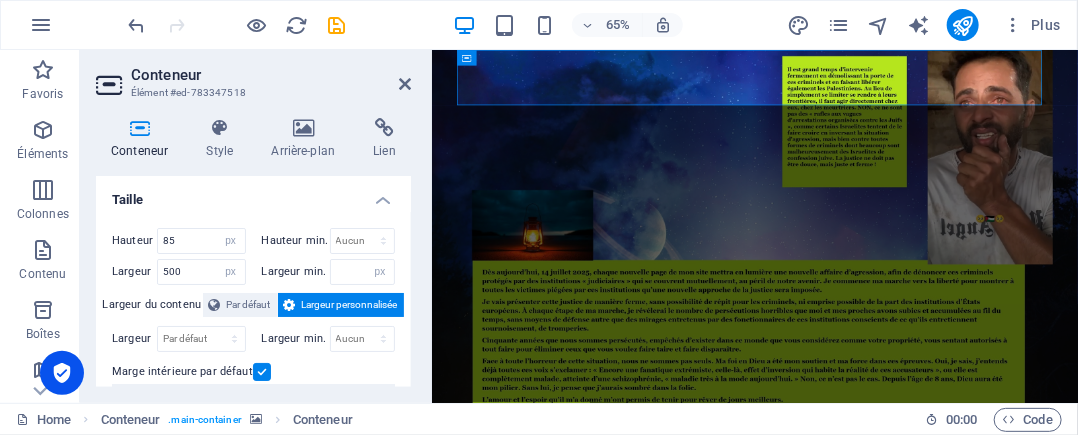 click at bounding box center [262, 372] 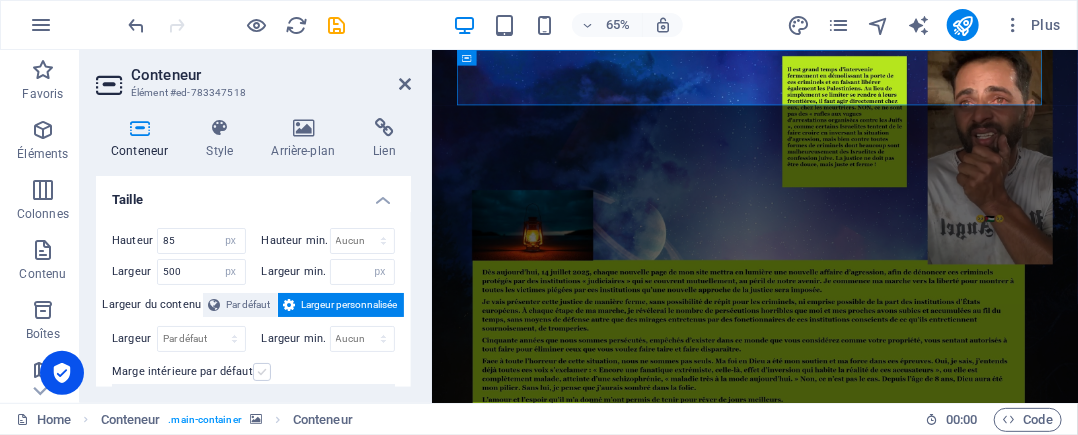 click at bounding box center (262, 372) 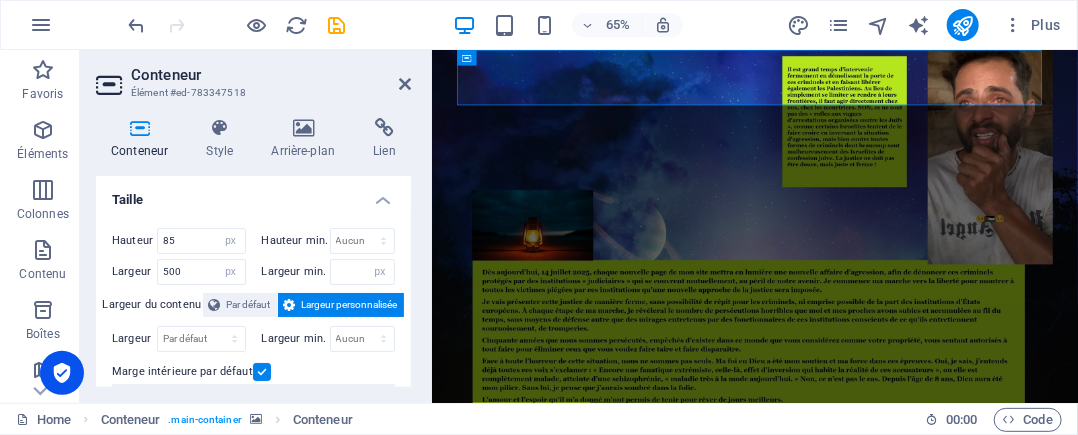 click at bounding box center [262, 372] 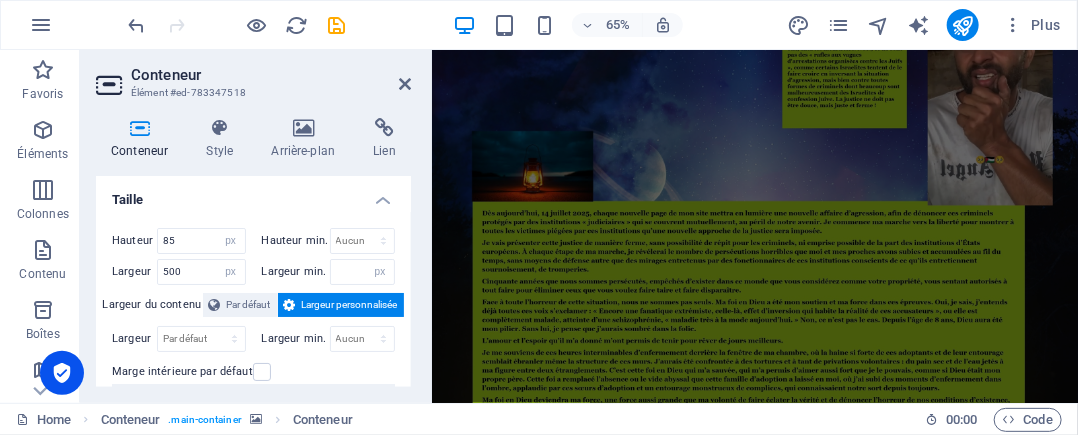 scroll, scrollTop: 0, scrollLeft: 0, axis: both 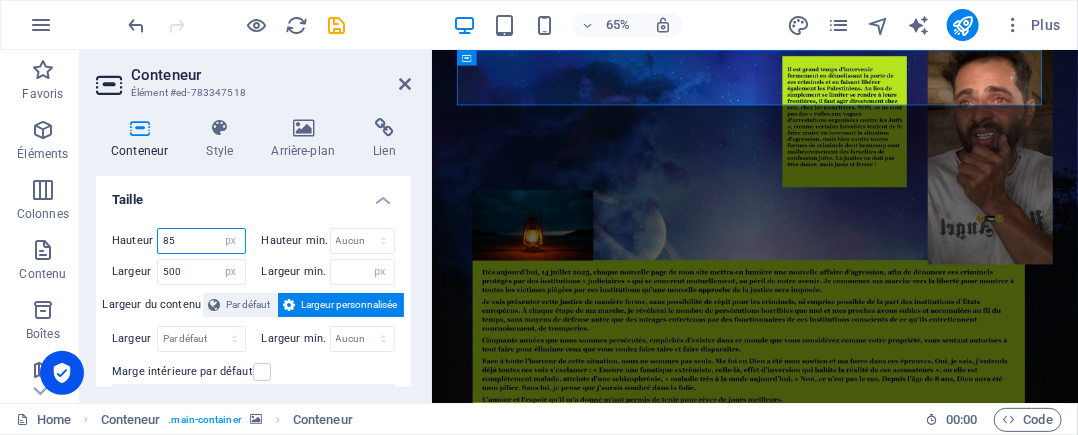 drag, startPoint x: 199, startPoint y: 236, endPoint x: 147, endPoint y: 236, distance: 52 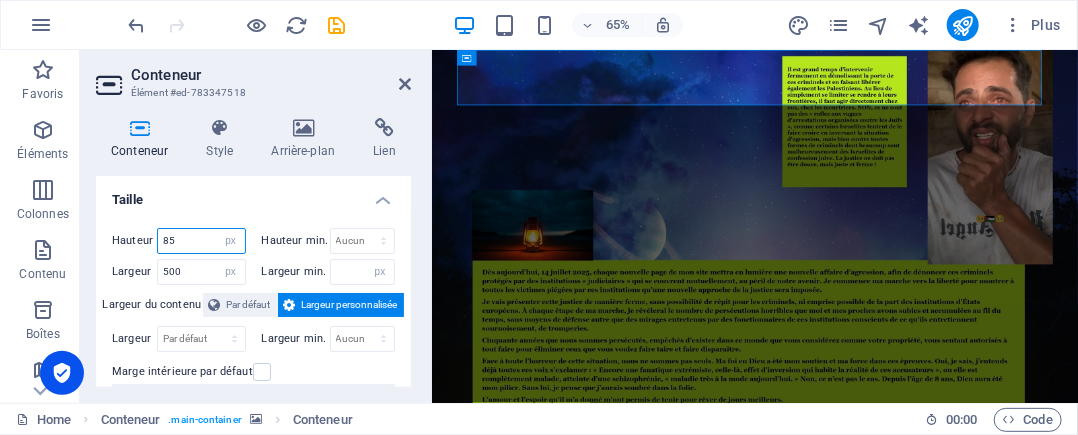 click on "Hauteur 85 Par défaut px rem % vh vw" at bounding box center (179, 241) 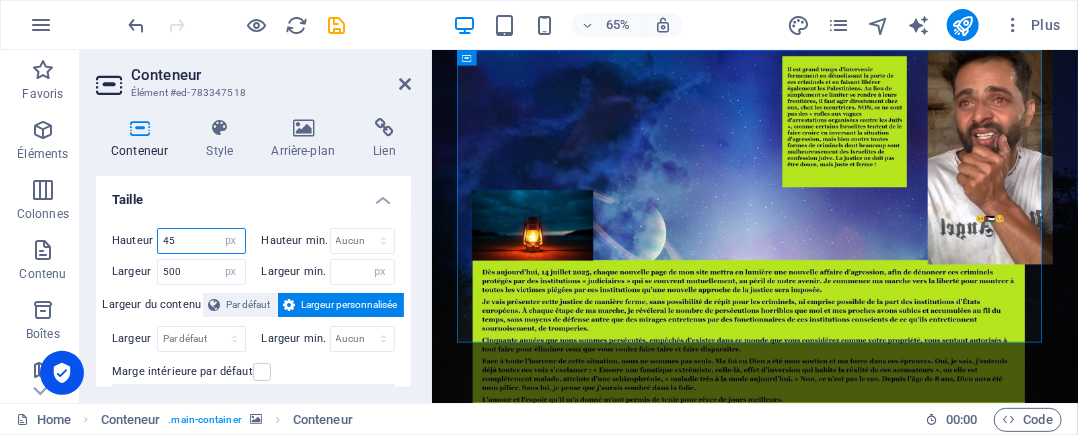 type on "4" 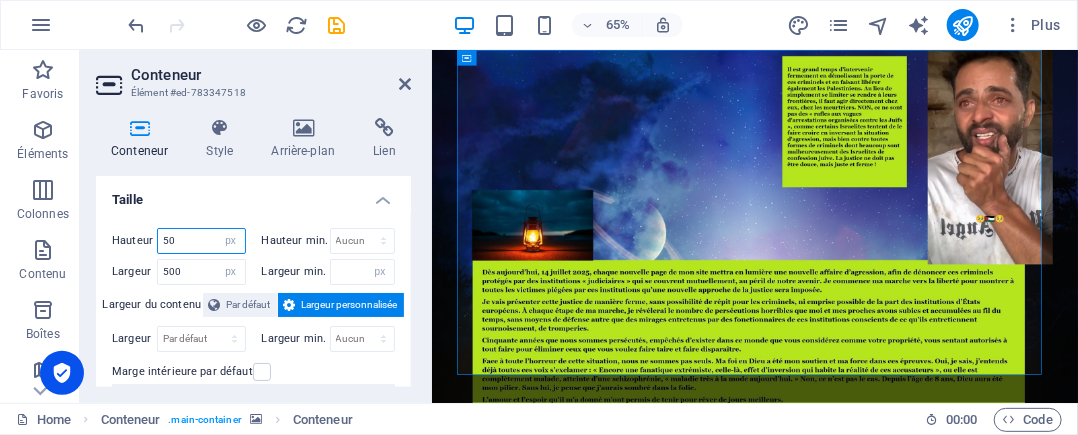 type on "5" 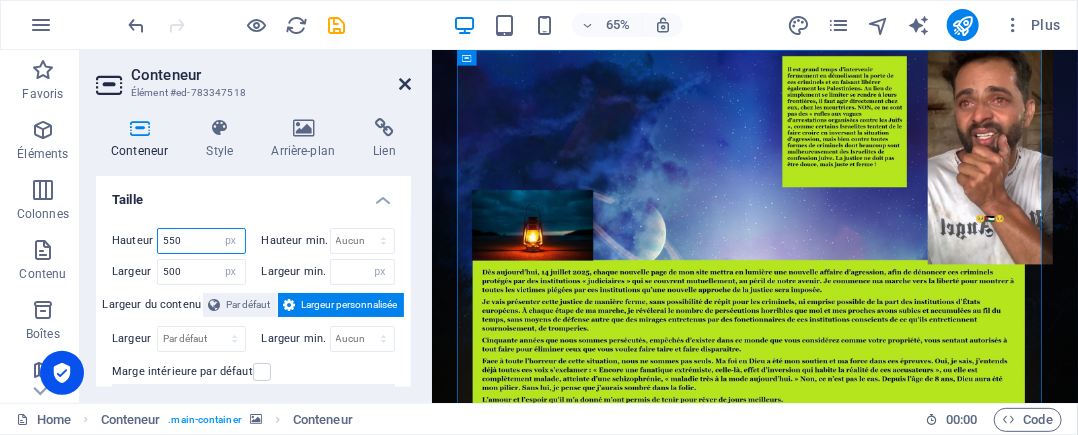 type on "550" 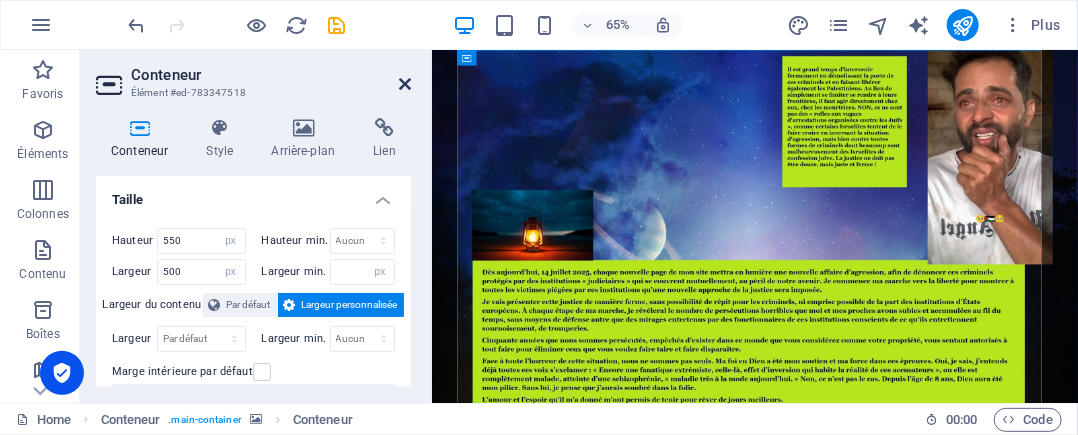 click at bounding box center [405, 84] 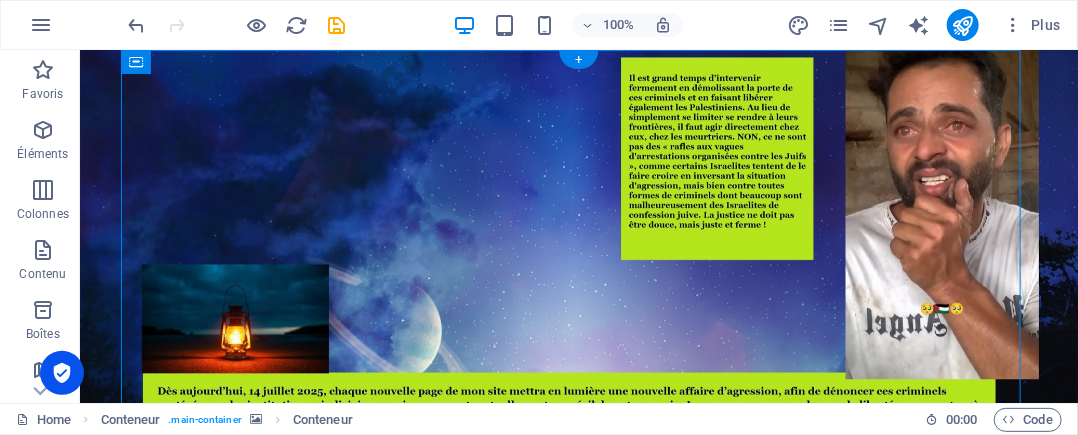 click at bounding box center [578, 543] 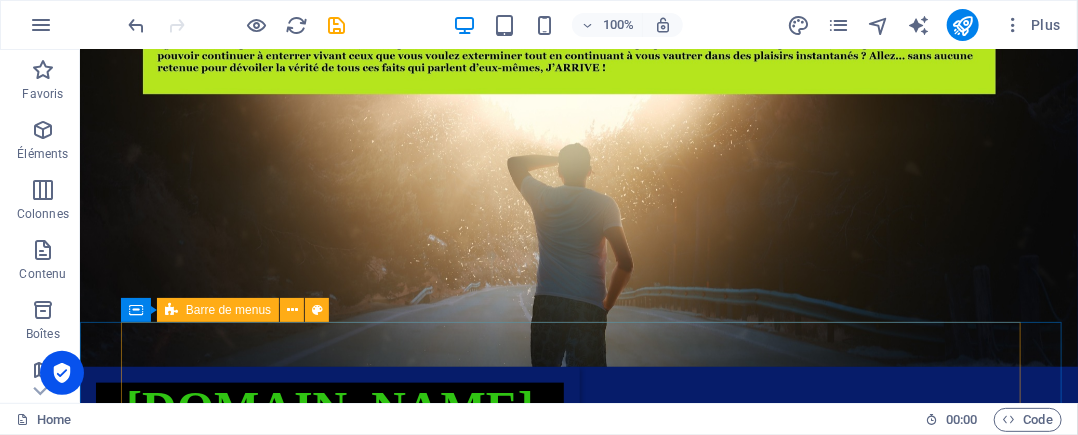 scroll, scrollTop: 866, scrollLeft: 0, axis: vertical 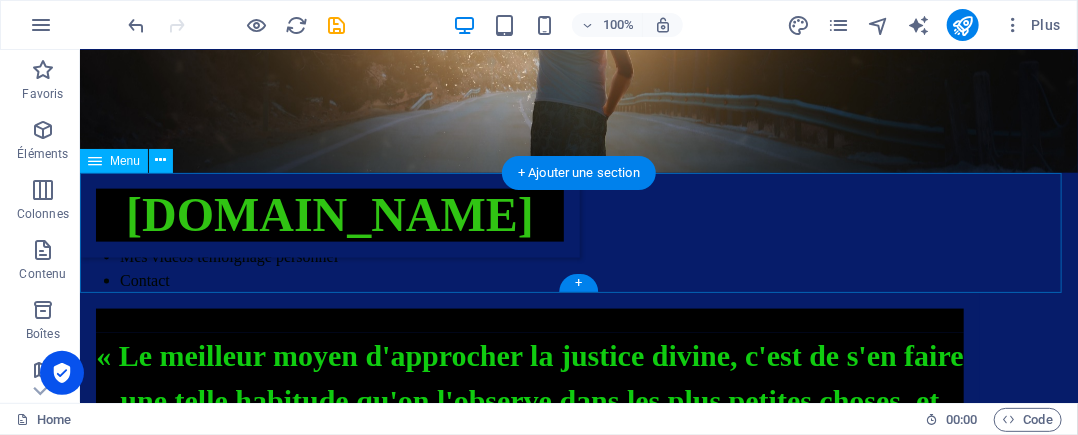 click on "Home La vérité Affaire Van Russelt Michel & Huveneers Paule  Mes vidéos témoignage personnel Contact" at bounding box center (578, 232) 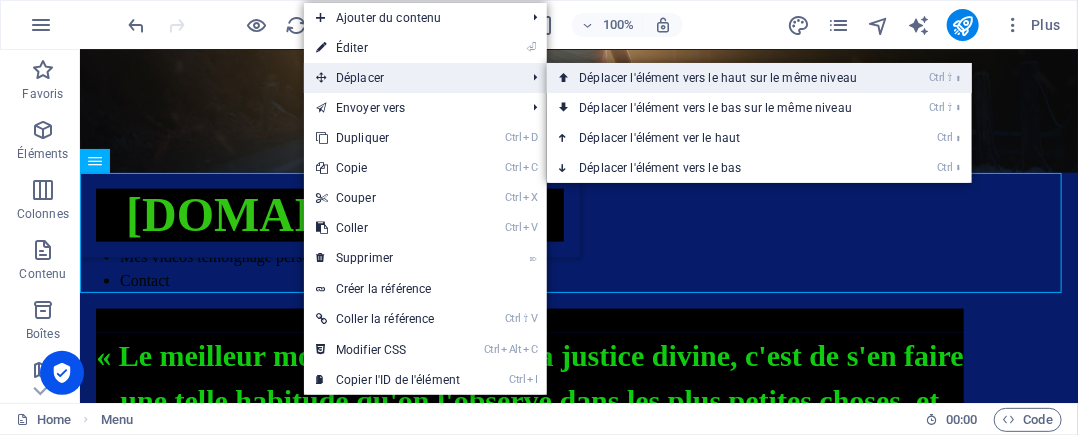 click on "Ctrl ⇧ ⬆  Déplacer l'élément vers le haut sur le même niveau" at bounding box center (722, 78) 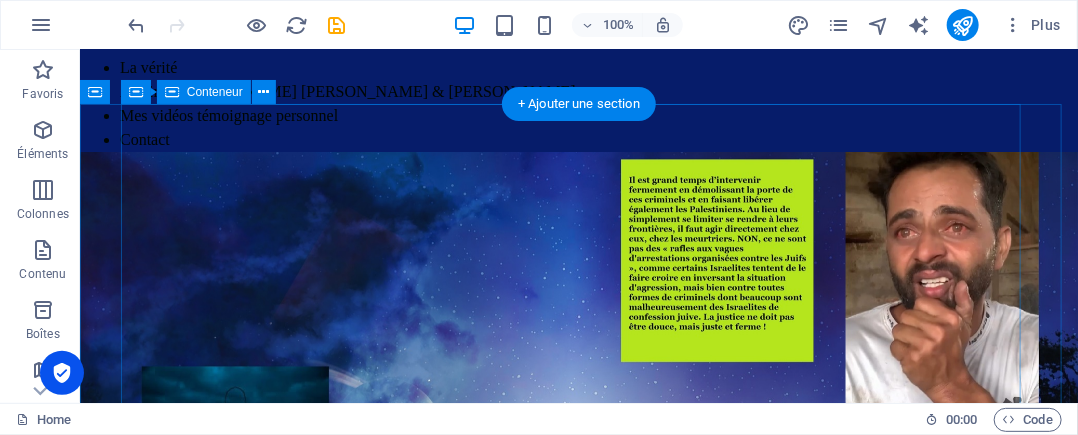 scroll, scrollTop: 0, scrollLeft: 0, axis: both 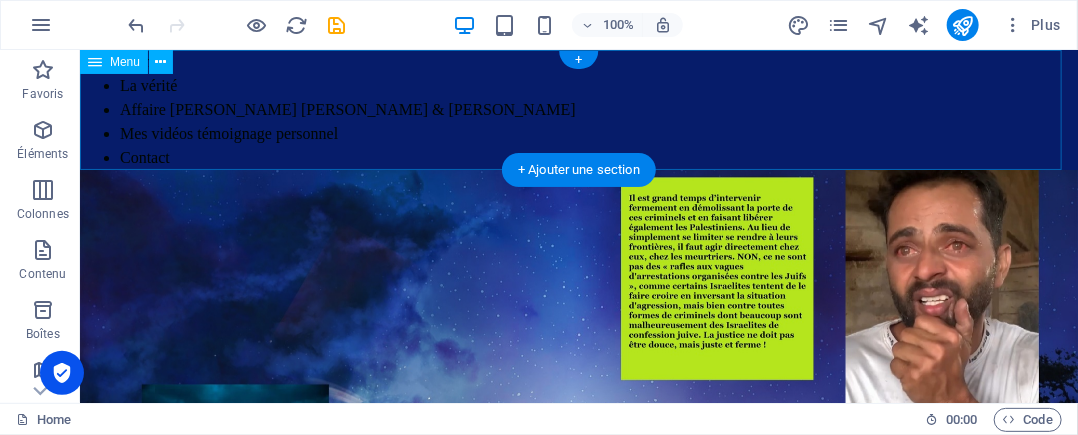 click on "Home La vérité Affaire Van Russelt Michel & Huveneers Paule  Mes vidéos témoignage personnel Contact" at bounding box center [578, 109] 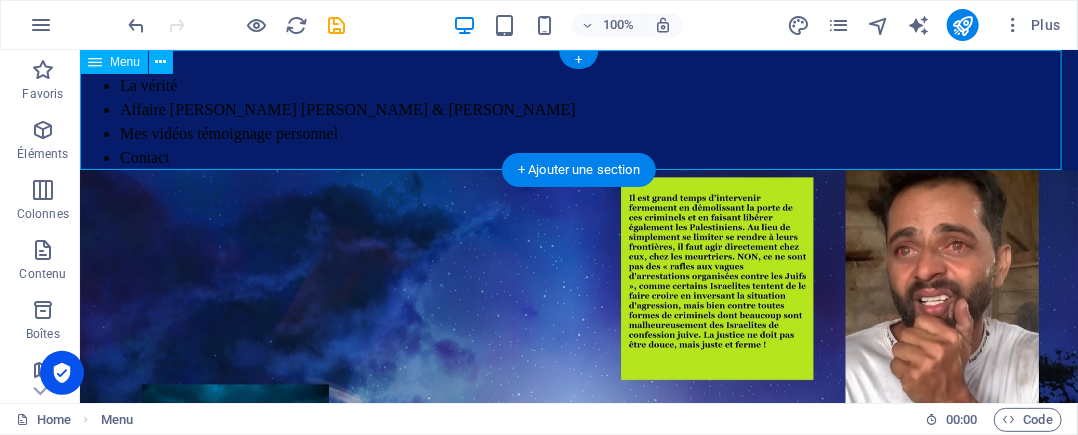 click on "Home La vérité Affaire Van Russelt Michel & Huveneers Paule  Mes vidéos témoignage personnel Contact" at bounding box center [578, 109] 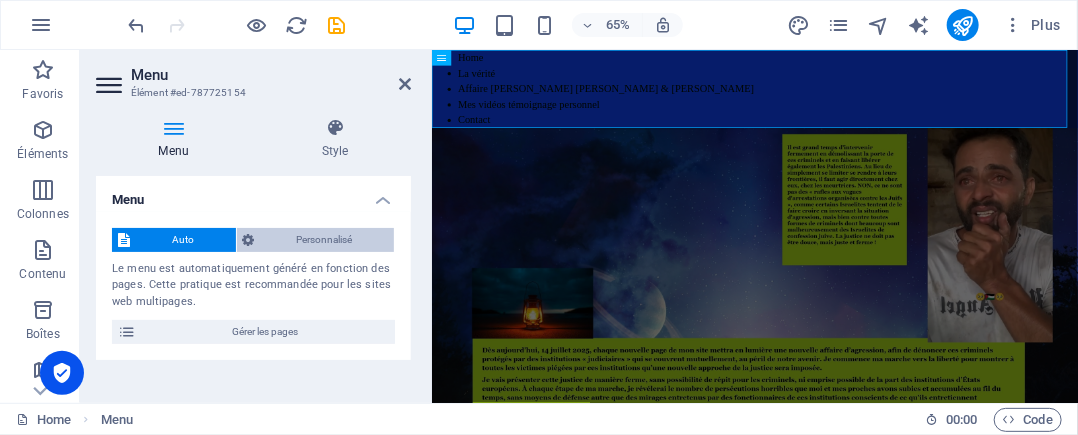 click on "Personnalisé" at bounding box center [325, 240] 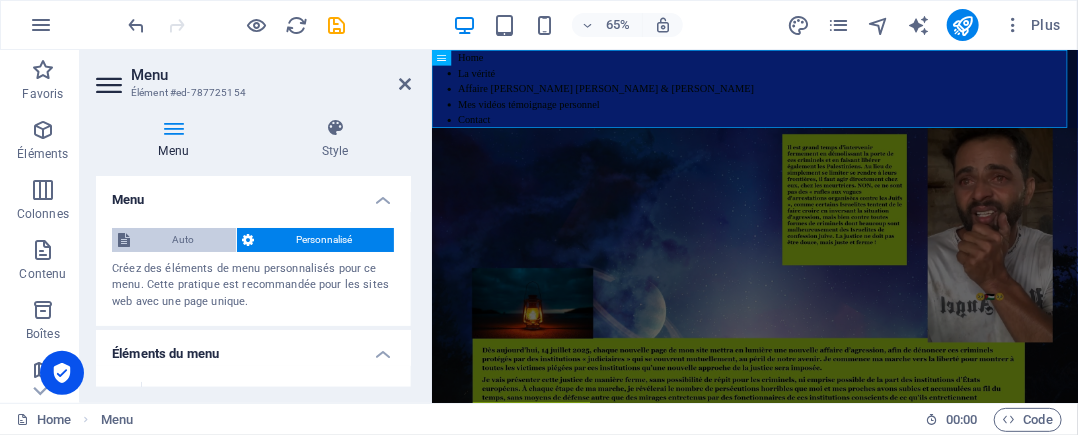 click on "Auto" at bounding box center (183, 240) 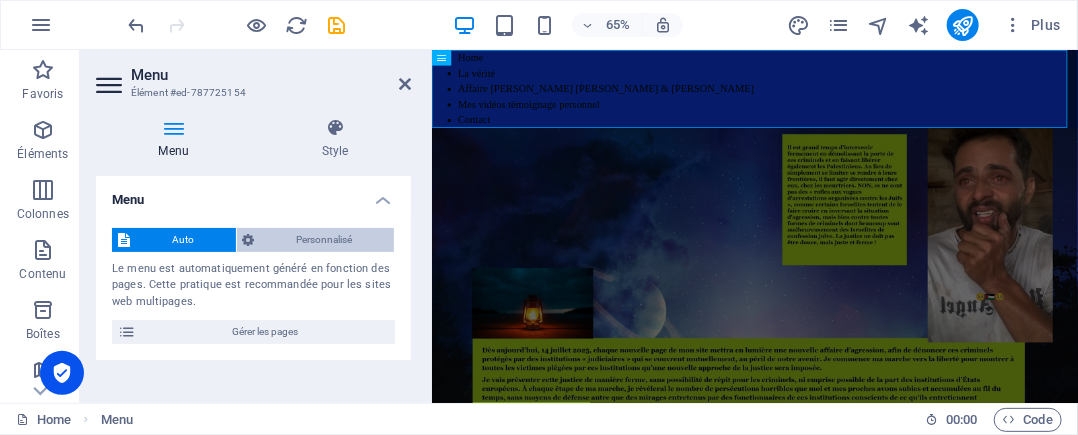 click on "Personnalisé" at bounding box center [325, 240] 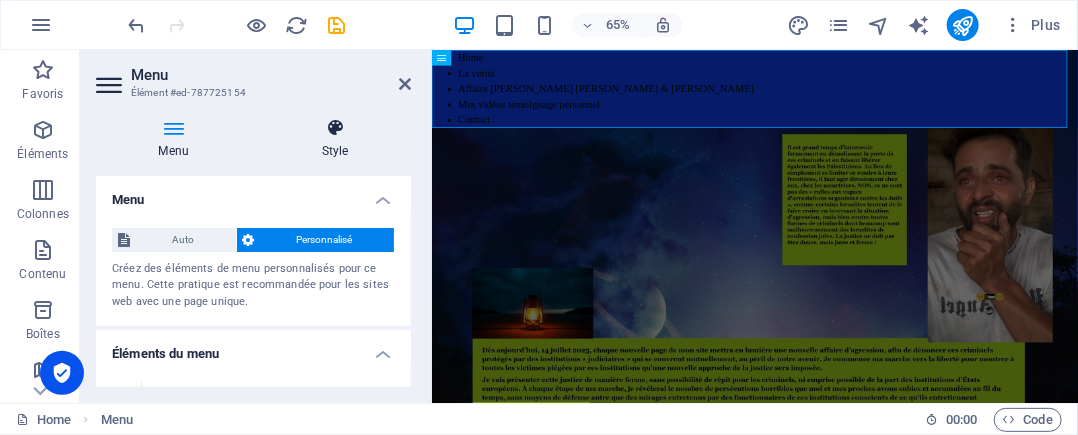 click at bounding box center (335, 128) 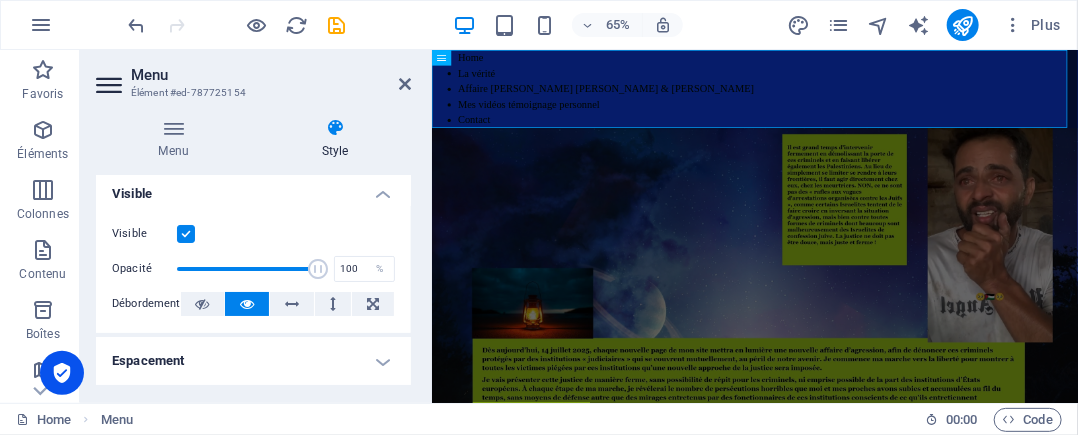 scroll, scrollTop: 0, scrollLeft: 0, axis: both 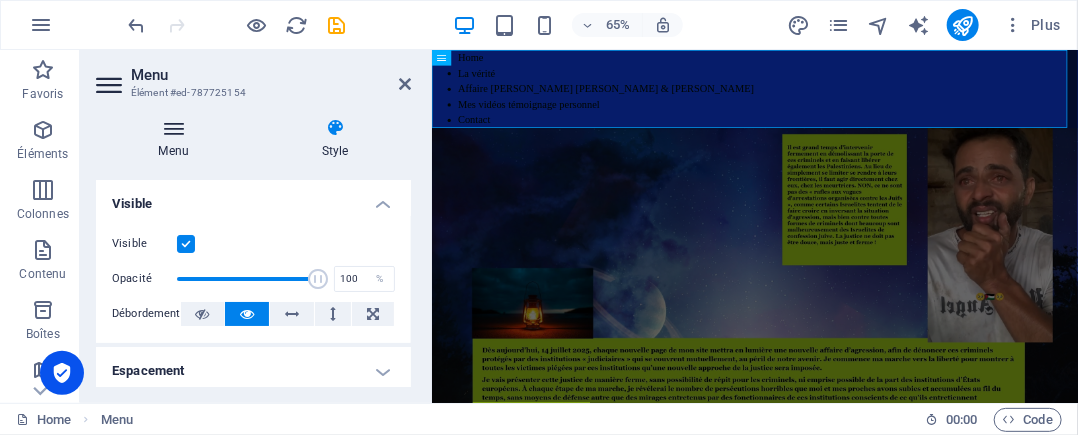 click on "Menu" at bounding box center (177, 139) 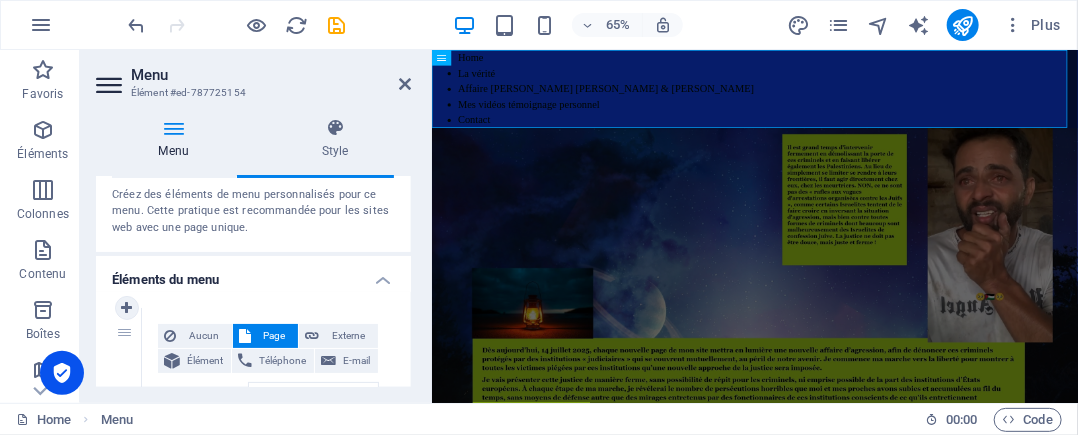 scroll, scrollTop: 0, scrollLeft: 0, axis: both 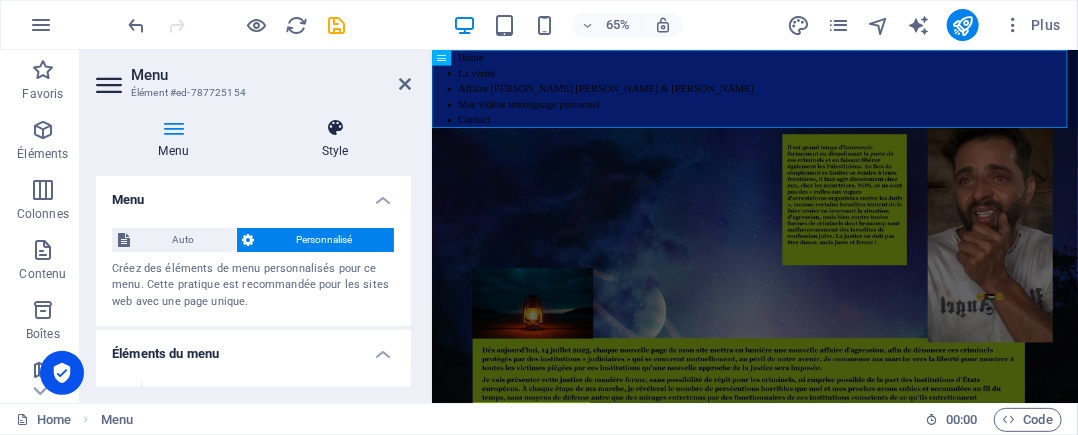 click at bounding box center [335, 128] 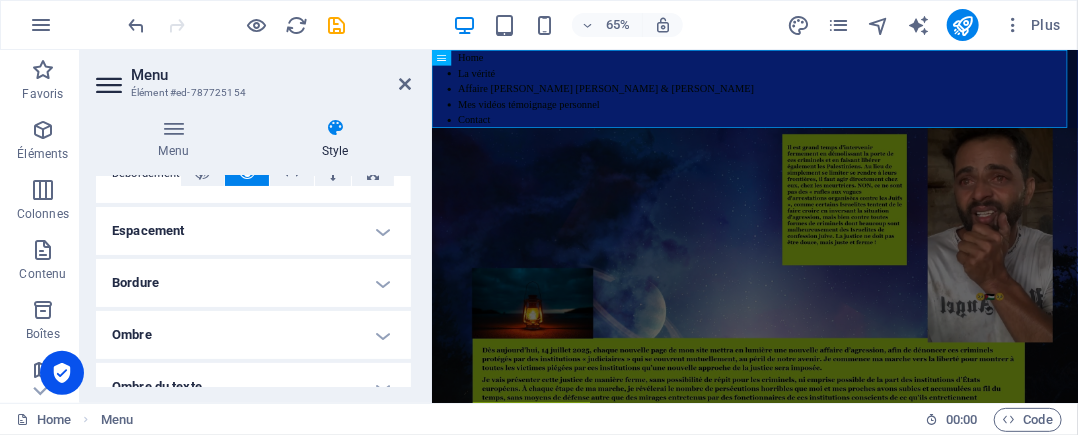 scroll, scrollTop: 0, scrollLeft: 0, axis: both 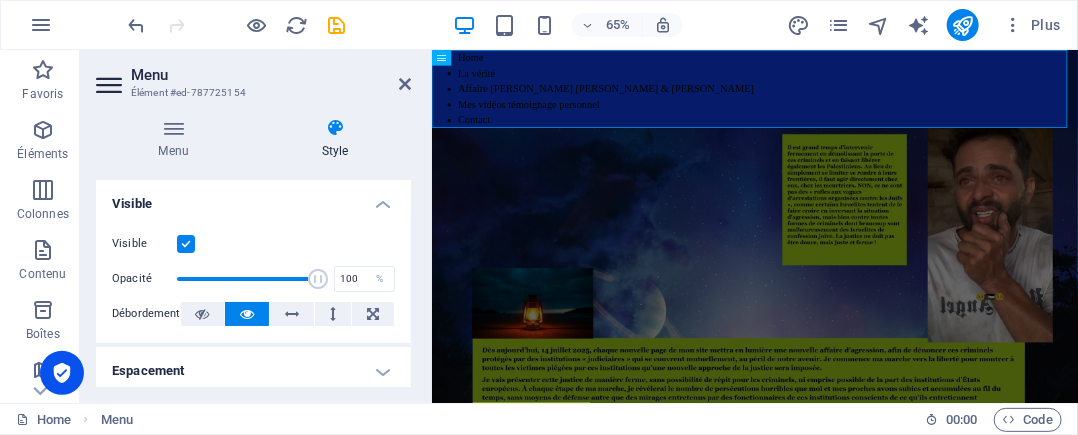 click at bounding box center (186, 244) 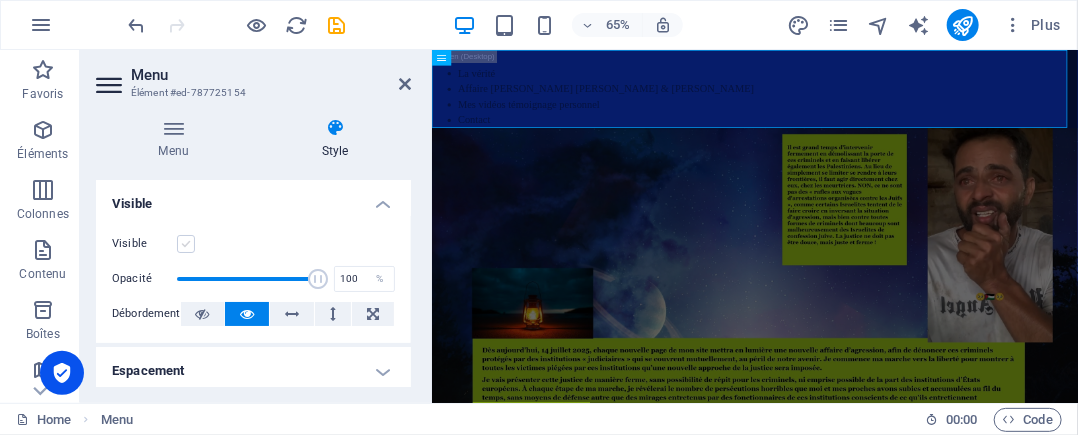 click at bounding box center (186, 244) 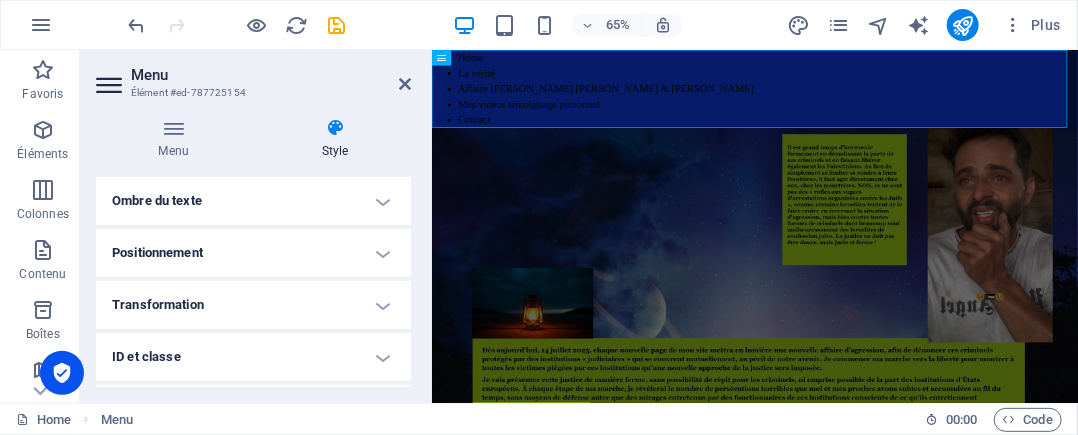 scroll, scrollTop: 300, scrollLeft: 0, axis: vertical 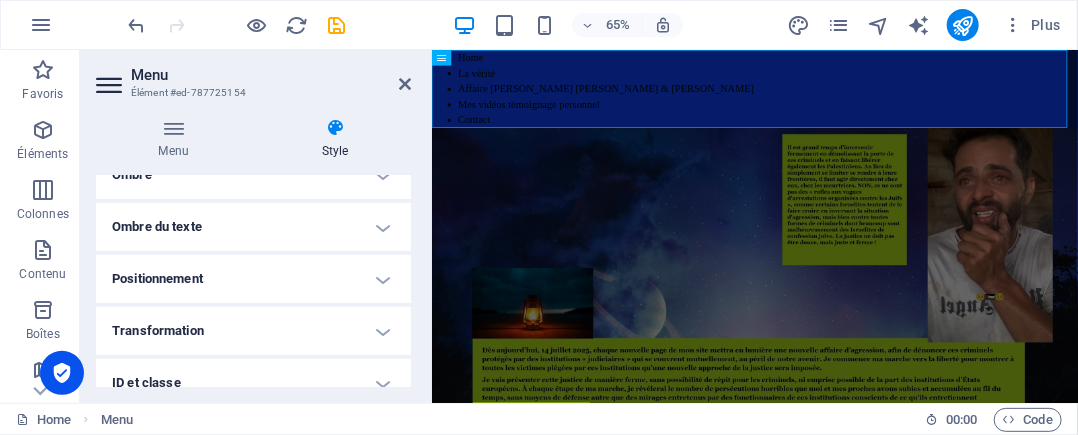 click on "Ombre du texte" at bounding box center [253, 227] 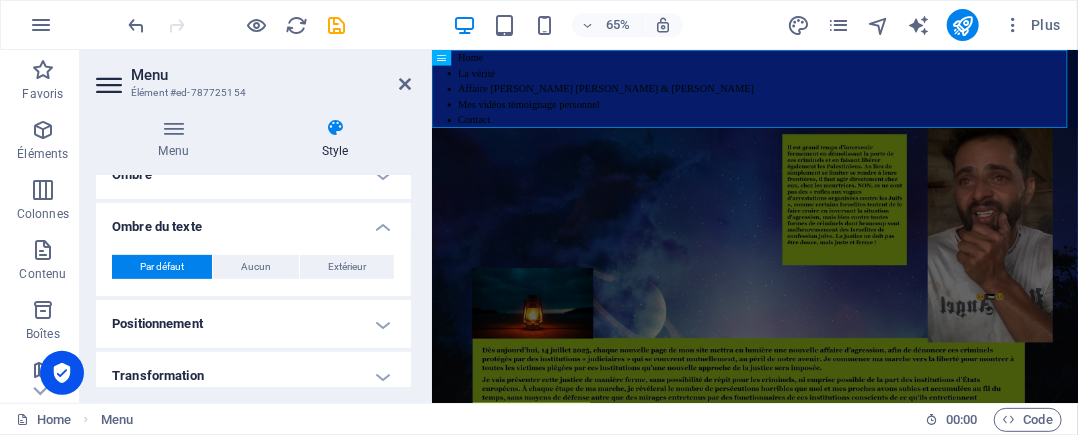 click on "Ombre du texte" at bounding box center (253, 221) 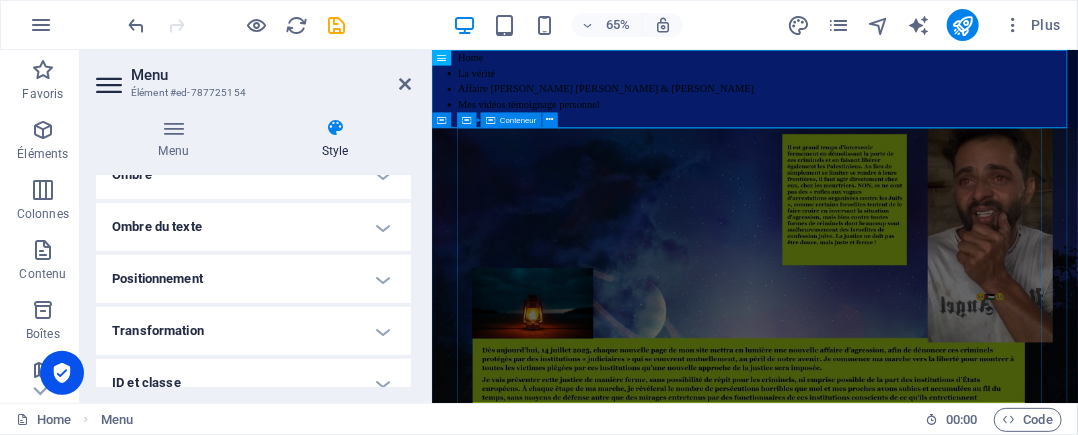 click on "[DOMAIN_NAME]" at bounding box center [881, 1433] 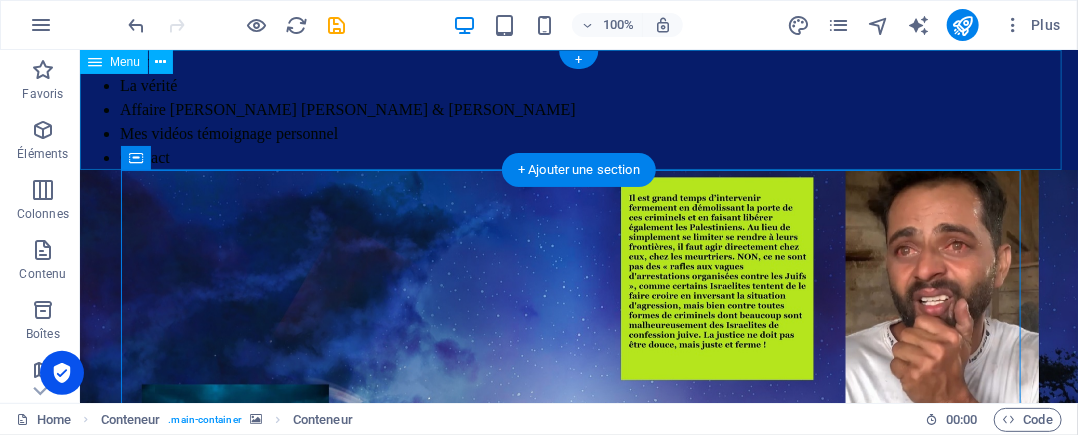 click on "Home La vérité Affaire Van Russelt Michel & Huveneers Paule  Mes vidéos témoignage personnel Contact" at bounding box center [578, 109] 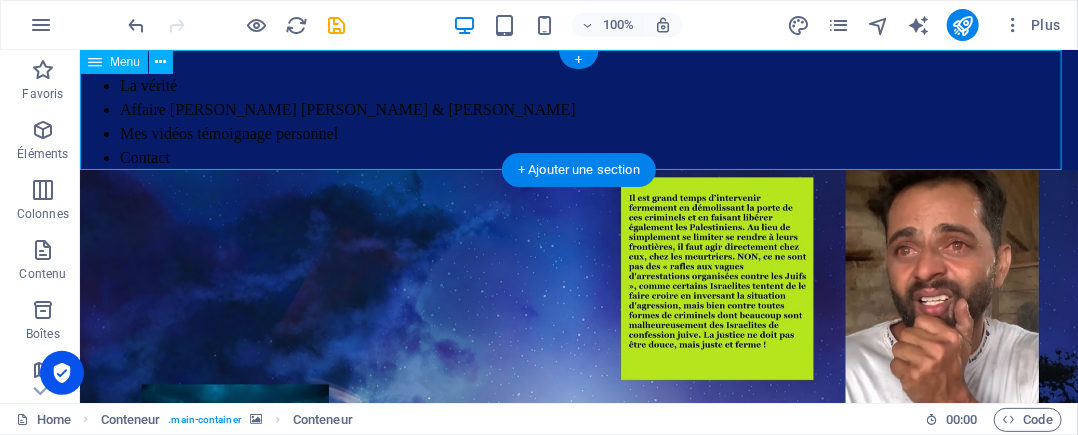 click on "Home La vérité Affaire Van Russelt Michel & Huveneers Paule  Mes vidéos témoignage personnel Contact" at bounding box center (578, 109) 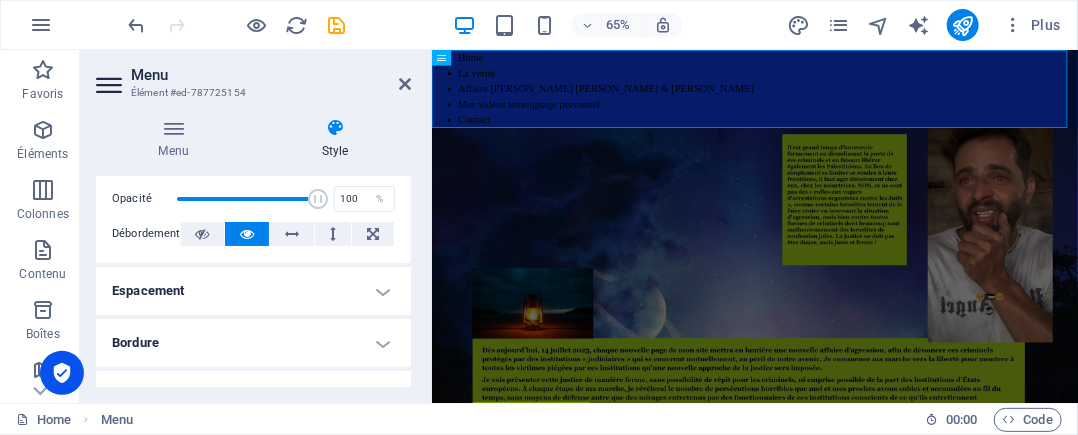 scroll, scrollTop: 23, scrollLeft: 0, axis: vertical 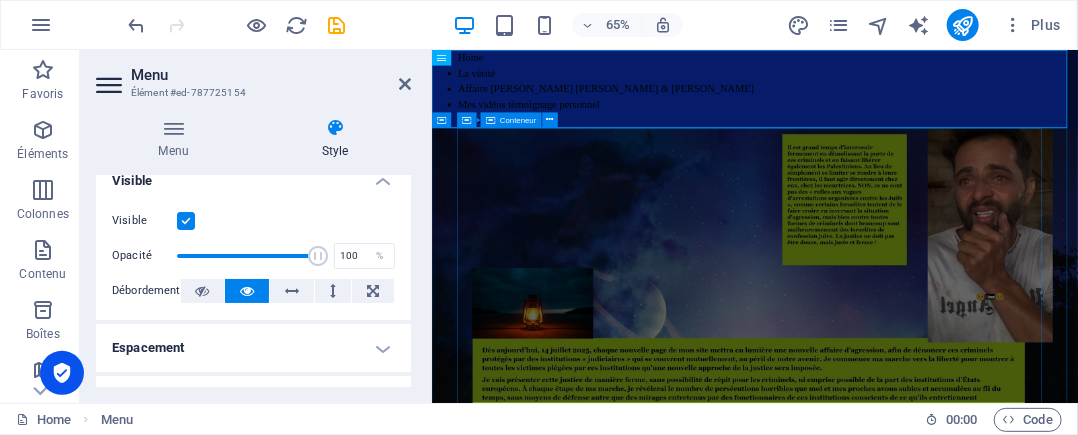 click on "[DOMAIN_NAME]" at bounding box center [881, 1433] 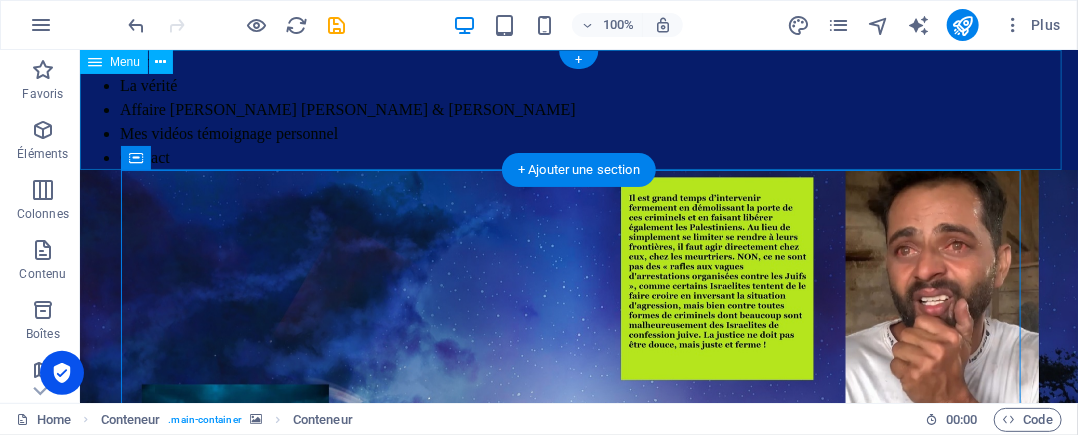 click on "Home La vérité Affaire Van Russelt Michel & Huveneers Paule  Mes vidéos témoignage personnel Contact" at bounding box center [578, 109] 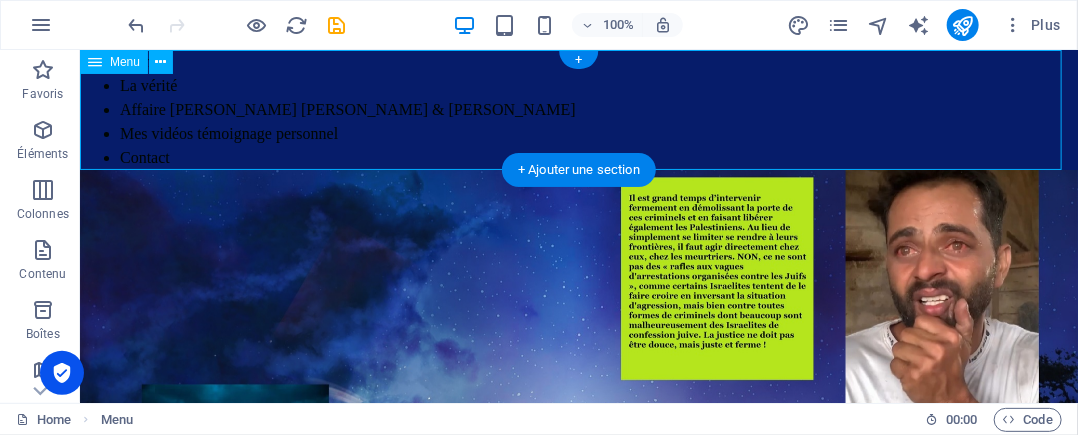 click on "Home La vérité Affaire Van Russelt Michel & Huveneers Paule  Mes vidéos témoignage personnel Contact" at bounding box center [578, 109] 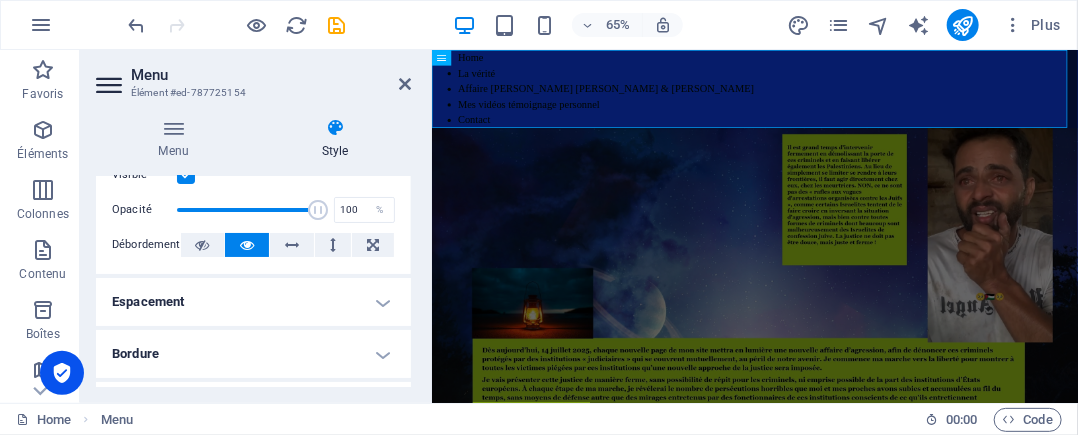 scroll, scrollTop: 100, scrollLeft: 0, axis: vertical 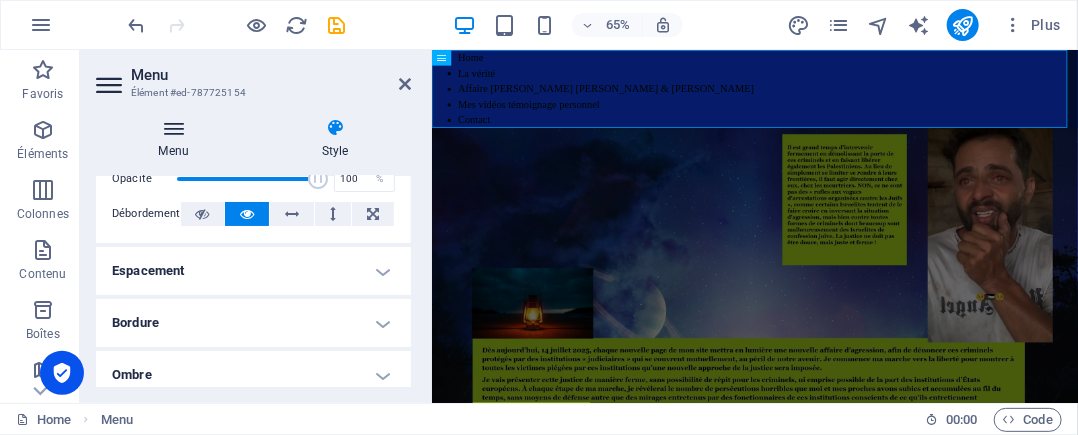 click at bounding box center (173, 128) 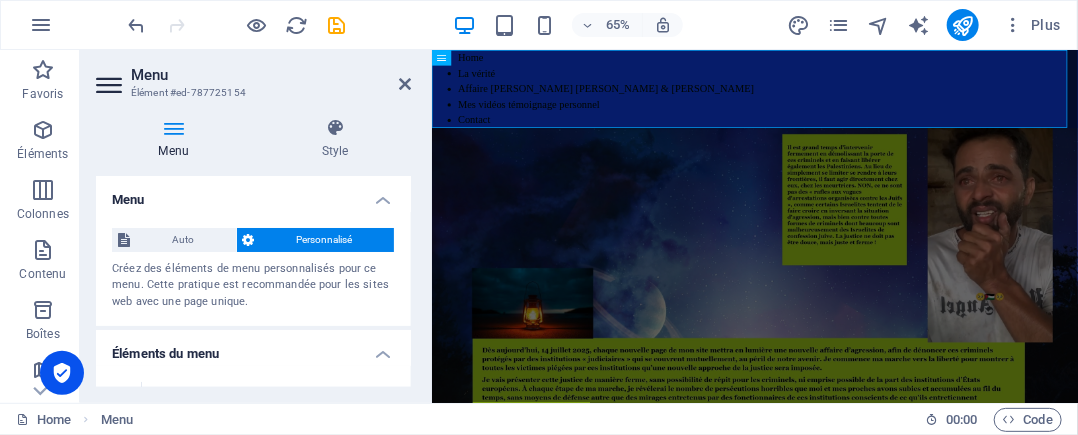 scroll, scrollTop: 200, scrollLeft: 0, axis: vertical 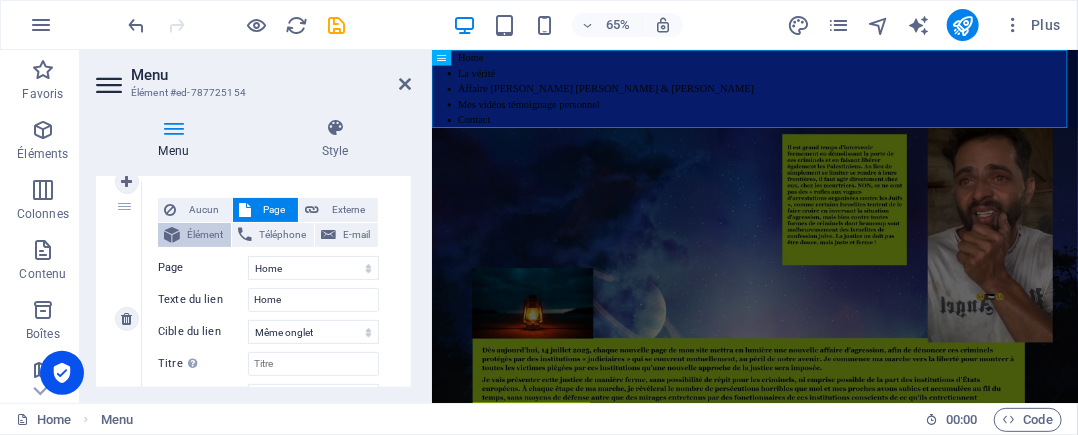 click on "Élément" at bounding box center [205, 235] 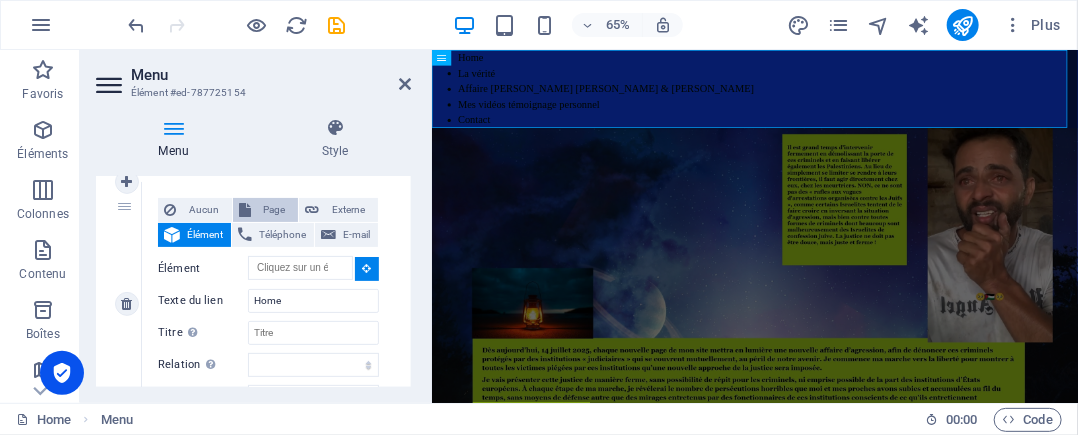 click on "Page" at bounding box center (275, 210) 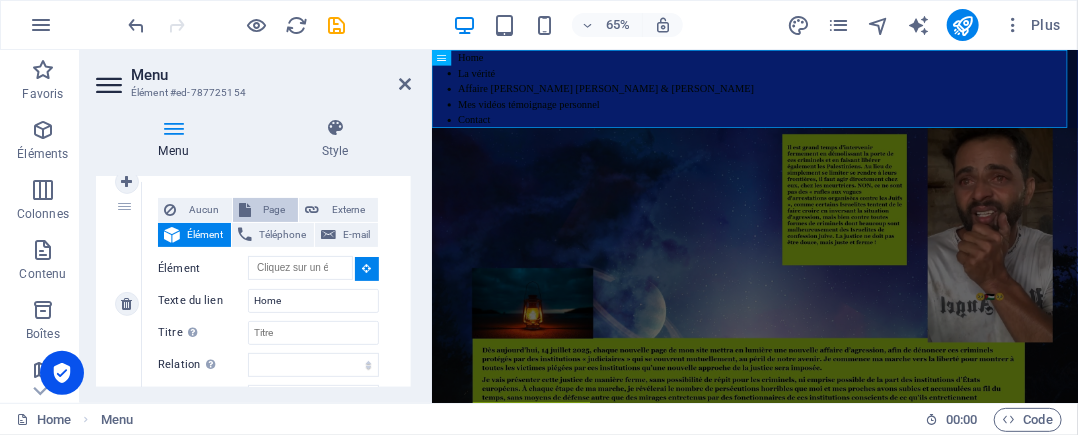 select 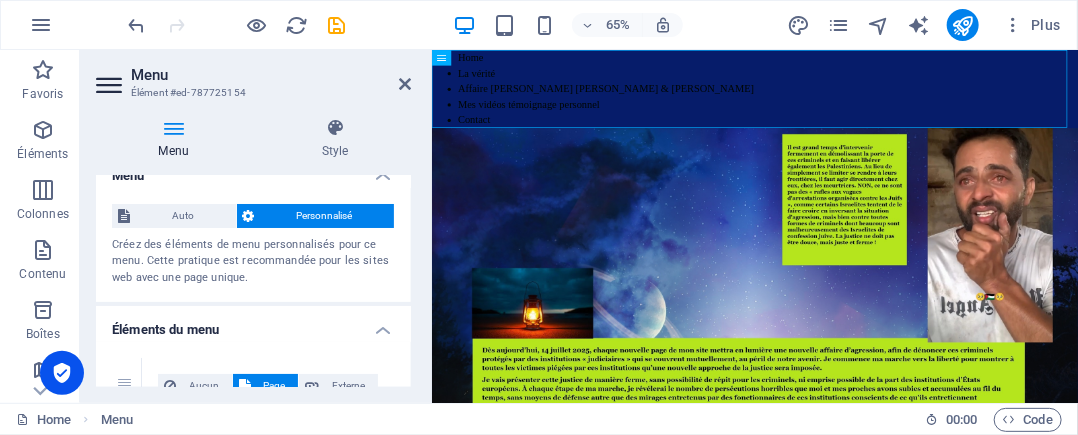 scroll, scrollTop: 0, scrollLeft: 0, axis: both 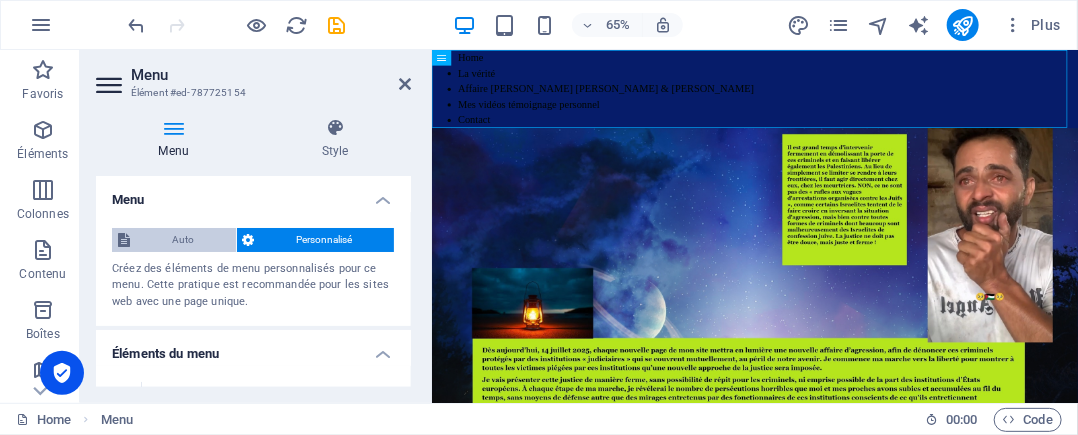 click on "Auto" at bounding box center (183, 240) 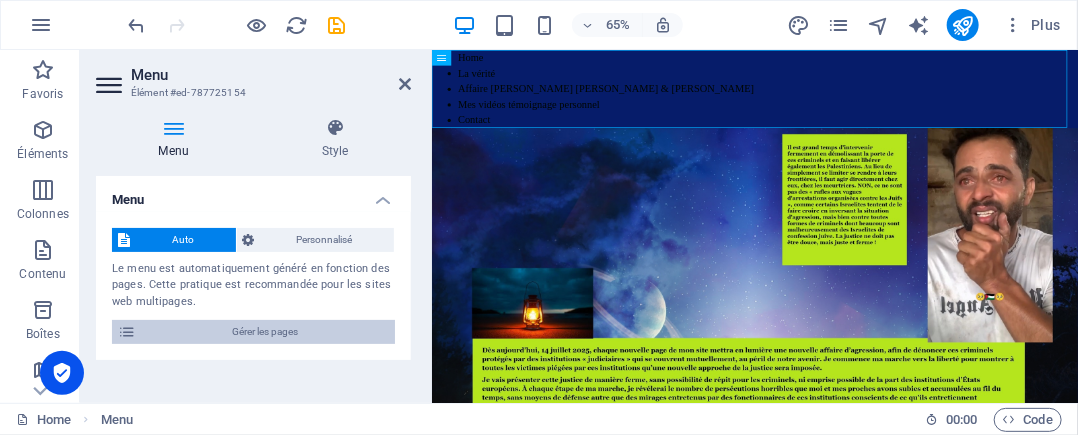 click on "Gérer les pages" at bounding box center (265, 332) 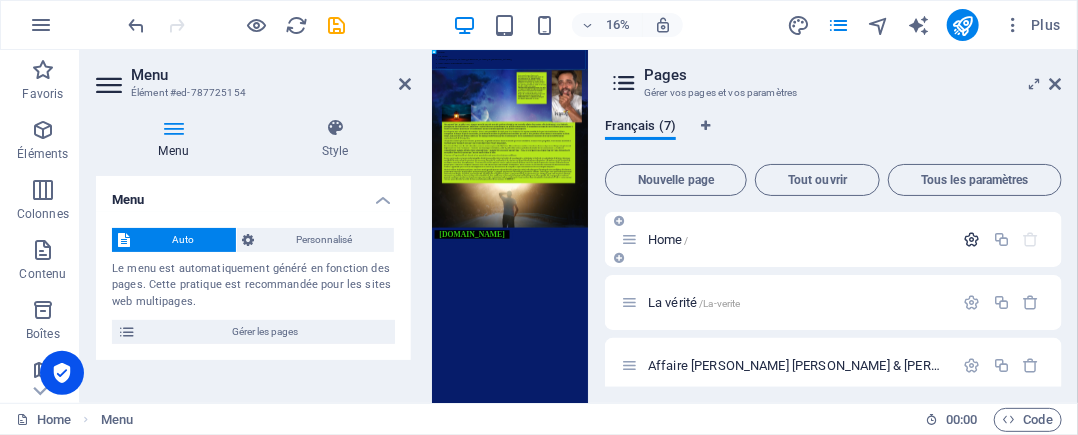 click at bounding box center (972, 239) 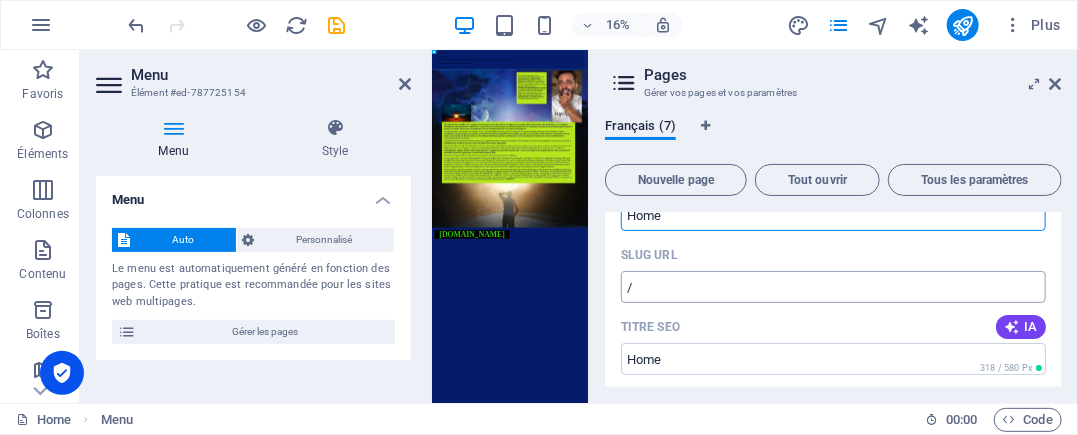 scroll, scrollTop: 0, scrollLeft: 0, axis: both 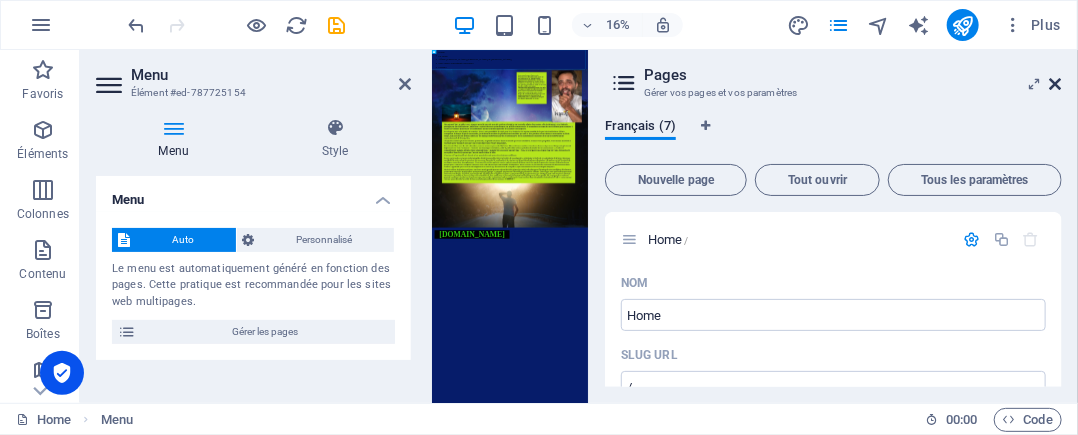 drag, startPoint x: 1052, startPoint y: 77, endPoint x: 712, endPoint y: 75, distance: 340.0059 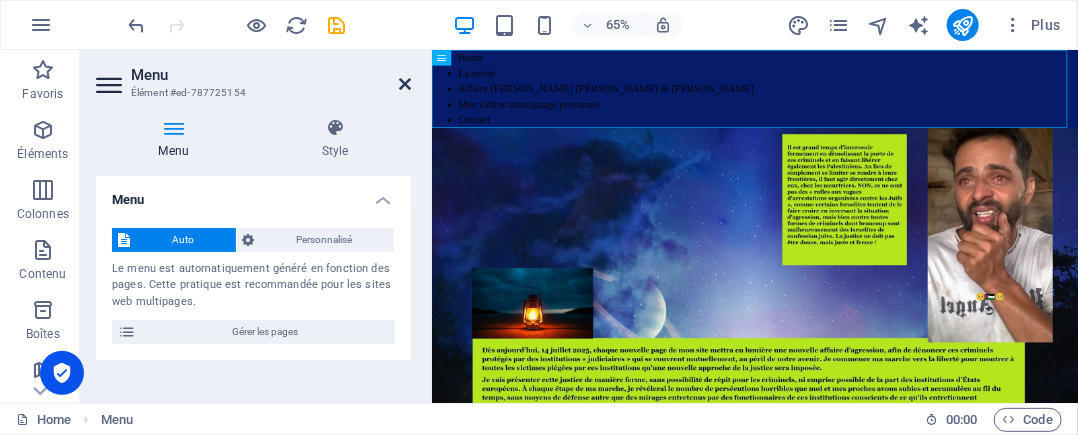 click at bounding box center (405, 84) 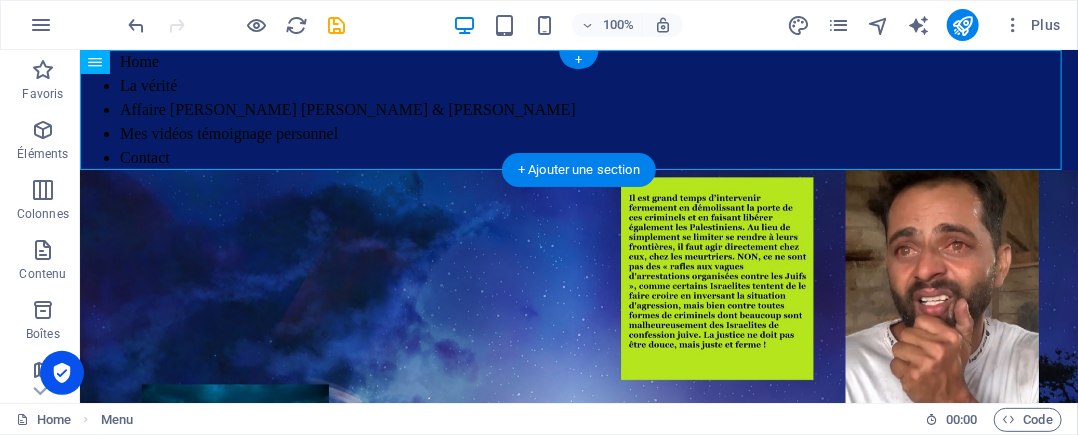 drag, startPoint x: 649, startPoint y: 83, endPoint x: 632, endPoint y: 102, distance: 25.495098 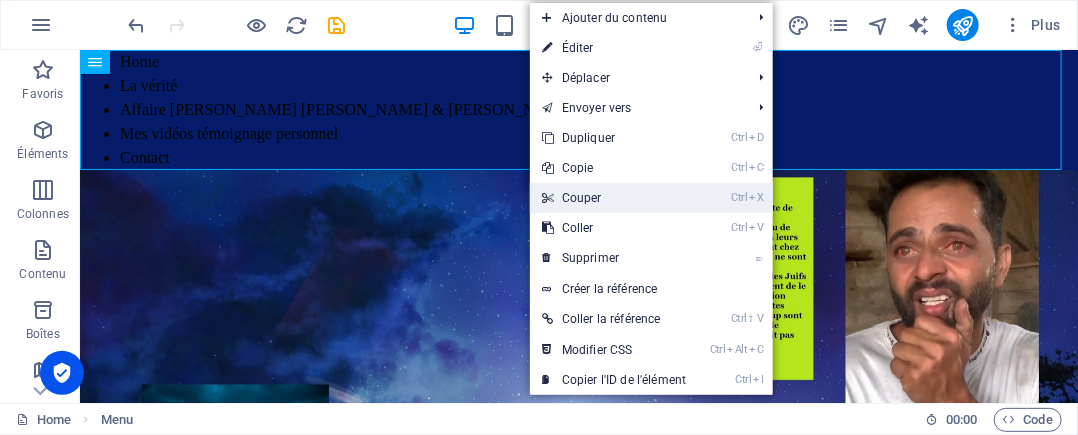 drag, startPoint x: 581, startPoint y: 201, endPoint x: 475, endPoint y: 141, distance: 121.80312 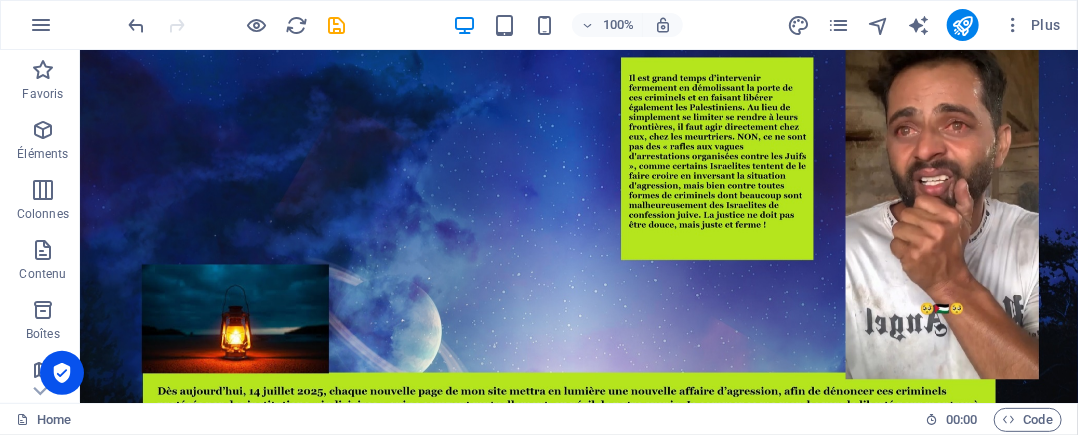 click on "100% Plus" at bounding box center (539, 25) 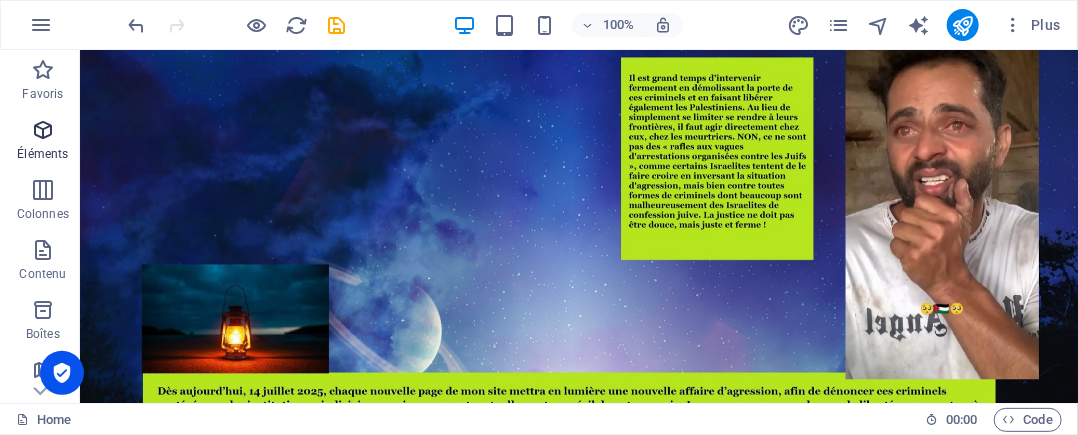 click on "Éléments" at bounding box center (43, 142) 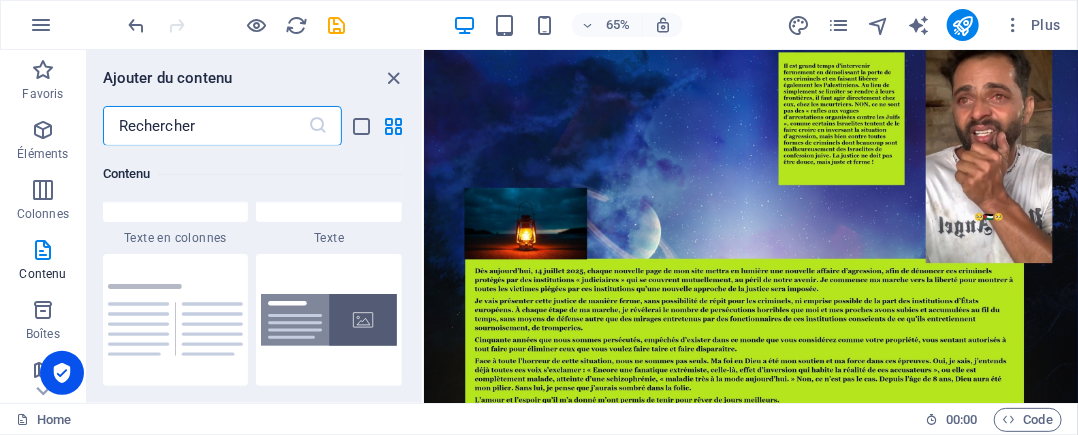 scroll, scrollTop: 3712, scrollLeft: 0, axis: vertical 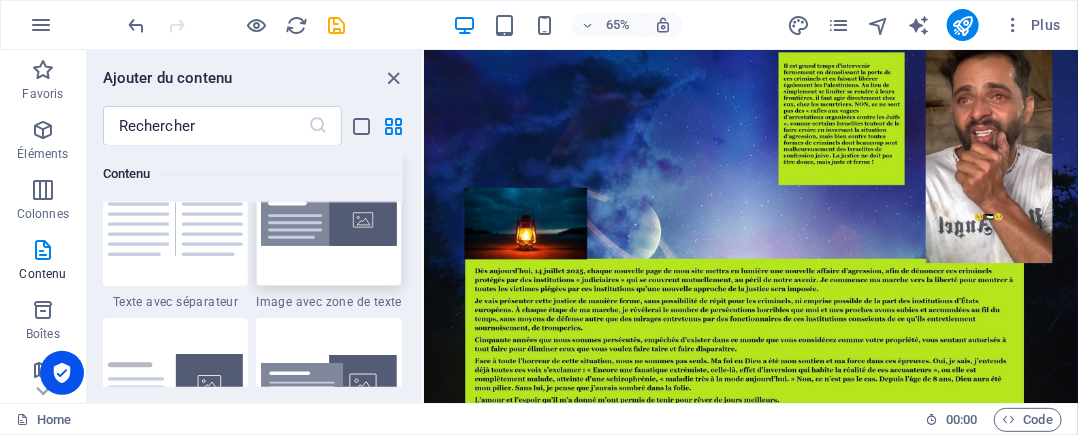 click at bounding box center (329, 220) 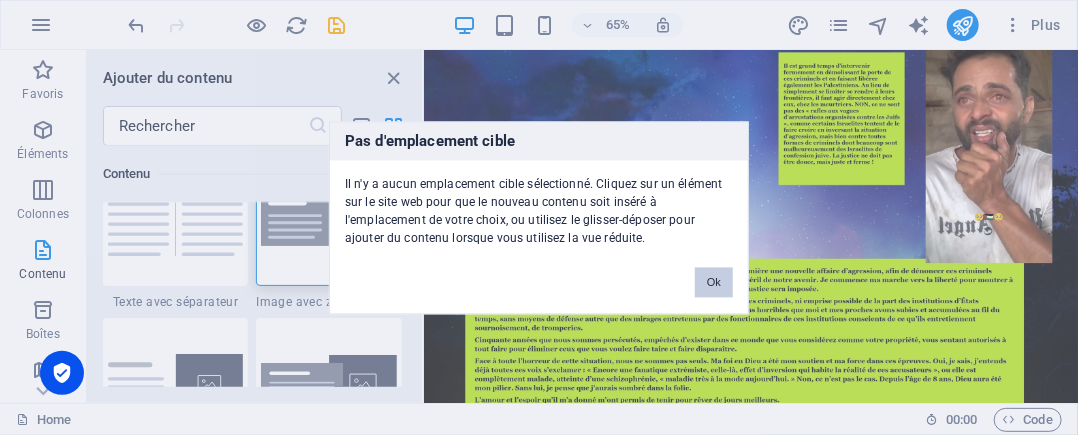 click on "Ok" at bounding box center (714, 282) 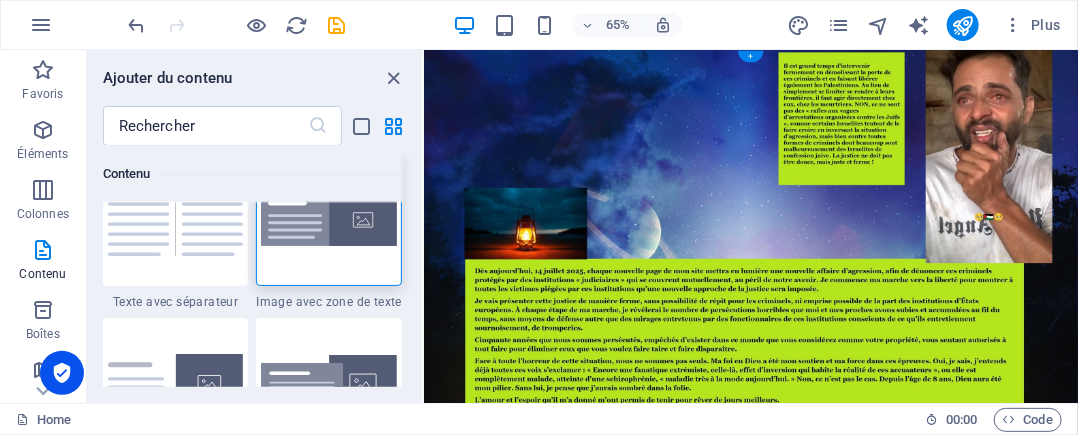 click at bounding box center (926, 543) 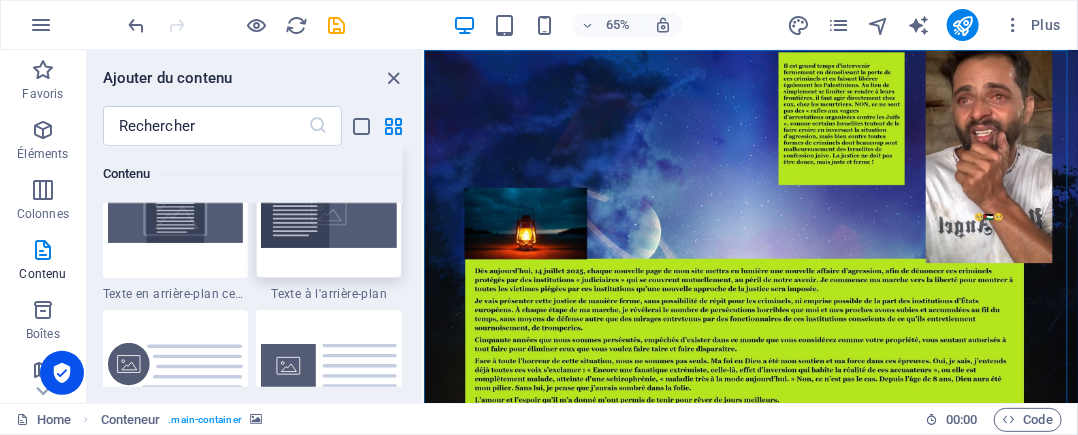 scroll, scrollTop: 4112, scrollLeft: 0, axis: vertical 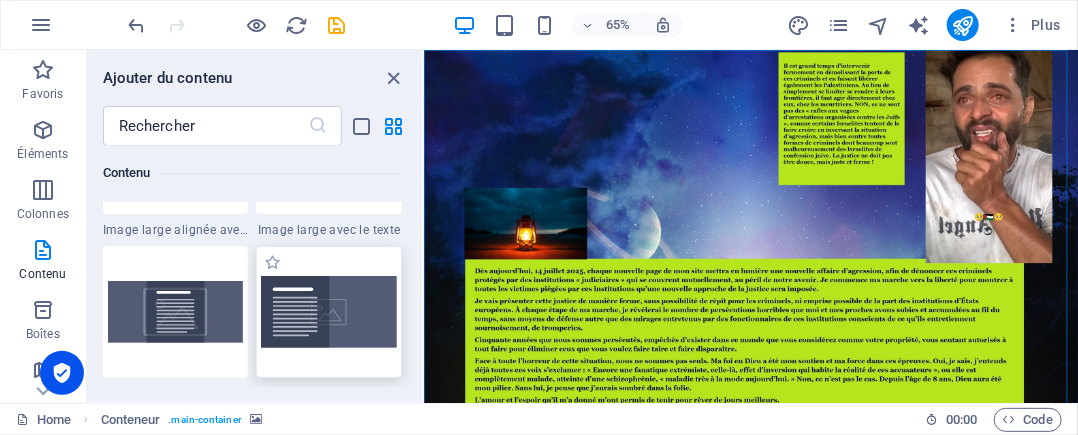 click at bounding box center [329, 312] 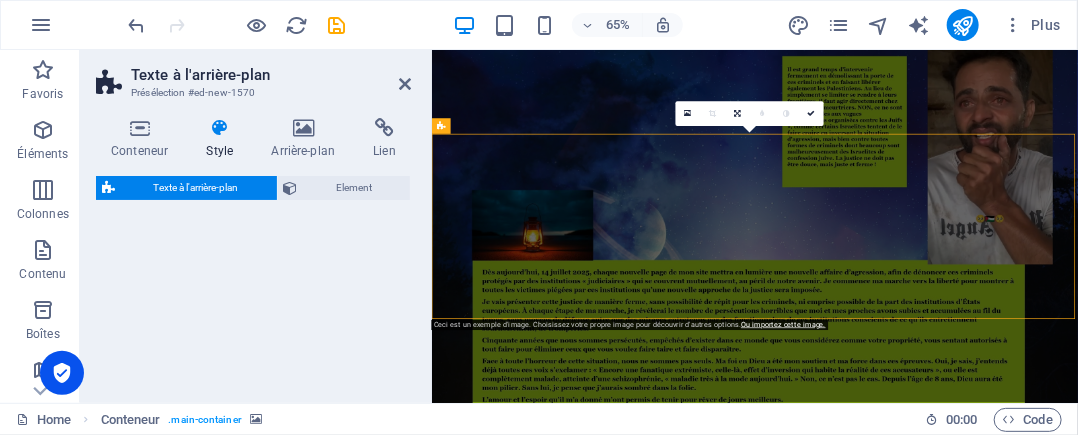 select on "%" 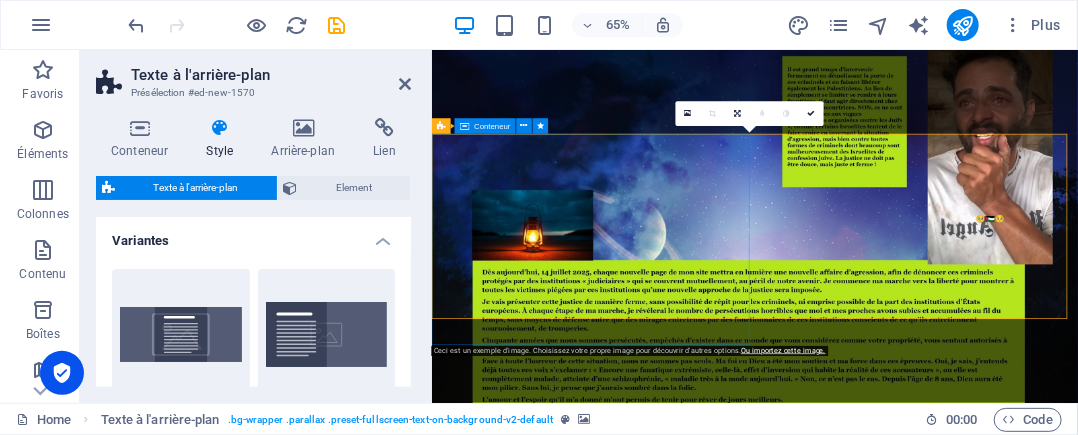 scroll, scrollTop: 860, scrollLeft: 0, axis: vertical 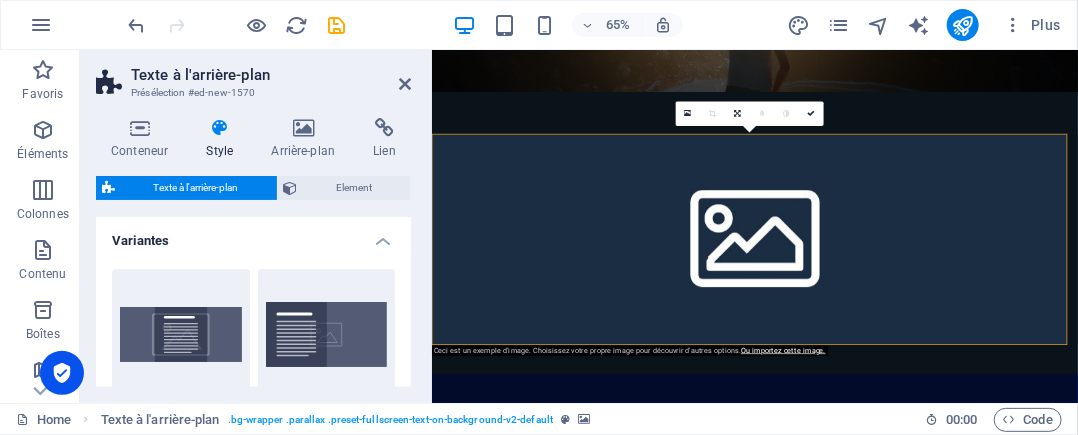 click at bounding box center [928, 331] 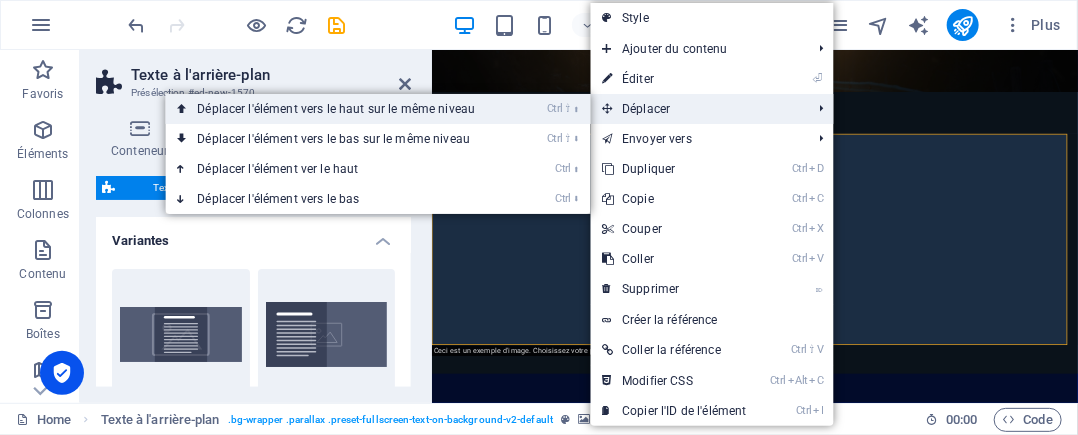 click on "Ctrl ⇧ ⬆  Déplacer l'élément vers le haut sur le même niveau" at bounding box center (340, 109) 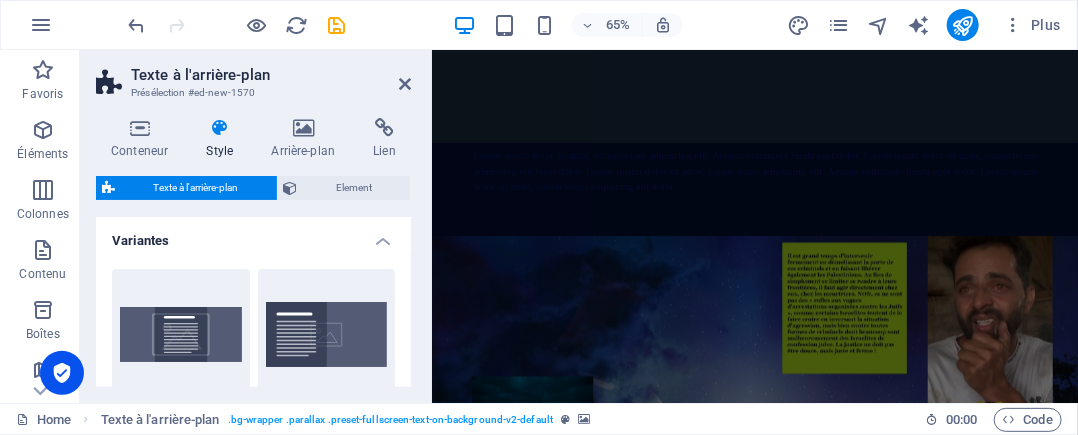 scroll, scrollTop: 0, scrollLeft: 0, axis: both 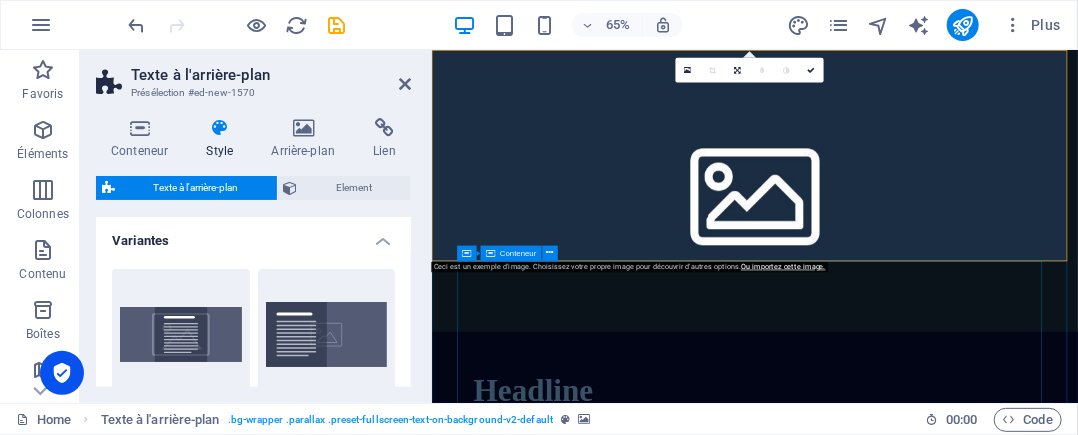 click on "[DOMAIN_NAME]" at bounding box center (881, 2000) 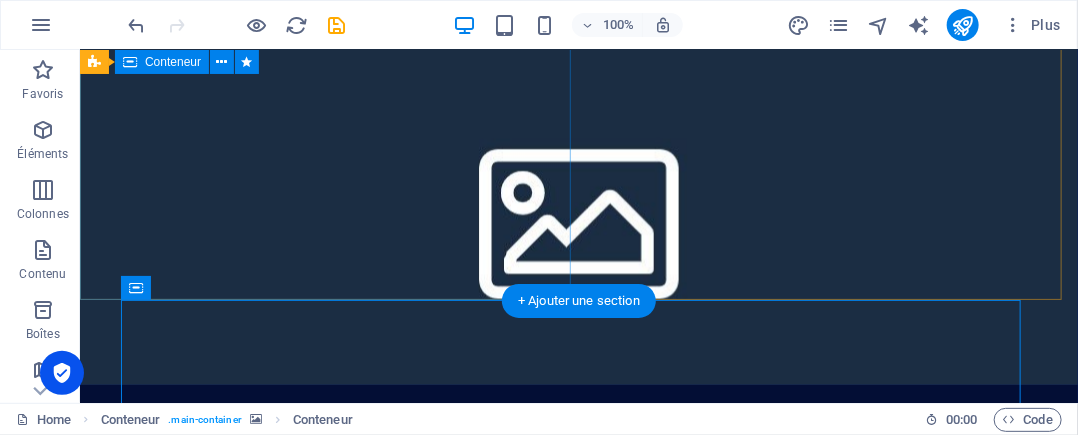 scroll, scrollTop: 0, scrollLeft: 0, axis: both 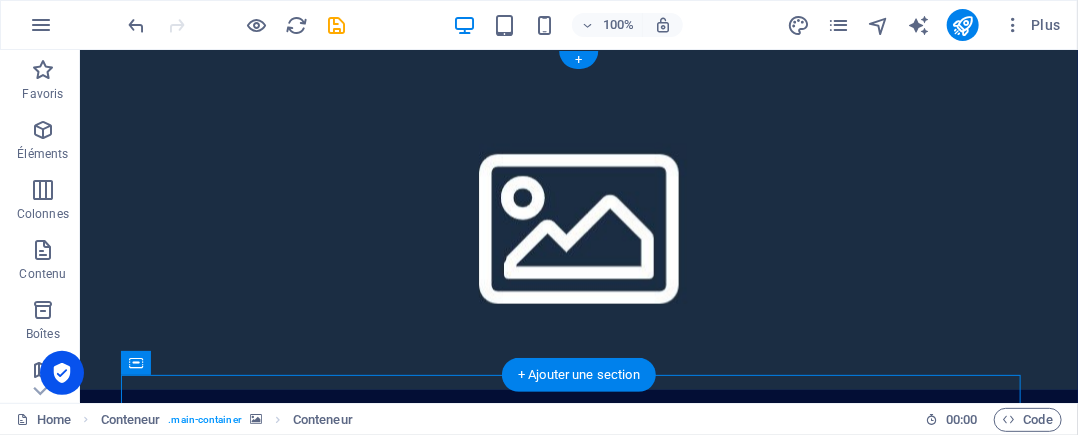 click at bounding box center [578, 219] 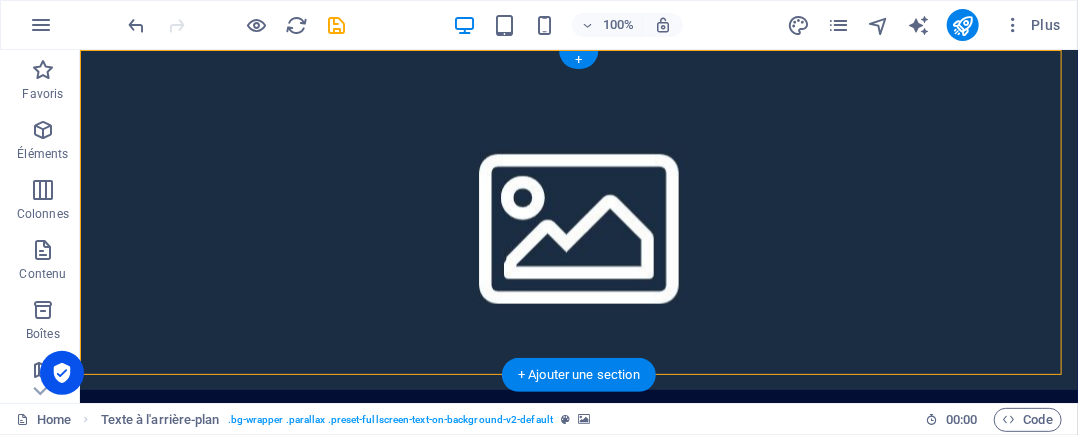 click at bounding box center (578, 219) 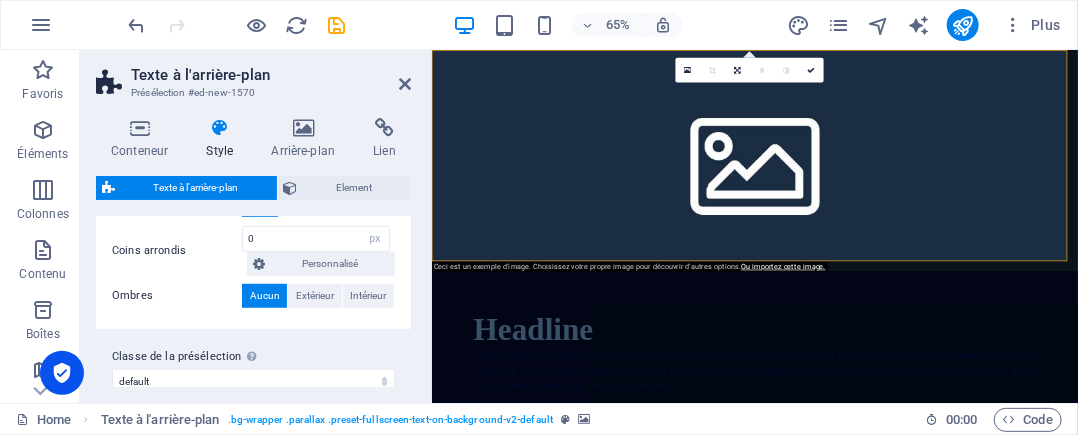 scroll, scrollTop: 562, scrollLeft: 0, axis: vertical 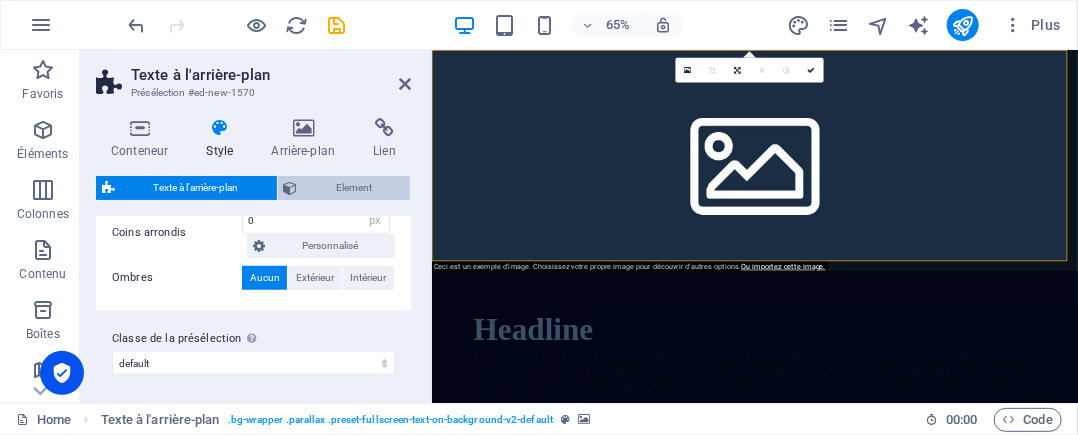 click on "Element" at bounding box center [354, 188] 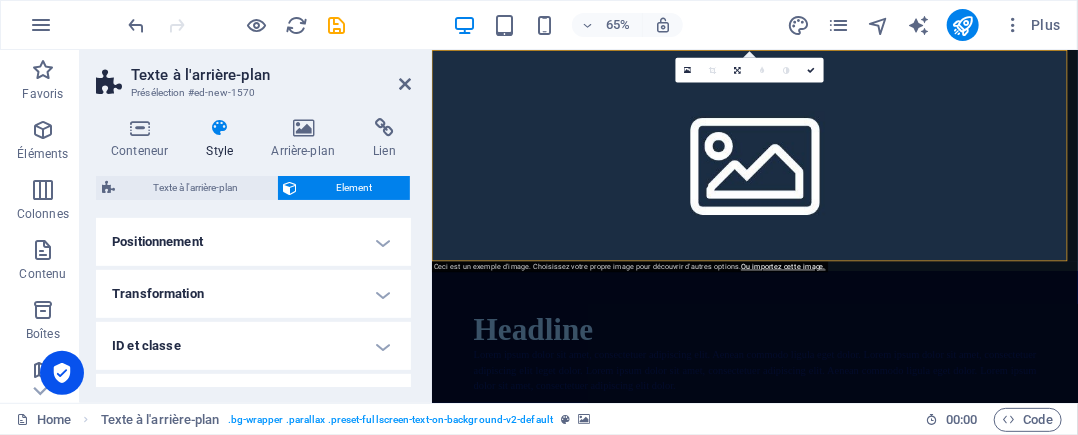 scroll, scrollTop: 400, scrollLeft: 0, axis: vertical 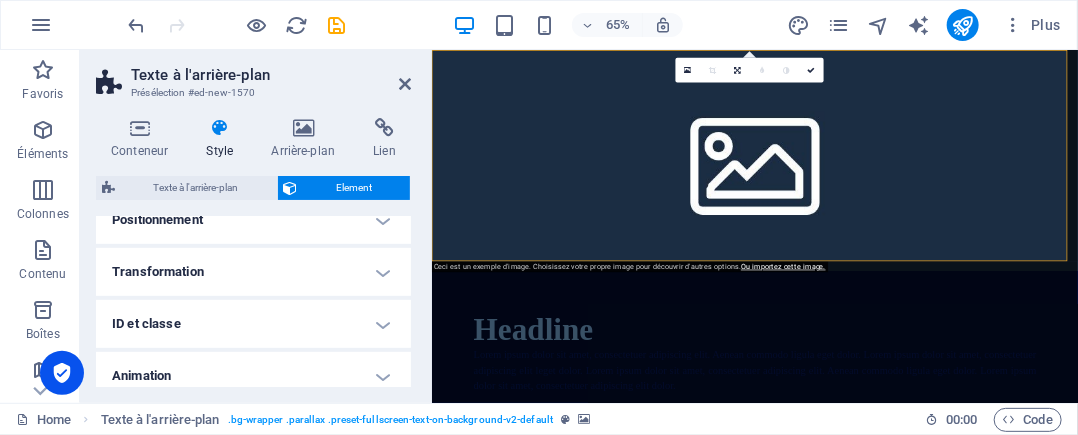 click on "Positionnement" at bounding box center (253, 220) 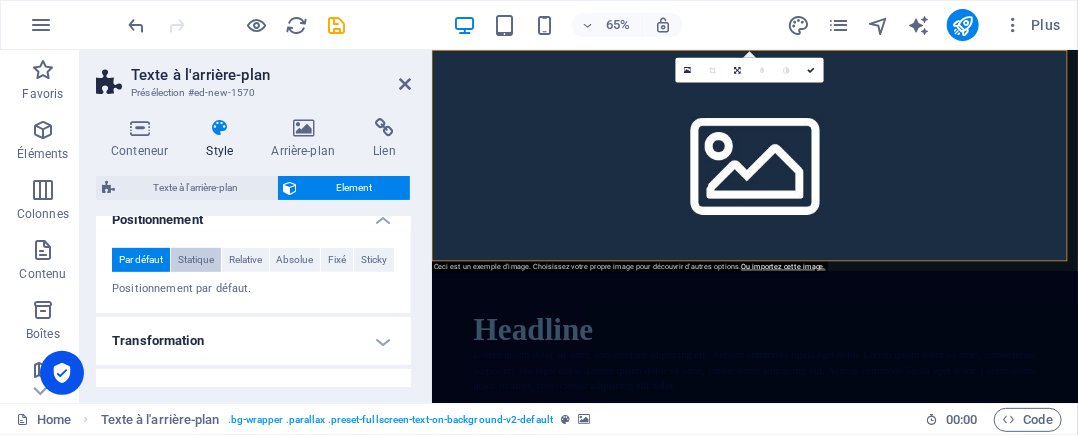 click on "Statique" at bounding box center (196, 260) 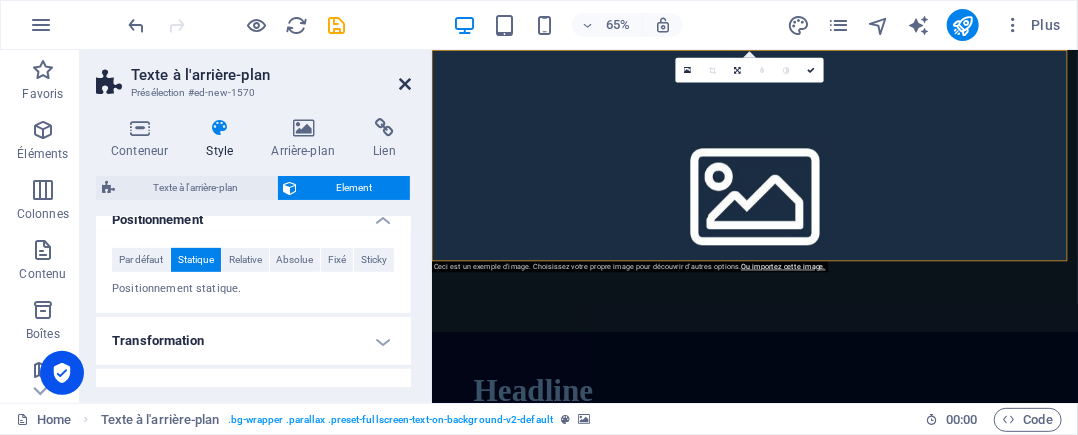 drag, startPoint x: 401, startPoint y: 80, endPoint x: 568, endPoint y: 166, distance: 187.84302 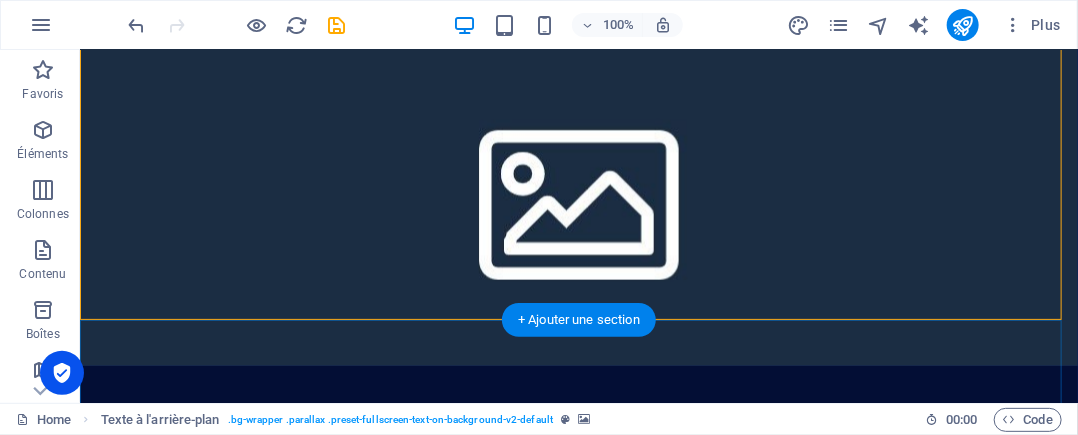 scroll, scrollTop: 0, scrollLeft: 0, axis: both 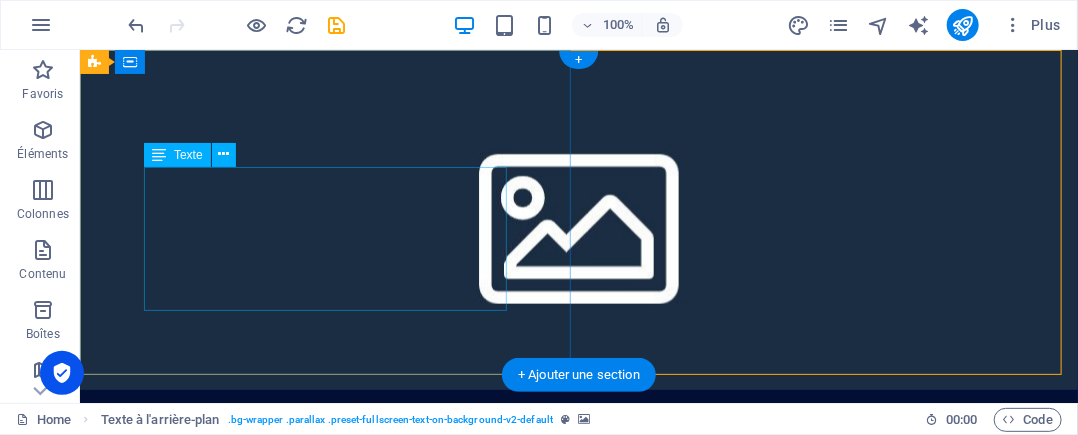 click on "Lorem ipsum dolor sit amet, consectetuer adipiscing elit. Aenean commodo ligula eget dolor. Lorem ipsum dolor sit amet, consectetuer adipiscing elit leget dolor. Lorem ipsum dolor sit amet, consectetuer adipiscing elit. Aenean commodo ligula eget dolor. Lorem ipsum dolor sit amet, consectetuer adipiscing elit dolor." at bounding box center (578, 542) 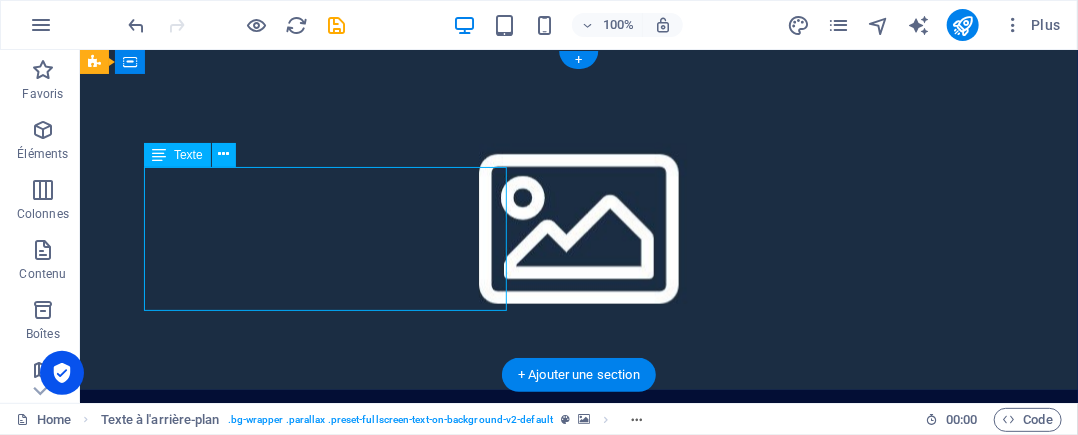click on "Lorem ipsum dolor sit amet, consectetuer adipiscing elit. Aenean commodo ligula eget dolor. Lorem ipsum dolor sit amet, consectetuer adipiscing elit leget dolor. Lorem ipsum dolor sit amet, consectetuer adipiscing elit. Aenean commodo ligula eget dolor. Lorem ipsum dolor sit amet, consectetuer adipiscing elit dolor." at bounding box center (578, 542) 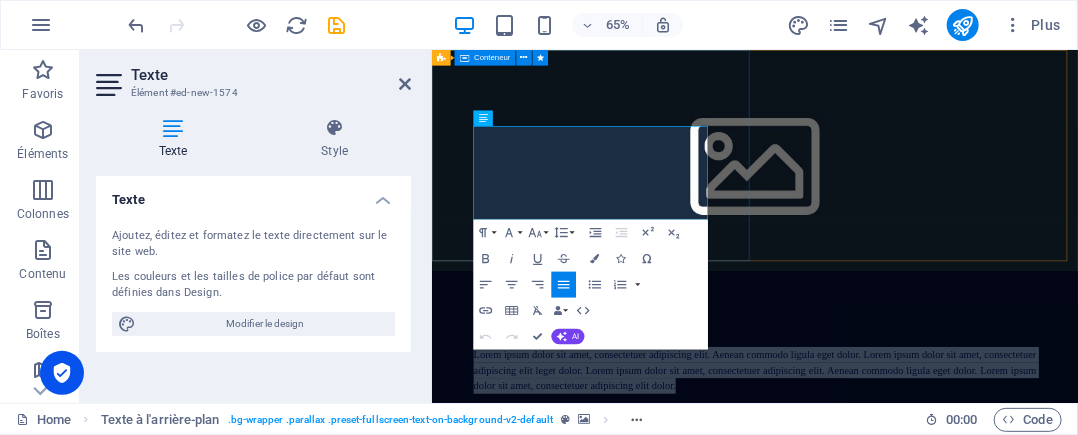 drag, startPoint x: 843, startPoint y: 294, endPoint x: 490, endPoint y: 173, distance: 373.16217 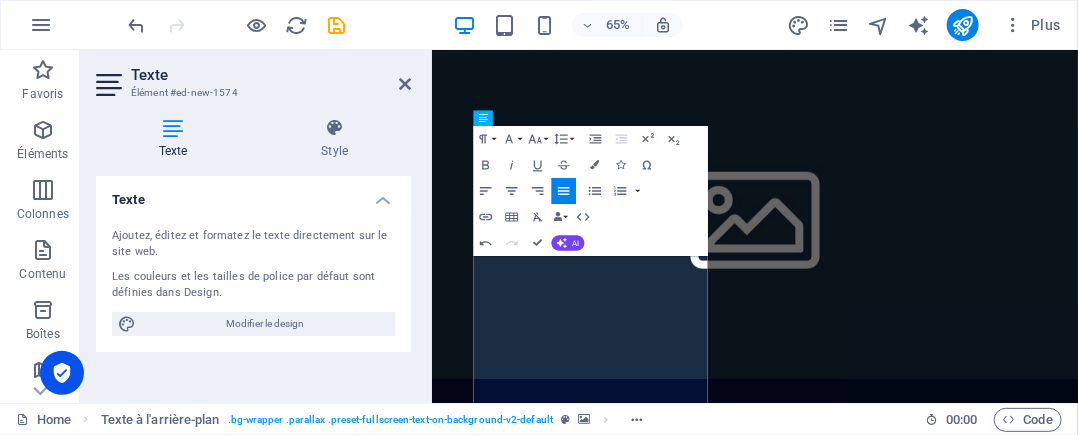 scroll, scrollTop: 10856, scrollLeft: 4, axis: both 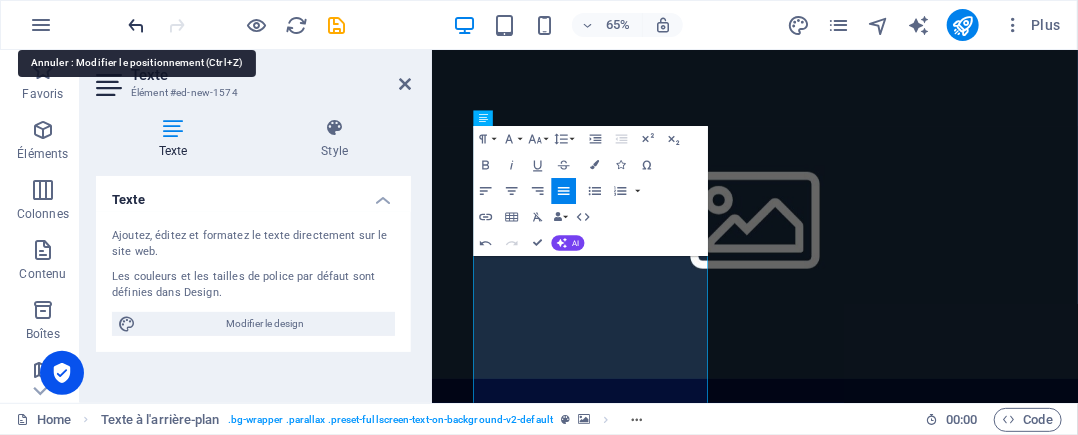 click at bounding box center (137, 25) 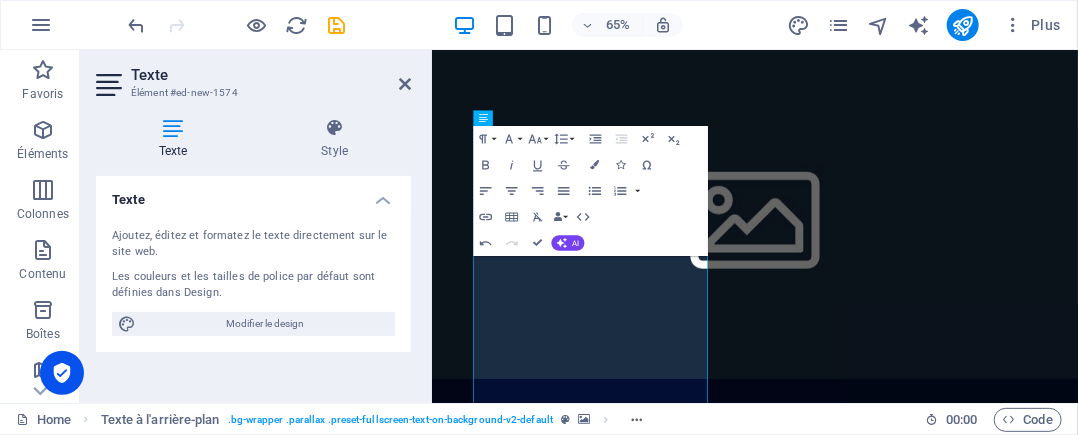 click at bounding box center (928, 302) 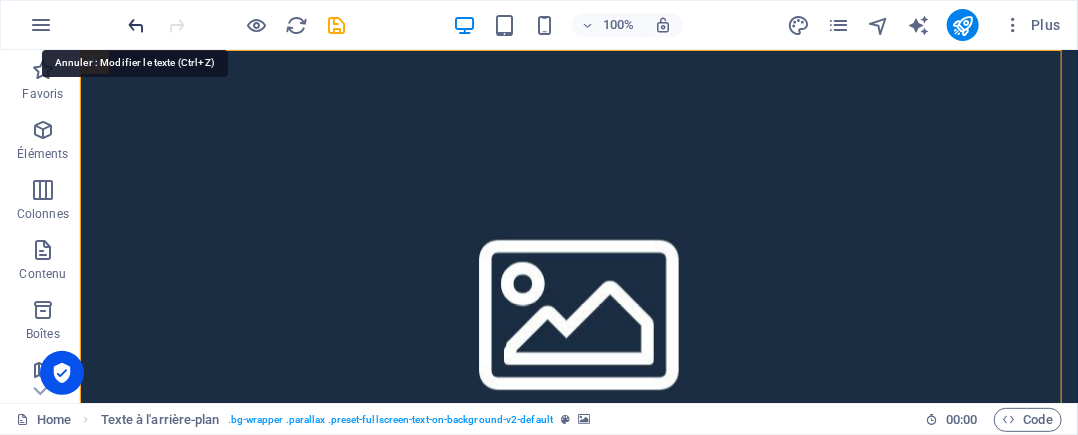 click at bounding box center [137, 25] 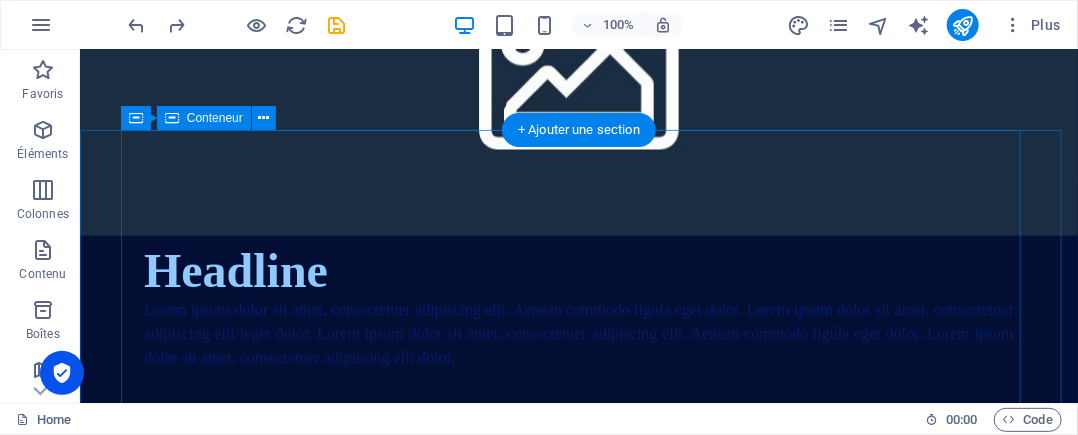 scroll, scrollTop: 100, scrollLeft: 0, axis: vertical 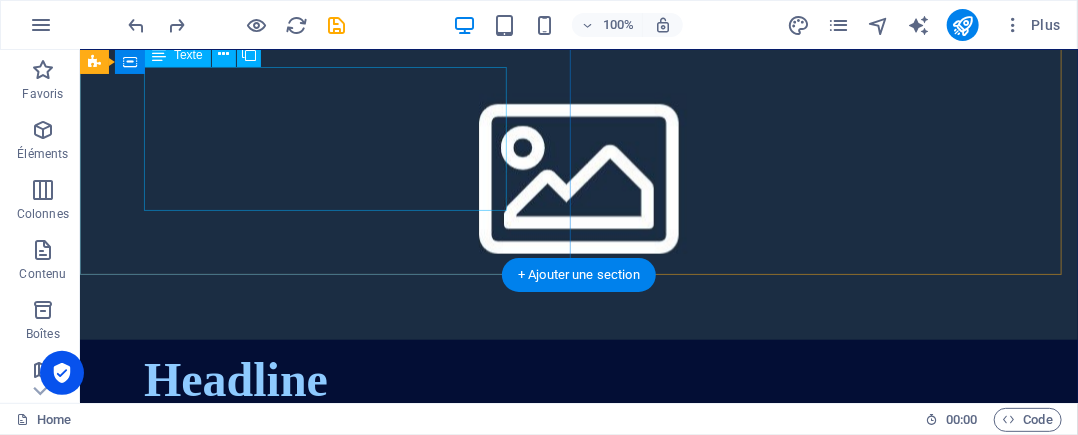 click on "Lorem ipsum dolor sit amet, consectetuer adipiscing elit. Aenean commodo ligula eget dolor. Lorem ipsum dolor sit amet, consectetuer adipiscing elit leget dolor. Lorem ipsum dolor sit amet, consectetuer adipiscing elit. Aenean commodo ligula eget dolor. Lorem ipsum dolor sit amet, consectetuer adipiscing elit dolor." at bounding box center [578, 442] 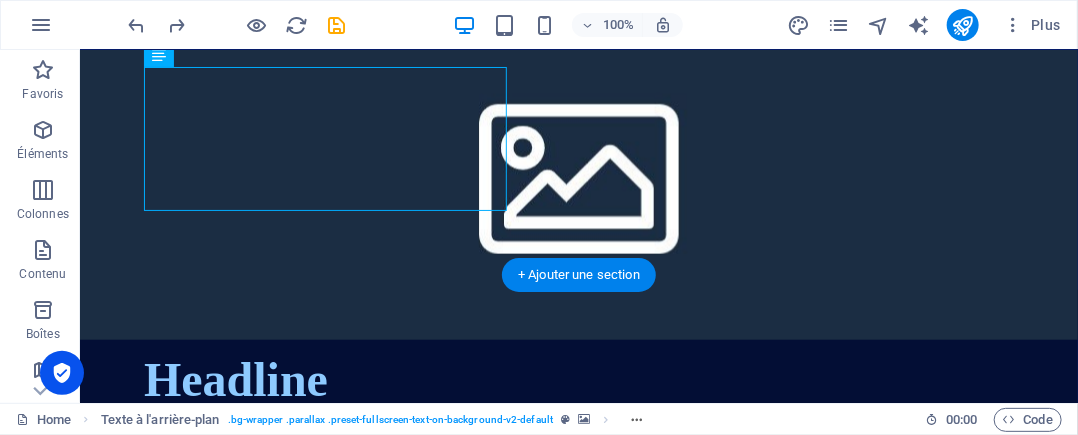 click at bounding box center [578, 169] 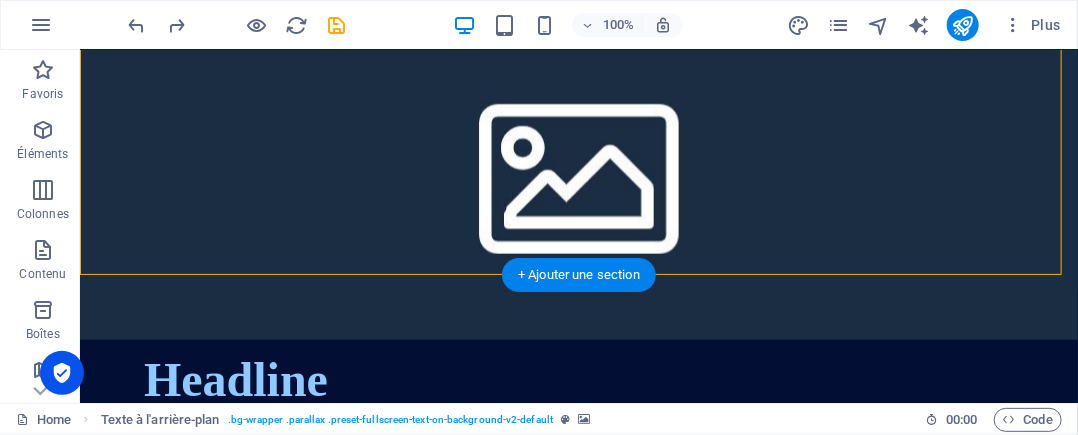 click at bounding box center (578, 169) 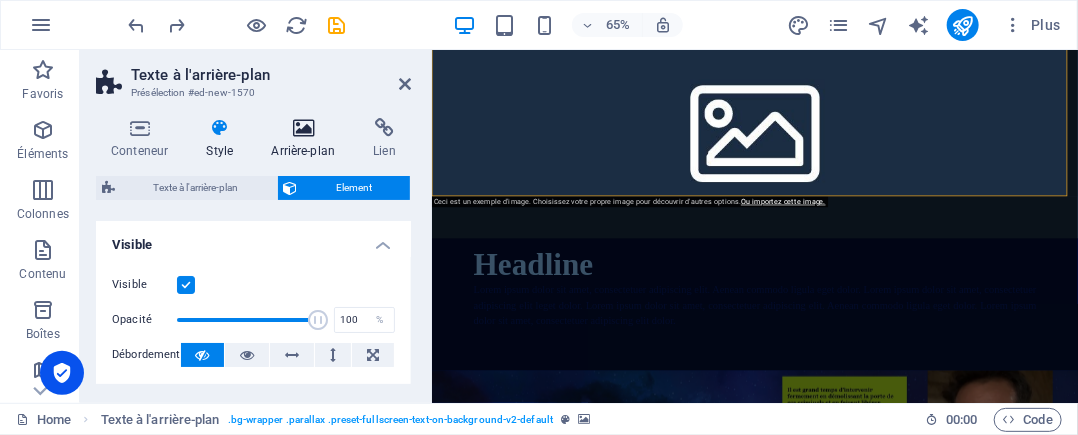 click at bounding box center (303, 128) 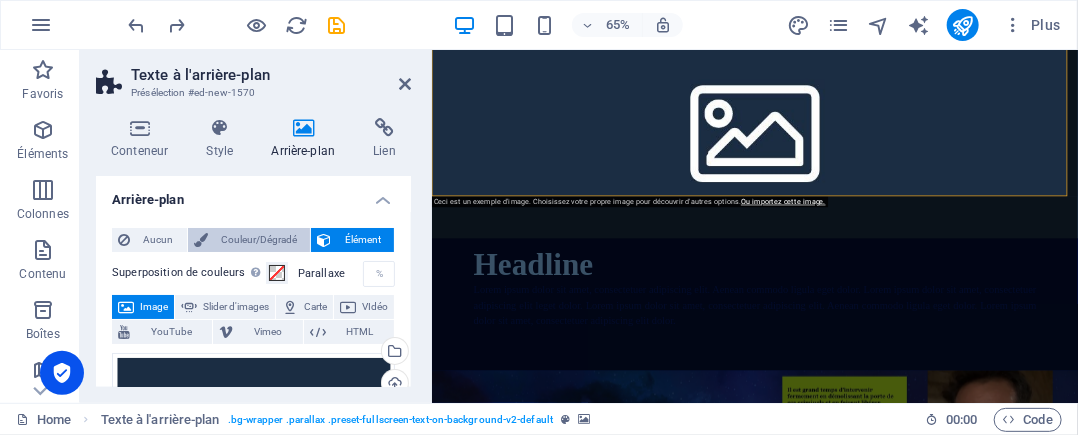 click on "Couleur/Dégradé" at bounding box center (259, 240) 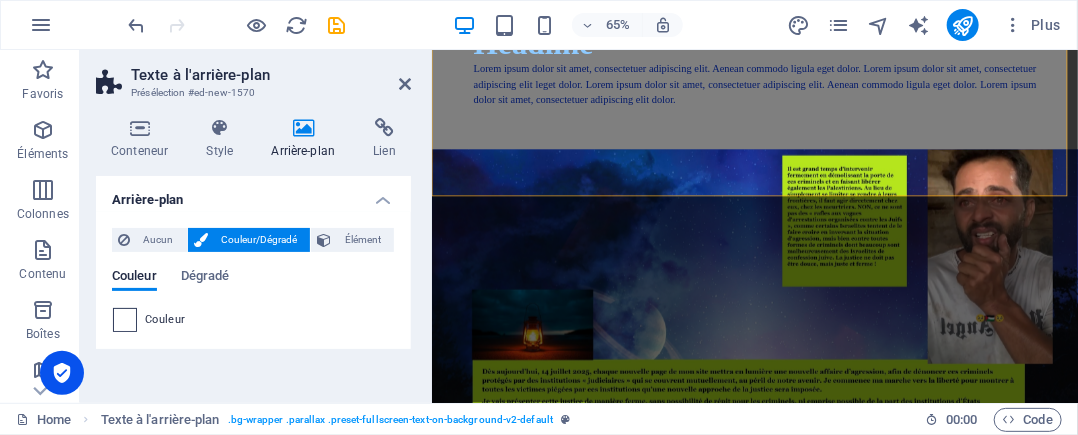 click at bounding box center [125, 320] 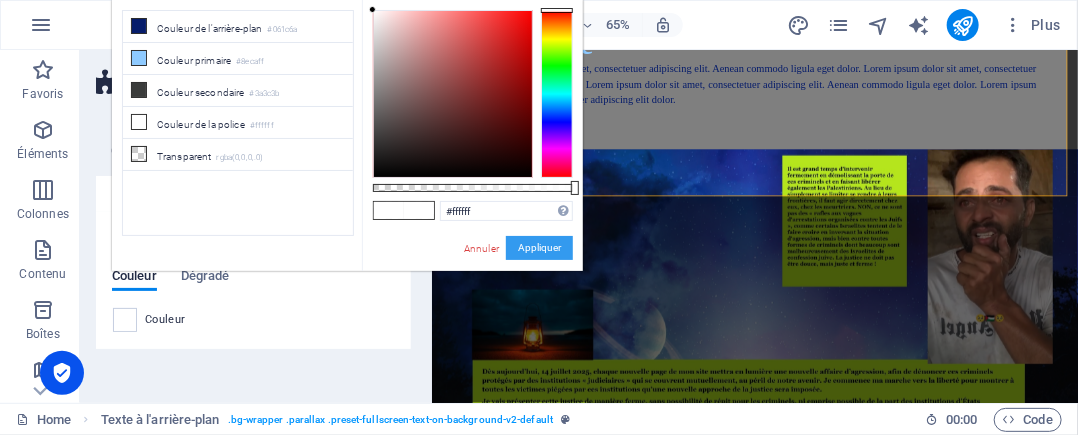 click on "Appliquer" at bounding box center (539, 248) 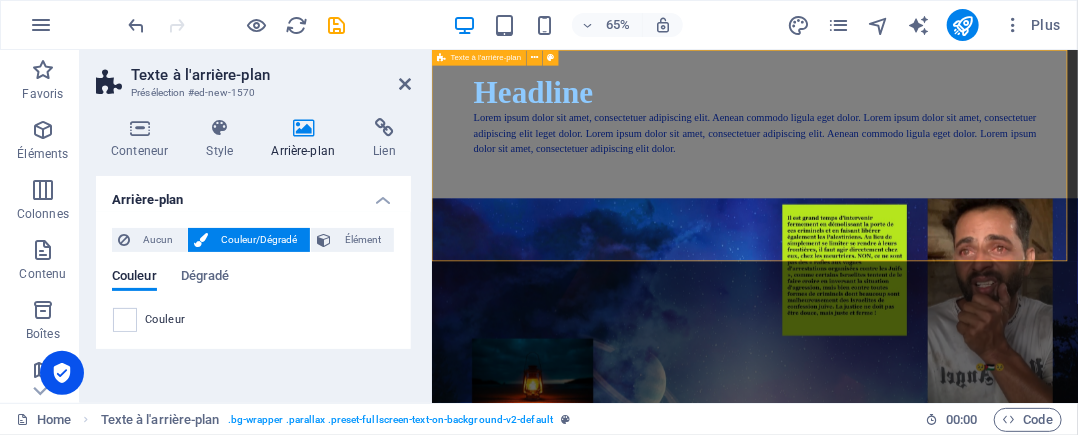 scroll, scrollTop: 0, scrollLeft: 0, axis: both 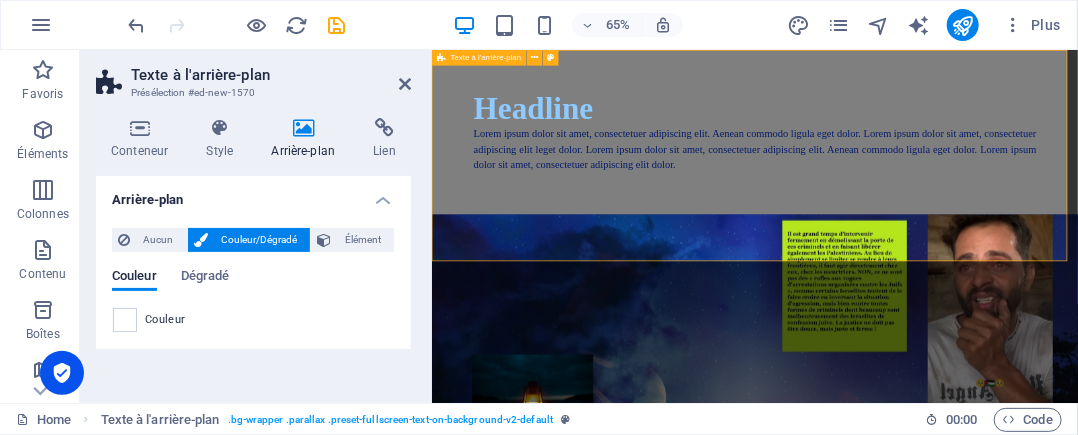 click on "Headline Lorem ipsum dolor sit amet, consectetuer adipiscing elit. Aenean commodo ligula eget dolor. Lorem ipsum dolor sit amet, consectetuer adipiscing elit leget dolor. Lorem ipsum dolor sit amet, consectetuer adipiscing elit. Aenean commodo ligula eget dolor. Lorem ipsum dolor sit amet, consectetuer adipiscing elit dolor." at bounding box center (928, 175) 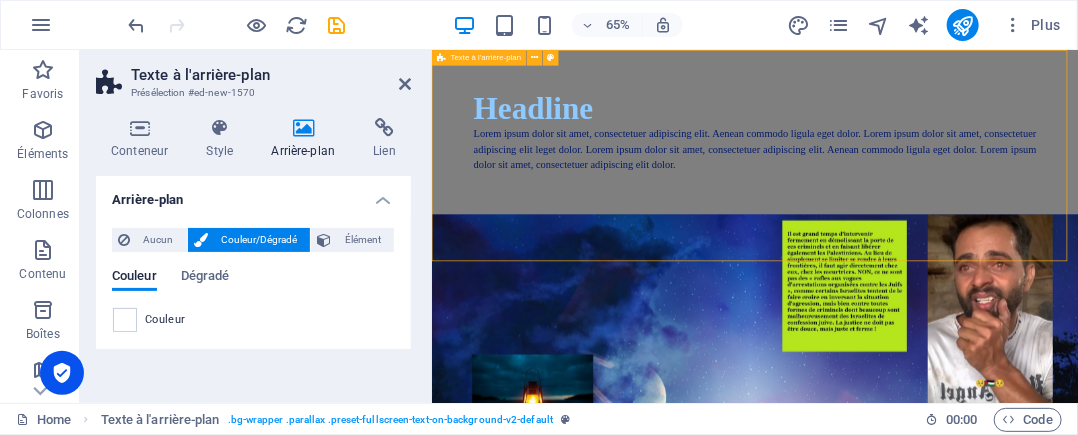 click on "Headline Lorem ipsum dolor sit amet, consectetuer adipiscing elit. Aenean commodo ligula eget dolor. Lorem ipsum dolor sit amet, consectetuer adipiscing elit leget dolor. Lorem ipsum dolor sit amet, consectetuer adipiscing elit. Aenean commodo ligula eget dolor. Lorem ipsum dolor sit amet, consectetuer adipiscing elit dolor." at bounding box center (928, 175) 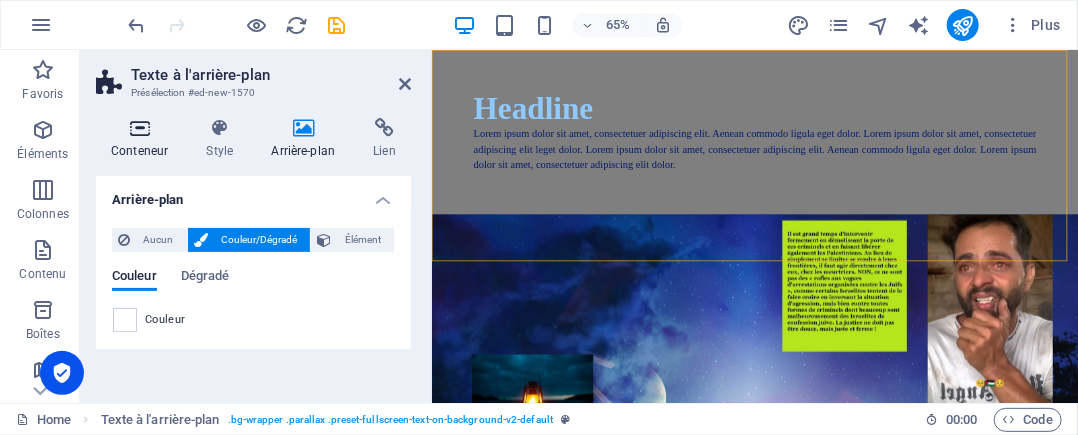 click on "Conteneur" at bounding box center [143, 139] 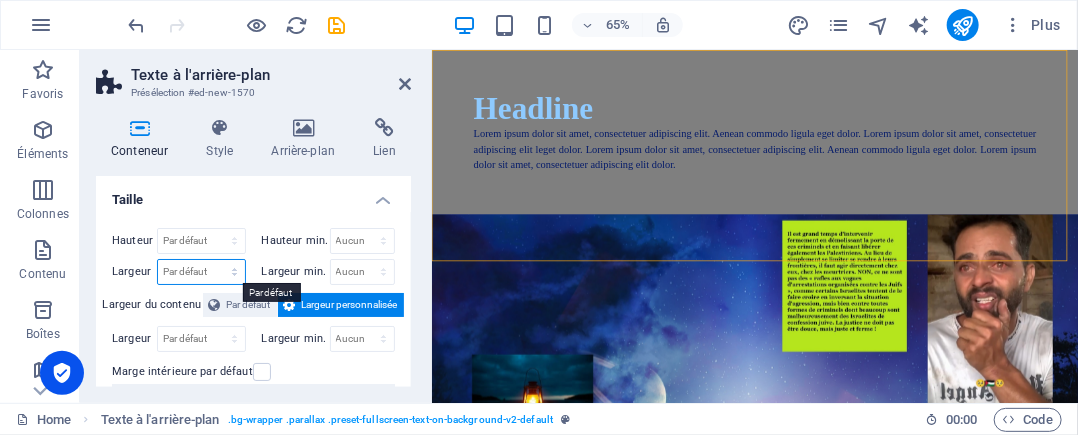click on "Par défaut px rem % em vh vw" at bounding box center [201, 272] 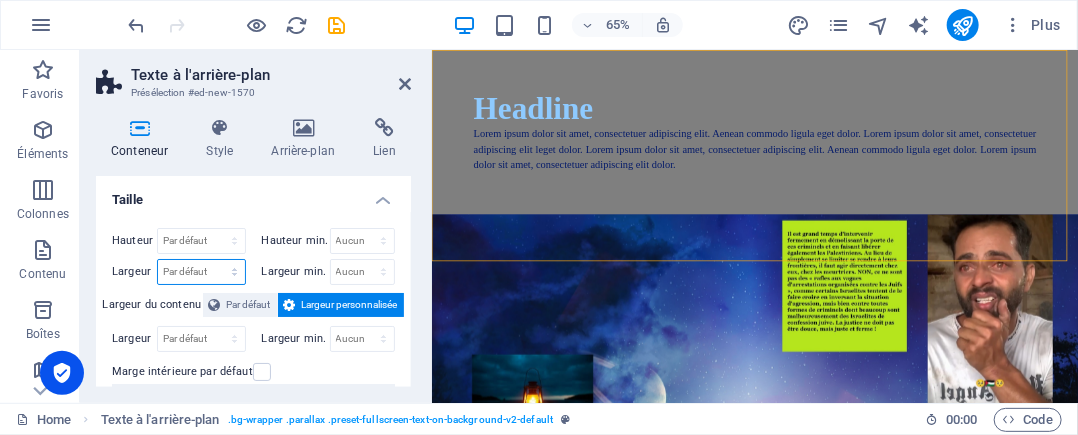 select on "px" 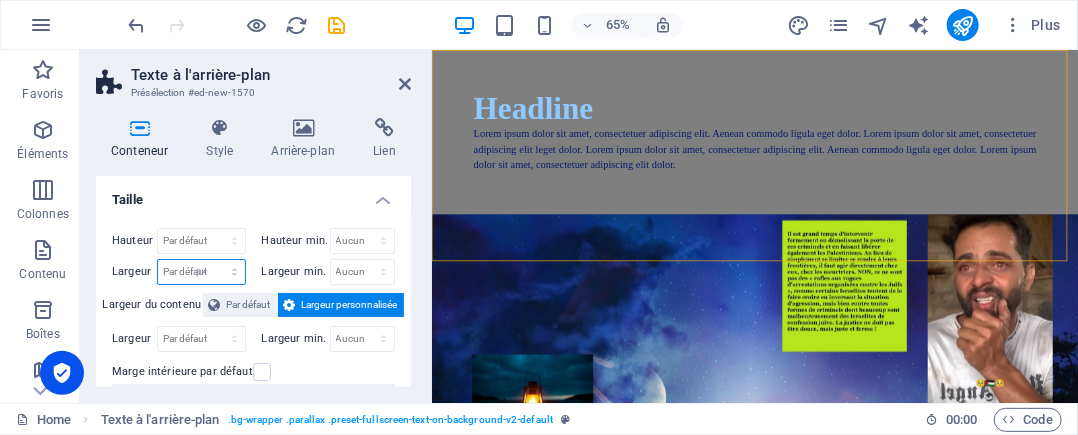 click on "Par défaut px rem % em vh vw" at bounding box center [201, 272] 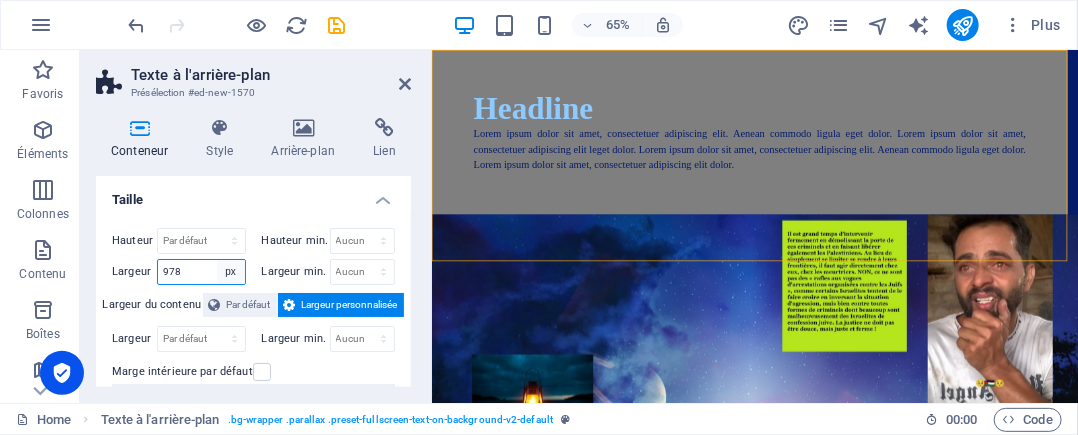 click on "Par défaut px rem % em vh vw" at bounding box center [231, 272] 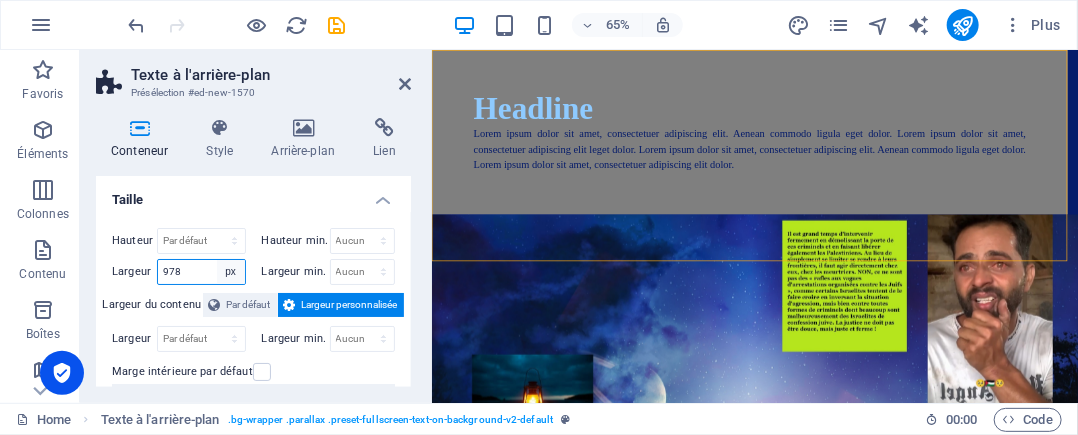 select on "default" 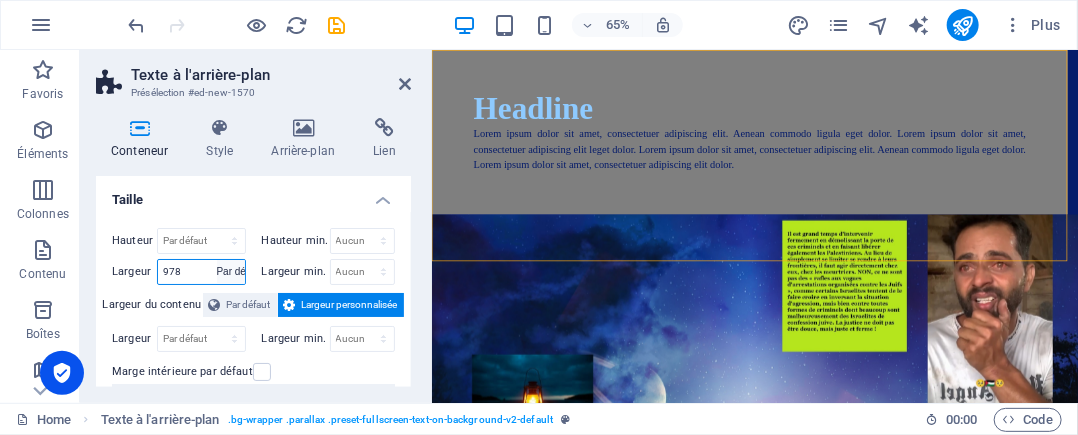 click on "Par défaut px rem % em vh vw" at bounding box center [231, 272] 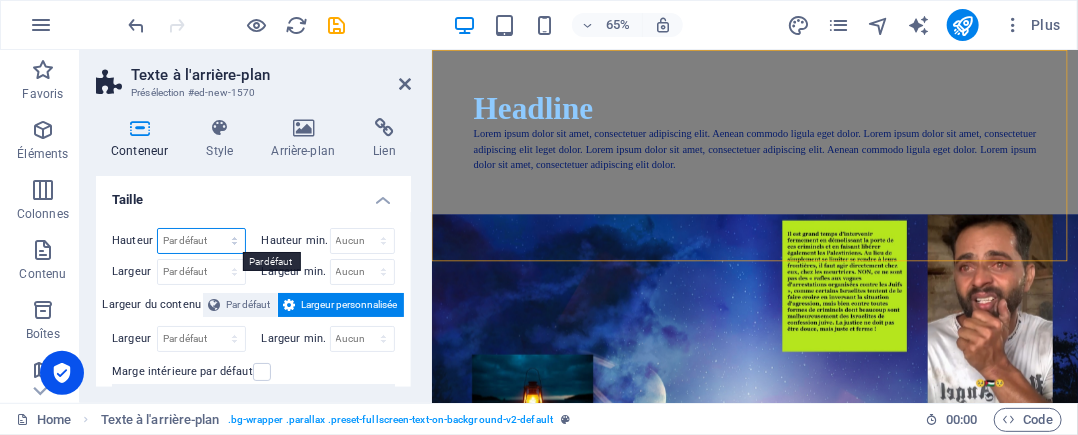 click on "Par défaut px rem % vh vw" at bounding box center (201, 241) 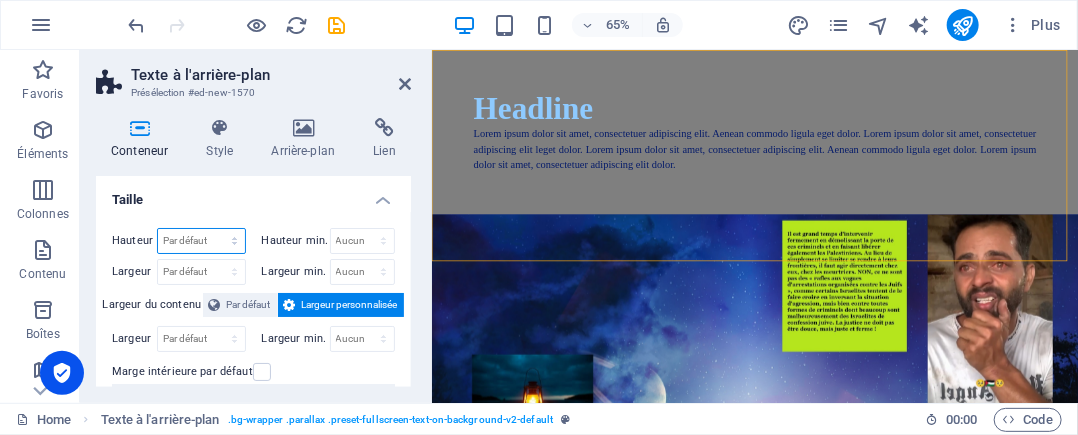 select on "px" 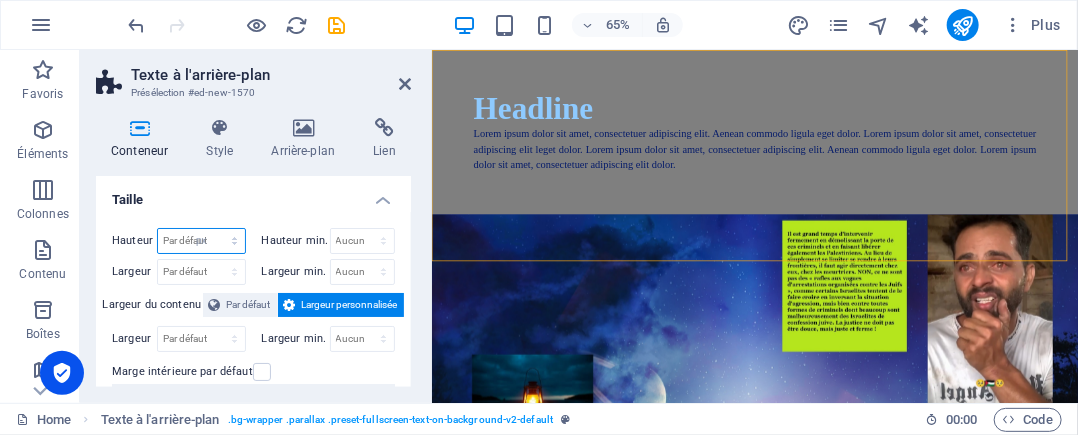 click on "Par défaut px rem % vh vw" at bounding box center [201, 241] 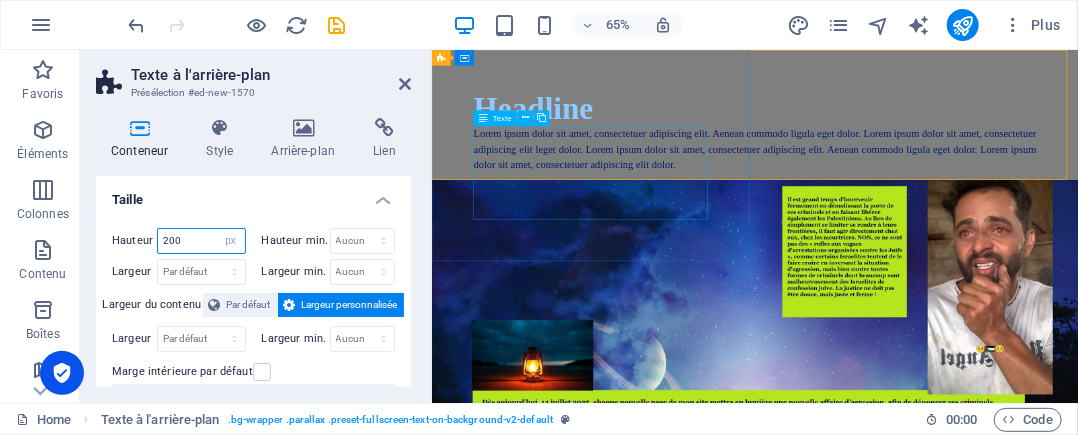 type on "200" 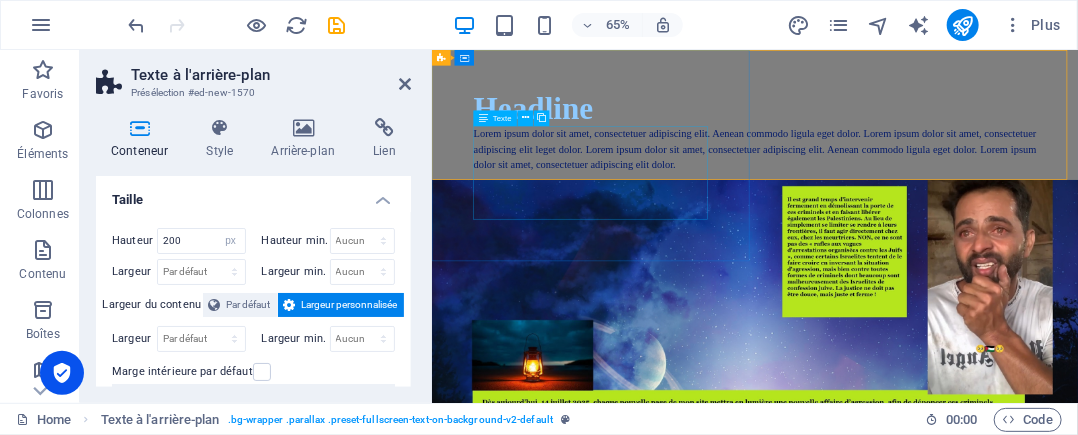 click on "Lorem ipsum dolor sit amet, consectetuer adipiscing elit. Aenean commodo ligula eget dolor. Lorem ipsum dolor sit amet, consectetuer adipiscing elit leget dolor. Lorem ipsum dolor sit amet, consectetuer adipiscing elit. Aenean commodo ligula eget dolor. Lorem ipsum dolor sit amet, consectetuer adipiscing elit dolor." at bounding box center [928, 202] 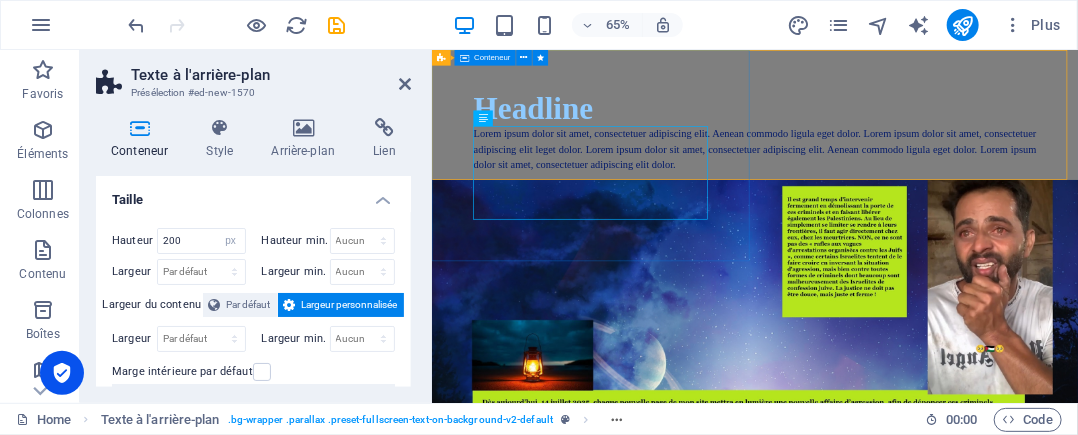 click on "Headline Lorem ipsum dolor sit amet, consectetuer adipiscing elit. Aenean commodo ligula eget dolor. Lorem ipsum dolor sit amet, consectetuer adipiscing elit leget dolor. Lorem ipsum dolor sit amet, consectetuer adipiscing elit. Aenean commodo ligula eget dolor. Lorem ipsum dolor sit amet, consectetuer adipiscing elit dolor." at bounding box center [928, 175] 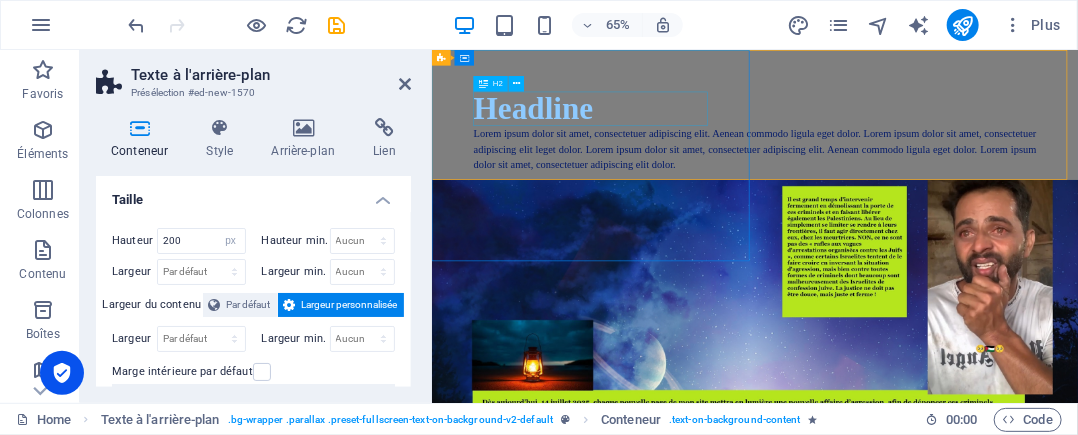 click on "Headline" at bounding box center [928, 139] 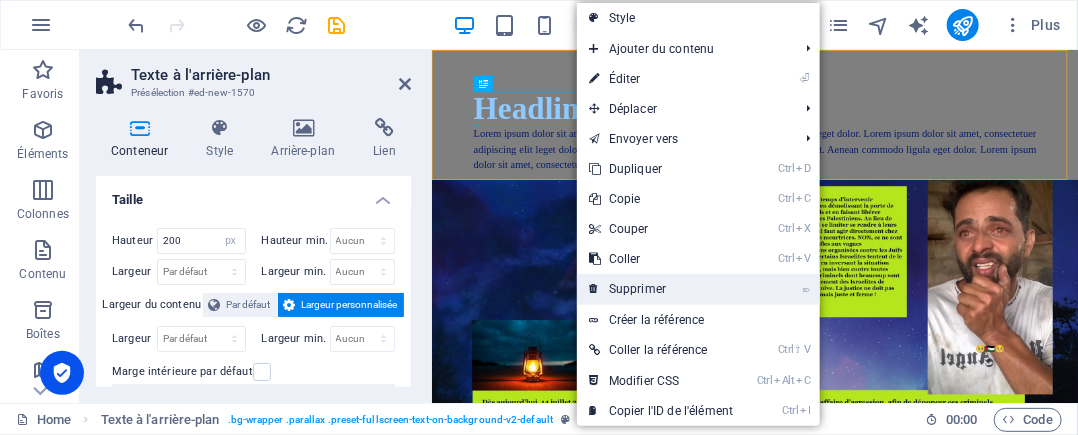 click on "⌦  Supprimer" at bounding box center [661, 289] 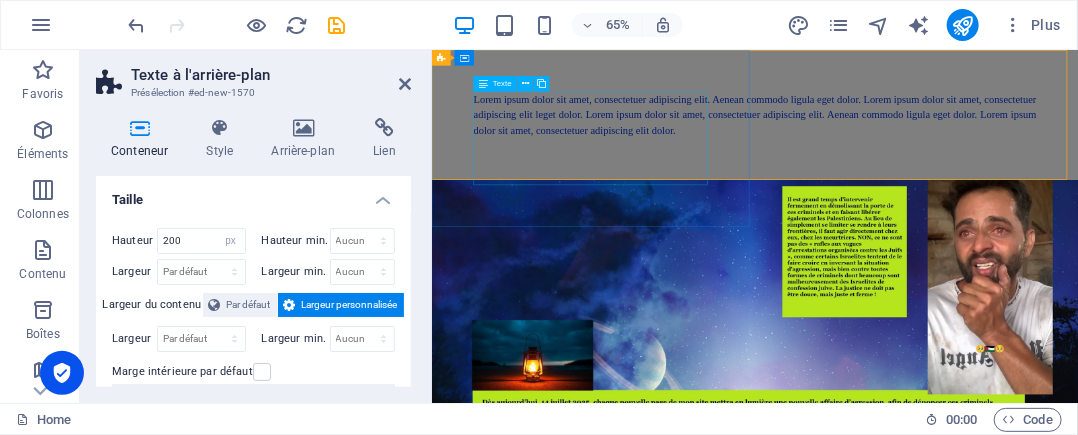 click on "Lorem ipsum dolor sit amet, consectetuer adipiscing elit. Aenean commodo ligula eget dolor. Lorem ipsum dolor sit amet, consectetuer adipiscing elit leget dolor. Lorem ipsum dolor sit amet, consectetuer adipiscing elit. Aenean commodo ligula eget dolor. Lorem ipsum dolor sit amet, consectetuer adipiscing elit dolor." at bounding box center (928, 149) 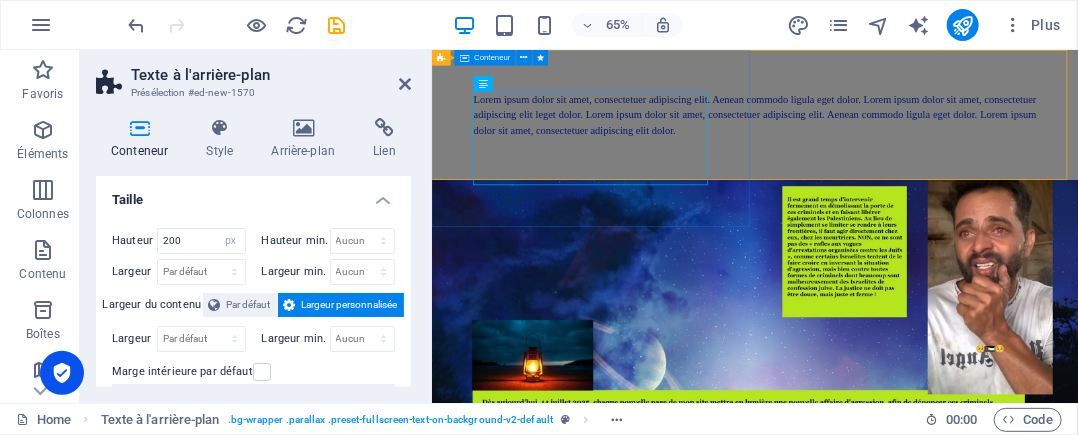 click on "Lorem ipsum dolor sit amet, consectetuer adipiscing elit. Aenean commodo ligula eget dolor. Lorem ipsum dolor sit amet, consectetuer adipiscing elit leget dolor. Lorem ipsum dolor sit amet, consectetuer adipiscing elit. Aenean commodo ligula eget dolor. Lorem ipsum dolor sit amet, consectetuer adipiscing elit dolor." at bounding box center (928, 149) 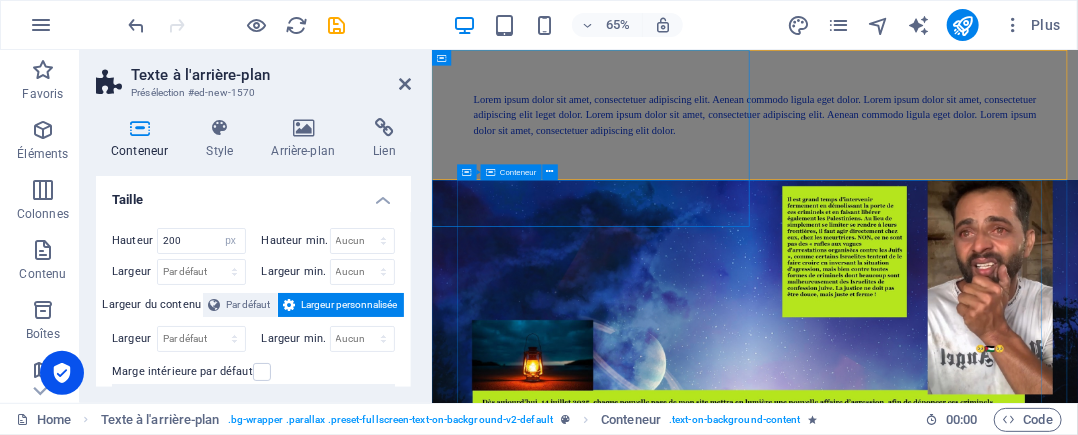click on "[DOMAIN_NAME]" at bounding box center [881, 1513] 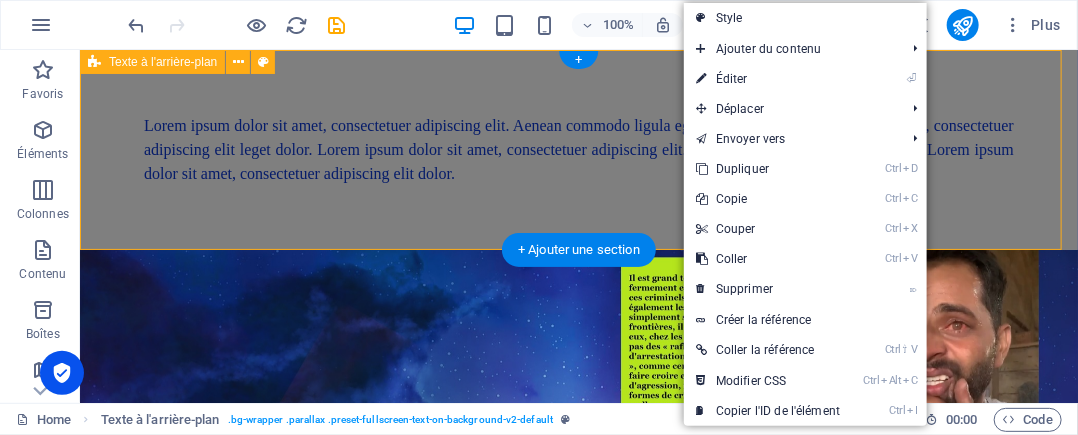 click on "Lorem ipsum dolor sit amet, consectetuer adipiscing elit. Aenean commodo ligula eget dolor. Lorem ipsum dolor sit amet, consectetuer adipiscing elit leget dolor. Lorem ipsum dolor sit amet, consectetuer adipiscing elit. Aenean commodo ligula eget dolor. Lorem ipsum dolor sit amet, consectetuer adipiscing elit dolor." at bounding box center [578, 149] 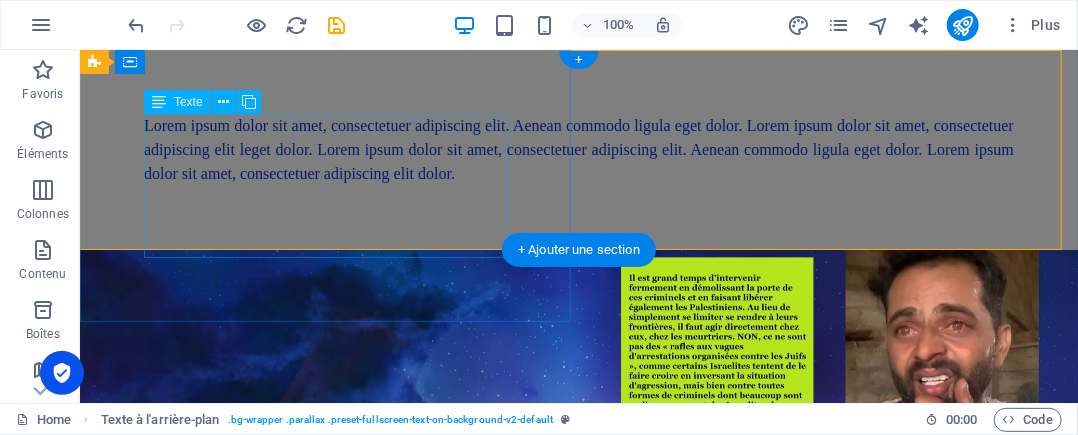 click on "Lorem ipsum dolor sit amet, consectetuer adipiscing elit. Aenean commodo ligula eget dolor. Lorem ipsum dolor sit amet, consectetuer adipiscing elit leget dolor. Lorem ipsum dolor sit amet, consectetuer adipiscing elit. Aenean commodo ligula eget dolor. Lorem ipsum dolor sit amet, consectetuer adipiscing elit dolor." at bounding box center [578, 149] 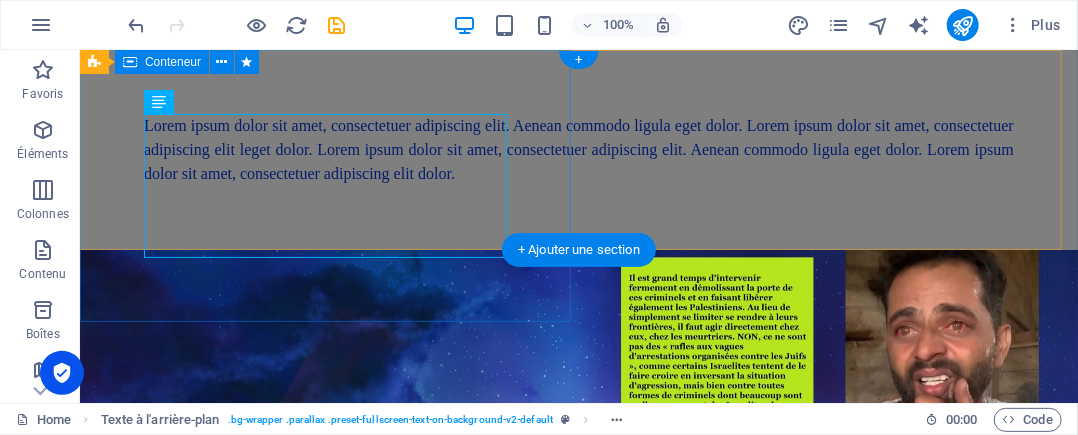 click on "Lorem ipsum dolor sit amet, consectetuer adipiscing elit. Aenean commodo ligula eget dolor. Lorem ipsum dolor sit amet, consectetuer adipiscing elit leget dolor. Lorem ipsum dolor sit amet, consectetuer adipiscing elit. Aenean commodo ligula eget dolor. Lorem ipsum dolor sit amet, consectetuer adipiscing elit dolor." at bounding box center (578, 149) 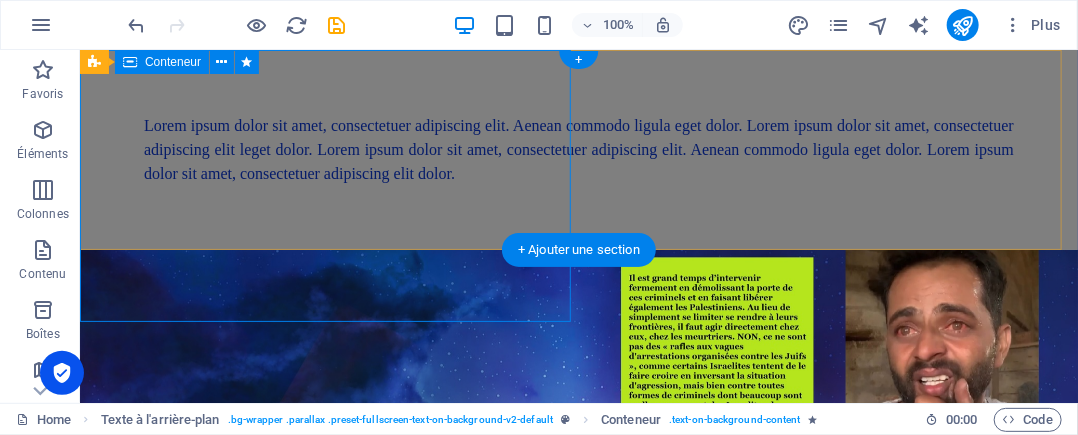 click on "Lorem ipsum dolor sit amet, consectetuer adipiscing elit. Aenean commodo ligula eget dolor. Lorem ipsum dolor sit amet, consectetuer adipiscing elit leget dolor. Lorem ipsum dolor sit amet, consectetuer adipiscing elit. Aenean commodo ligula eget dolor. Lorem ipsum dolor sit amet, consectetuer adipiscing elit dolor." at bounding box center [578, 149] 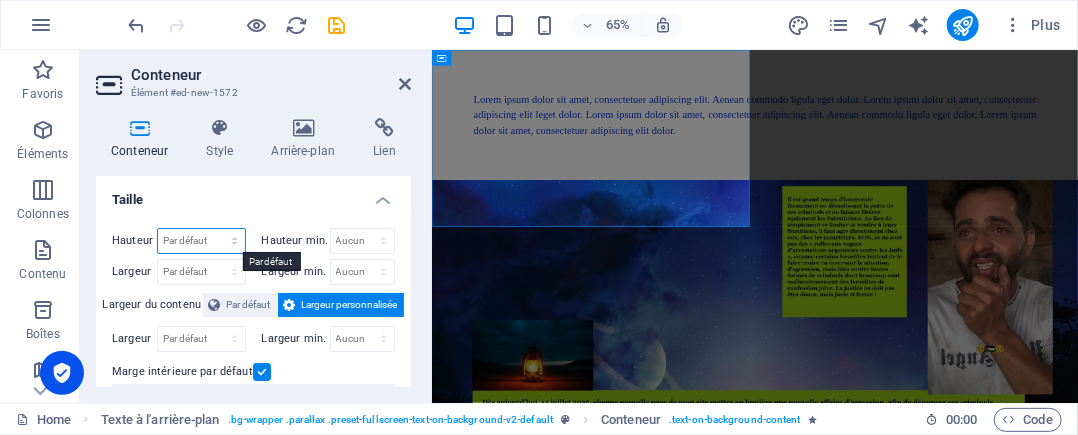 click on "Par défaut px rem % vh vw" at bounding box center [201, 241] 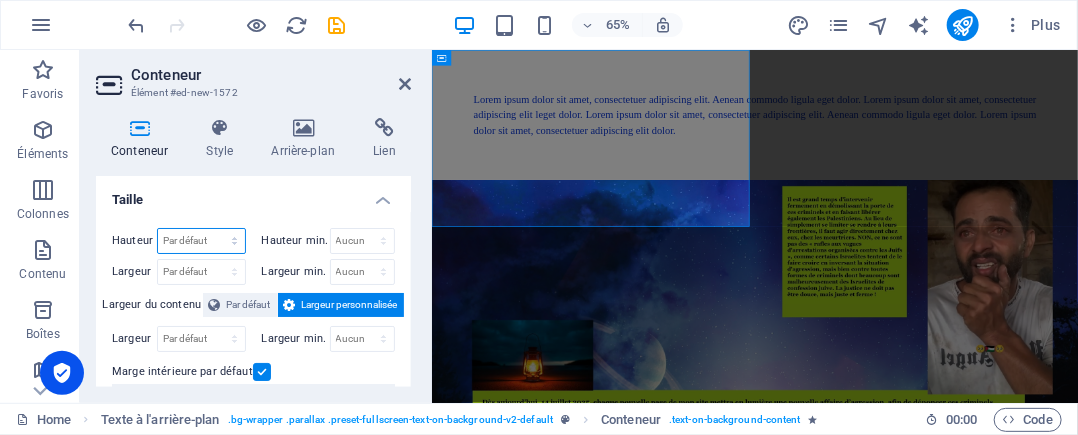 select on "px" 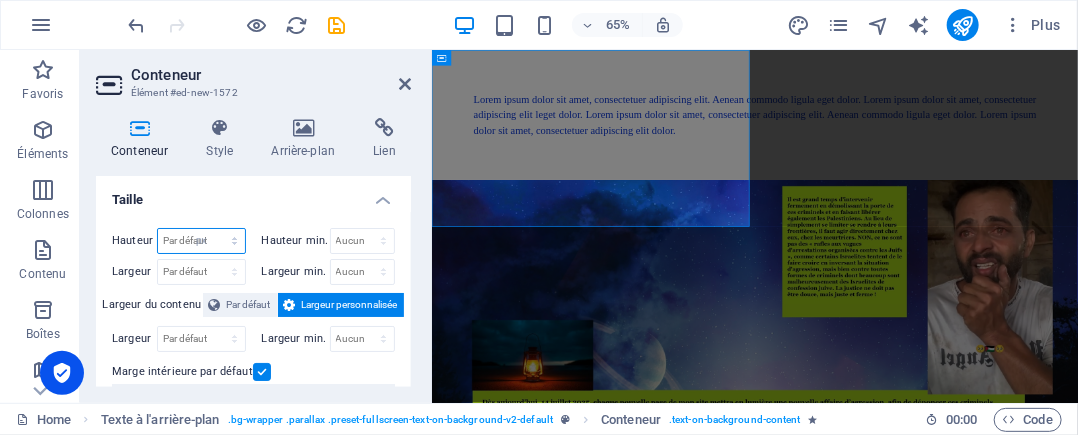 click on "Par défaut px rem % vh vw" at bounding box center [201, 241] 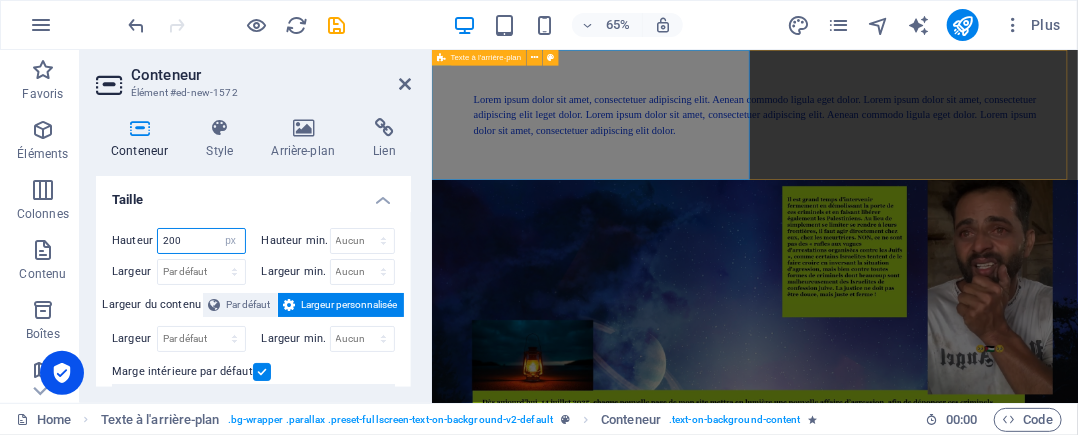 type on "200" 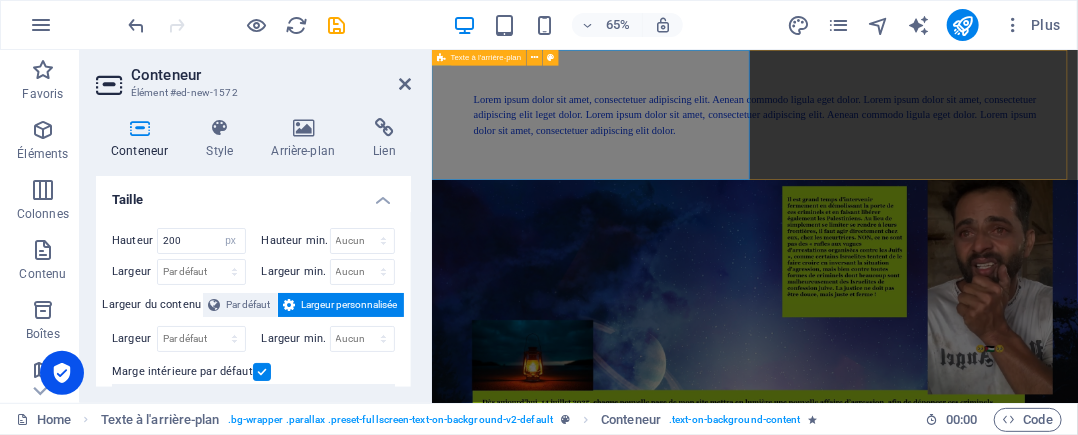 click on "Lorem ipsum dolor sit amet, consectetuer adipiscing elit. Aenean commodo ligula eget dolor. Lorem ipsum dolor sit amet, consectetuer adipiscing elit leget dolor. Lorem ipsum dolor sit amet, consectetuer adipiscing elit. Aenean commodo ligula eget dolor. Lorem ipsum dolor sit amet, consectetuer adipiscing elit dolor." at bounding box center [928, 149] 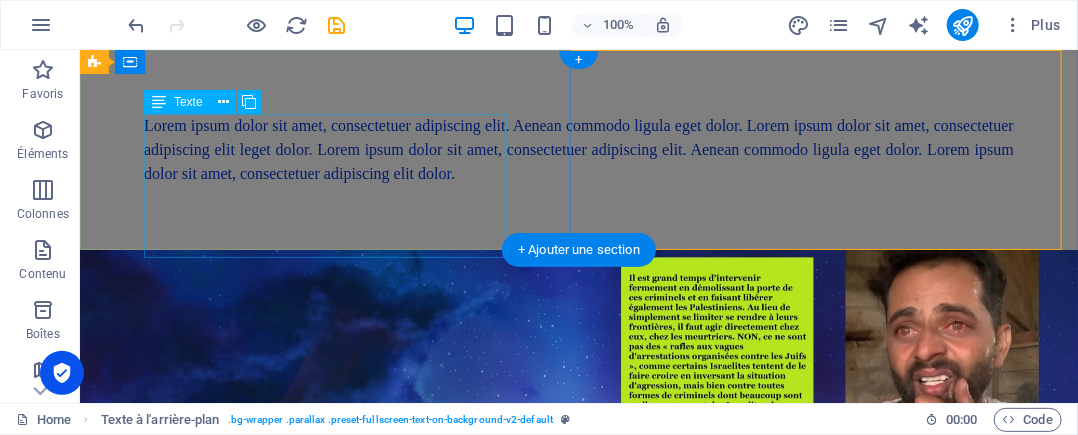 click on "Lorem ipsum dolor sit amet, consectetuer adipiscing elit. Aenean commodo ligula eget dolor. Lorem ipsum dolor sit amet, consectetuer adipiscing elit leget dolor. Lorem ipsum dolor sit amet, consectetuer adipiscing elit. Aenean commodo ligula eget dolor. Lorem ipsum dolor sit amet, consectetuer adipiscing elit dolor." at bounding box center (578, 149) 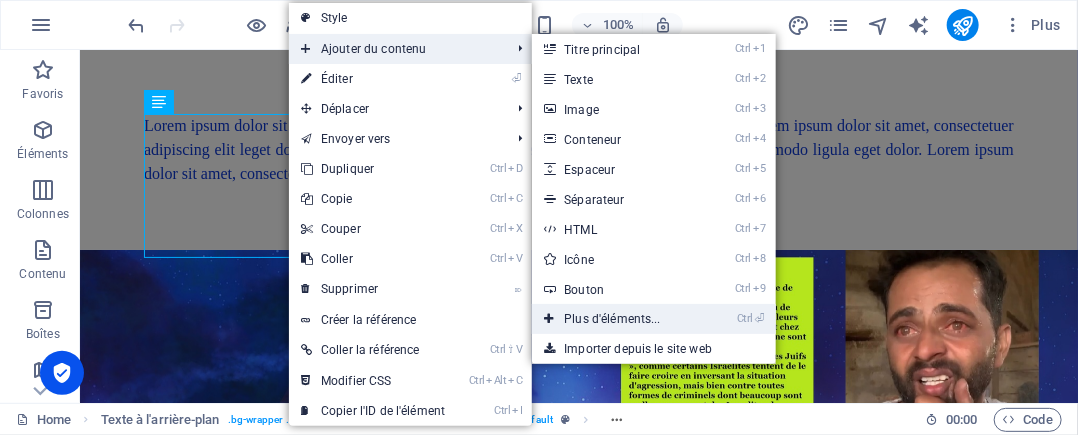 click on "Ctrl ⏎  Plus d'éléments..." at bounding box center [616, 319] 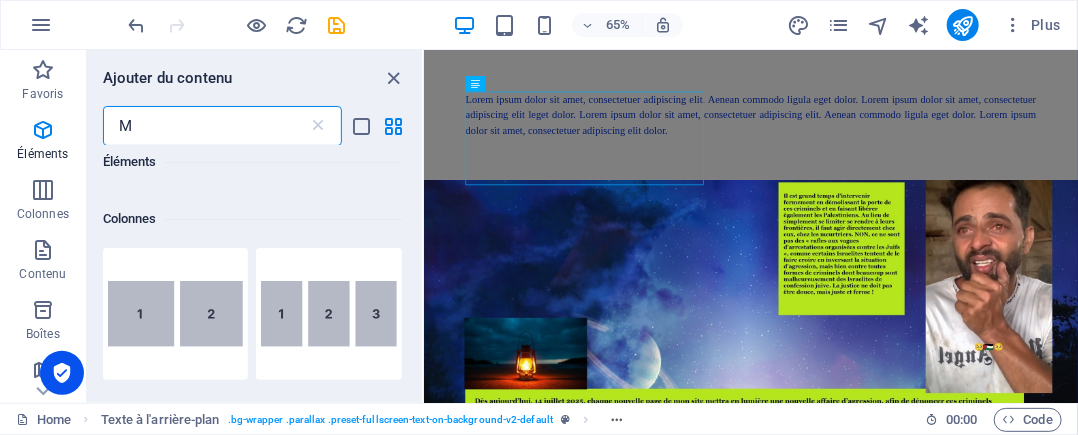 scroll, scrollTop: 0, scrollLeft: 0, axis: both 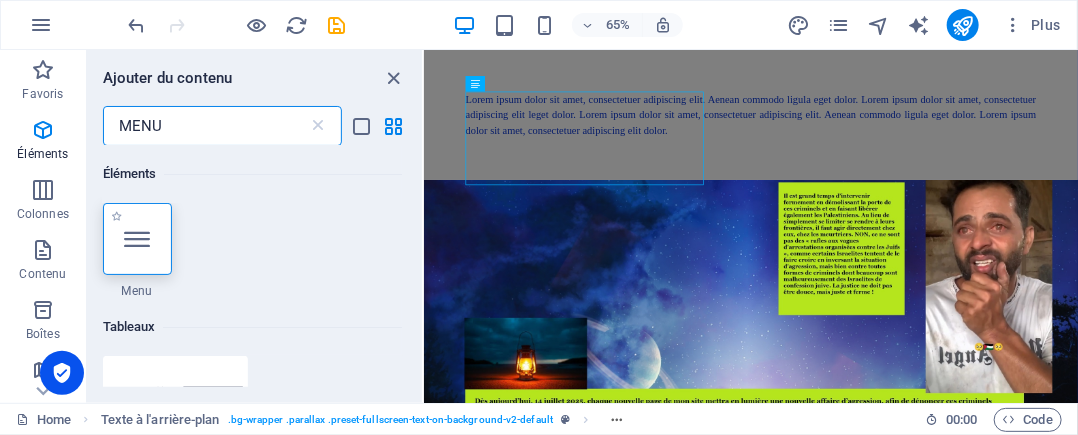 type on "MENU" 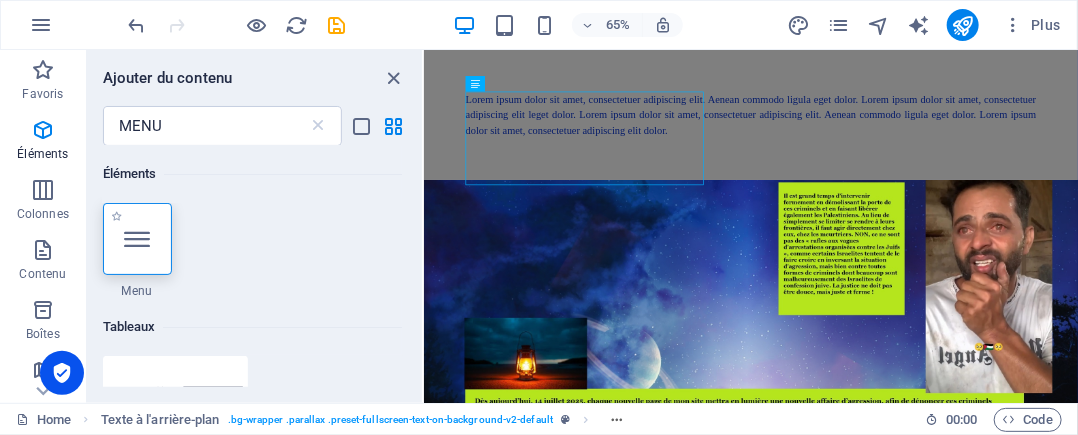 click at bounding box center (137, 239) 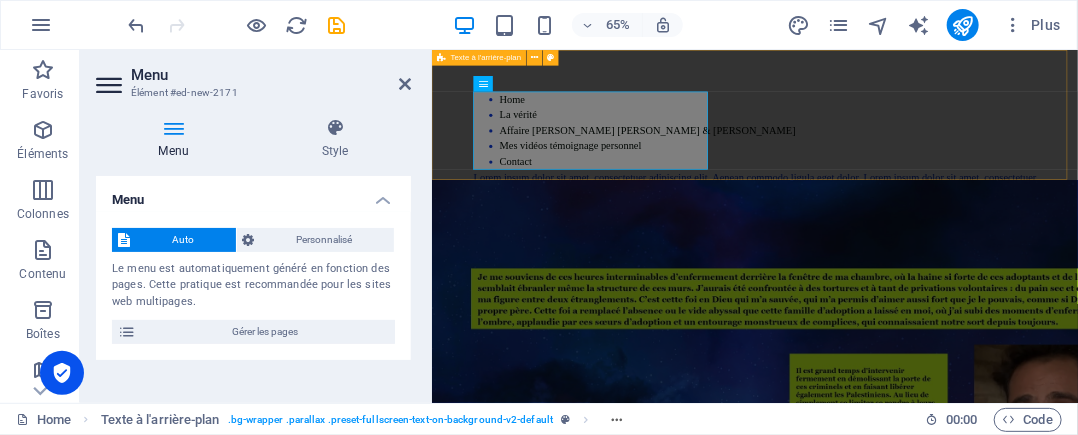 click on "Home La vérité Affaire Van Russelt Michel & Huveneers Paule  Mes vidéos témoignage personnel Contact Lorem ipsum dolor sit amet, consectetuer adipiscing elit. Aenean commodo ligula eget dolor. Lorem ipsum dolor sit amet, consectetuer adipiscing elit leget dolor. Lorem ipsum dolor sit amet, consectetuer adipiscing elit. Aenean commodo ligula eget dolor. Lorem ipsum dolor sit amet, consectetuer adipiscing elit dolor." at bounding box center (928, 149) 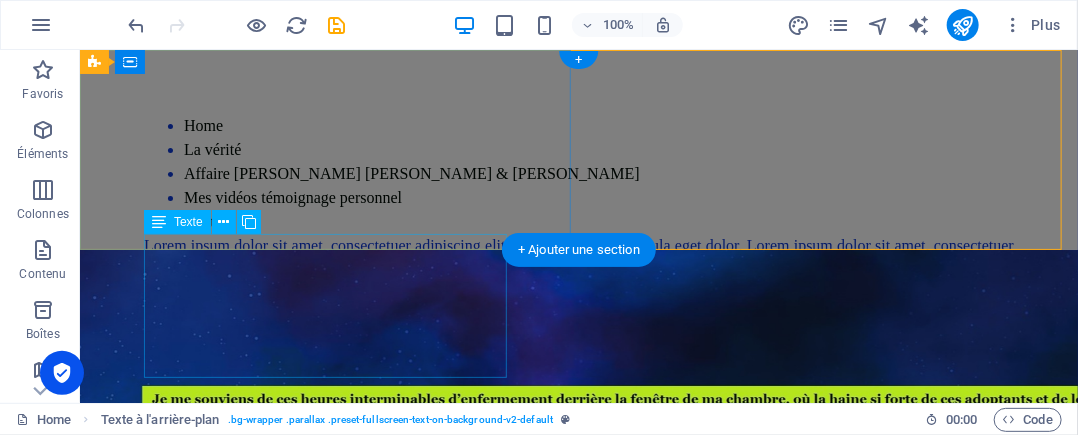 click on "Lorem ipsum dolor sit amet, consectetuer adipiscing elit. Aenean commodo ligula eget dolor. Lorem ipsum dolor sit amet, consectetuer adipiscing elit leget dolor. Lorem ipsum dolor sit amet, consectetuer adipiscing elit. Aenean commodo ligula eget dolor. Lorem ipsum dolor sit amet, consectetuer adipiscing elit dolor." at bounding box center (578, 269) 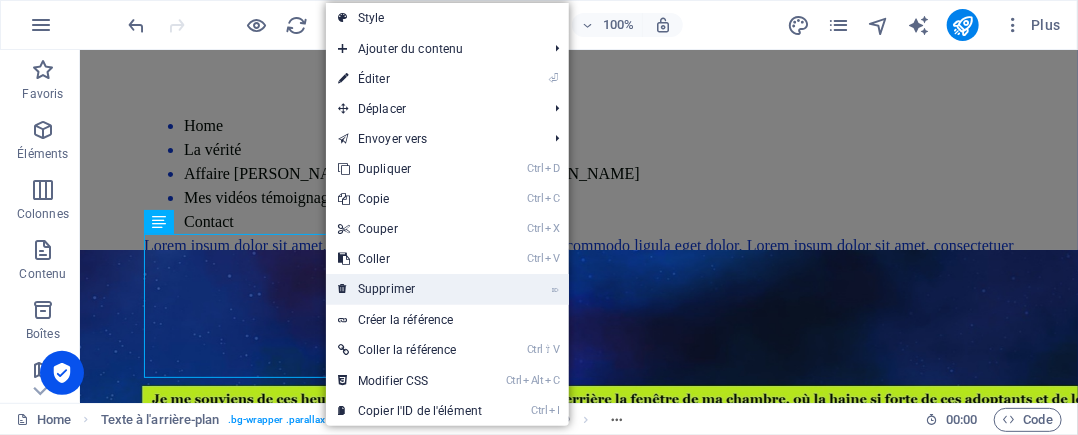 click on "⌦  Supprimer" at bounding box center [410, 289] 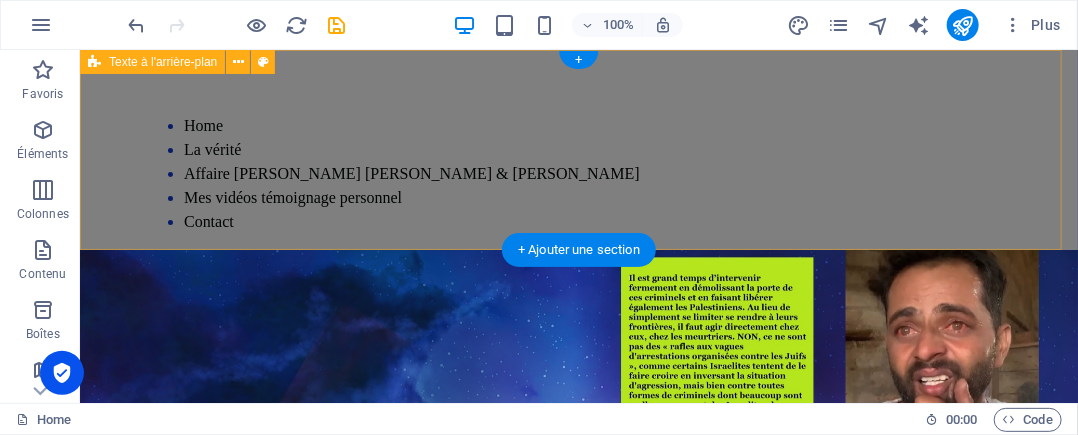click on "Home La vérité Affaire Van Russelt Michel & Huveneers Paule  Mes vidéos témoignage personnel Contact" at bounding box center (578, 149) 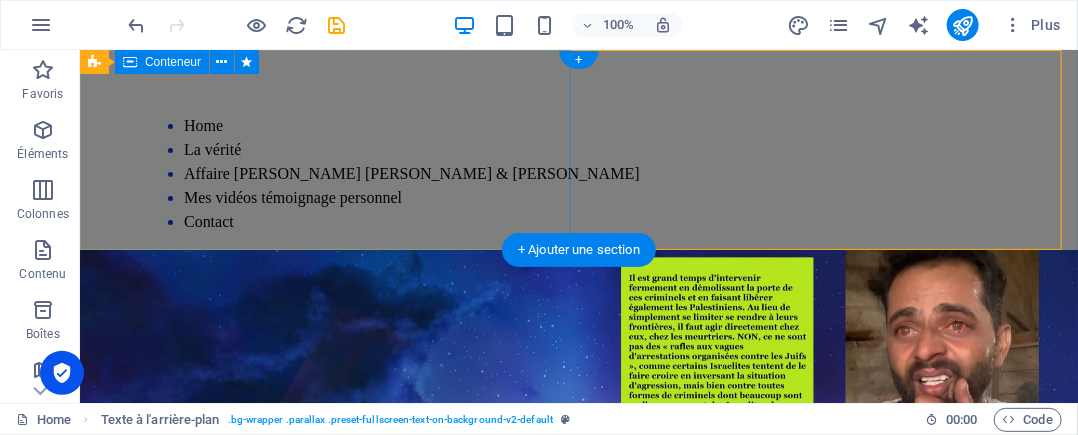 click on "Home La vérité Affaire Van Russelt Michel & Huveneers Paule  Mes vidéos témoignage personnel Contact" at bounding box center (578, 149) 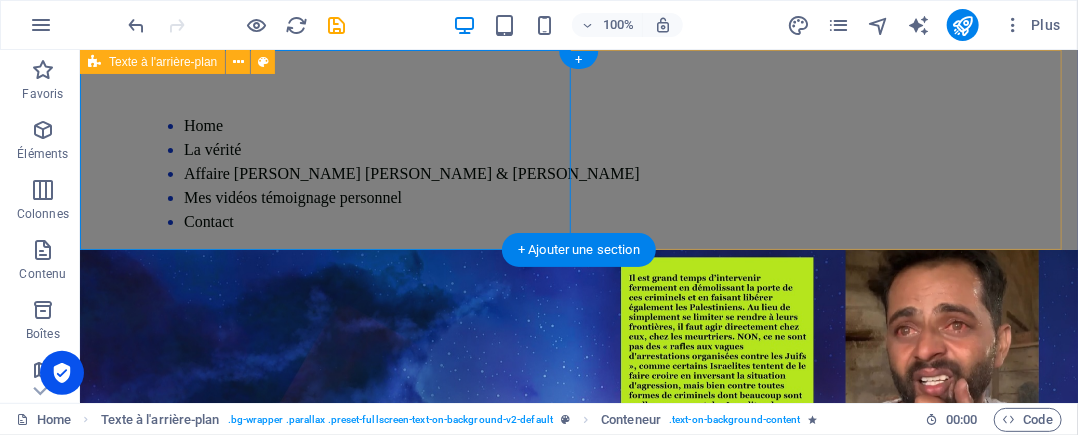 click on "Home La vérité Affaire Van Russelt Michel & Huveneers Paule  Mes vidéos témoignage personnel Contact" at bounding box center [578, 149] 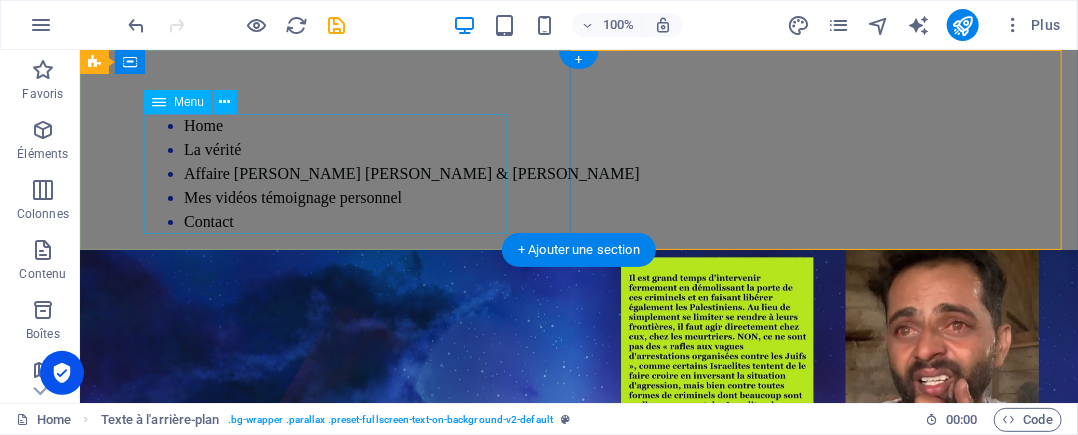 click on "Home La vérité Affaire Van Russelt Michel & Huveneers Paule  Mes vidéos témoignage personnel Contact" at bounding box center [578, 173] 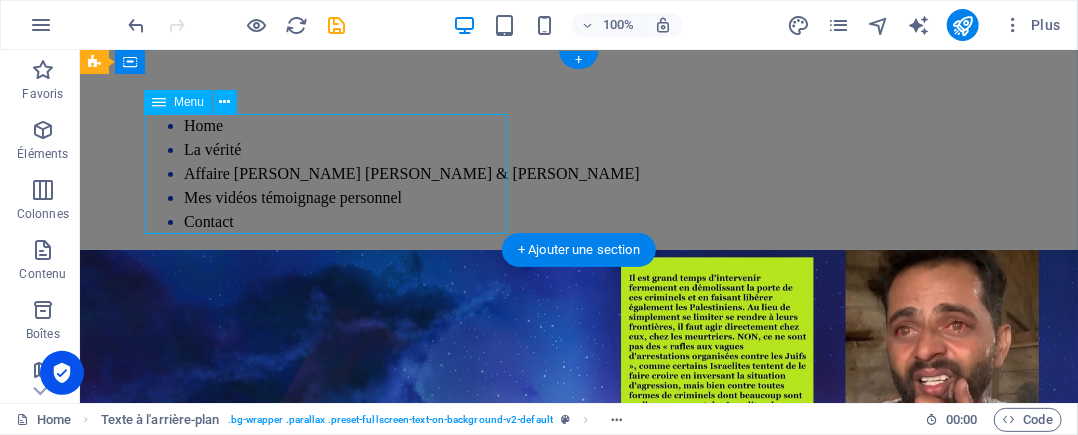 click on "Home La vérité Affaire Van Russelt Michel & Huveneers Paule  Mes vidéos témoignage personnel Contact" at bounding box center (578, 173) 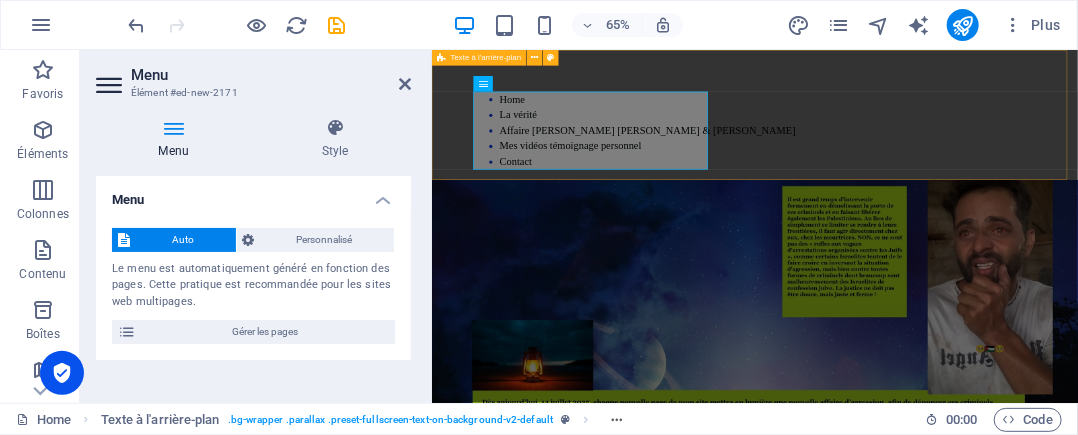 click on "Home La vérité Affaire Van Russelt Michel & Huveneers Paule  Mes vidéos témoignage personnel Contact" at bounding box center [928, 149] 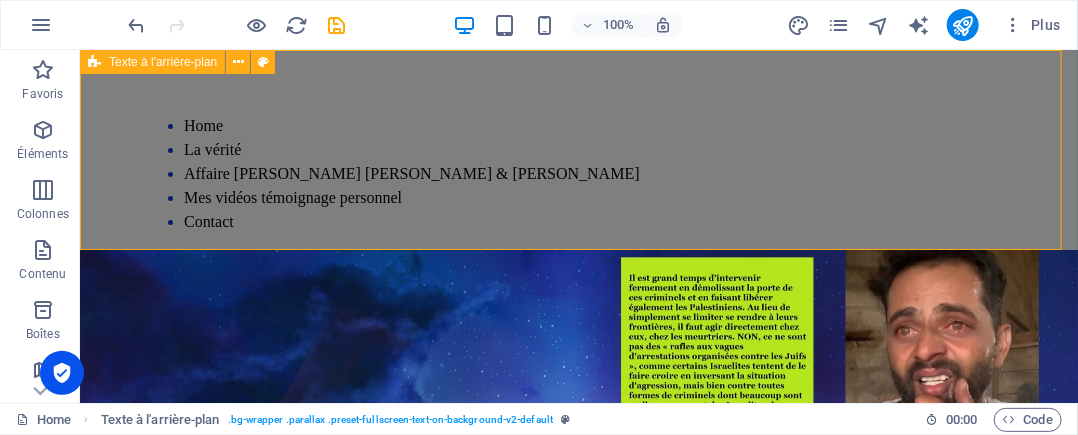 click on "Home La vérité Affaire Van Russelt Michel & Huveneers Paule  Mes vidéos témoignage personnel Contact" at bounding box center (578, 149) 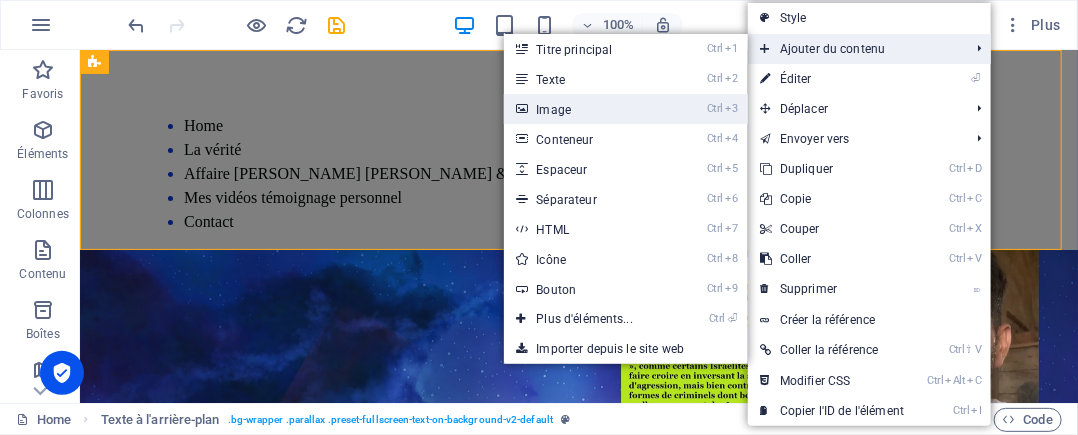 click on "Ctrl 3  Image" at bounding box center [588, 109] 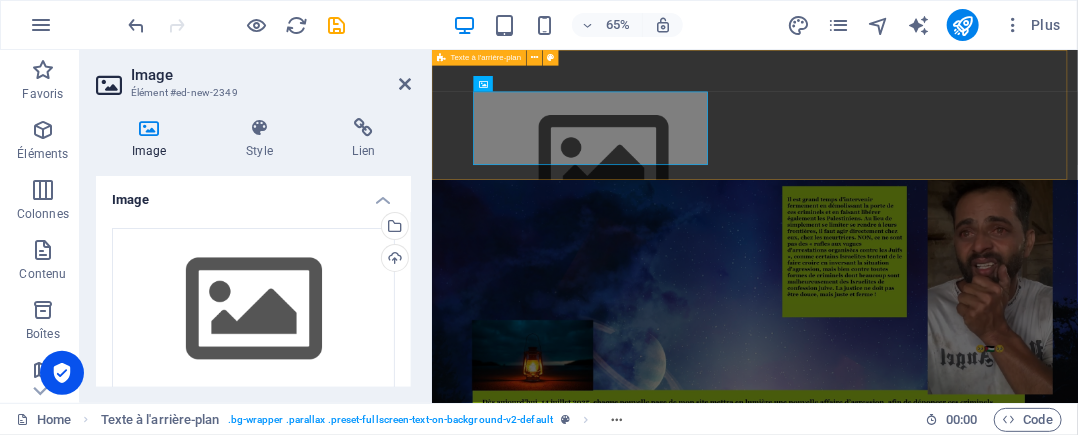click on "Home La vérité Affaire Van Russelt Michel & Huveneers Paule  Mes vidéos témoignage personnel Contact" at bounding box center [928, 149] 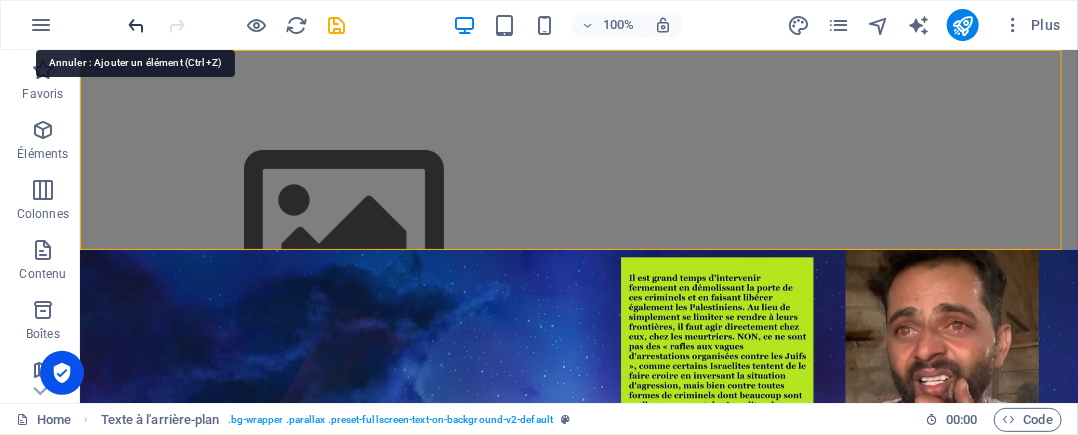 click at bounding box center (137, 25) 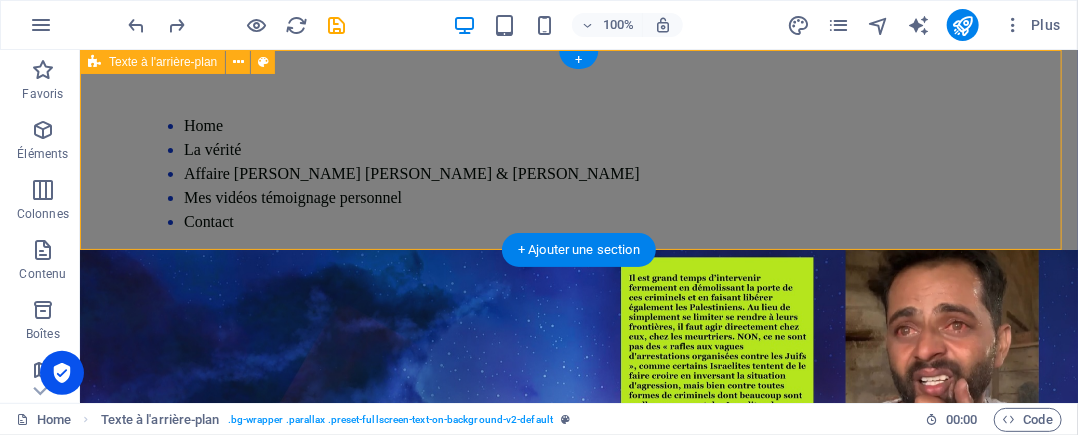 click on "Home La vérité Affaire Van Russelt Michel & Huveneers Paule  Mes vidéos témoignage personnel Contact" at bounding box center [578, 149] 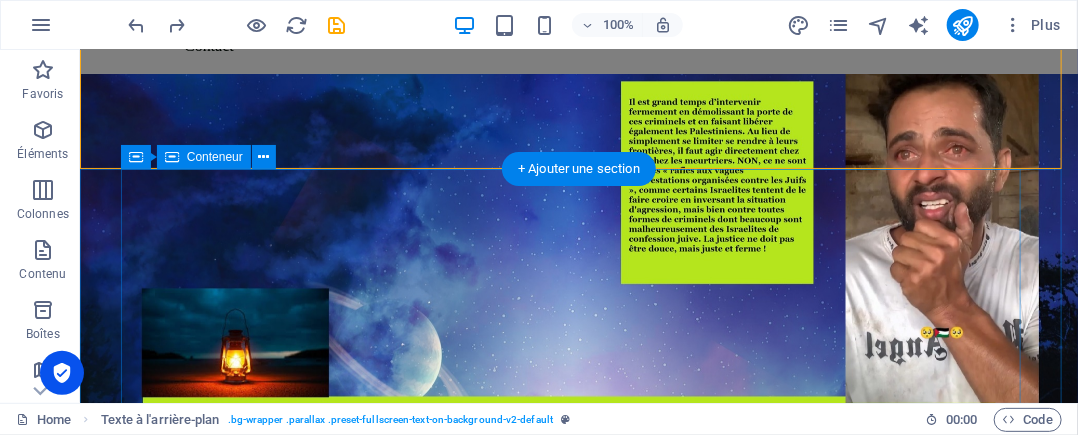 scroll, scrollTop: 300, scrollLeft: 0, axis: vertical 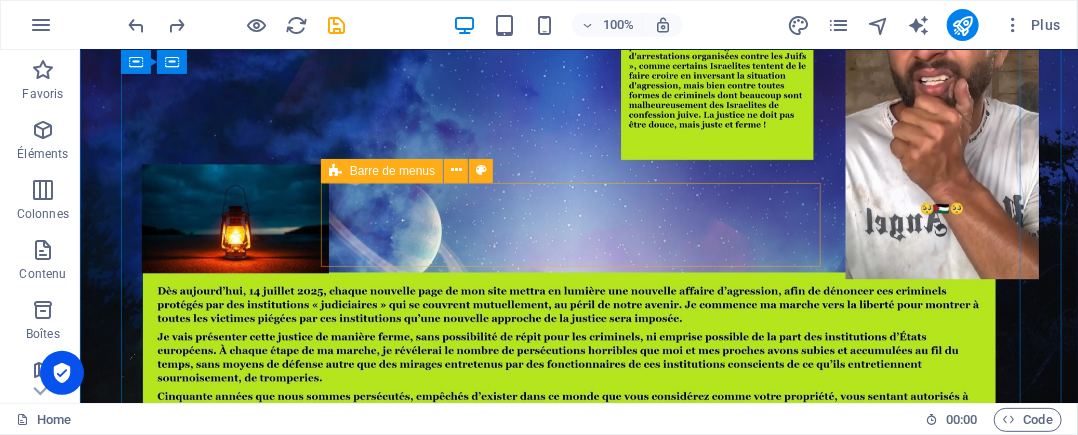 click on "[DOMAIN_NAME]" at bounding box center [329, 980] 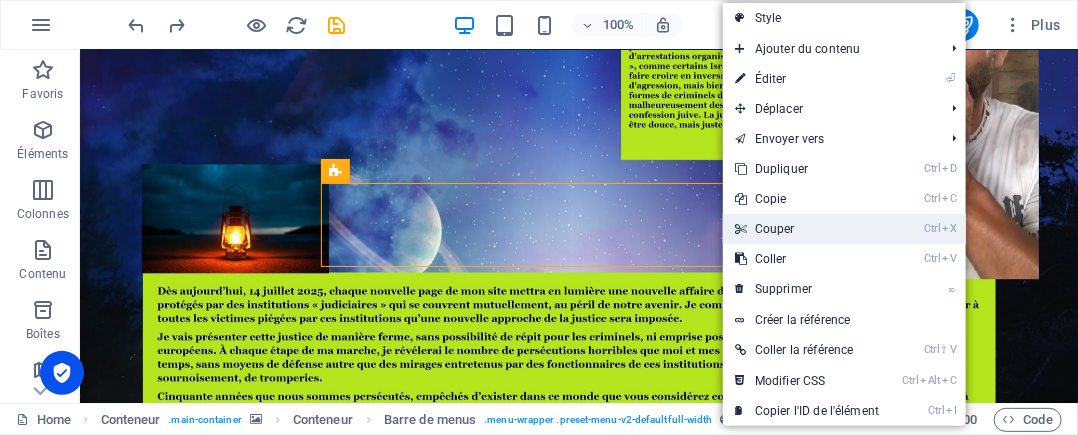 click on "Ctrl X  Couper" at bounding box center (807, 229) 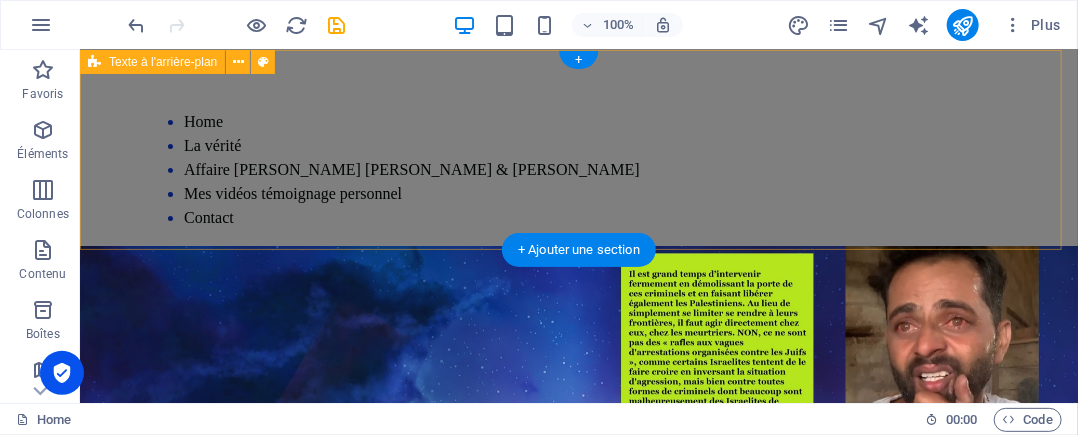 scroll, scrollTop: 0, scrollLeft: 0, axis: both 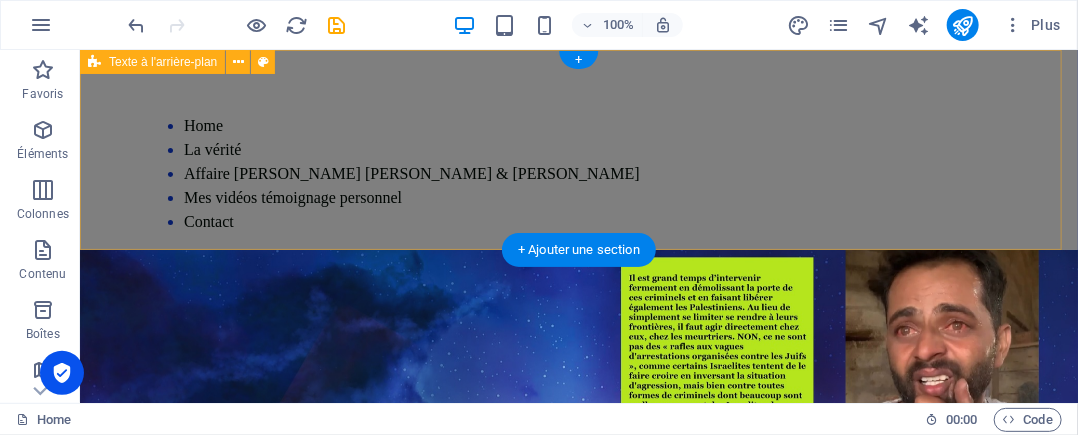 click on "Home La vérité Affaire Van Russelt Michel & Huveneers Paule  Mes vidéos témoignage personnel Contact" at bounding box center [578, 149] 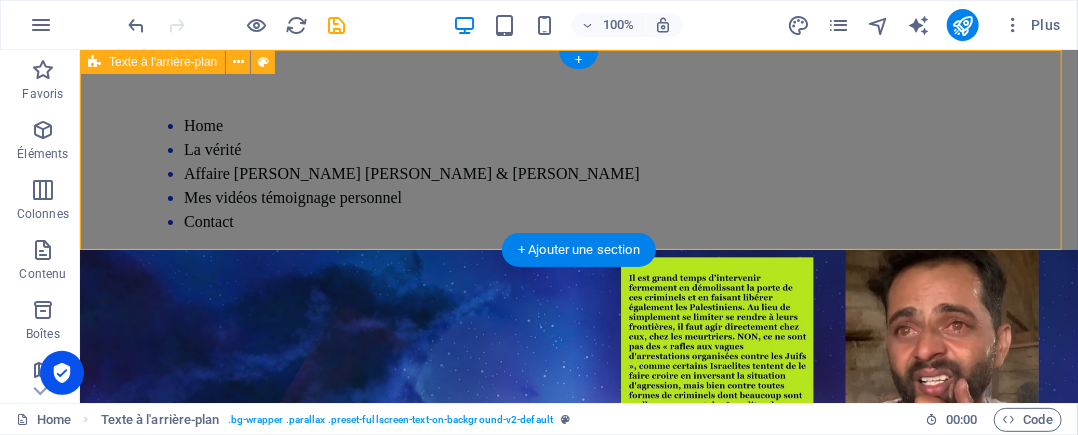 click on "Home La vérité Affaire Van Russelt Michel & Huveneers Paule  Mes vidéos témoignage personnel Contact" at bounding box center (578, 149) 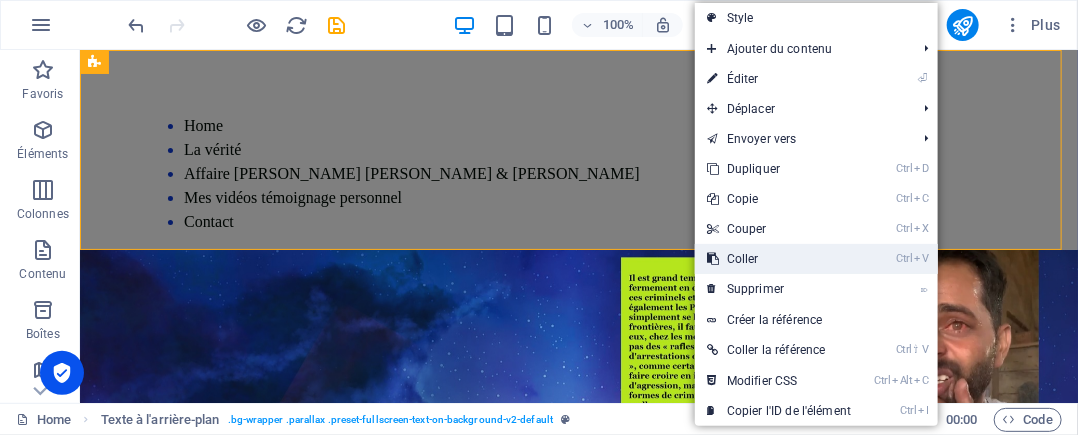 drag, startPoint x: 744, startPoint y: 259, endPoint x: 664, endPoint y: 208, distance: 94.873604 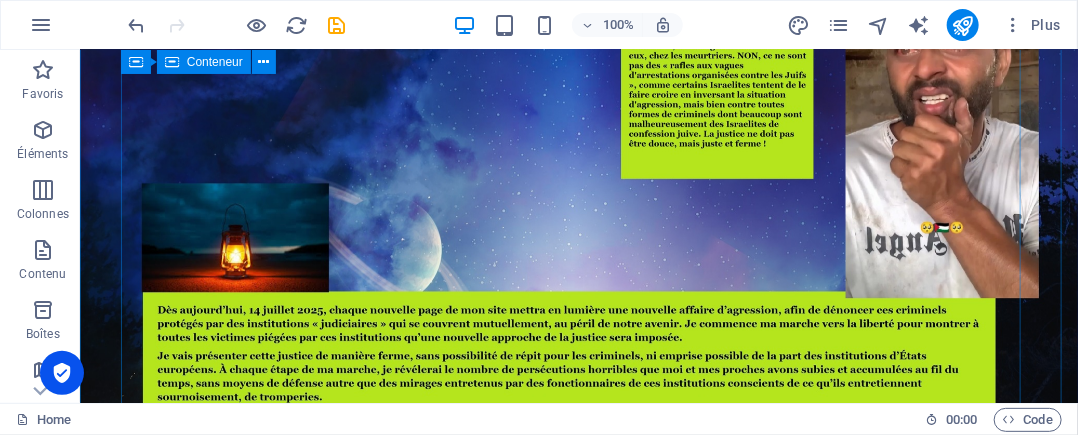 scroll, scrollTop: 400, scrollLeft: 0, axis: vertical 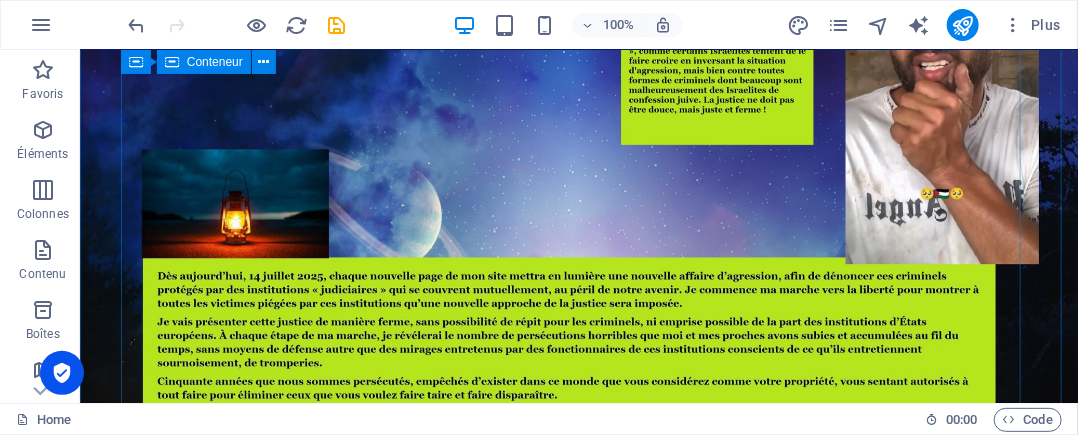 click on "Déposer le contenu ici ou  Ajouter les éléments  Coller le presse-papiers" at bounding box center (529, 994) 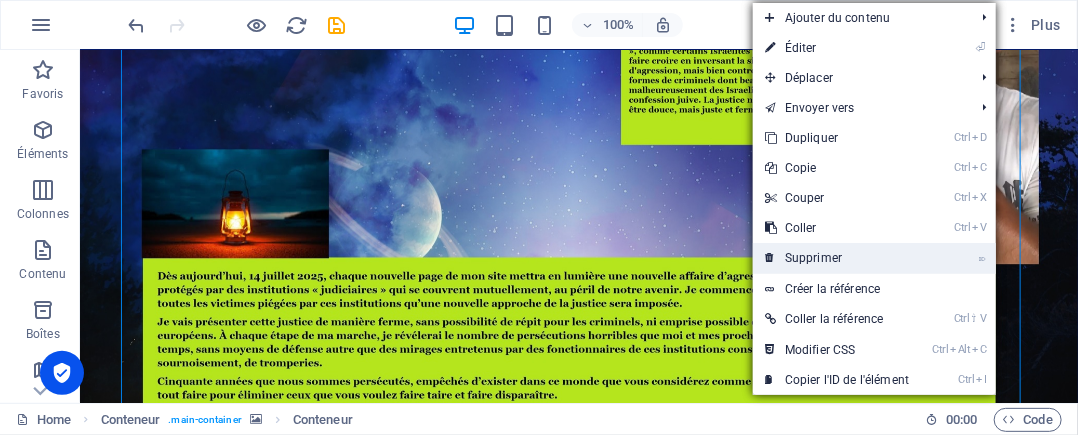 click on "⌦  Supprimer" at bounding box center [837, 258] 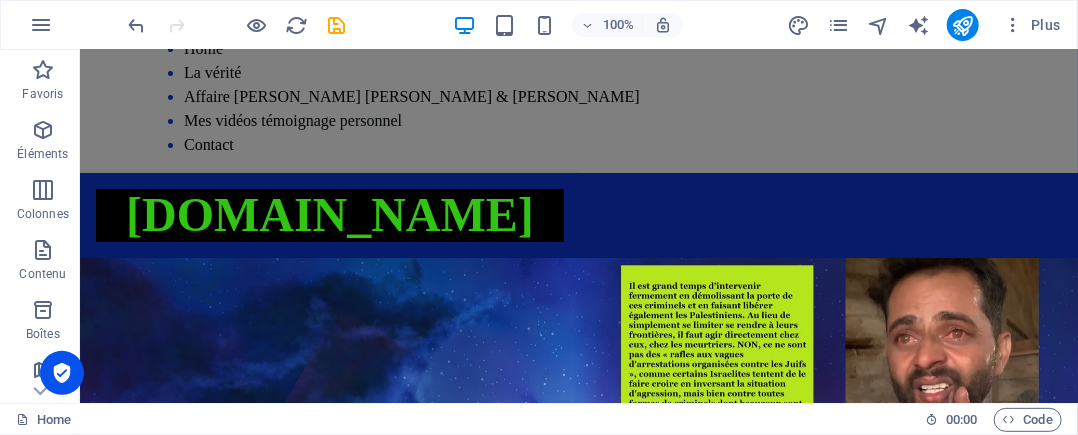 scroll, scrollTop: 0, scrollLeft: 0, axis: both 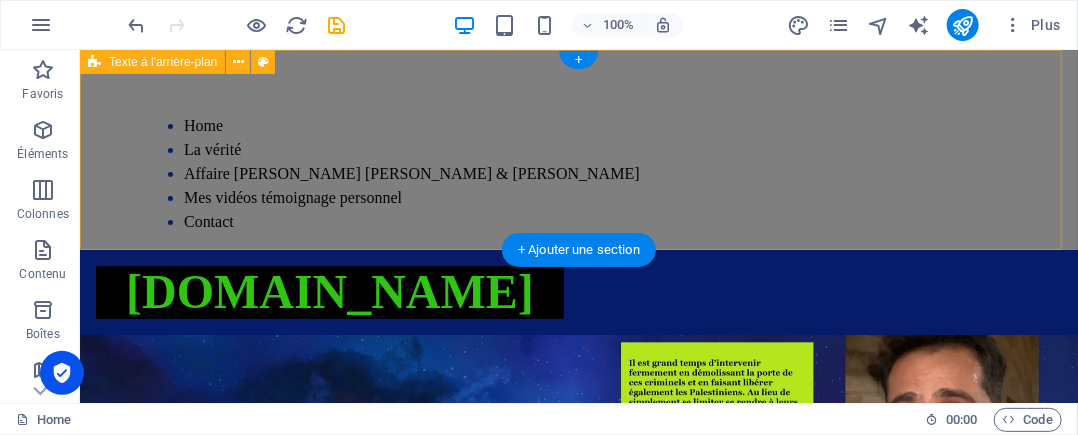 click on "Home La vérité Affaire Van Russelt Michel & Huveneers Paule  Mes vidéos témoignage personnel Contact" at bounding box center [578, 149] 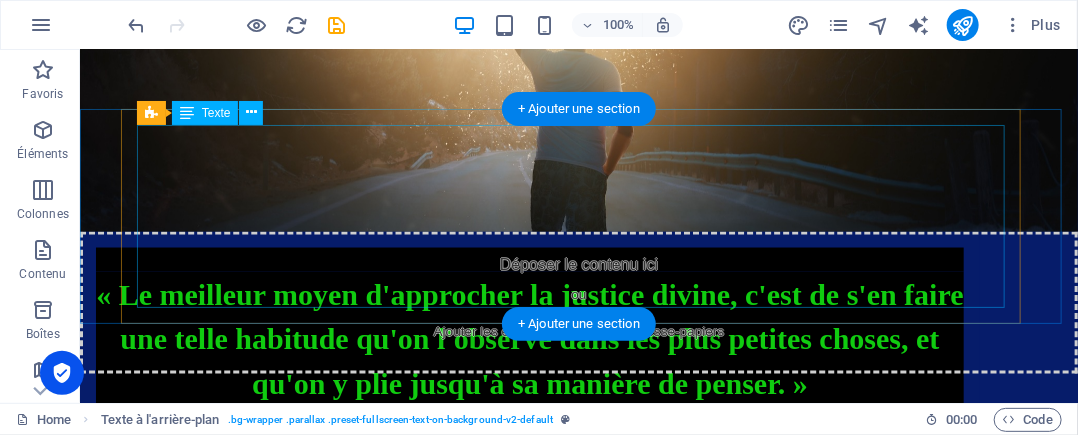 scroll, scrollTop: 1231, scrollLeft: 0, axis: vertical 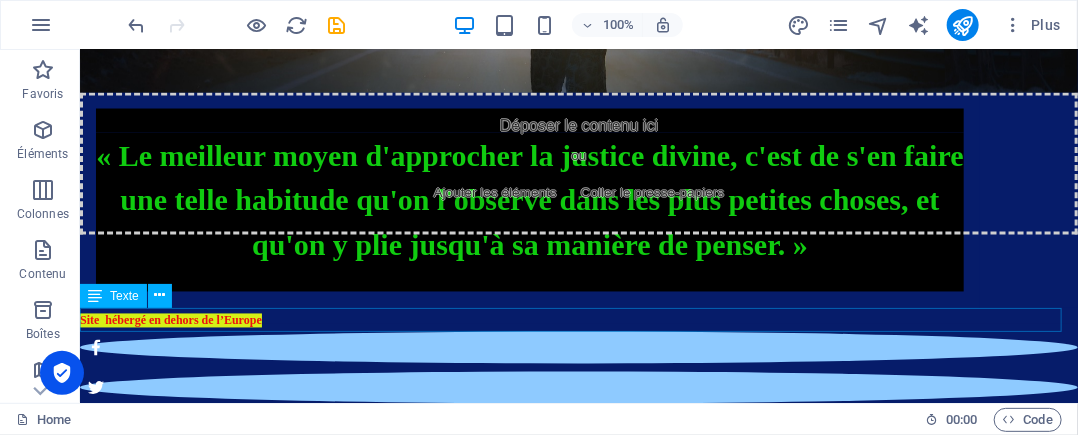 click on "Site  hébergé en dehors de l’Europe" at bounding box center [578, 319] 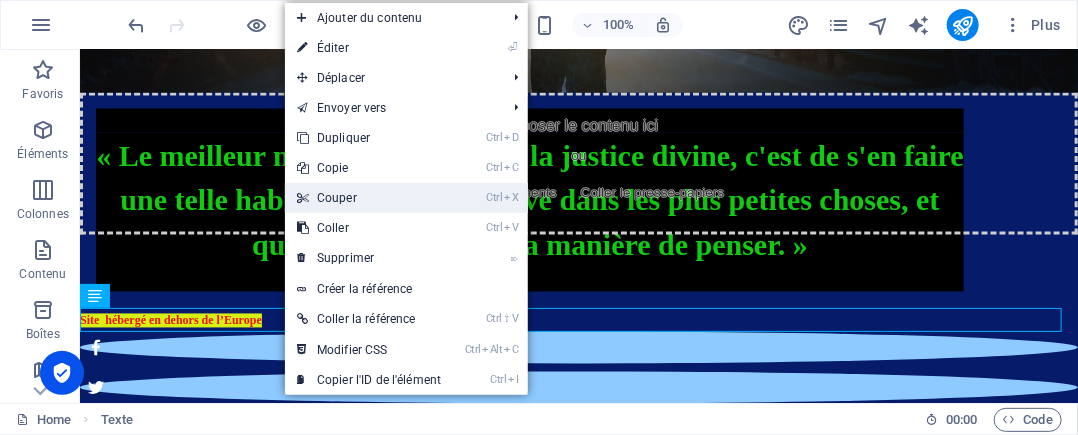 click on "Ctrl X  Couper" at bounding box center [369, 198] 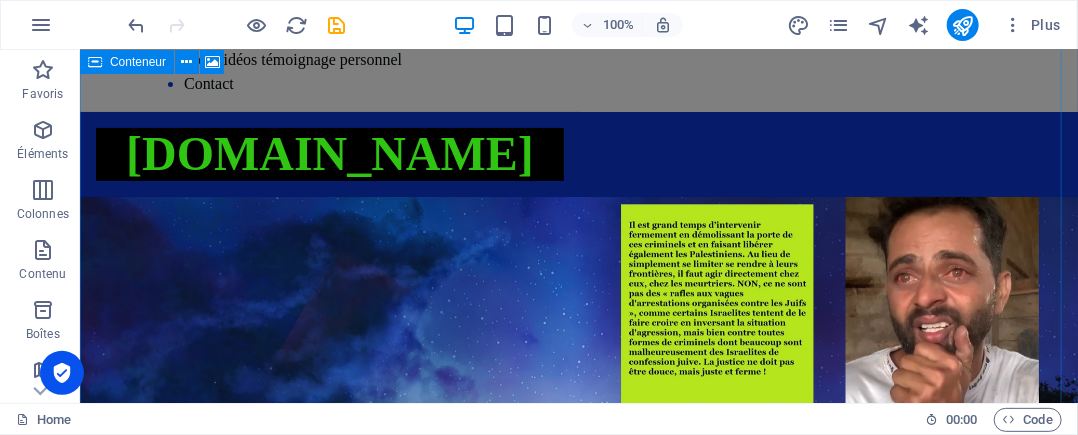 scroll, scrollTop: 0, scrollLeft: 0, axis: both 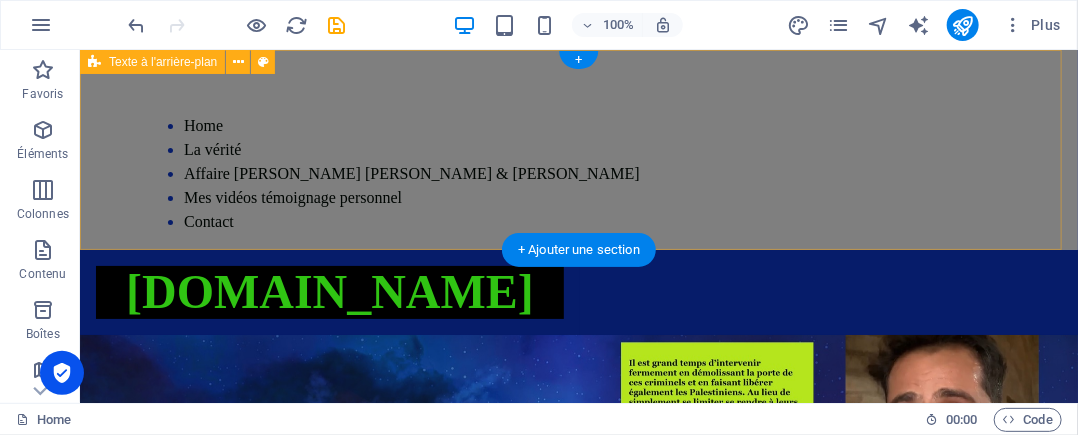 click on "Home La vérité Affaire Van Russelt Michel & Huveneers Paule  Mes vidéos témoignage personnel Contact" at bounding box center (578, 149) 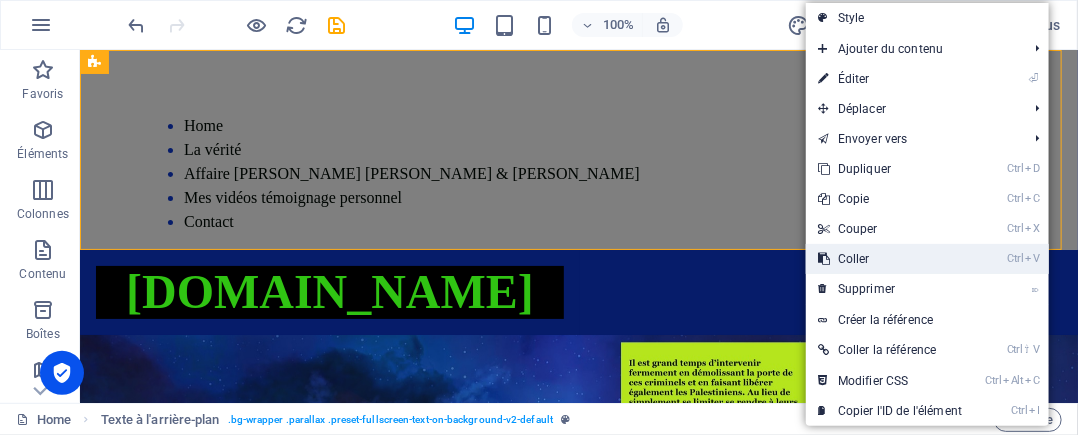 click on "Ctrl V  Coller" at bounding box center (890, 259) 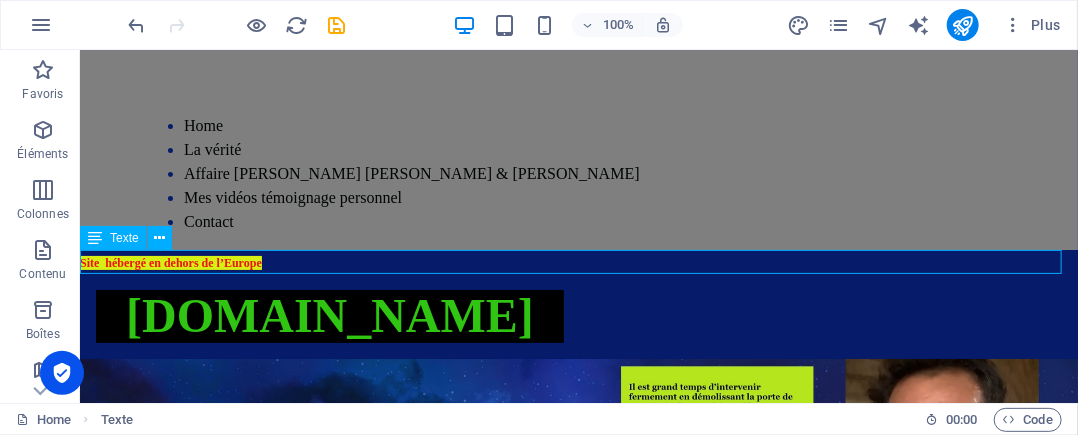 click on "Site  hébergé en dehors de l’Europe" at bounding box center (578, 261) 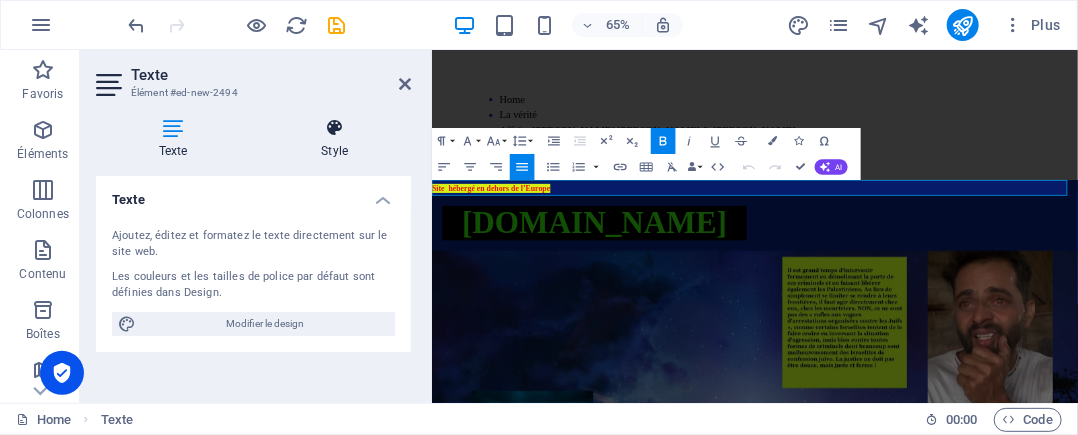 click on "Style" at bounding box center (335, 139) 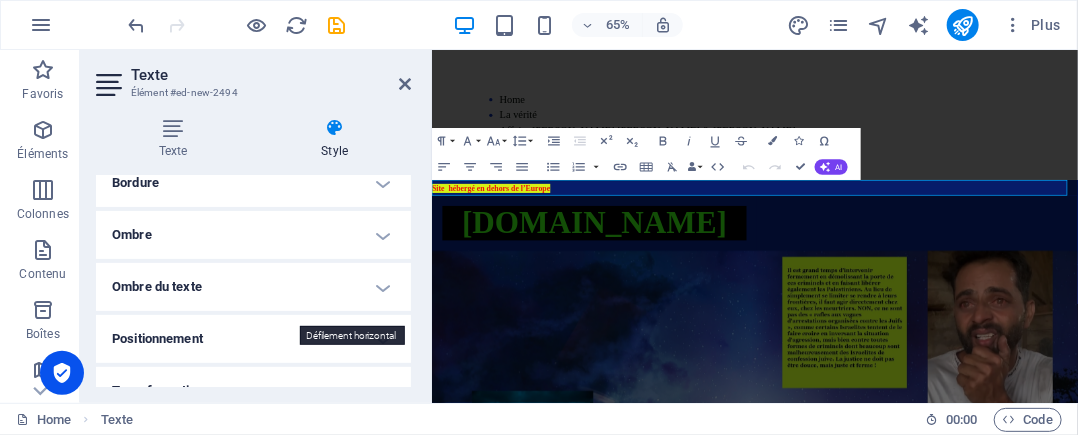 scroll, scrollTop: 300, scrollLeft: 0, axis: vertical 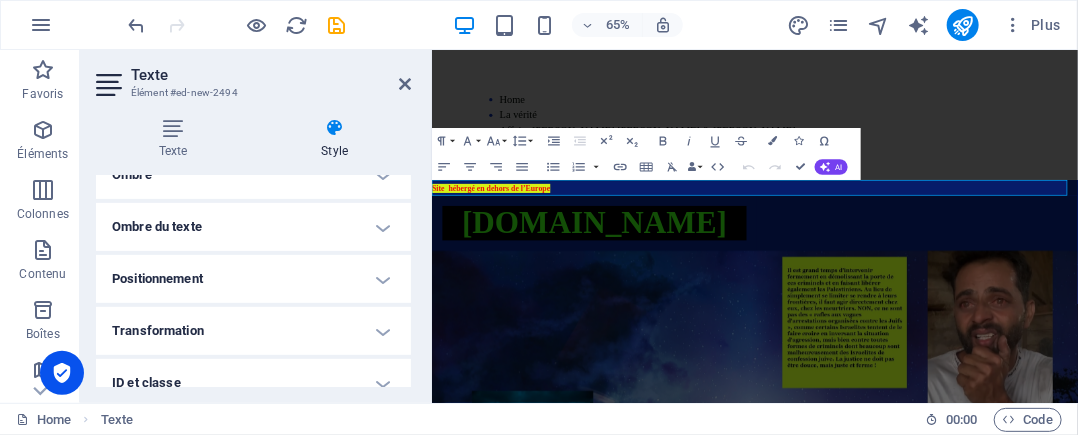 click on "Positionnement" at bounding box center [253, 279] 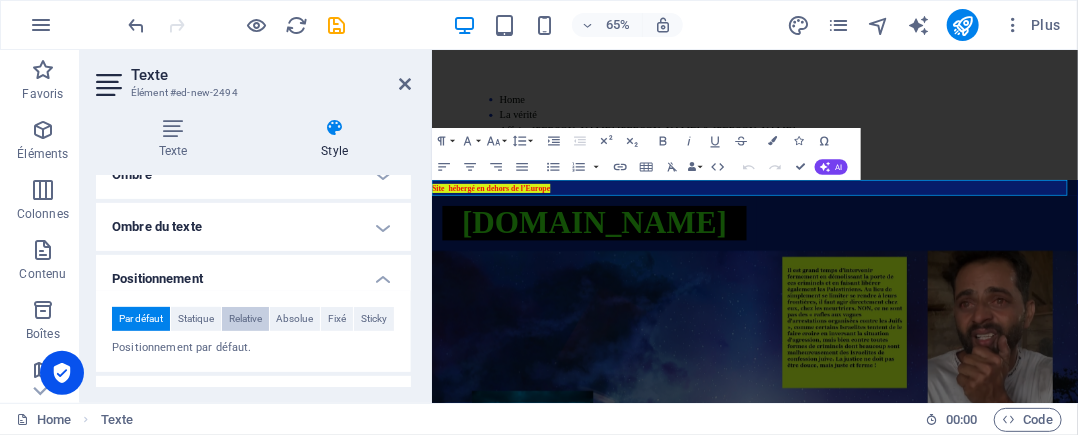 click on "Relative" at bounding box center [245, 319] 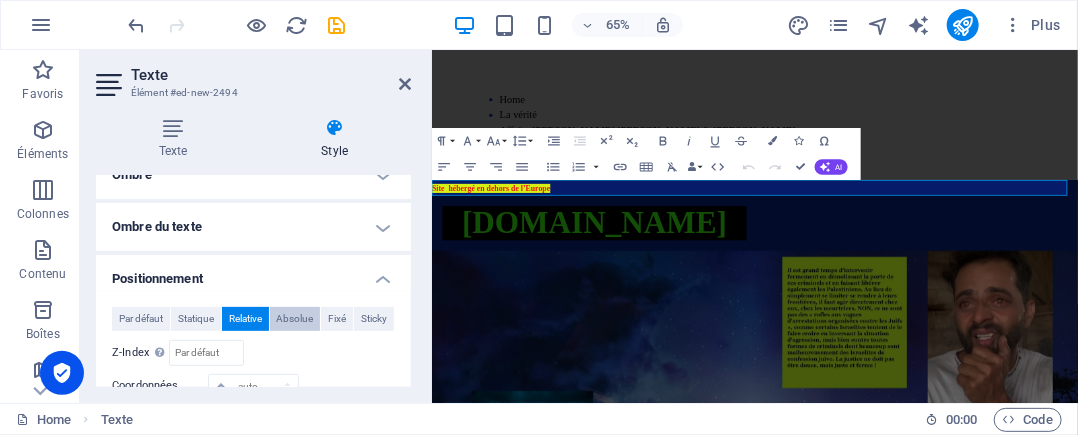 click on "Absolue" at bounding box center (294, 319) 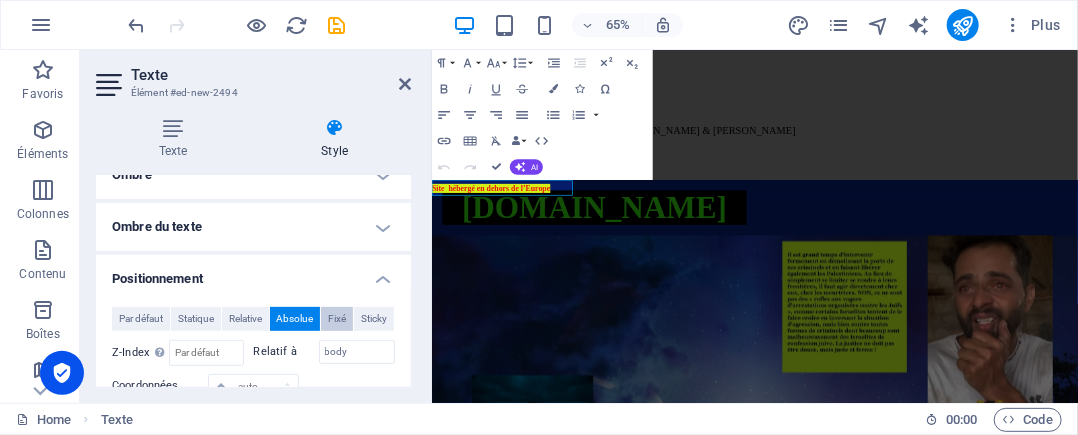 click on "Fixé" at bounding box center (337, 319) 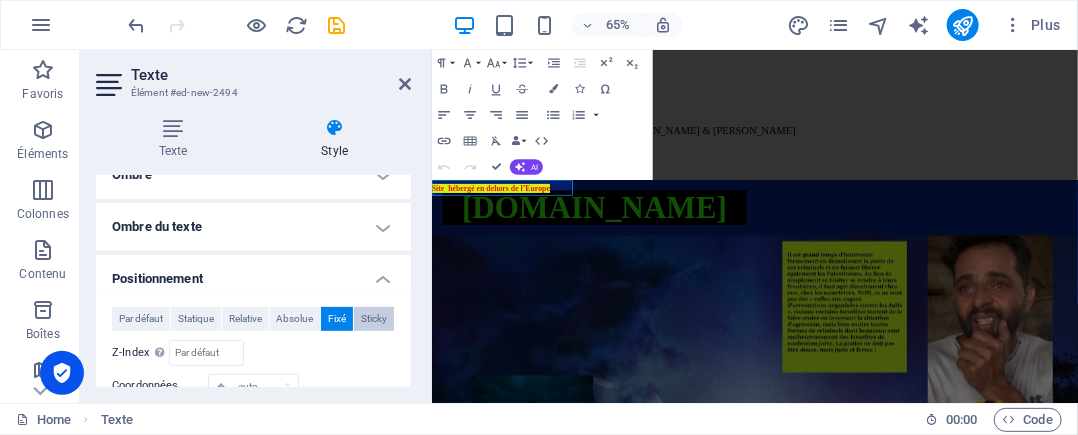 click on "Sticky" at bounding box center [374, 319] 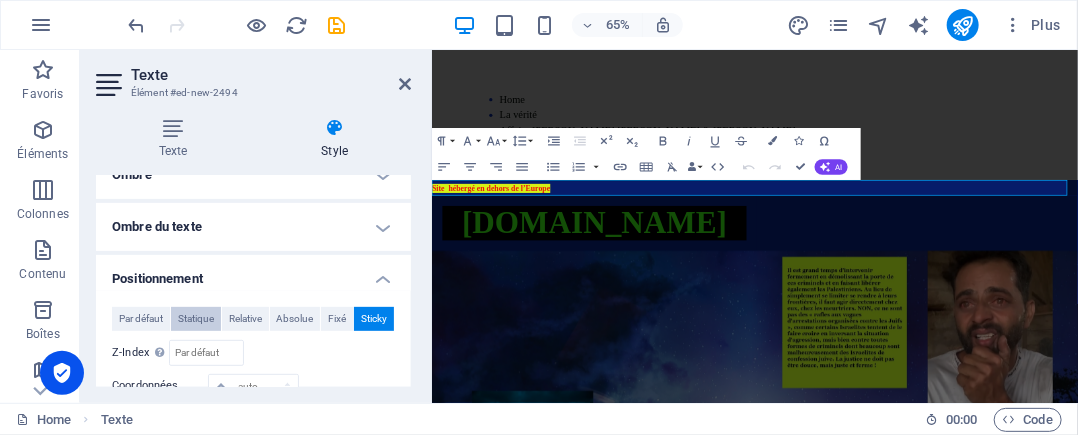 click on "Statique" at bounding box center [196, 319] 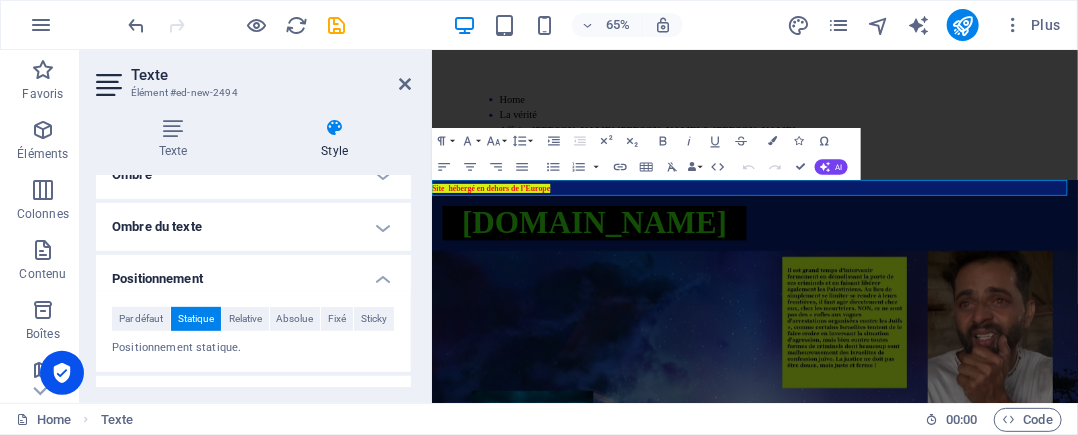 click on "Positionnement" at bounding box center (253, 273) 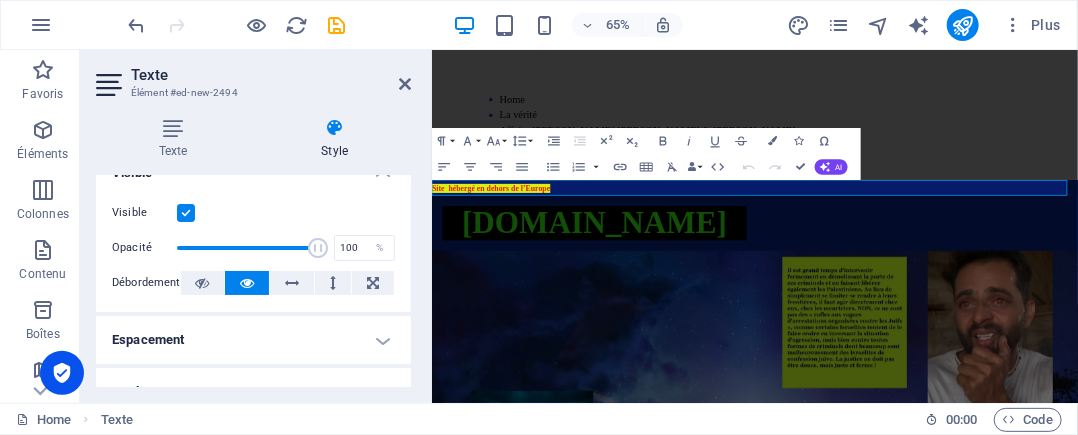scroll, scrollTop: 23, scrollLeft: 0, axis: vertical 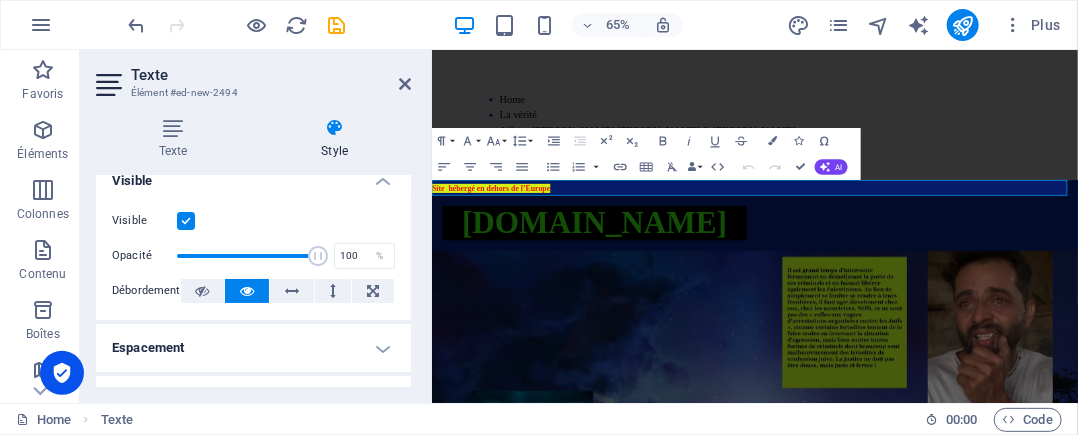 click on "Espacement" at bounding box center (253, 348) 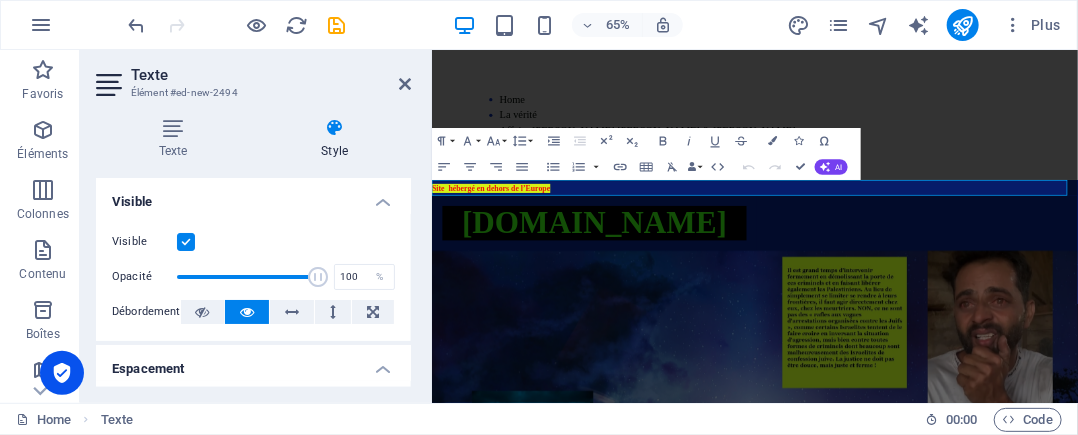 scroll, scrollTop: 0, scrollLeft: 0, axis: both 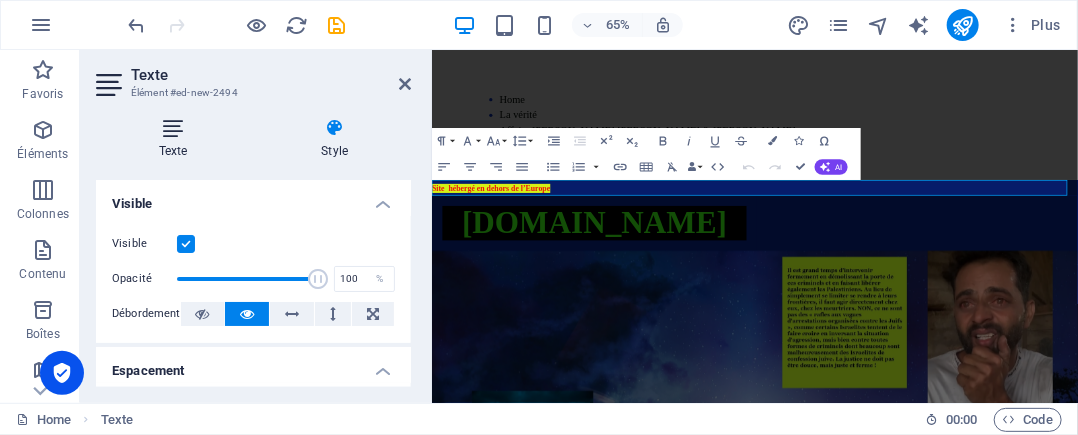 click at bounding box center (173, 128) 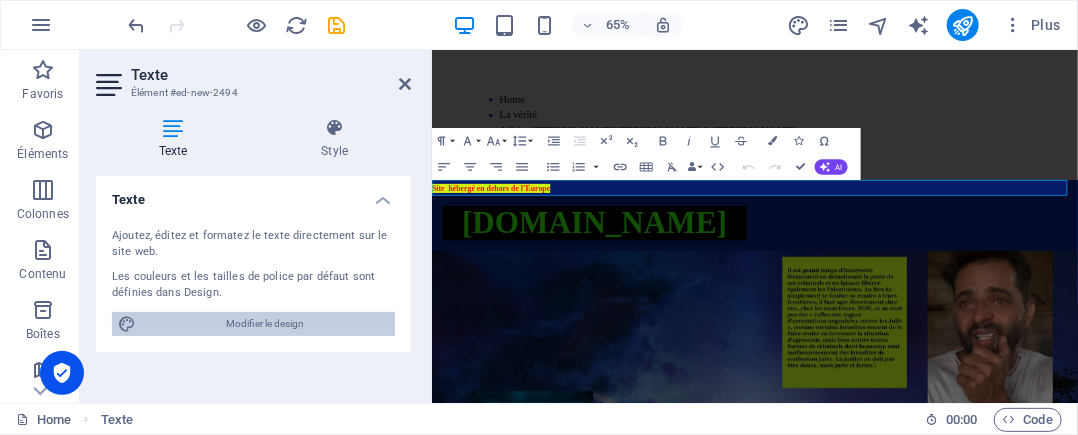click on "Modifier le design" at bounding box center [265, 324] 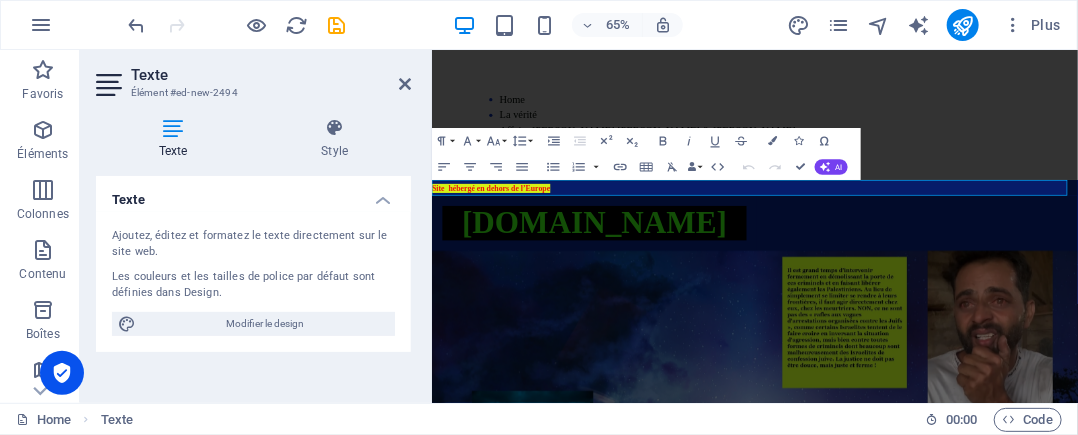 select on "px" 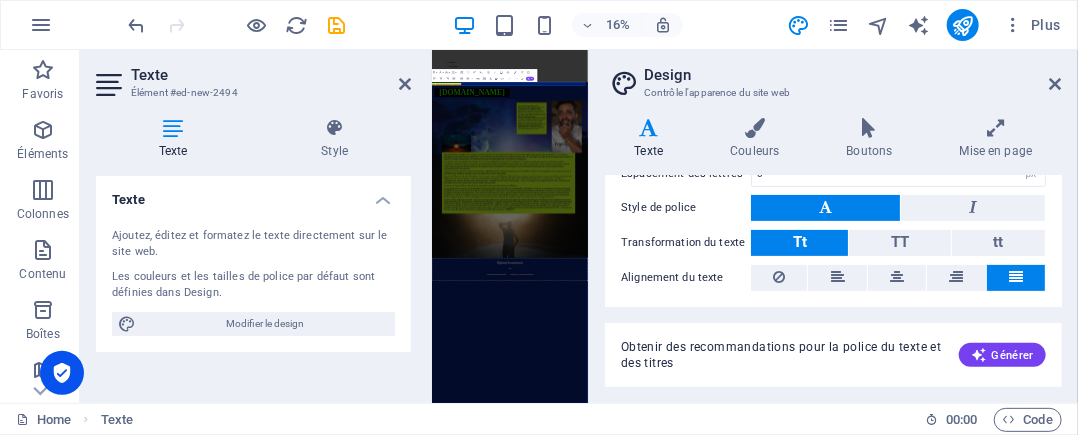 scroll, scrollTop: 300, scrollLeft: 0, axis: vertical 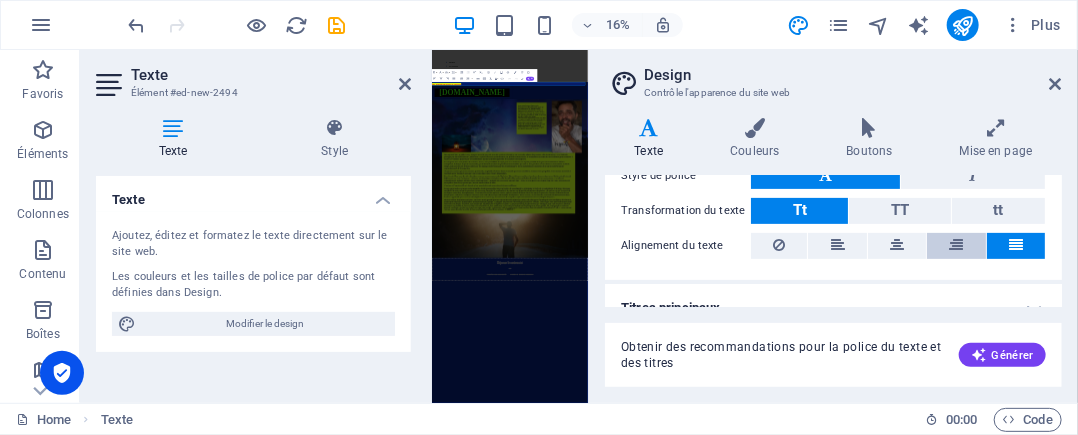 click at bounding box center (956, 245) 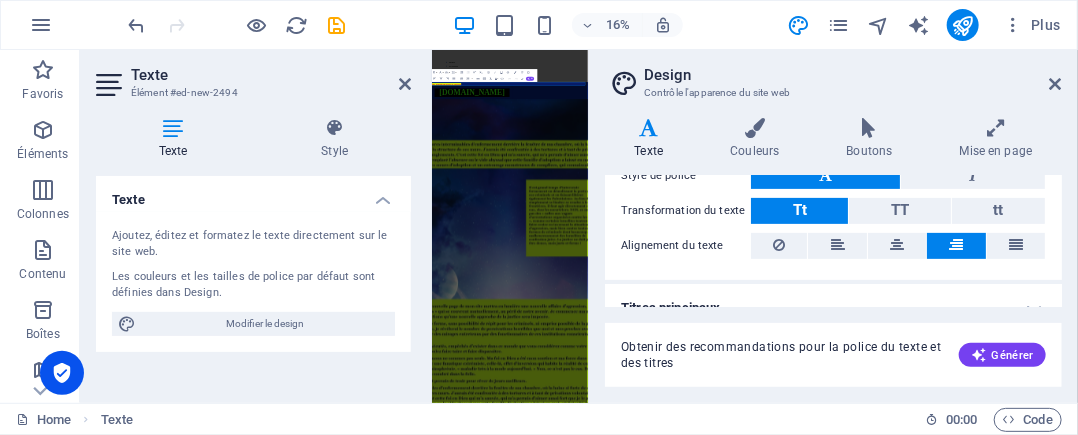 click at bounding box center [956, 245] 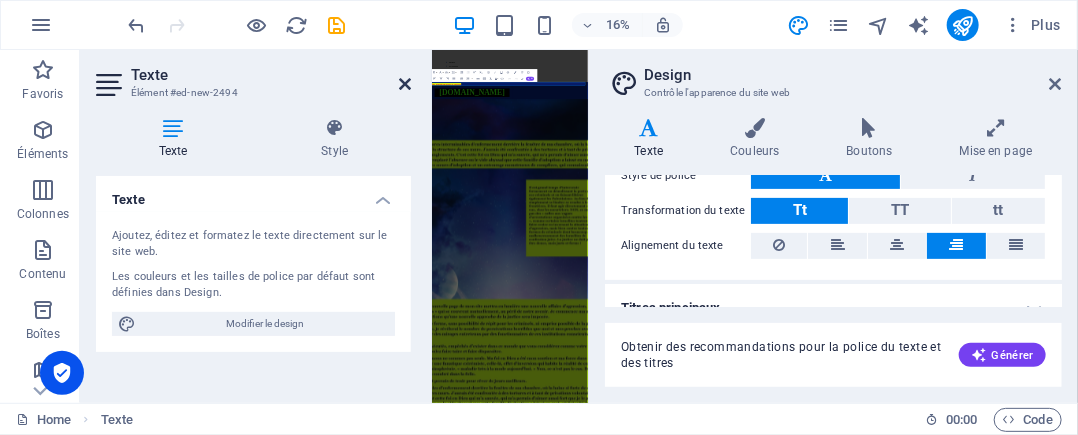 click at bounding box center [405, 84] 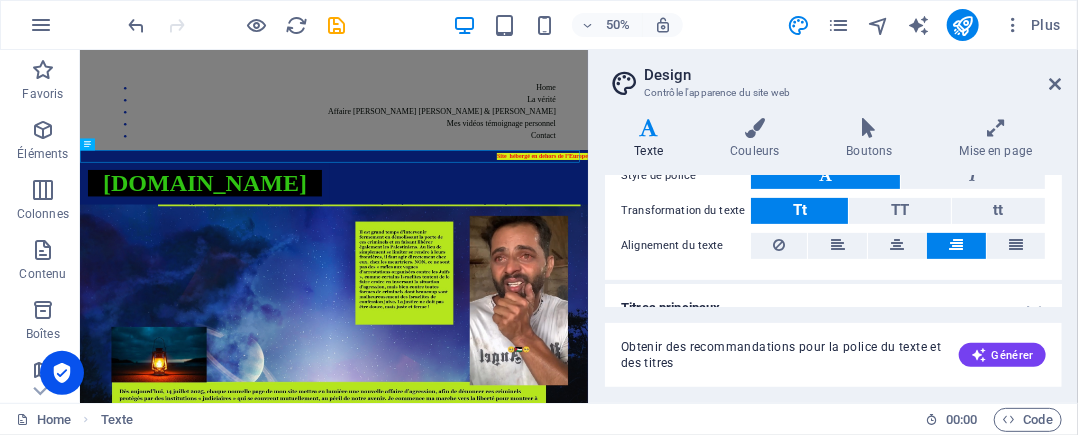 click on "Home La vérité Affaire Van Russelt Michel & Huveneers Paule  Mes vidéos témoignage personnel Contact Site  hébergé en dehors de l’Europe Démocrazisme.com Déposer le contenu ici ou  Ajouter les éléments  Coller le presse-papiers « Le meilleur moyen d'approcher la justice divine, c'est de s'en faire une telle habitude qu'on l'observe dans les plus petites choses, et qu'on y plie jusqu'à sa manière de penser. » Mentions légales  |  Politique de confidentialité" at bounding box center (587, 931) 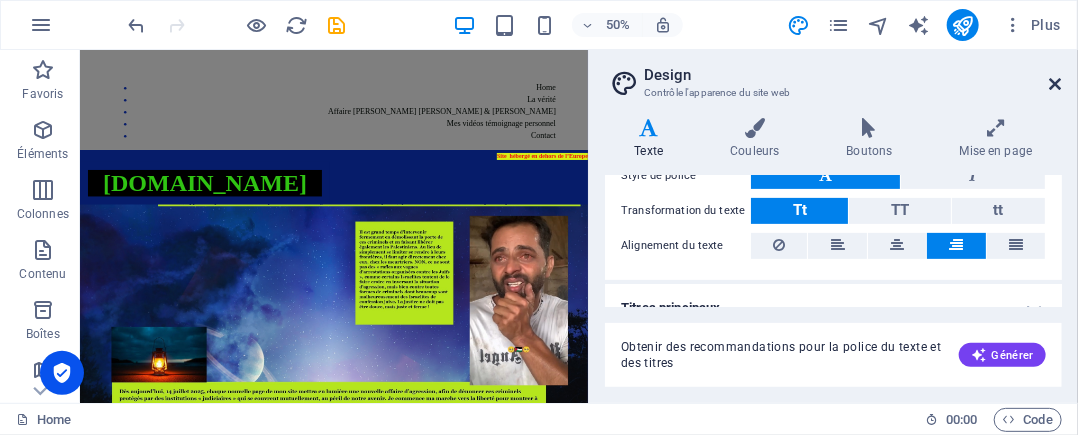 drag, startPoint x: 1053, startPoint y: 81, endPoint x: 965, endPoint y: 34, distance: 99.764725 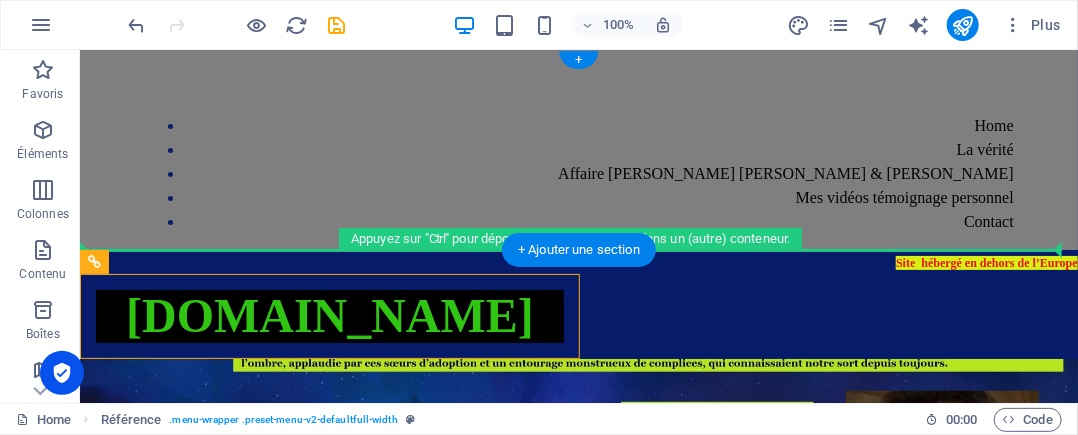 drag, startPoint x: 479, startPoint y: 281, endPoint x: 617, endPoint y: 200, distance: 160.01562 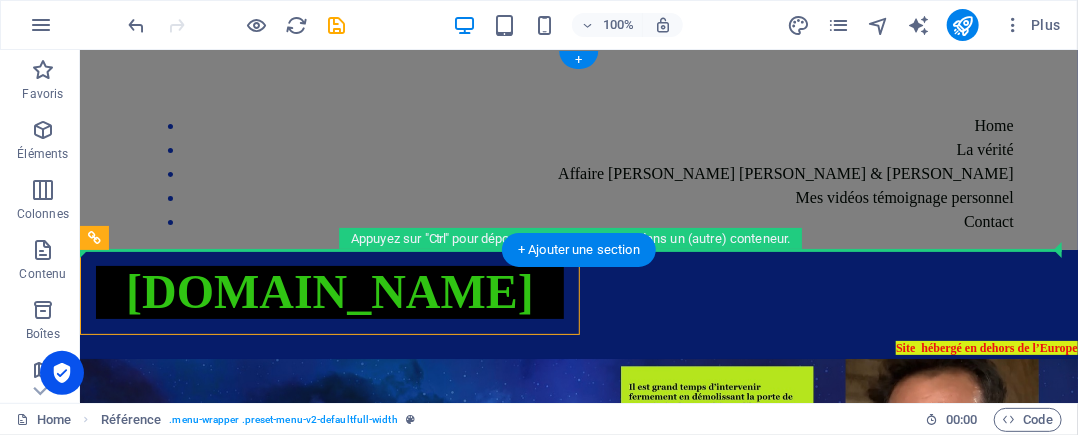 drag, startPoint x: 541, startPoint y: 291, endPoint x: 635, endPoint y: 222, distance: 116.60618 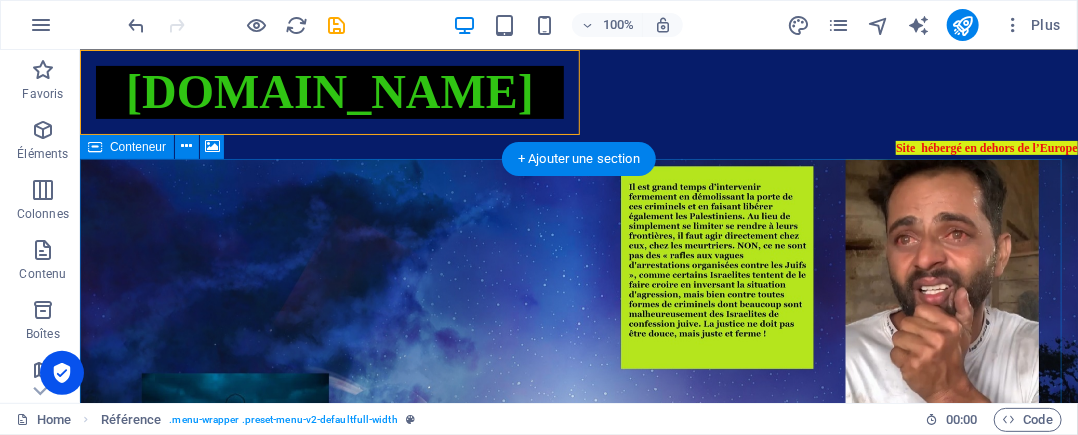scroll, scrollTop: 100, scrollLeft: 0, axis: vertical 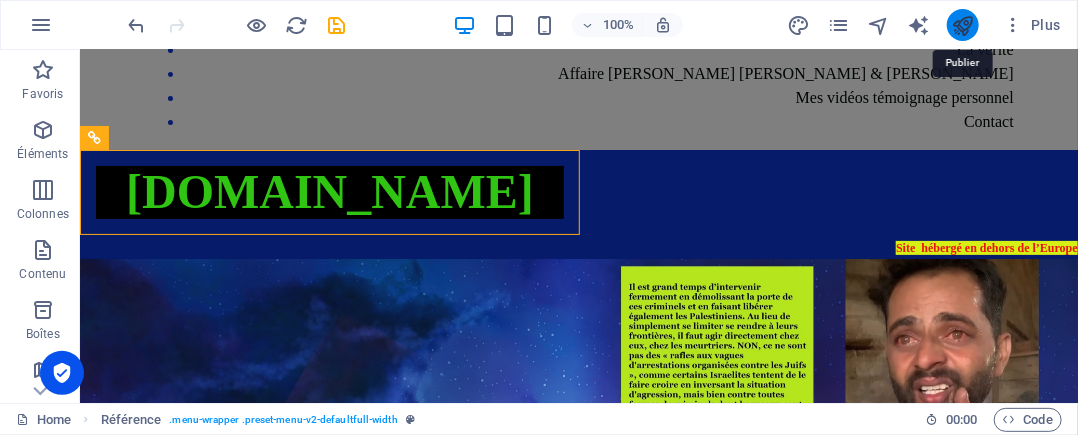 click at bounding box center (962, 25) 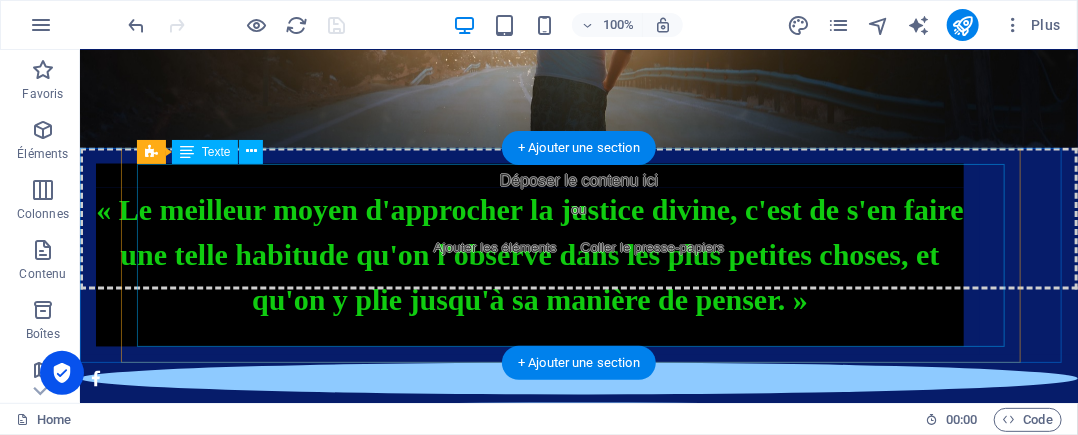 scroll, scrollTop: 800, scrollLeft: 0, axis: vertical 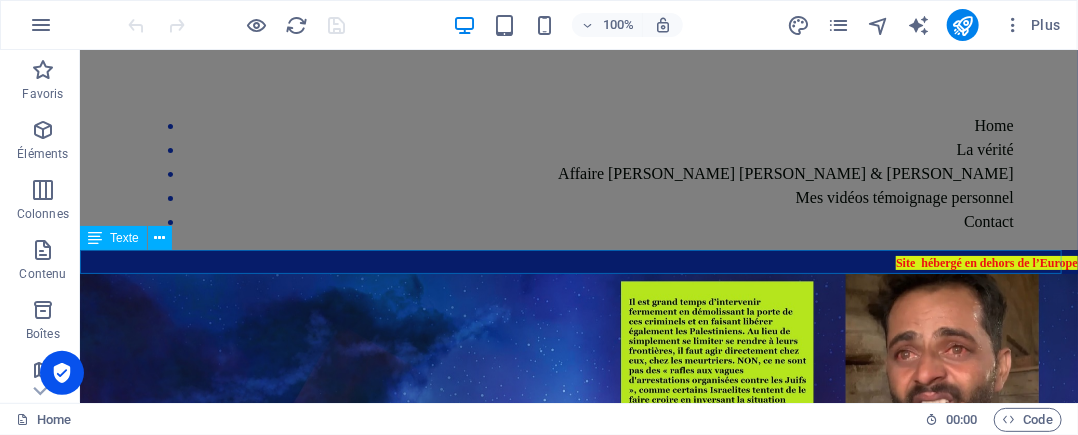 click on "Site  hébergé en dehors de l’Europe" at bounding box center (578, 261) 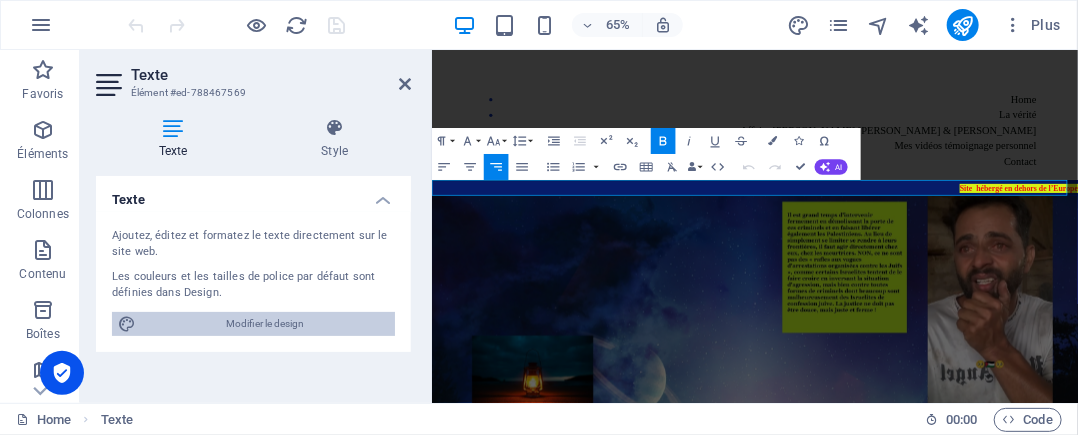 click on "Modifier le design" at bounding box center (265, 324) 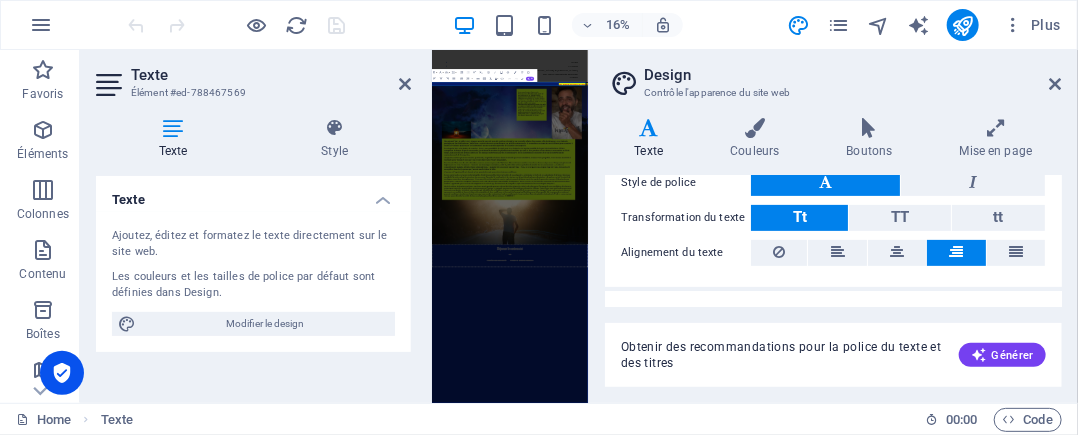 scroll, scrollTop: 300, scrollLeft: 0, axis: vertical 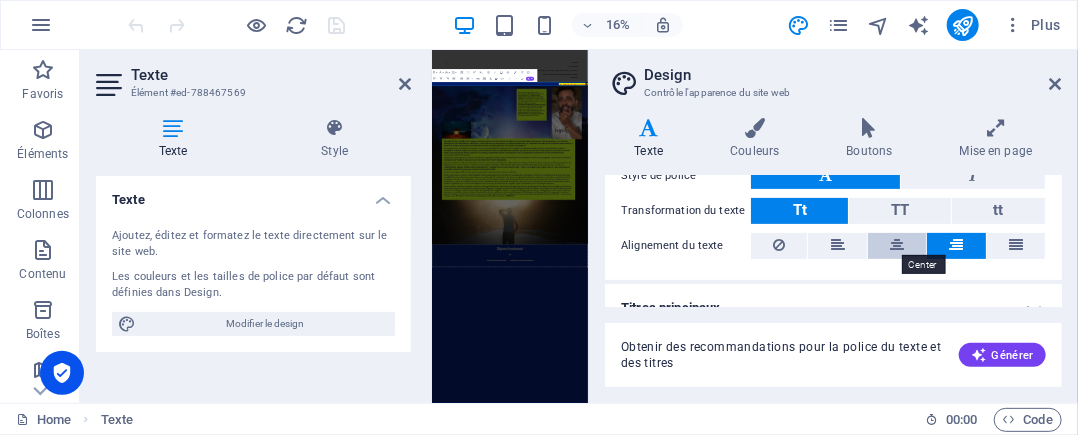 click at bounding box center (897, 245) 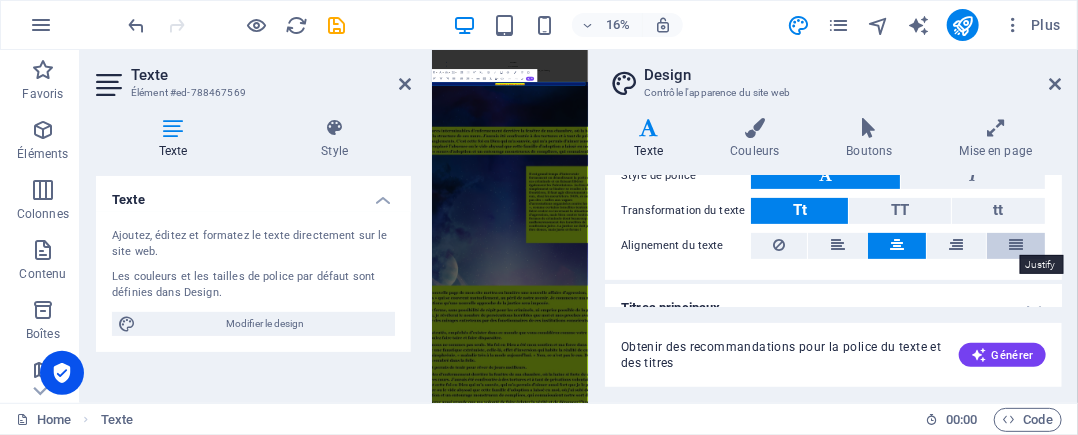 click at bounding box center [1016, 245] 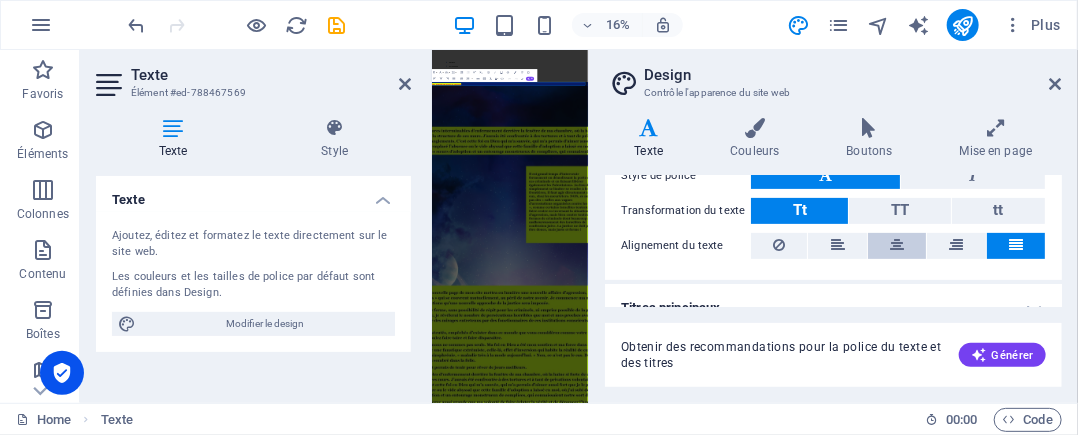 click at bounding box center [897, 246] 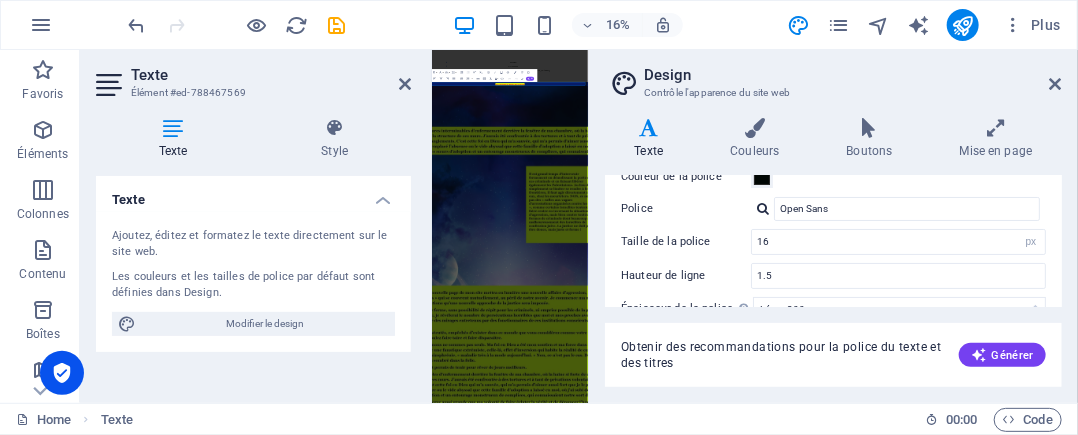 scroll, scrollTop: 0, scrollLeft: 0, axis: both 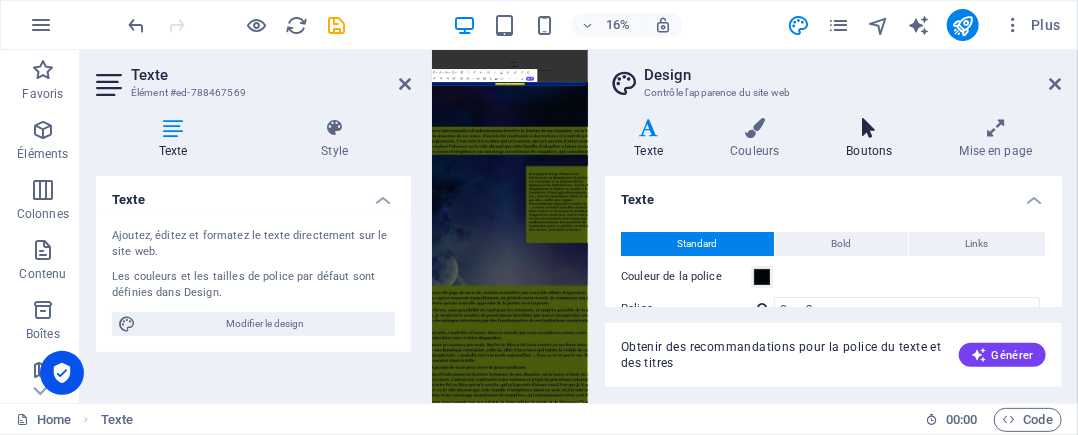 click at bounding box center [869, 128] 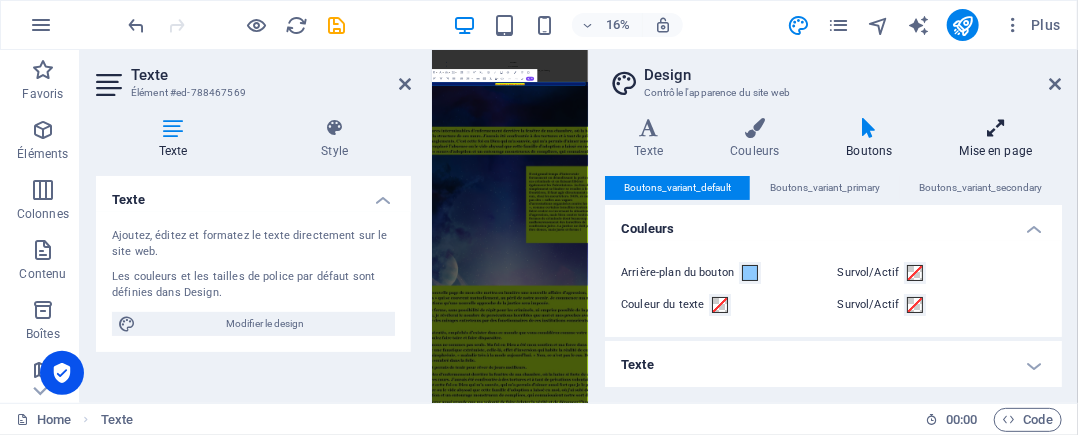 click at bounding box center [996, 128] 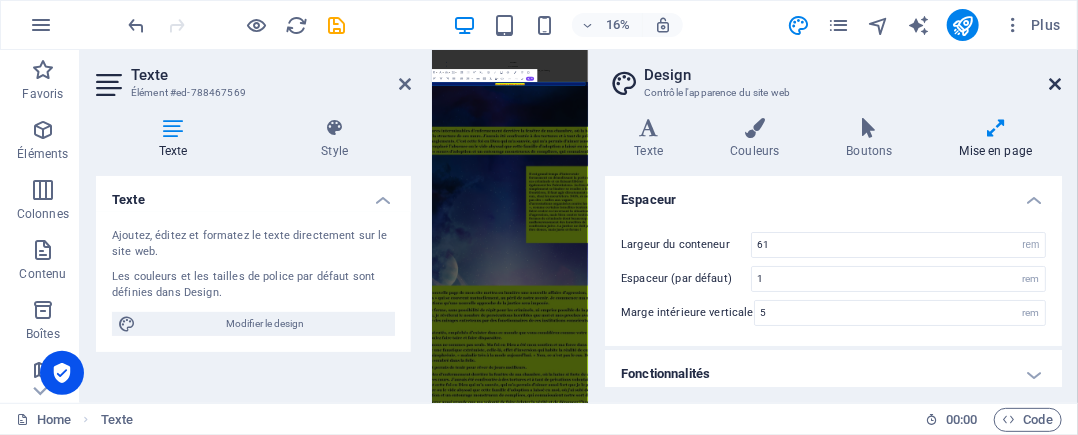 click at bounding box center [1056, 84] 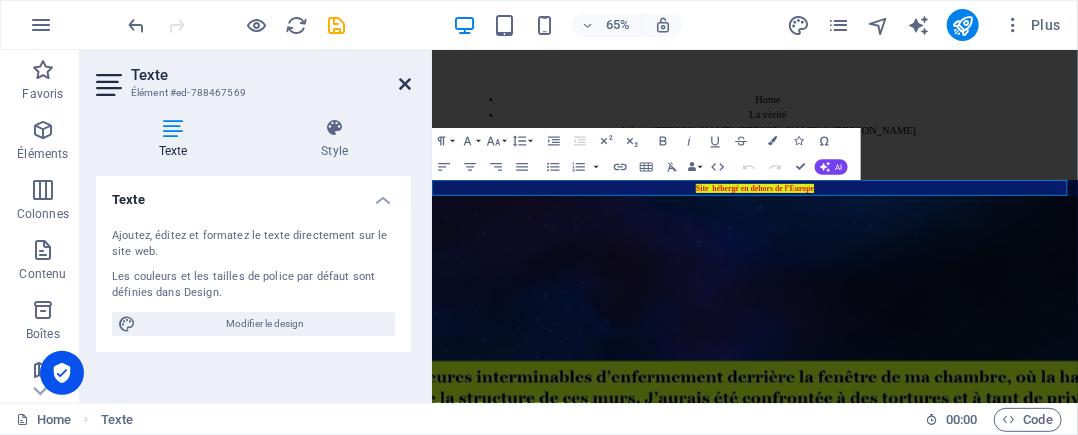 click at bounding box center [405, 84] 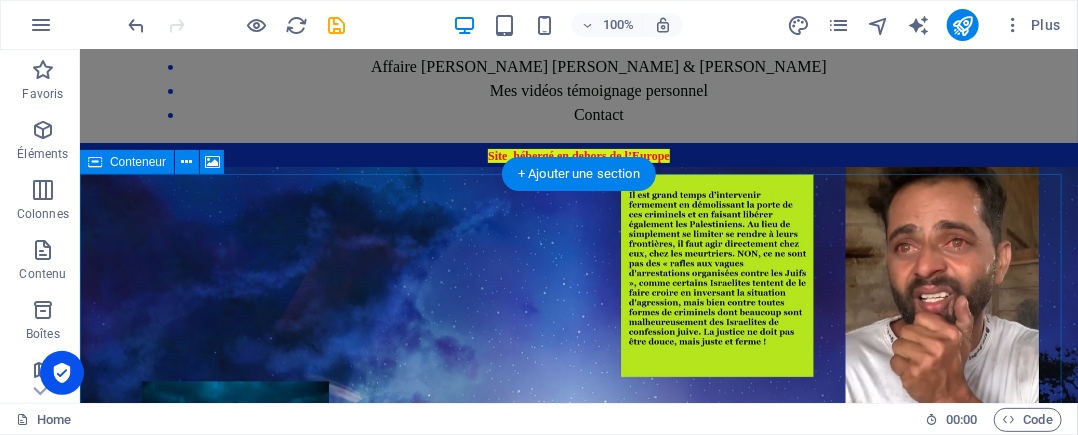 scroll, scrollTop: 100, scrollLeft: 0, axis: vertical 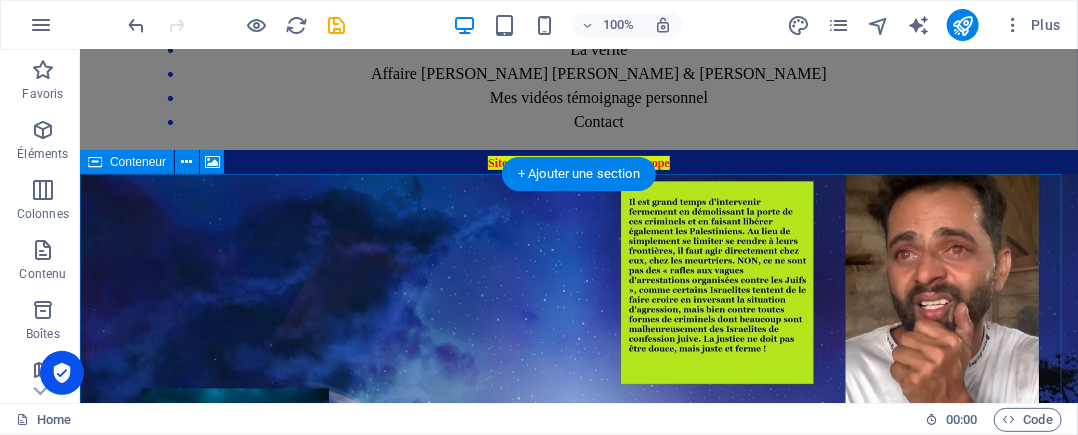 click on "Déposer le contenu ici ou  Ajouter les éléments  Coller le presse-papiers" at bounding box center [578, 1233] 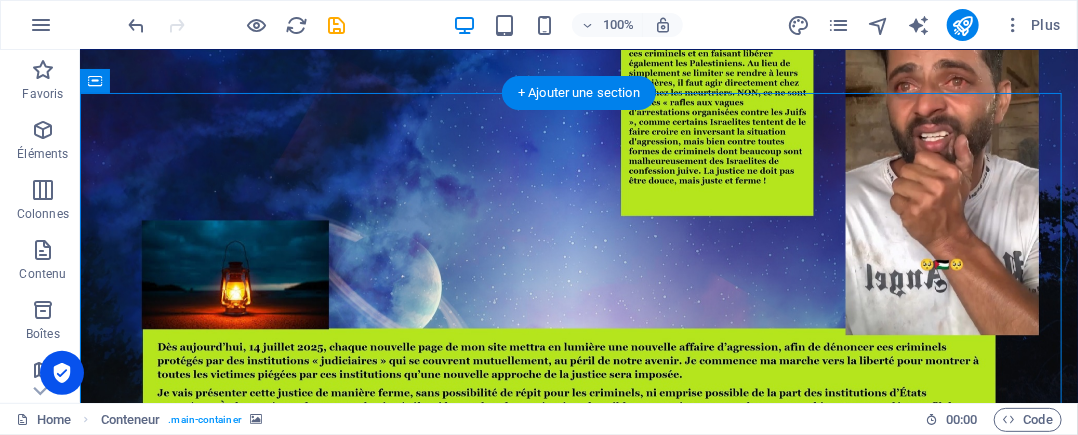 scroll, scrollTop: 146, scrollLeft: 0, axis: vertical 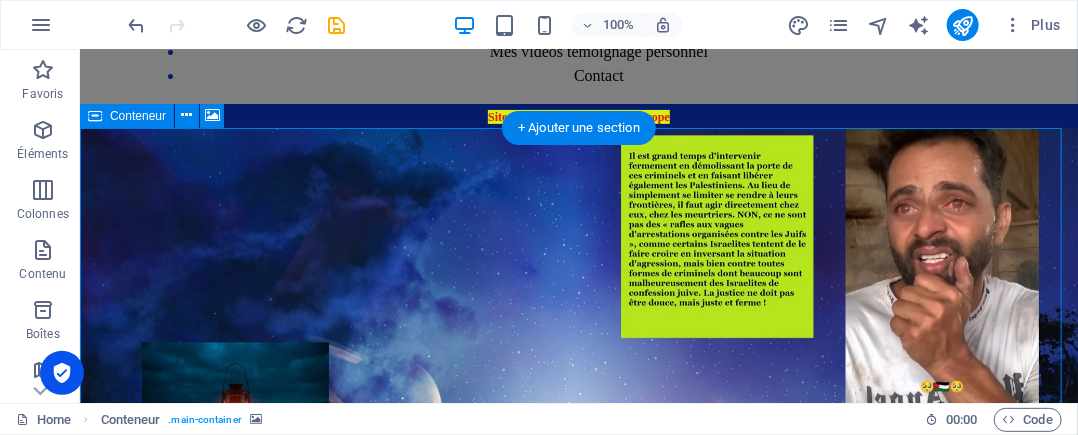 click on "Déposer le contenu ici ou  Ajouter les éléments  Coller le presse-papiers" at bounding box center (578, 1187) 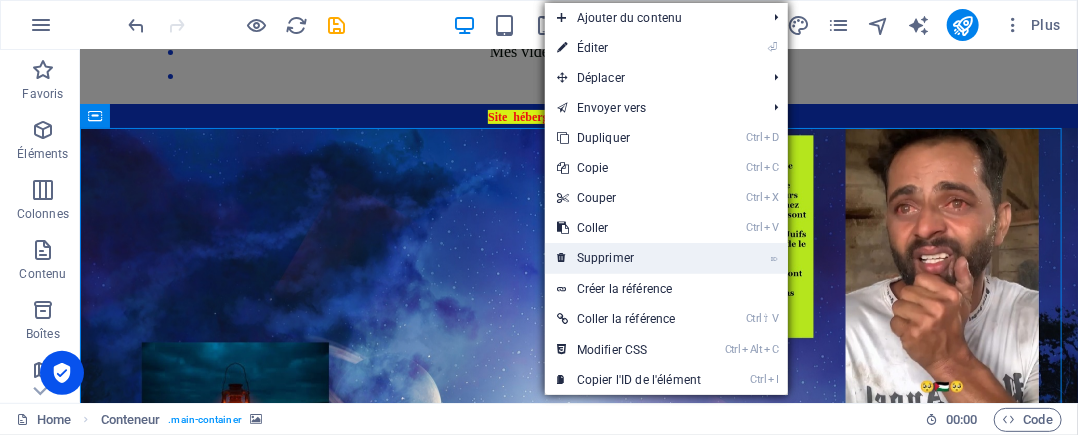 click on "⌦  Supprimer" at bounding box center [629, 258] 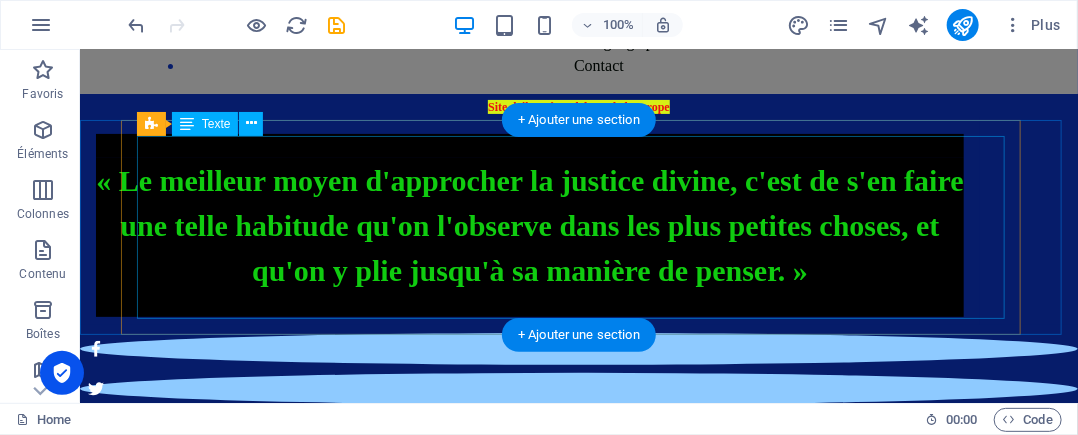 scroll, scrollTop: 157, scrollLeft: 0, axis: vertical 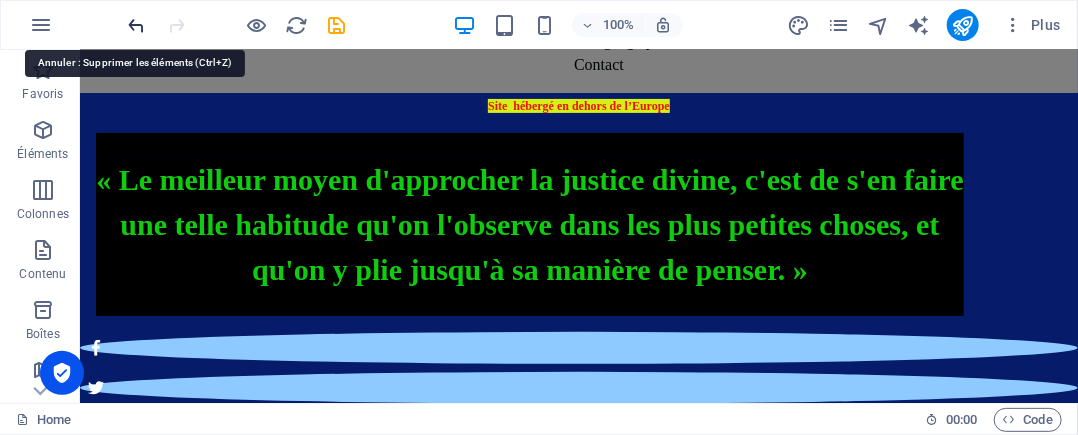 click at bounding box center (137, 25) 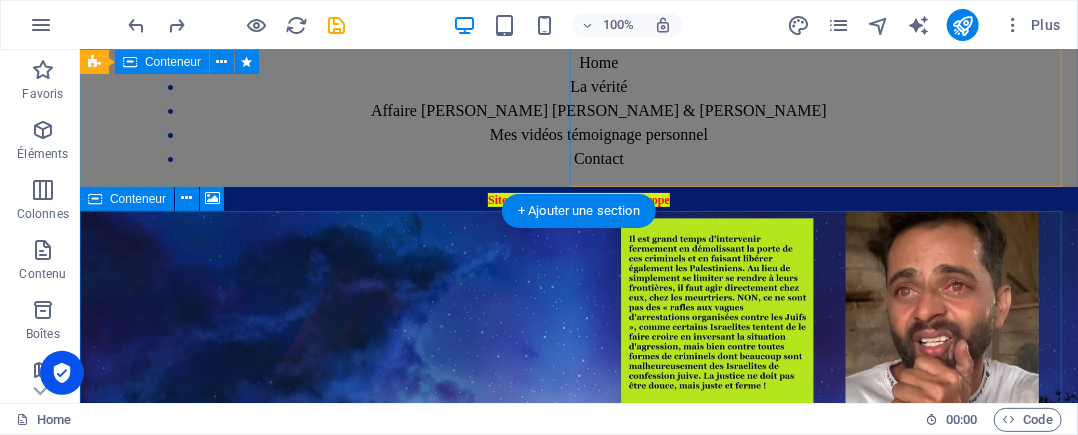 scroll, scrollTop: 0, scrollLeft: 0, axis: both 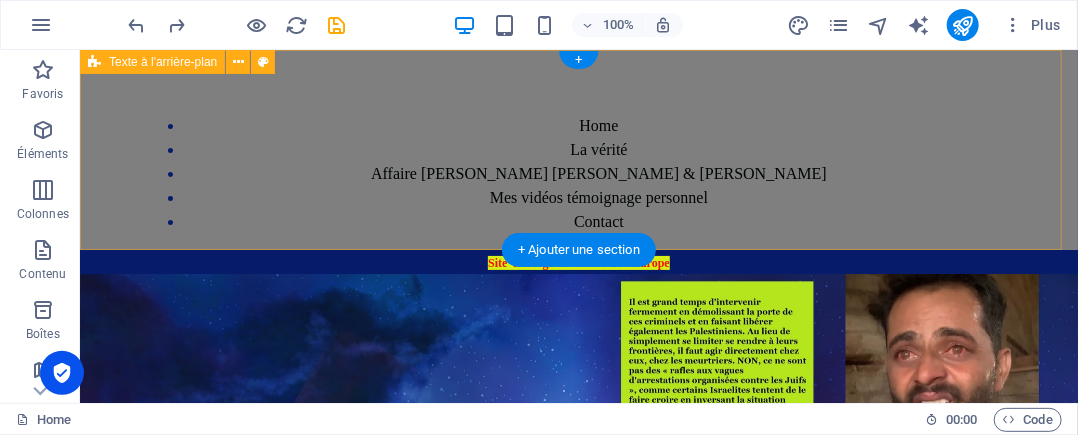 click on "Home La vérité Affaire Van Russelt Michel & Huveneers Paule  Mes vidéos témoignage personnel Contact" at bounding box center [578, 149] 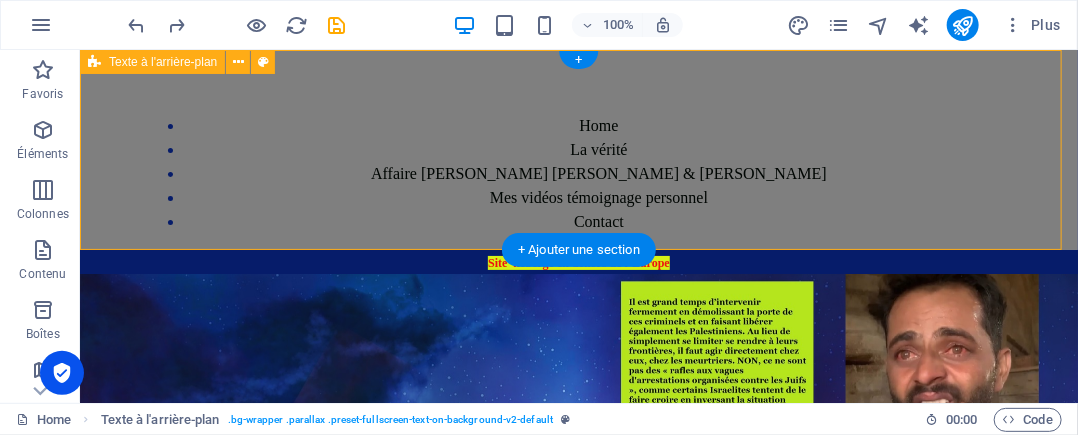 click on "Home La vérité Affaire Van Russelt Michel & Huveneers Paule  Mes vidéos témoignage personnel Contact" at bounding box center (578, 149) 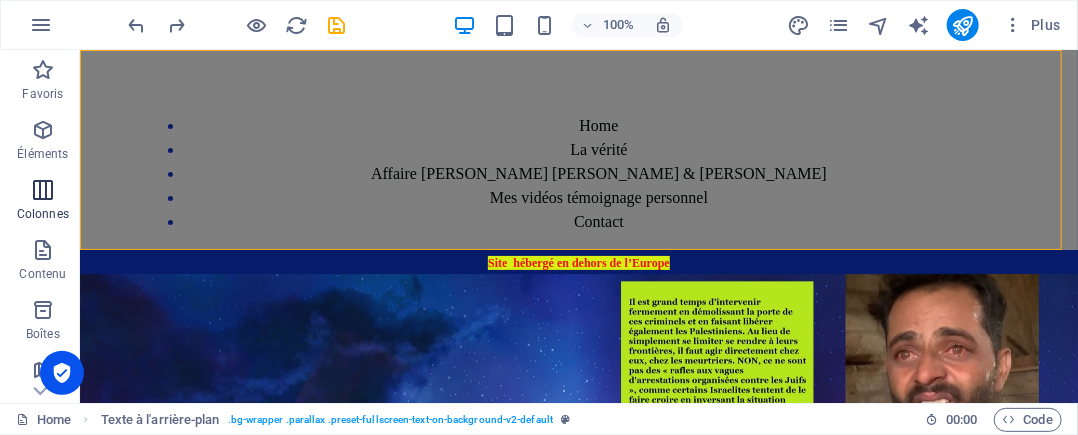 click at bounding box center (43, 190) 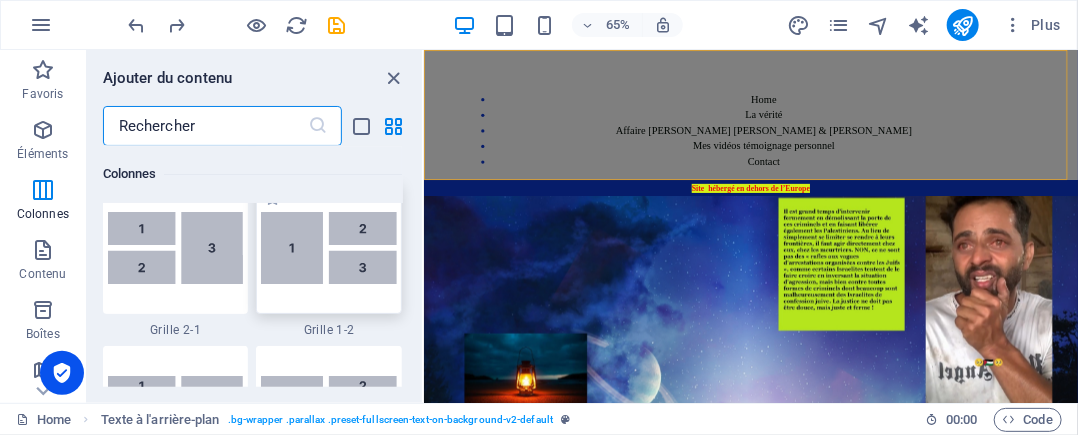 scroll, scrollTop: 2489, scrollLeft: 0, axis: vertical 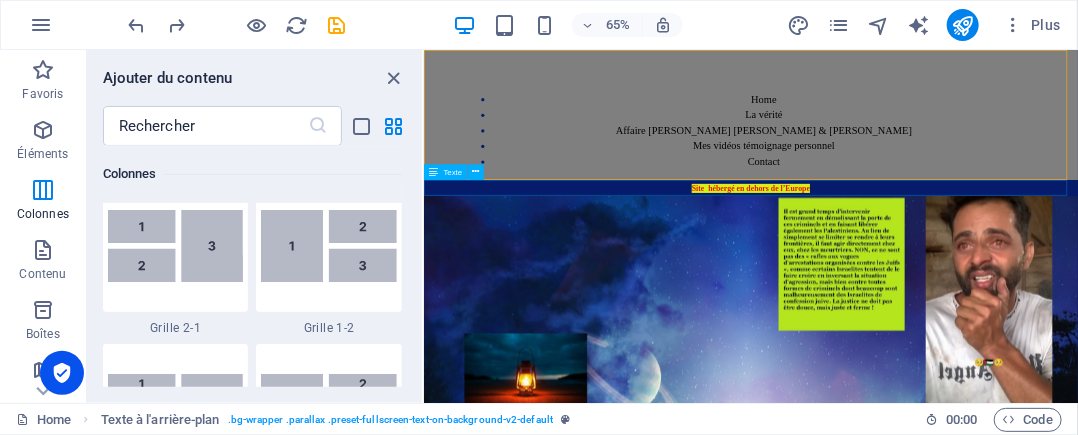click on "Site  hébergé en dehors de l’Europe" at bounding box center [926, 261] 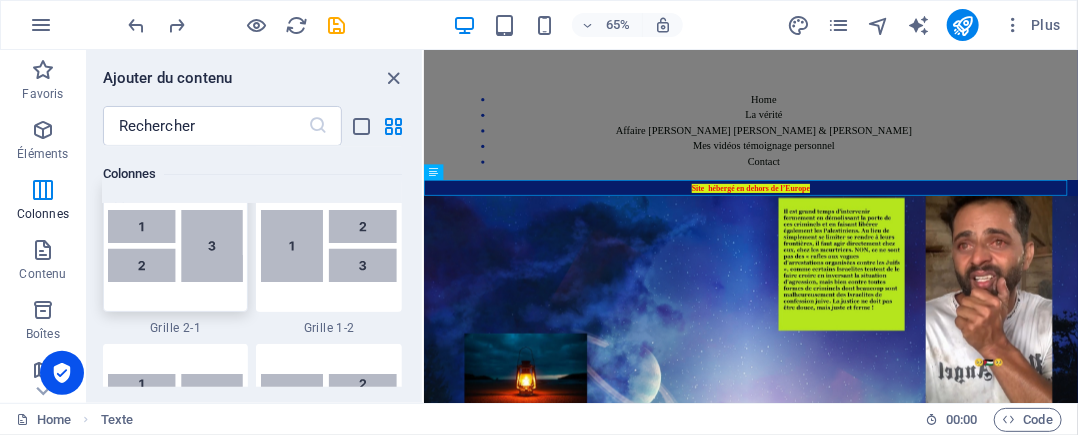 click at bounding box center (176, 246) 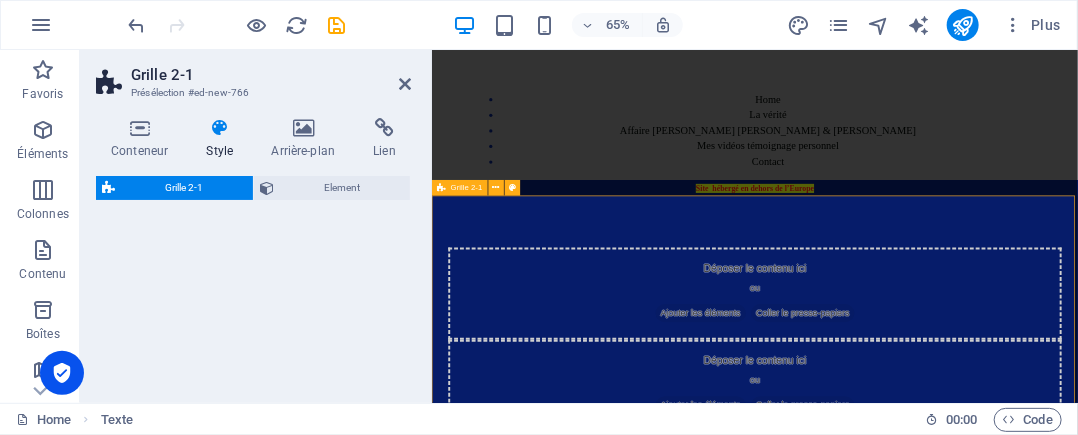 select on "rem" 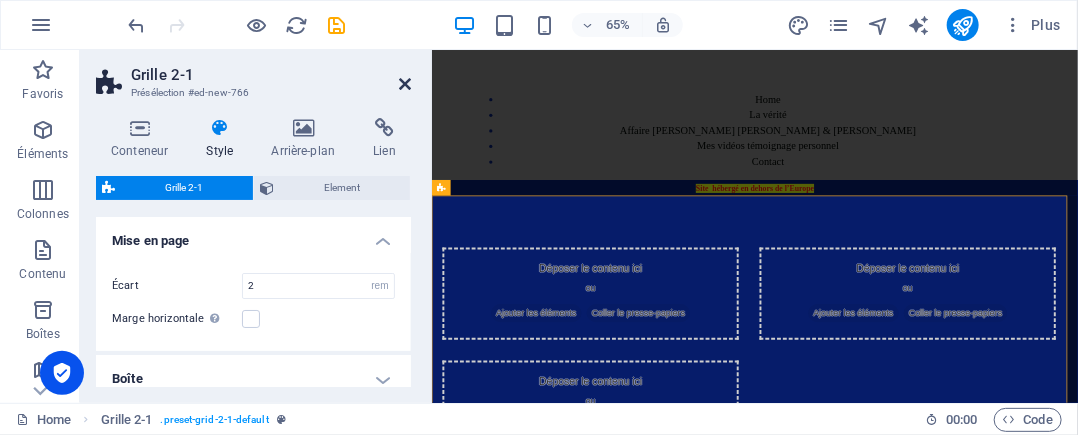 drag, startPoint x: 403, startPoint y: 81, endPoint x: 316, endPoint y: 94, distance: 87.965904 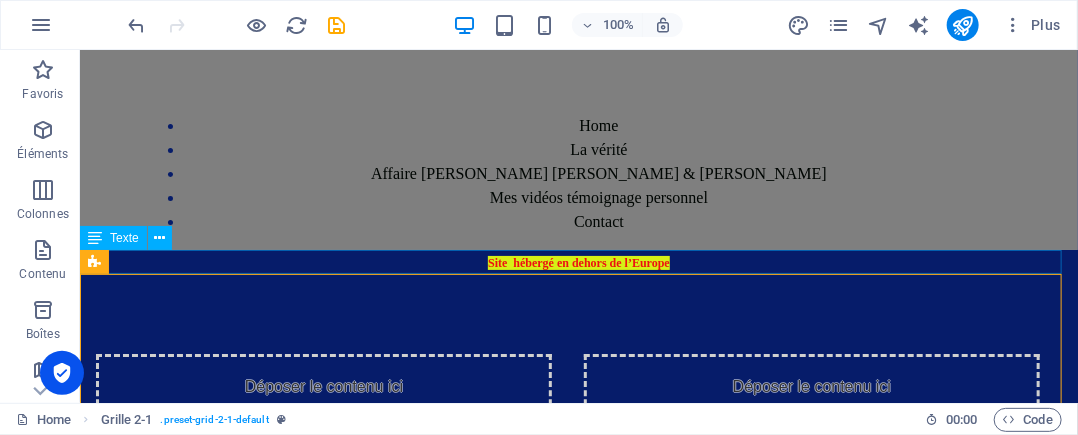 click on "Site  hébergé en dehors de l’Europe" at bounding box center [578, 261] 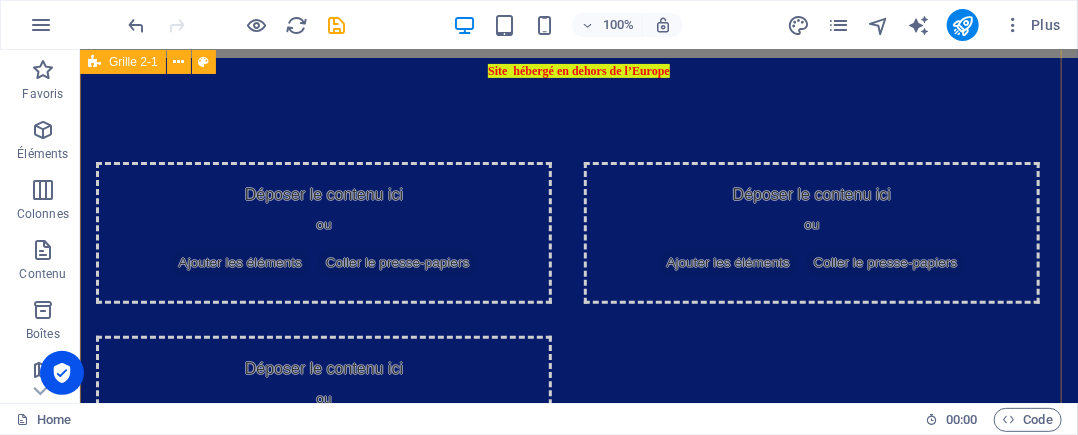 scroll, scrollTop: 400, scrollLeft: 0, axis: vertical 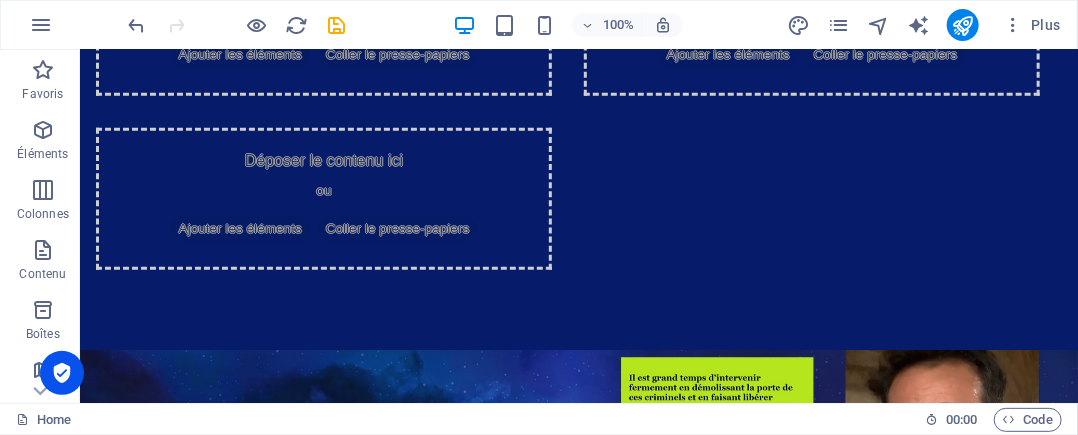 click on "100% Plus" at bounding box center [539, 25] 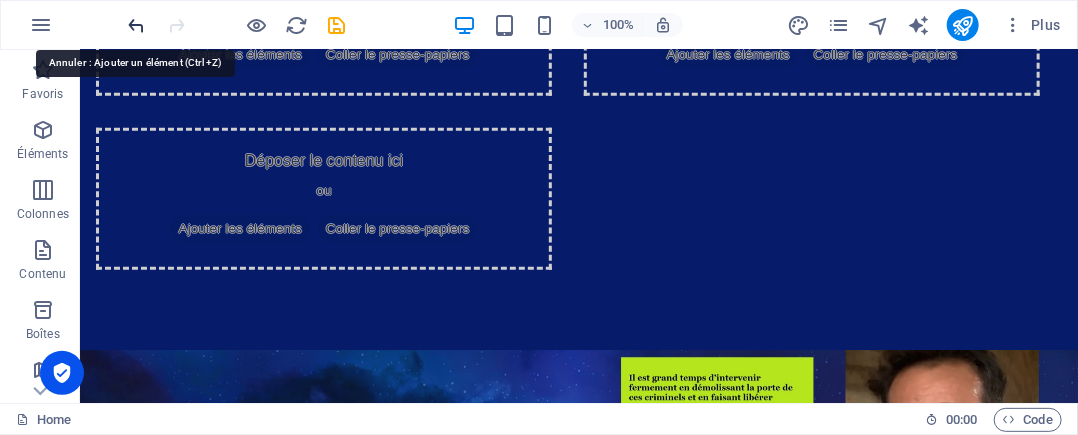 click at bounding box center [137, 25] 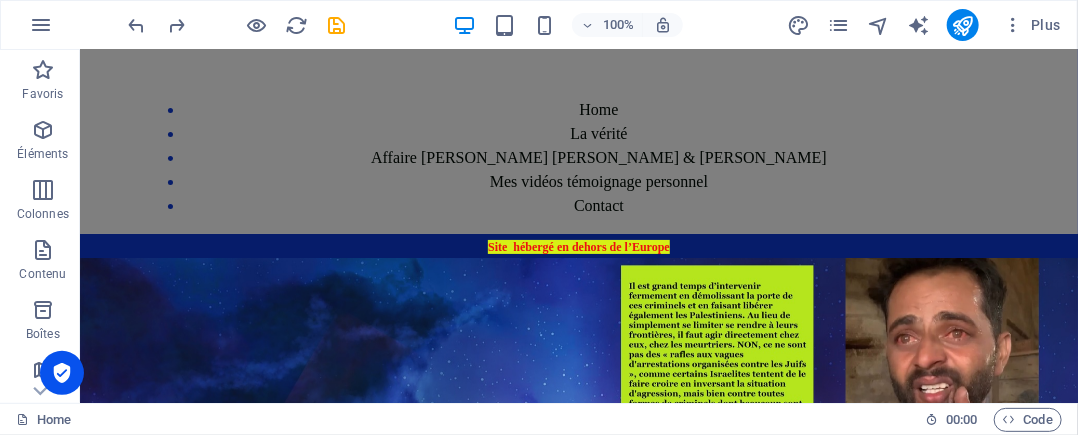 scroll, scrollTop: 0, scrollLeft: 0, axis: both 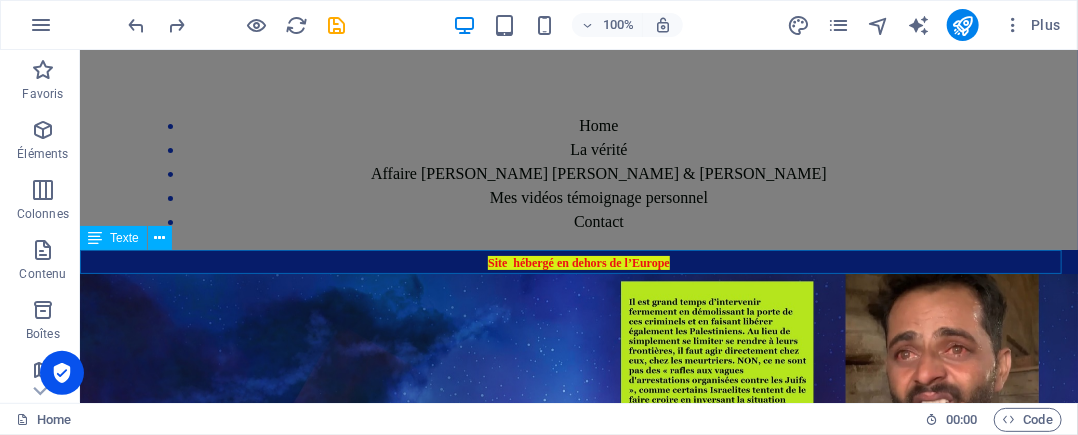 click on "Site  hébergé en dehors de l’Europe" at bounding box center (578, 261) 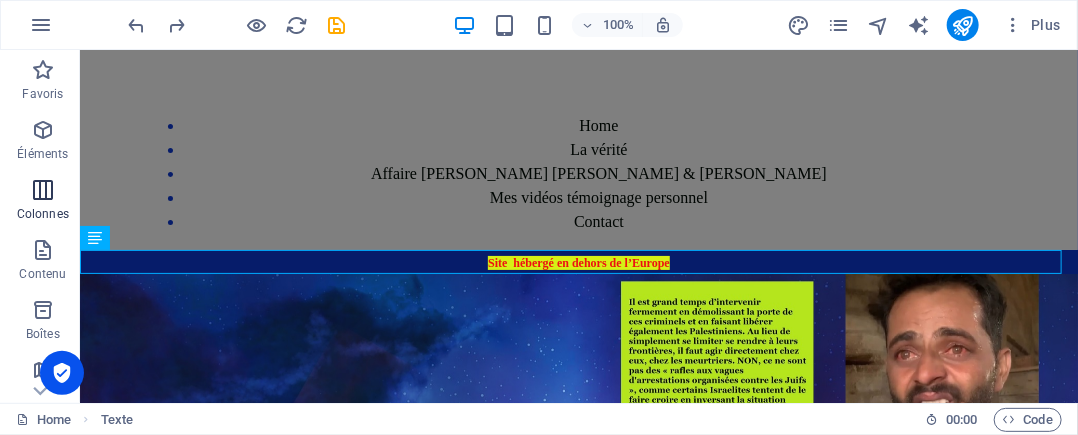 click at bounding box center [43, 190] 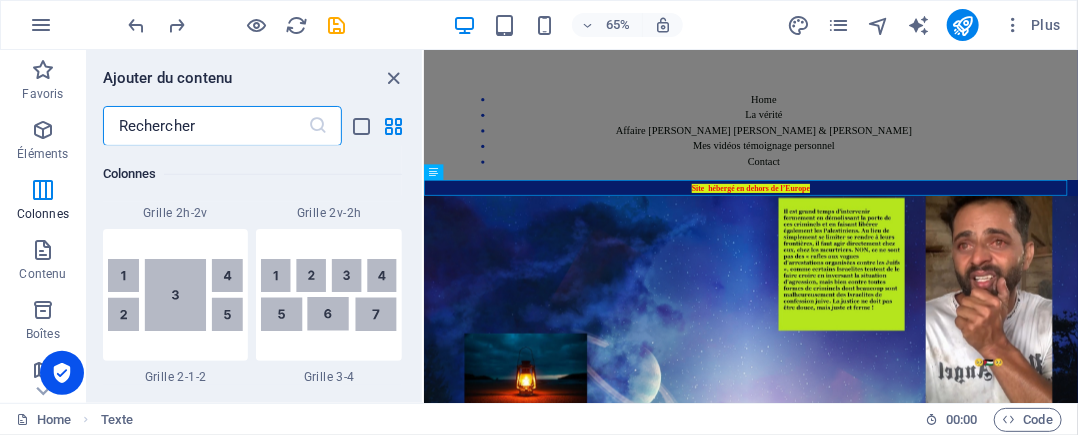 scroll, scrollTop: 3289, scrollLeft: 0, axis: vertical 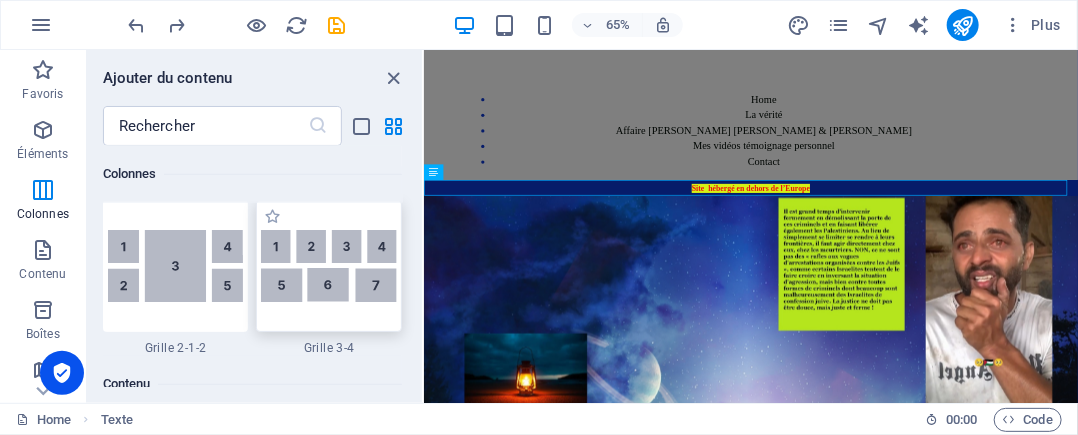 click at bounding box center [329, 266] 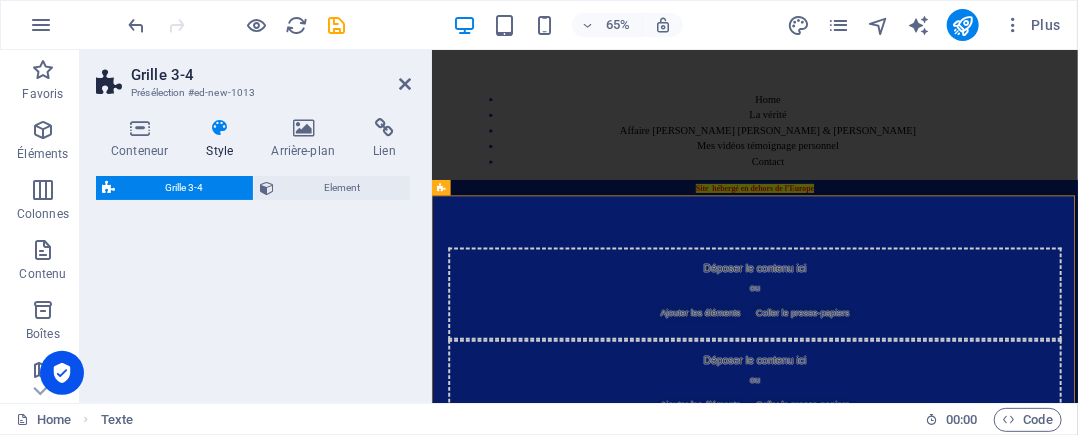 select on "rem" 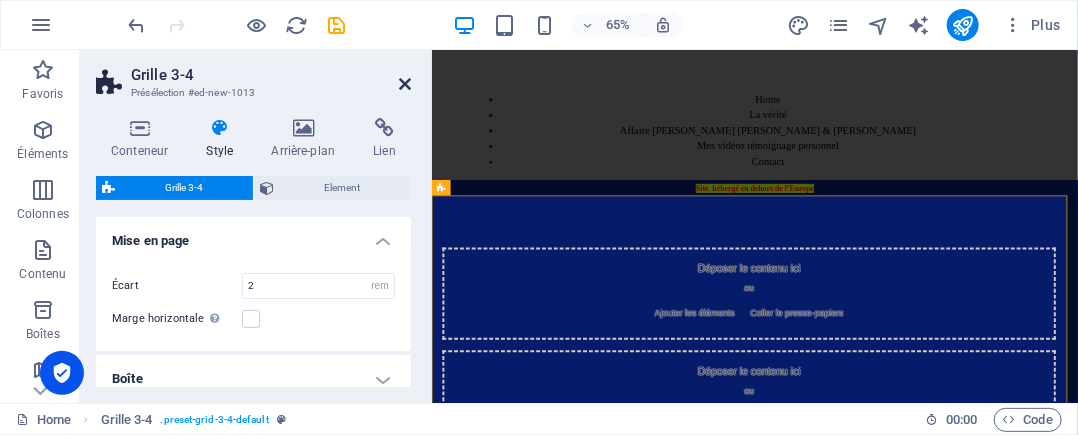 click at bounding box center [405, 84] 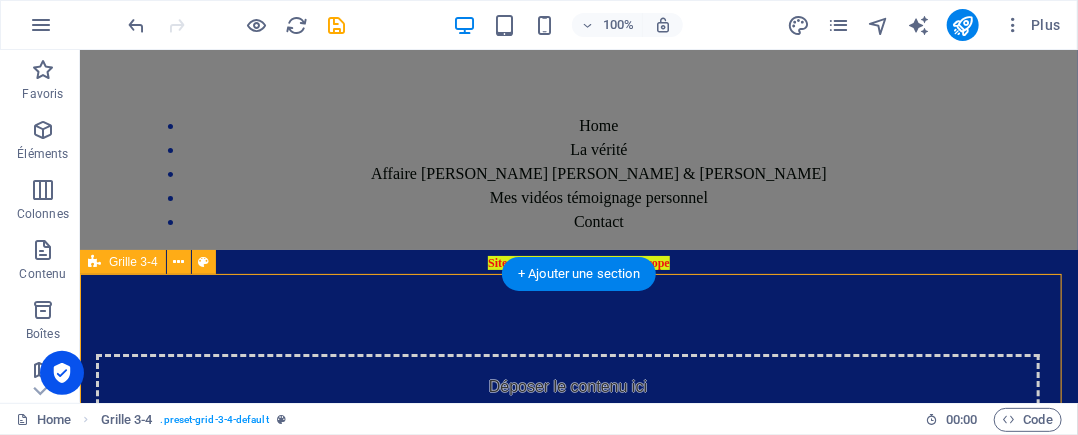 click on "Déposer le contenu ici ou  Ajouter les éléments  Coller le presse-papiers Déposer le contenu ici ou  Ajouter les éléments  Coller le presse-papiers Déposer le contenu ici ou  Ajouter les éléments  Coller le presse-papiers Déposer le contenu ici ou  Ajouter les éléments  Coller le presse-papiers Déposer le contenu ici ou  Ajouter les éléments  Coller le presse-papiers Déposer le contenu ici ou  Ajouter les éléments  Coller le presse-papiers Déposer le contenu ici ou  Ajouter les éléments  Coller le presse-papiers" at bounding box center (578, 898) 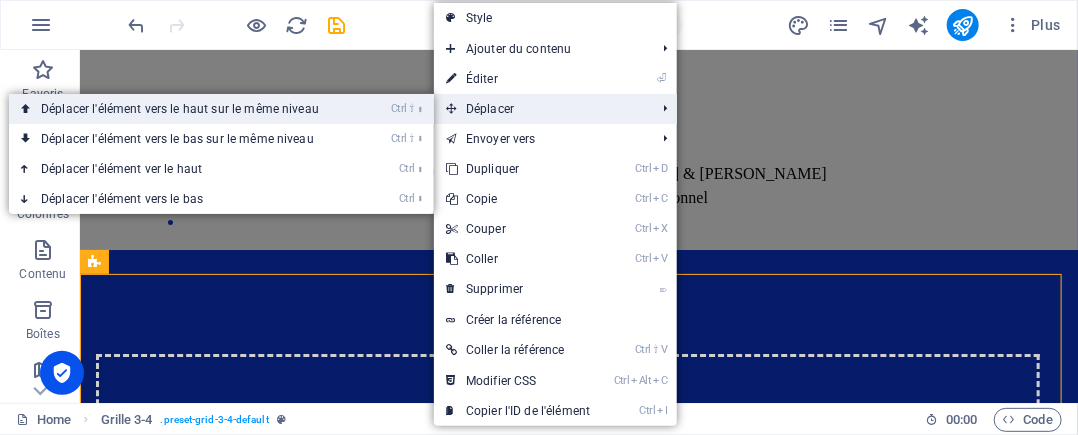 click on "Ctrl ⇧ ⬆  Déplacer l'élément vers le haut sur le même niveau" at bounding box center [184, 109] 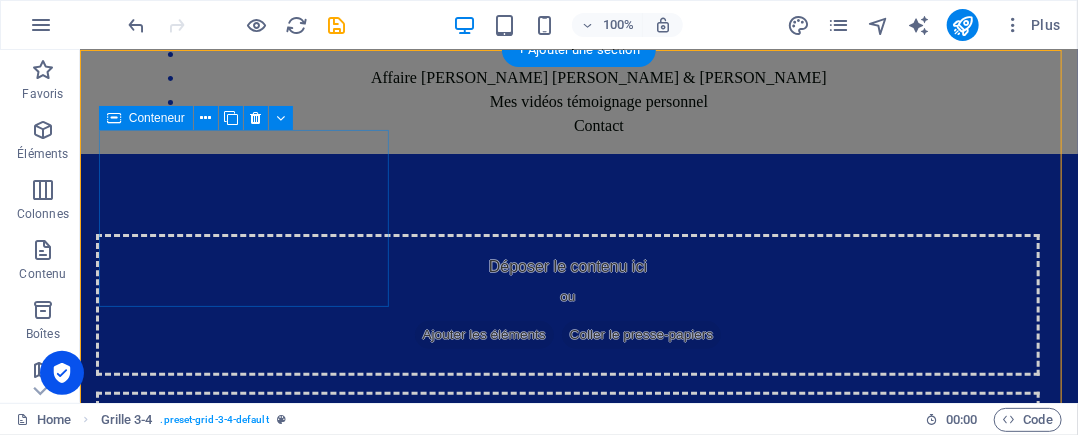 scroll, scrollTop: 200, scrollLeft: 0, axis: vertical 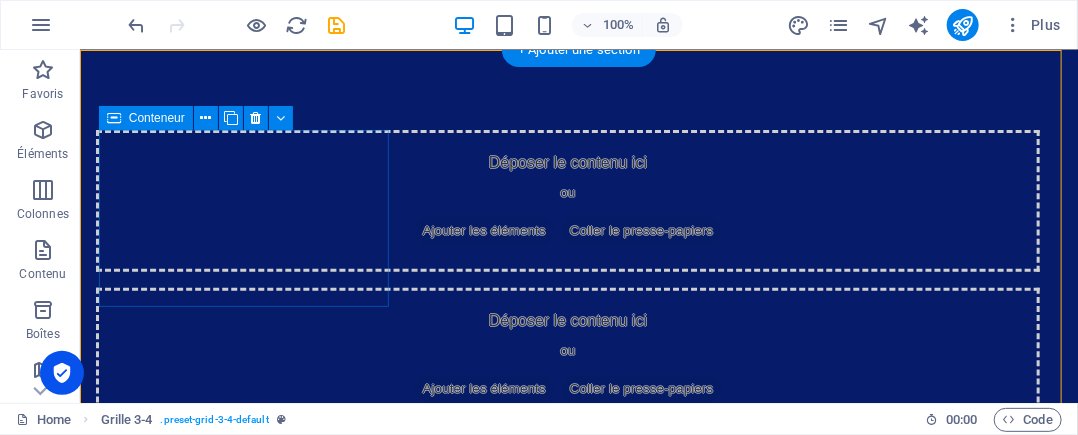 click on "Déposer le contenu ici ou  Ajouter les éléments  Coller le presse-papiers" at bounding box center [567, 200] 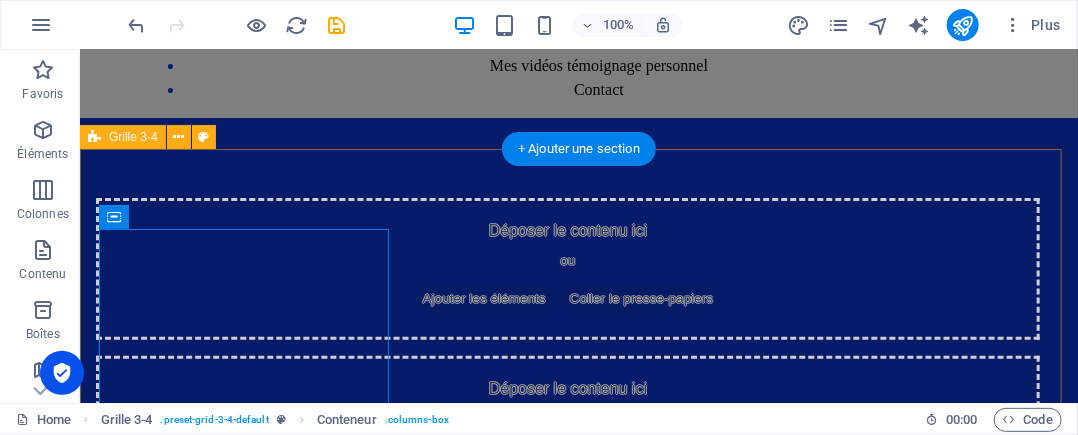 scroll, scrollTop: 100, scrollLeft: 0, axis: vertical 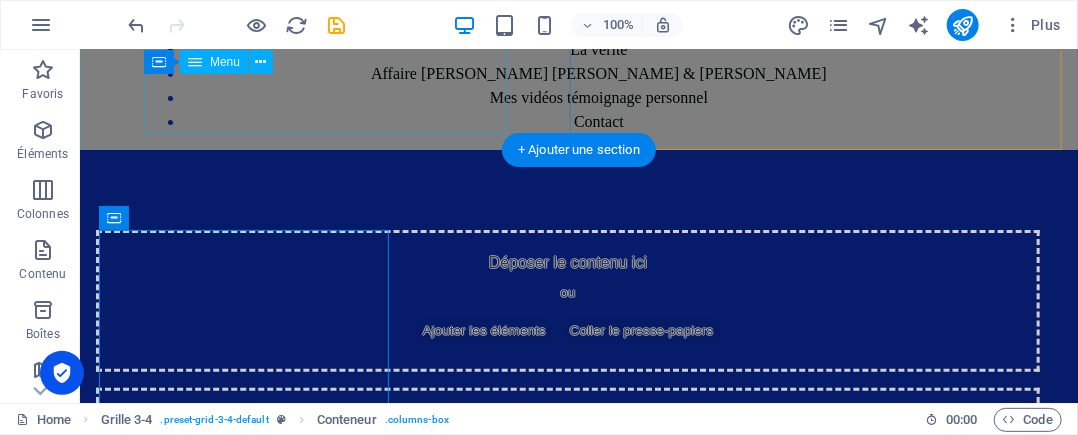 click on "Home La vérité Affaire Van Russelt Michel & Huveneers Paule  Mes vidéos témoignage personnel Contact" at bounding box center (578, 73) 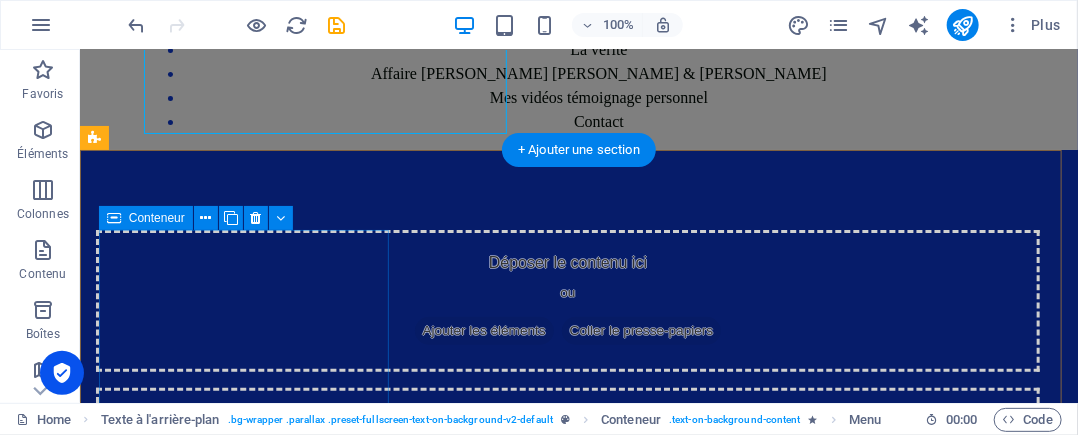 click on "Déposer le contenu ici ou  Ajouter les éléments  Coller le presse-papiers" at bounding box center (567, 300) 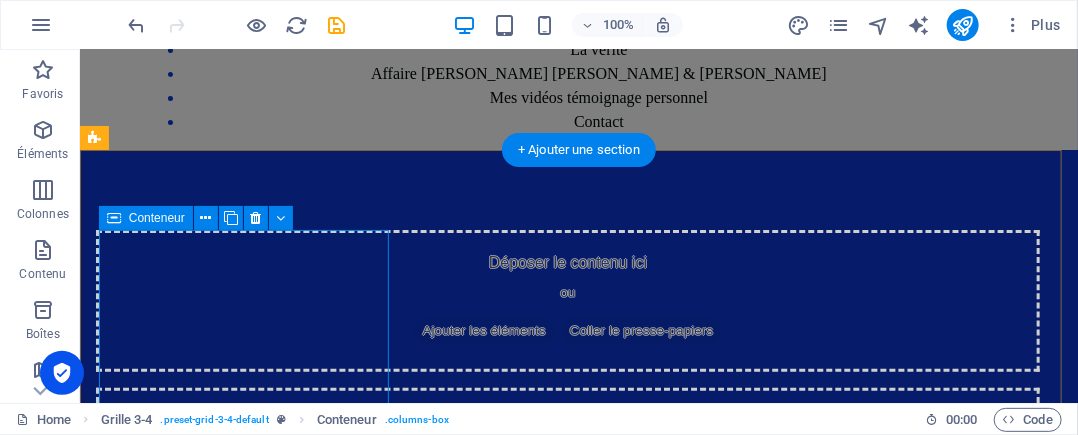 click on "Ajouter les éléments" at bounding box center (483, 330) 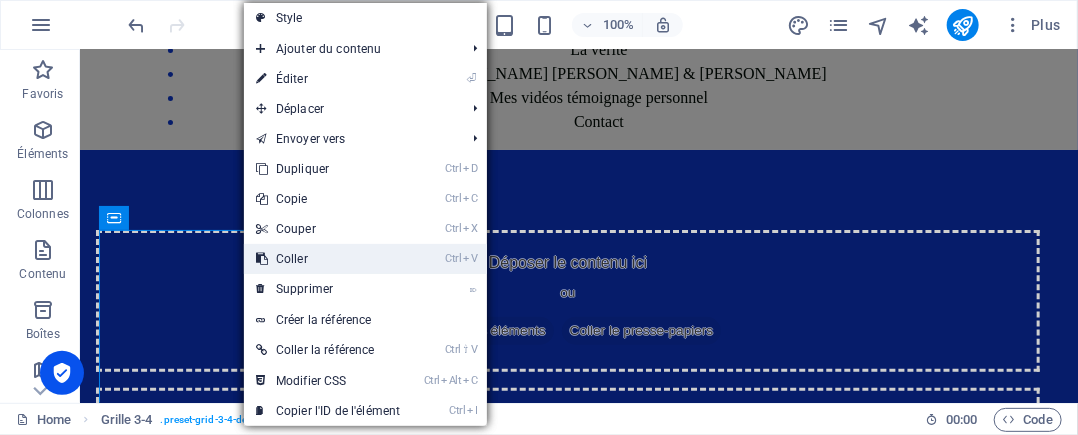 click on "Ctrl V  Coller" at bounding box center (328, 259) 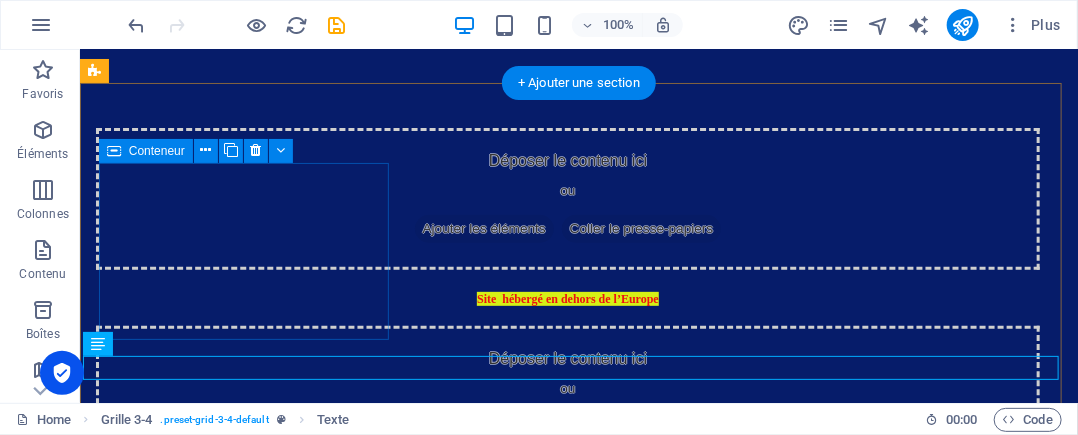 scroll, scrollTop: 307, scrollLeft: 0, axis: vertical 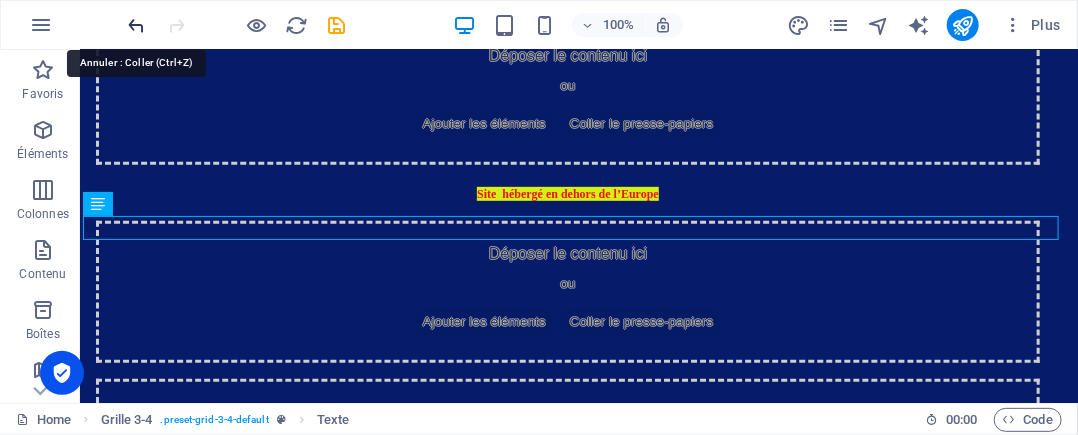 click at bounding box center [137, 25] 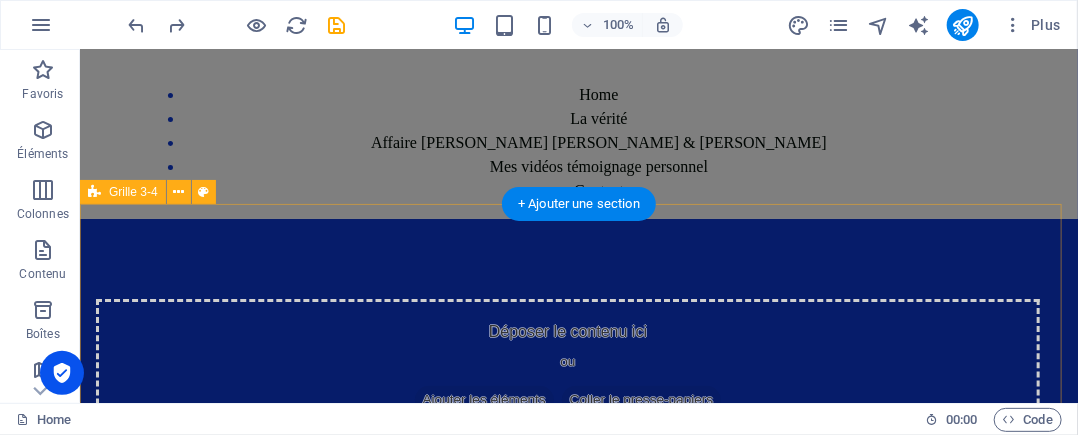 scroll, scrollTop: 7, scrollLeft: 0, axis: vertical 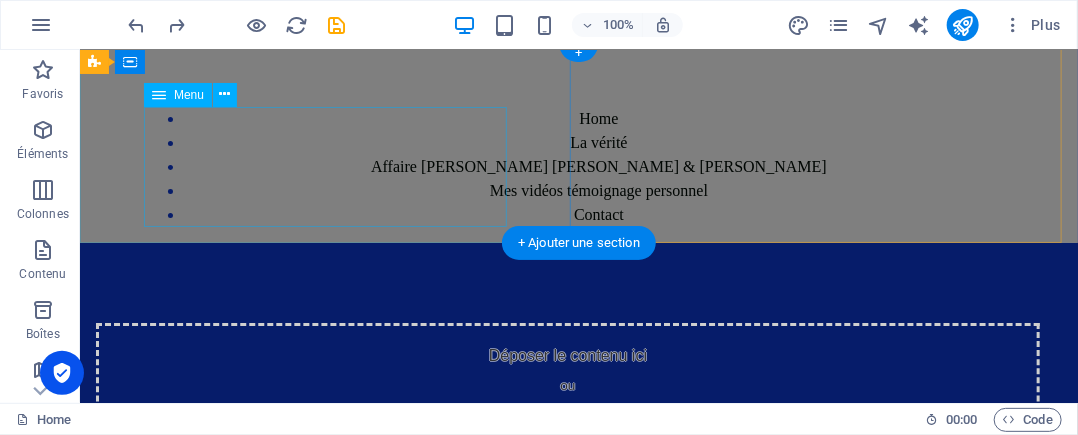 click on "Home La vérité Affaire Van Russelt Michel & Huveneers Paule  Mes vidéos témoignage personnel Contact" at bounding box center [578, 166] 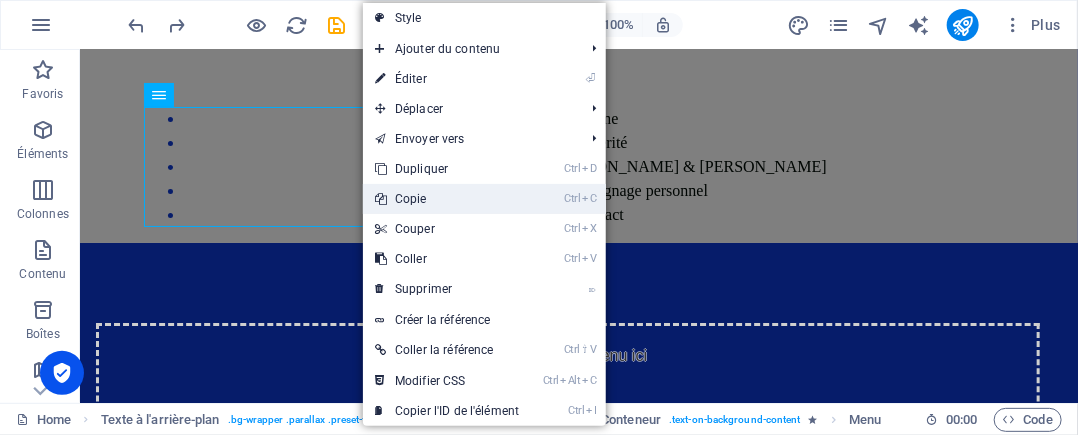 click on "Ctrl C  Copie" at bounding box center (447, 199) 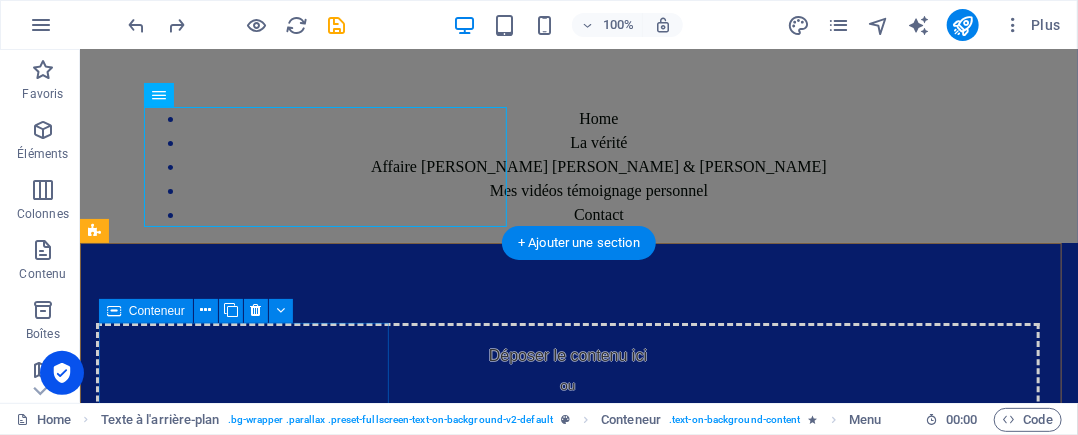click on "Déposer le contenu ici ou  Ajouter les éléments  Coller le presse-papiers" at bounding box center (567, 393) 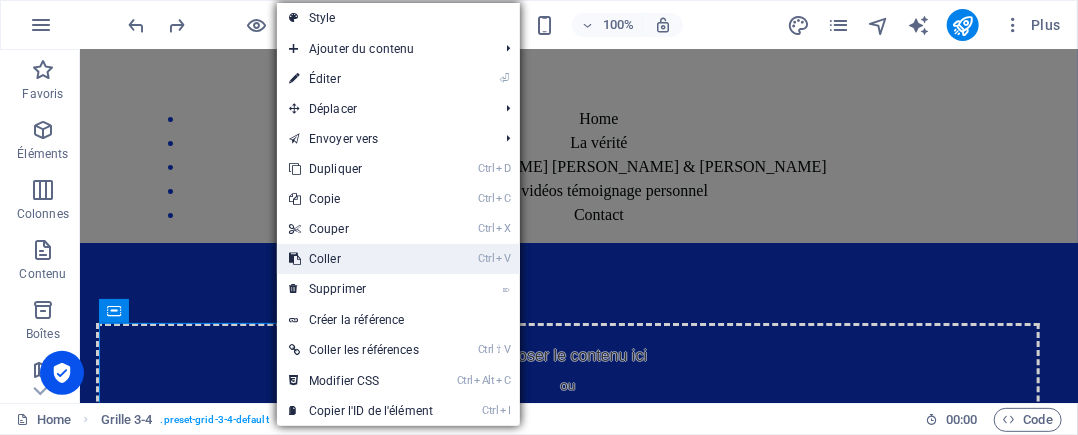 click on "Ctrl V  Coller" at bounding box center [361, 259] 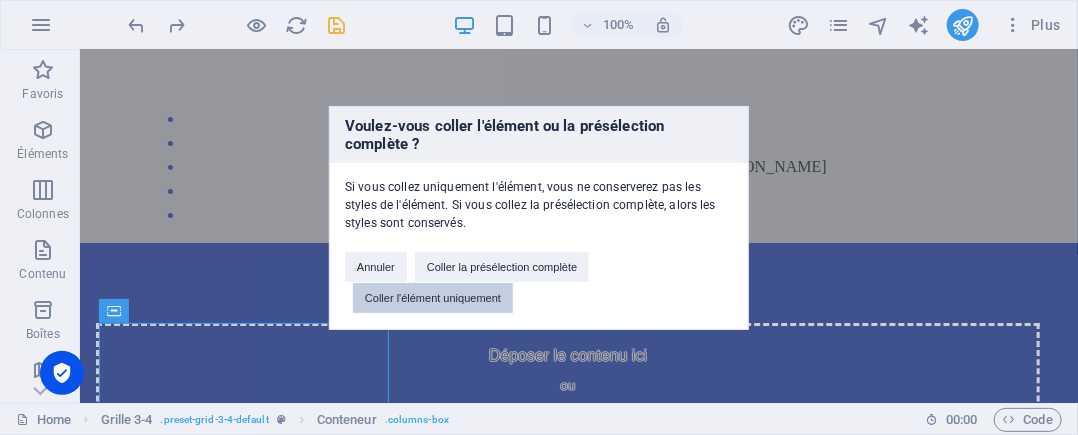 click on "Coller l'élément uniquement" at bounding box center (433, 298) 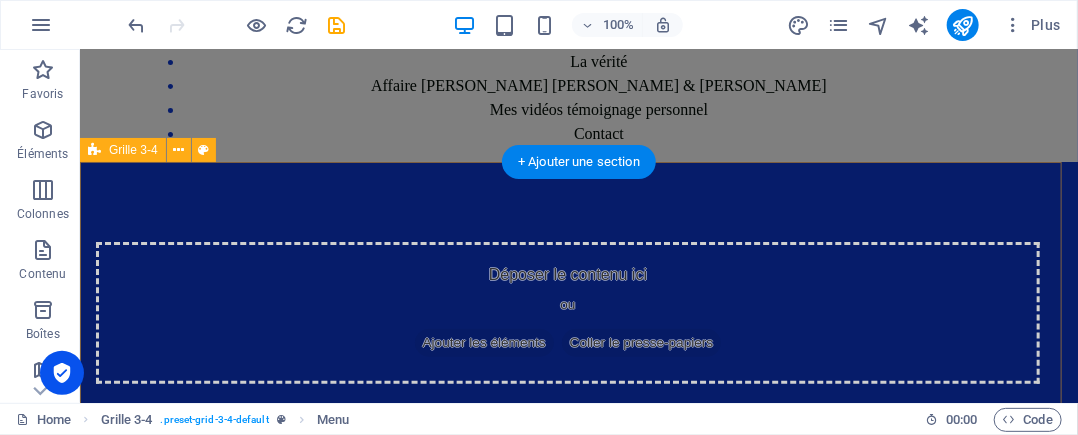 scroll, scrollTop: 55, scrollLeft: 0, axis: vertical 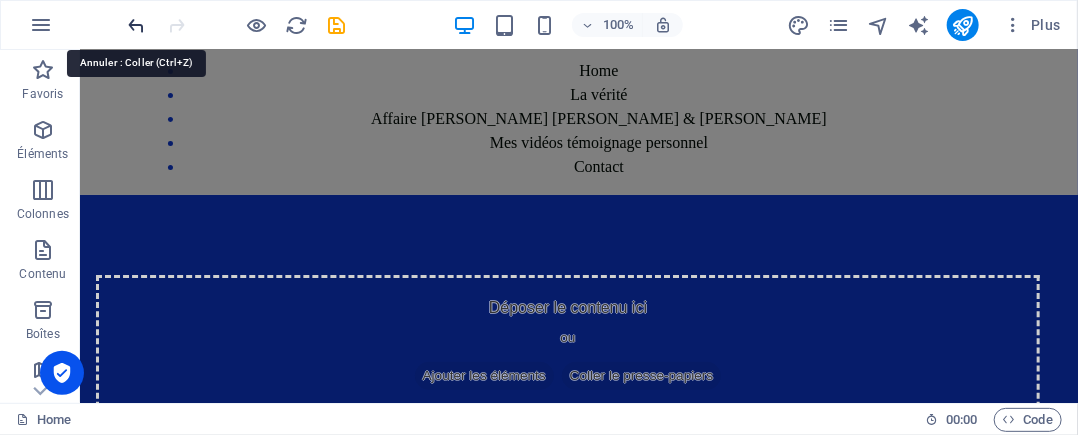 click at bounding box center [137, 25] 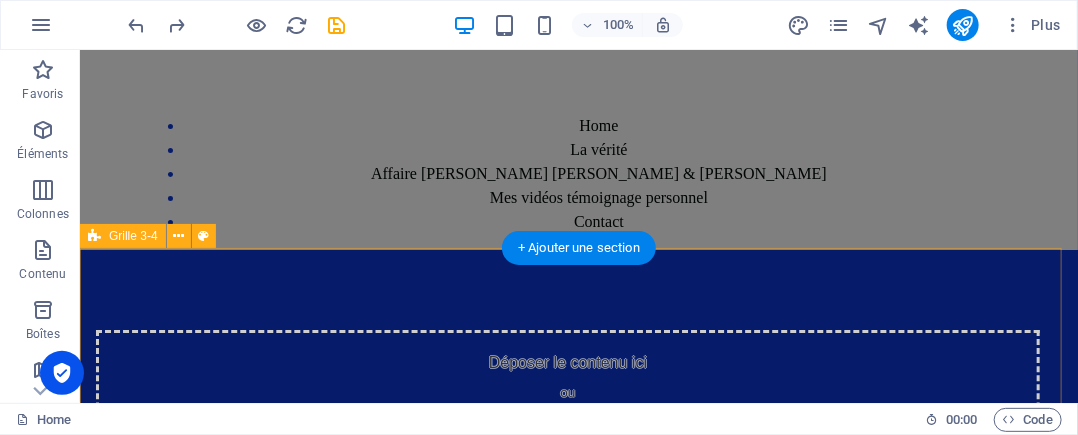 scroll, scrollTop: 100, scrollLeft: 0, axis: vertical 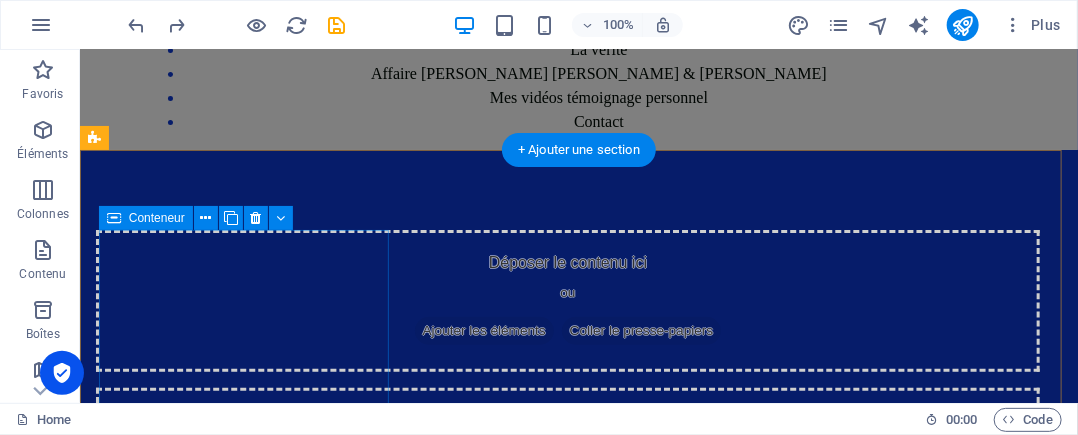 click on "Déposer le contenu ici ou  Ajouter les éléments  Coller le presse-papiers" at bounding box center (567, 300) 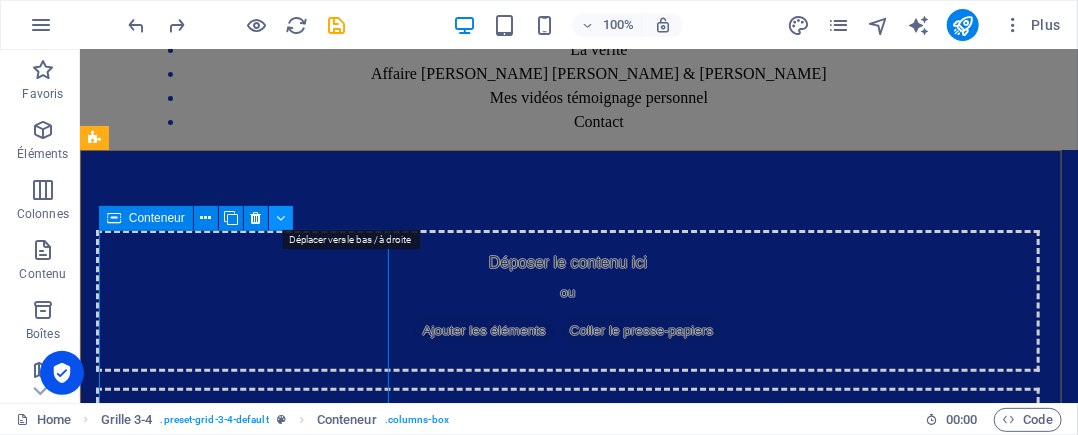 click at bounding box center (280, 218) 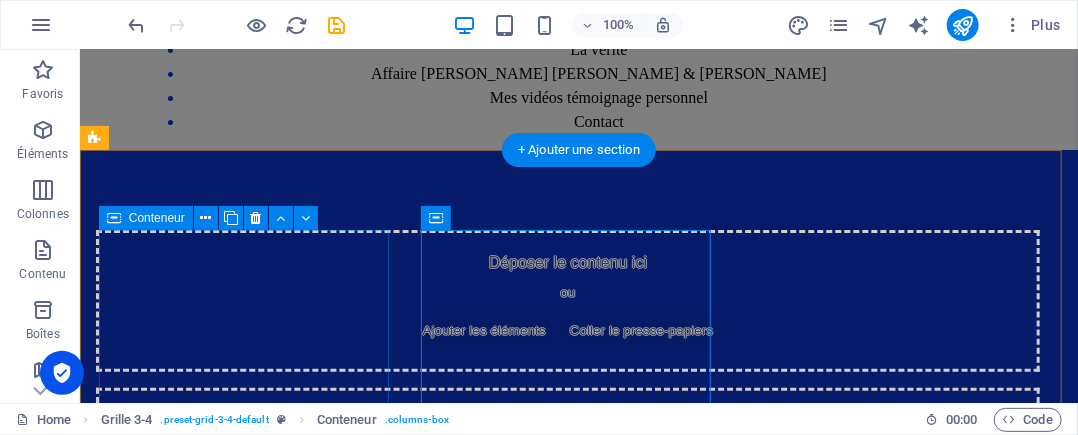 click on "Déposer le contenu ici ou  Ajouter les éléments  Coller le presse-papiers" at bounding box center [567, 300] 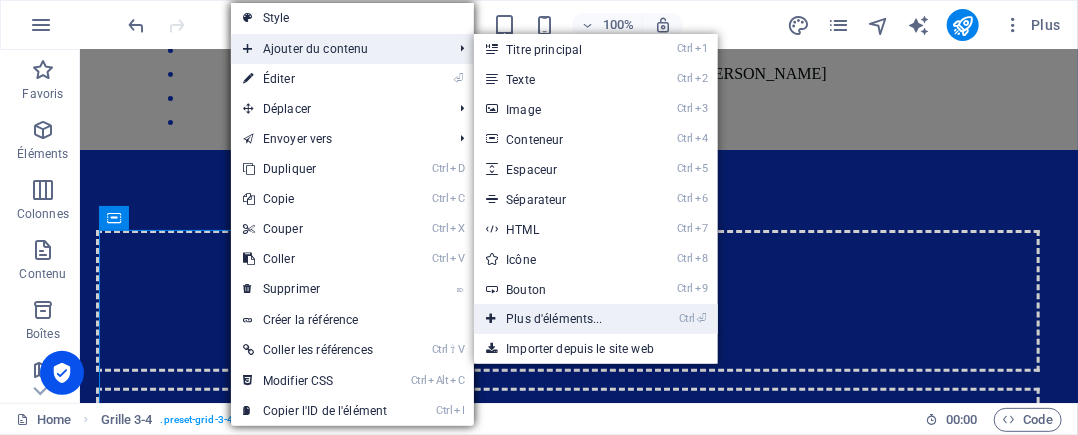 click on "Ctrl ⏎  Plus d'éléments..." at bounding box center (558, 319) 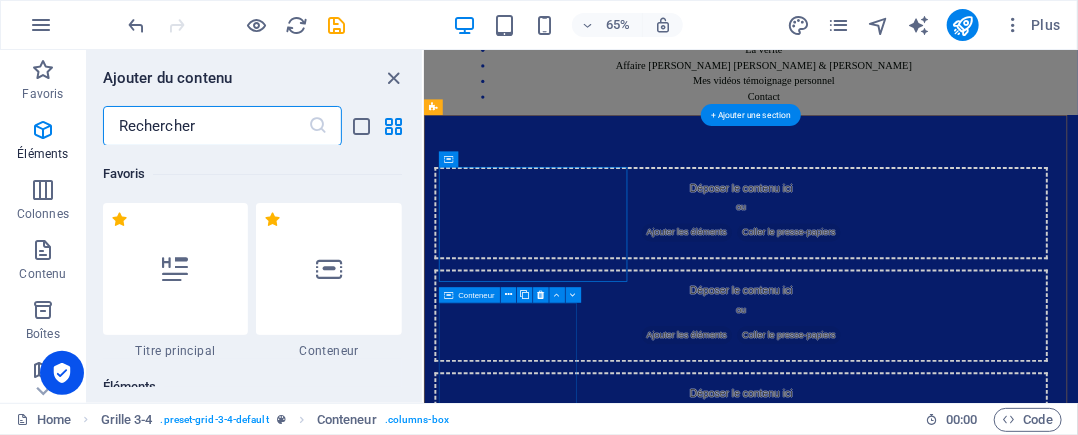 scroll, scrollTop: 212, scrollLeft: 0, axis: vertical 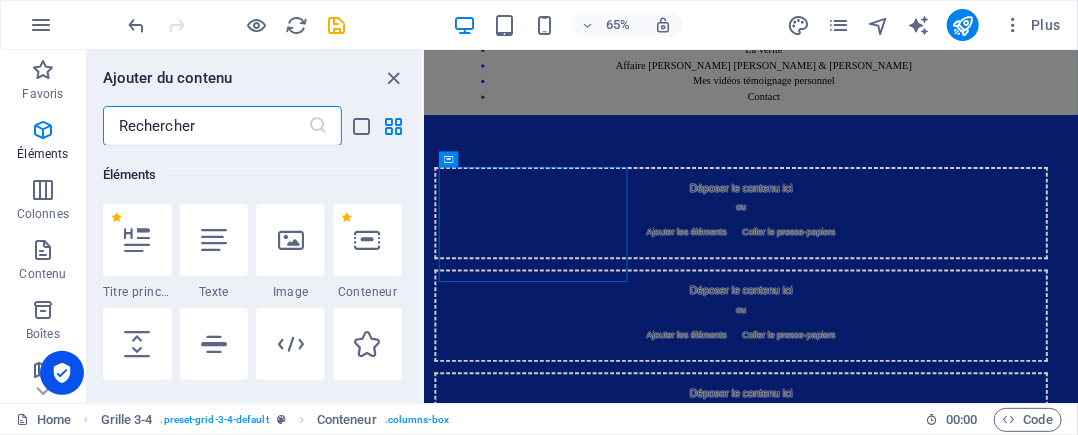 click at bounding box center (205, 126) 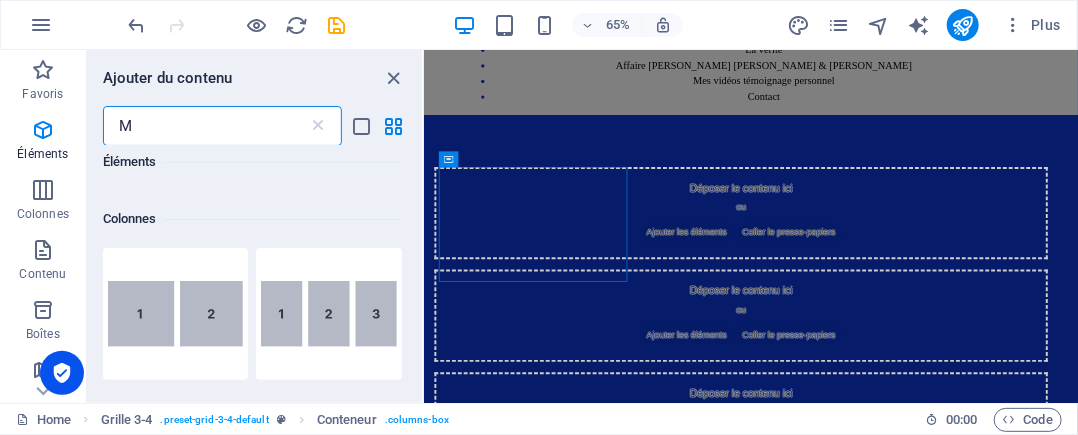 scroll, scrollTop: 0, scrollLeft: 0, axis: both 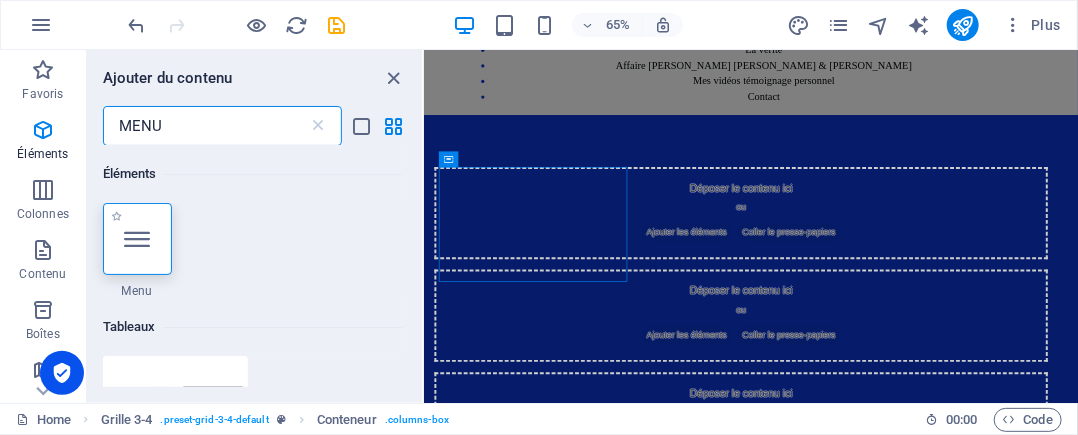type on "MENU" 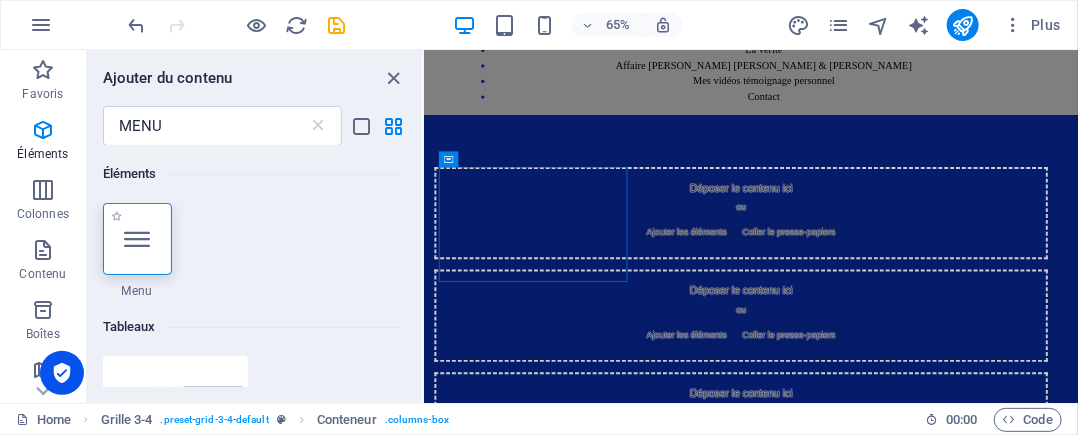 click at bounding box center (137, 239) 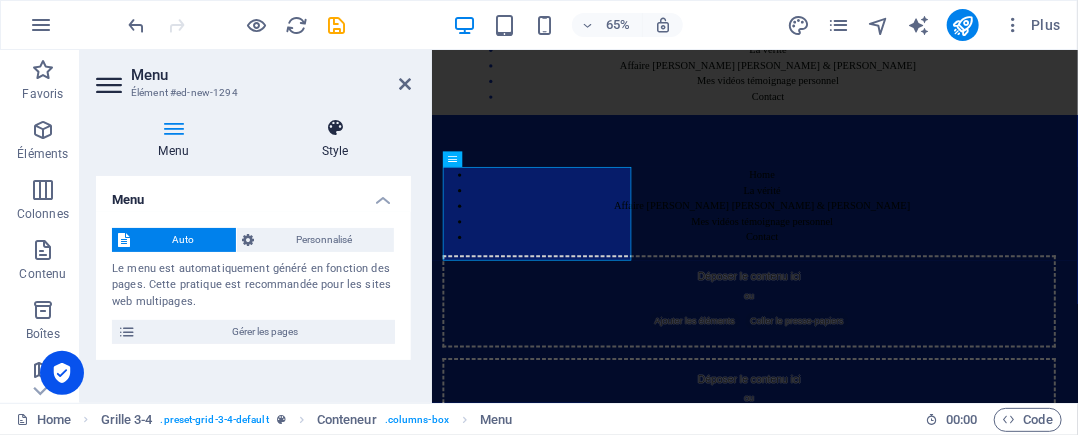 click at bounding box center [335, 128] 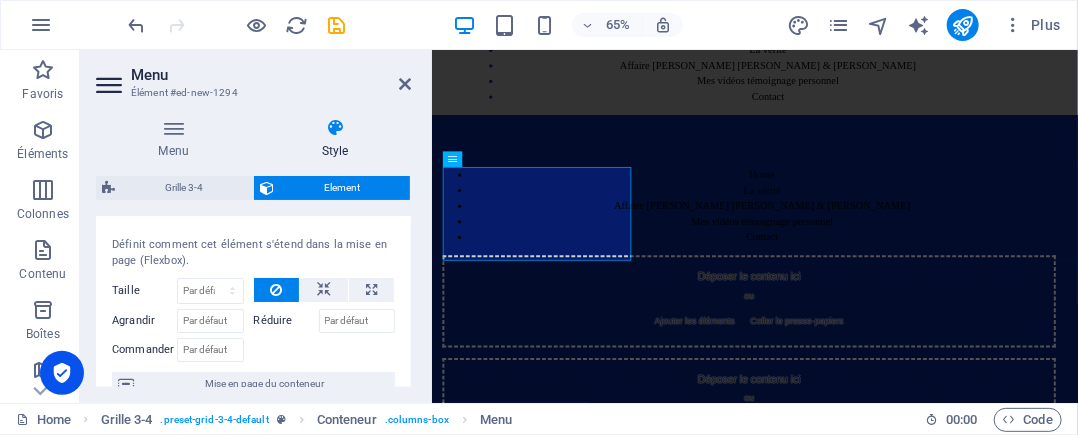 scroll, scrollTop: 0, scrollLeft: 0, axis: both 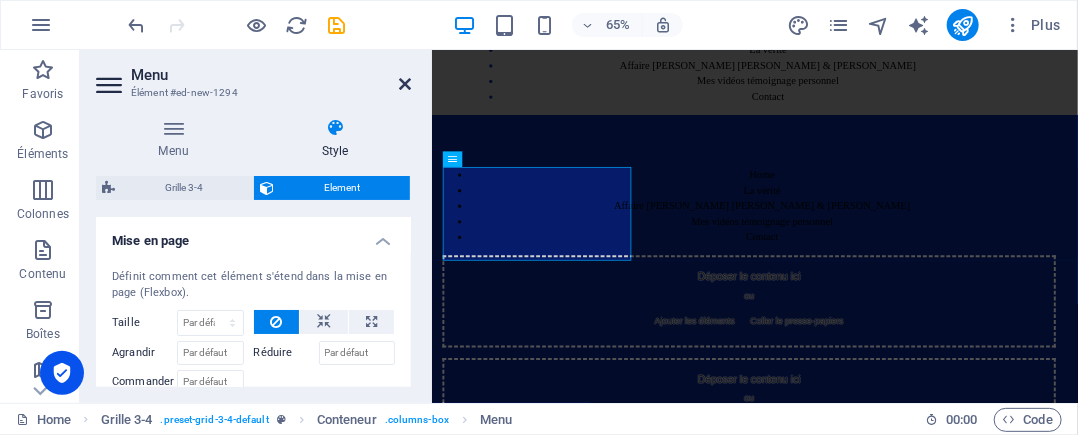 click at bounding box center [405, 84] 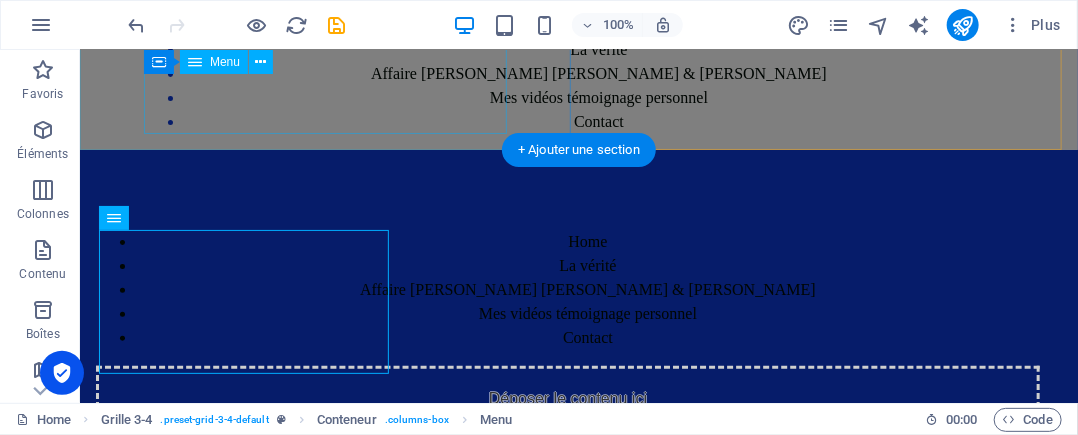click on "Home La vérité Affaire Van Russelt Michel & Huveneers Paule  Mes vidéos témoignage personnel Contact" at bounding box center (578, 73) 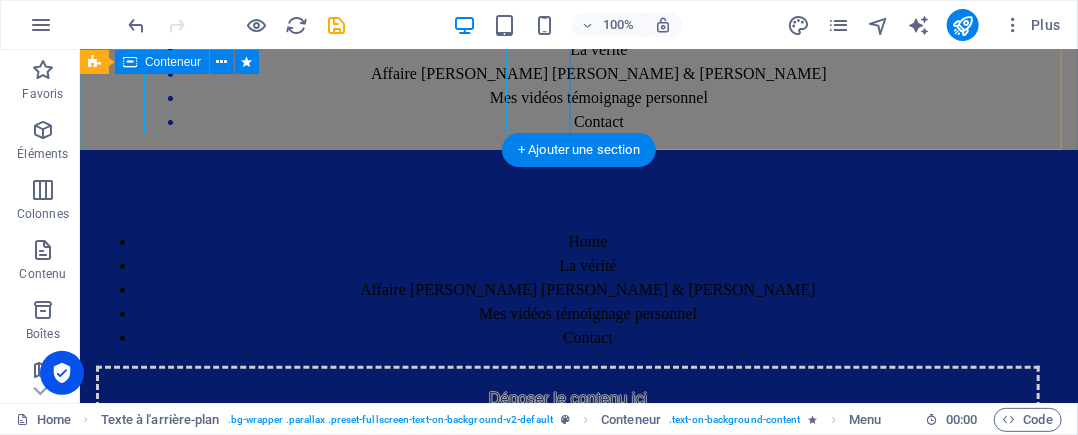 click on "Home La vérité Affaire Van Russelt Michel & Huveneers Paule  Mes vidéos témoignage personnel Contact" at bounding box center [578, 49] 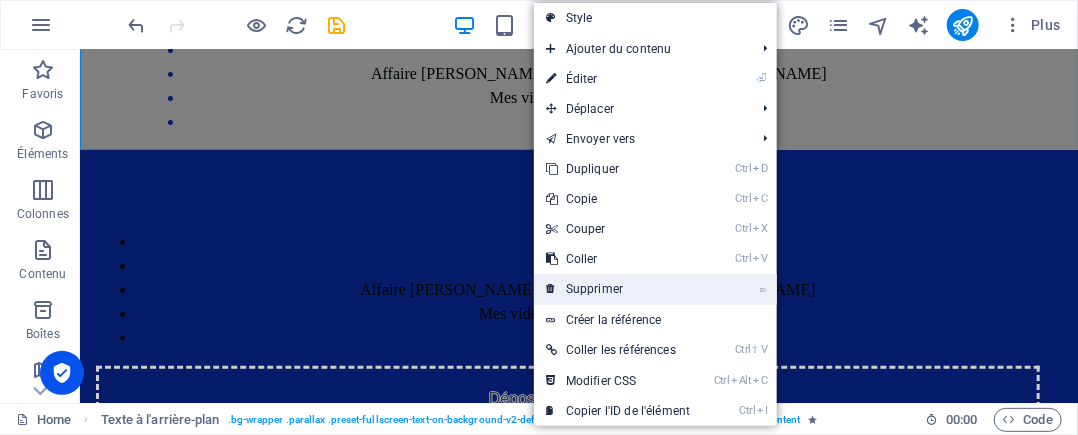 click on "⌦  Supprimer" at bounding box center [618, 289] 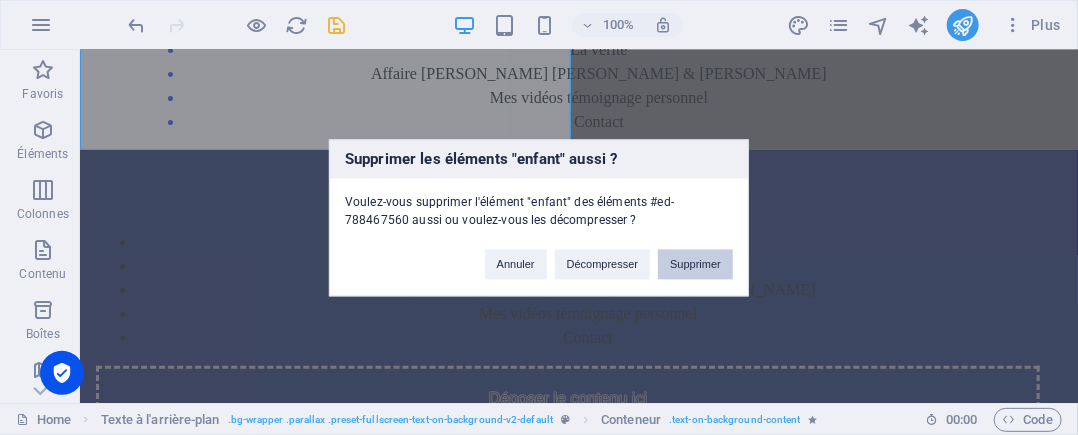 click on "Supprimer" at bounding box center [695, 264] 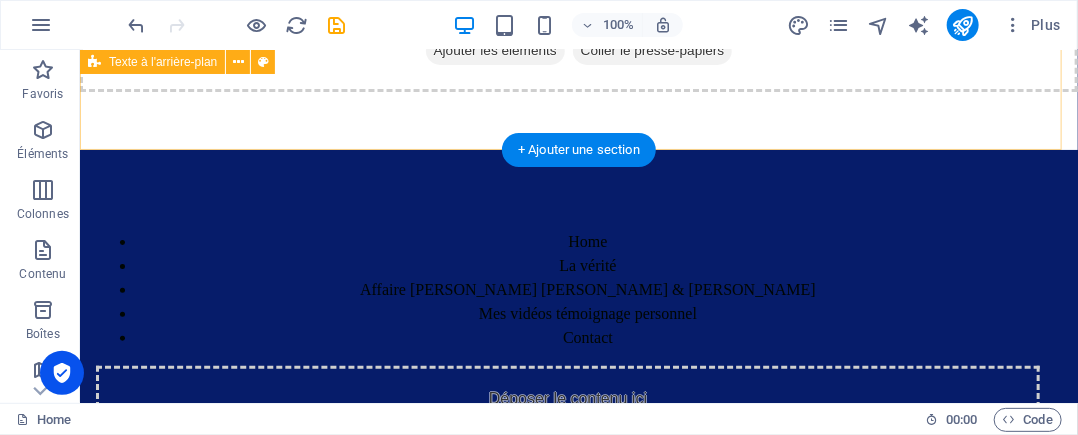 click on "Déposer le contenu ici ou  Ajouter les éléments  Coller le presse-papiers" at bounding box center [578, 49] 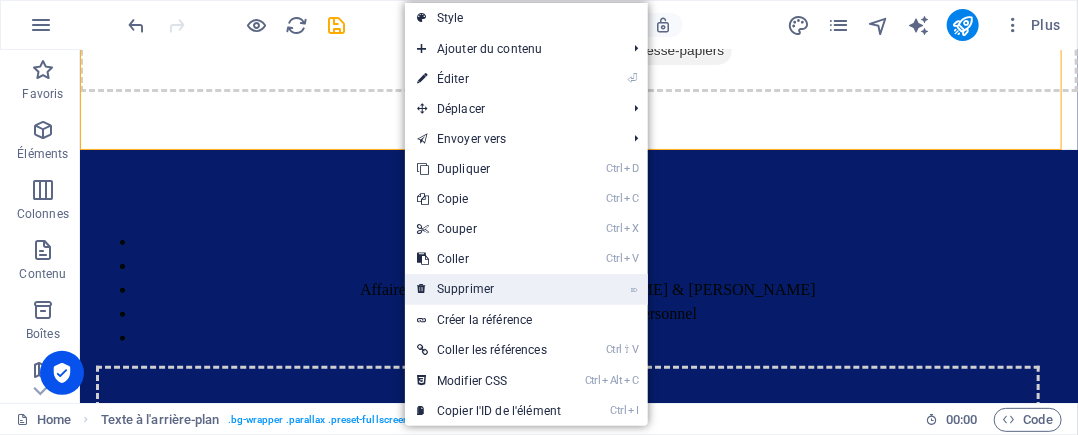 click on "⌦  Supprimer" at bounding box center [489, 289] 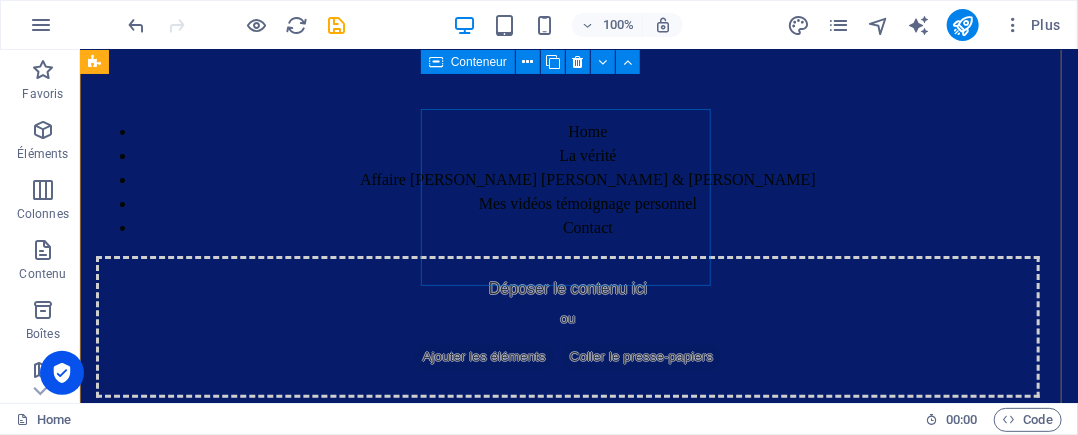 scroll, scrollTop: 0, scrollLeft: 0, axis: both 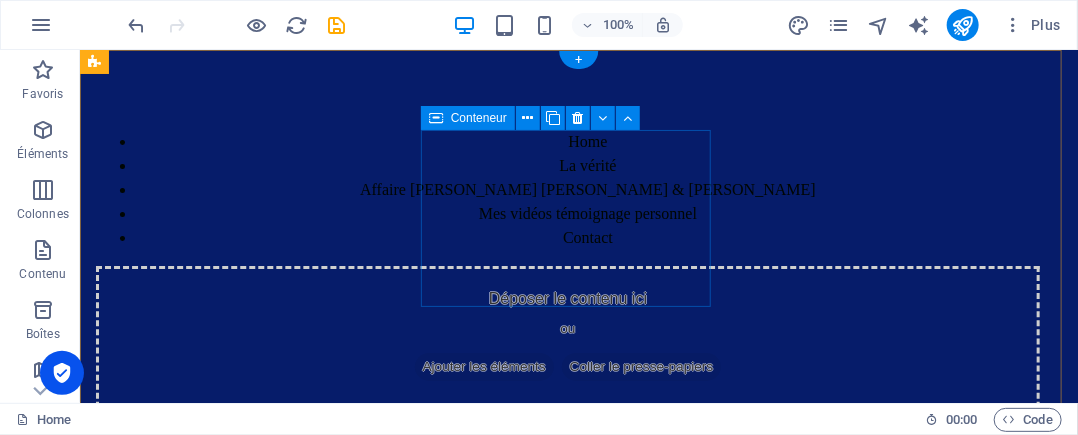 click on "Ajouter les éléments" at bounding box center [483, 366] 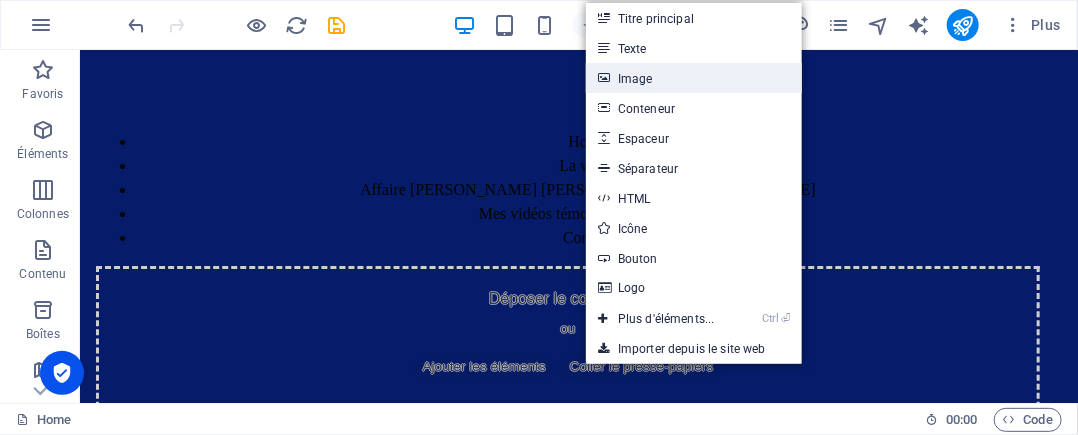 click on "Image" at bounding box center (694, 78) 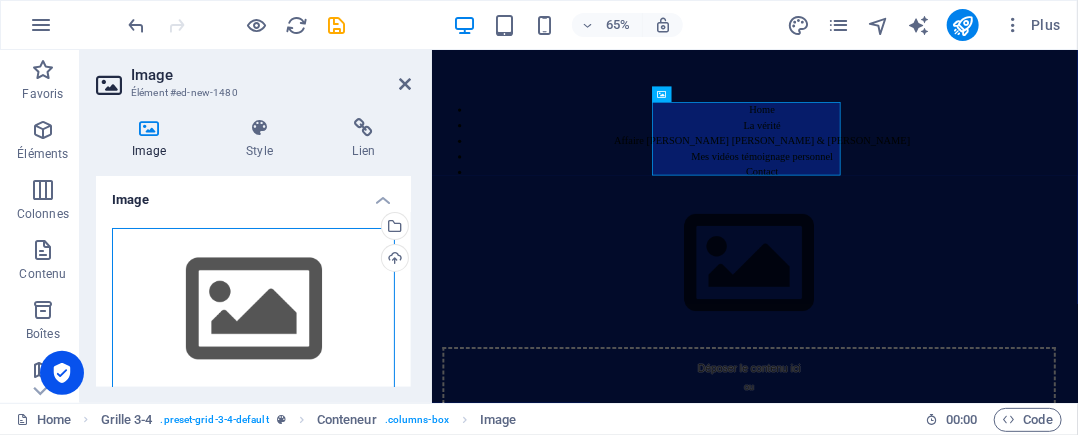 click on "Glissez les fichiers ici, cliquez pour choisir les fichiers ou  sélectionnez les fichiers depuis Fichiers ou depuis notre stock gratuit de photos et de vidéos" at bounding box center [253, 310] 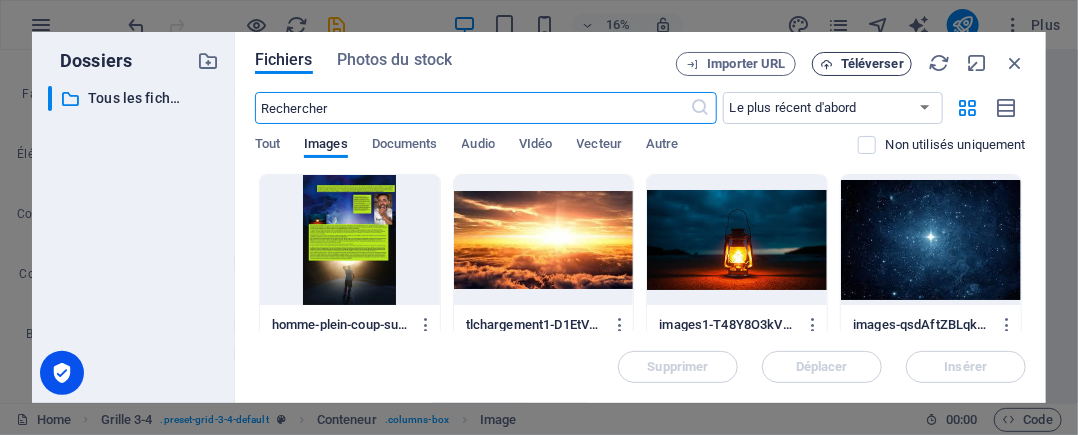 click on "Téléverser" at bounding box center (872, 64) 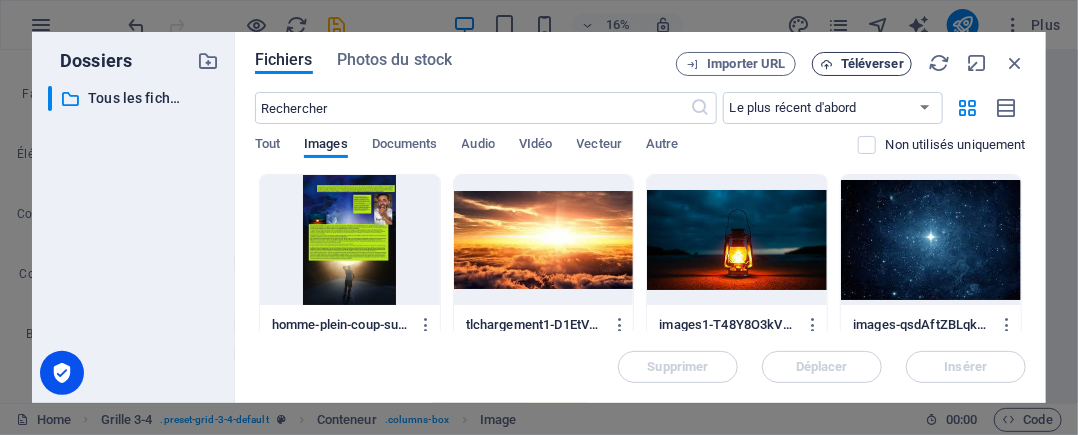 click on "Téléverser" at bounding box center [872, 64] 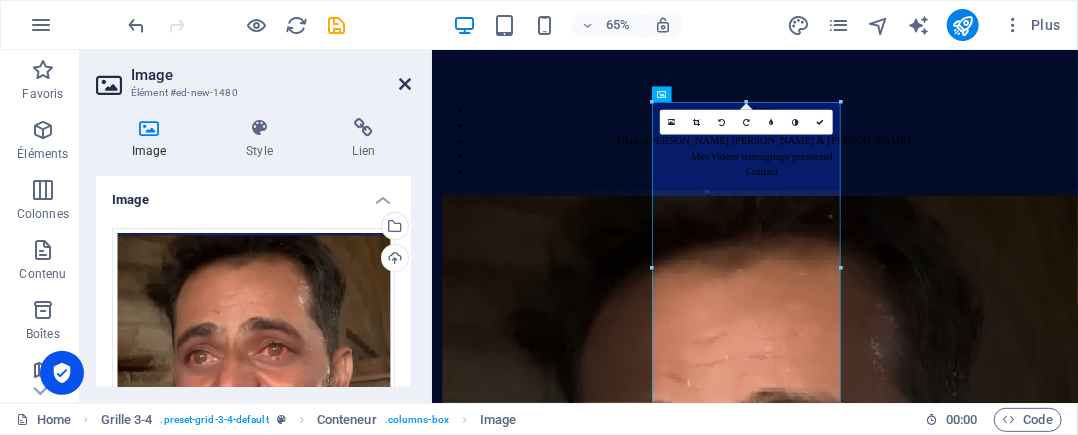 click at bounding box center (405, 84) 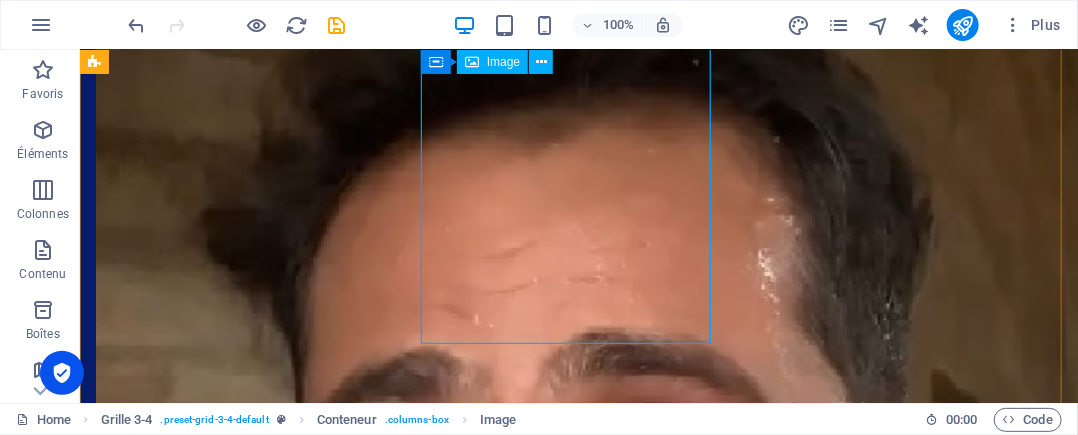 scroll, scrollTop: 200, scrollLeft: 0, axis: vertical 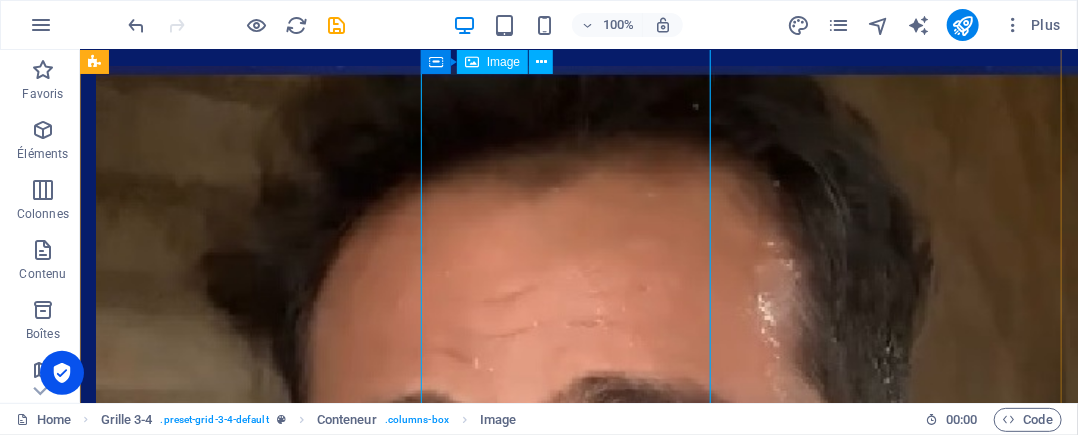 click at bounding box center (567, 941) 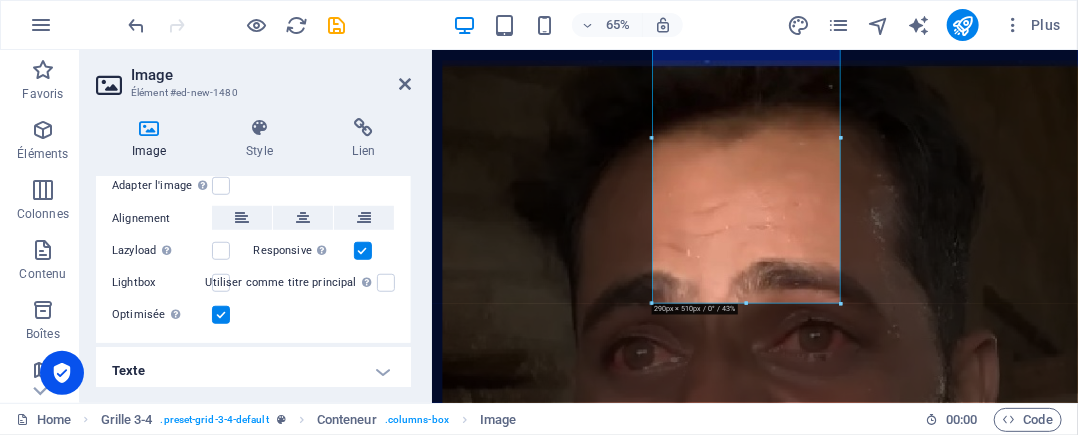 scroll, scrollTop: 486, scrollLeft: 0, axis: vertical 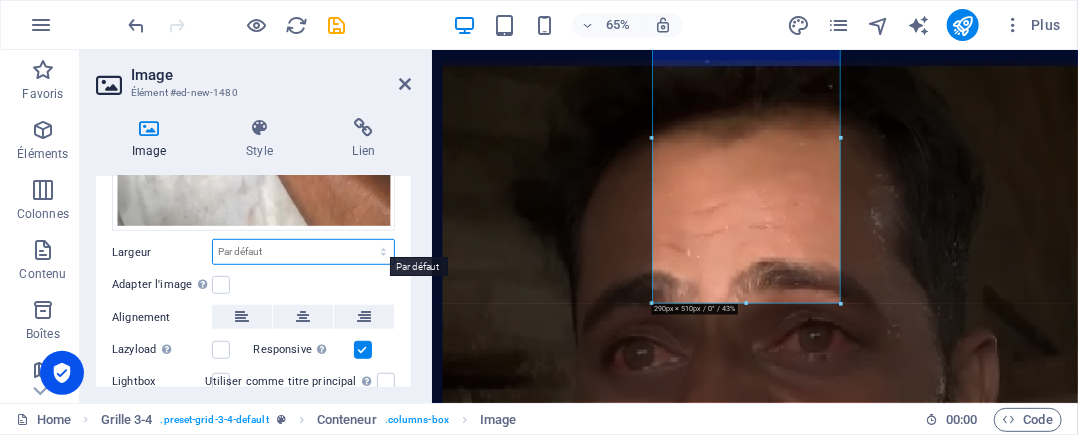 click on "Par défaut auto px rem % em vh vw" at bounding box center (303, 252) 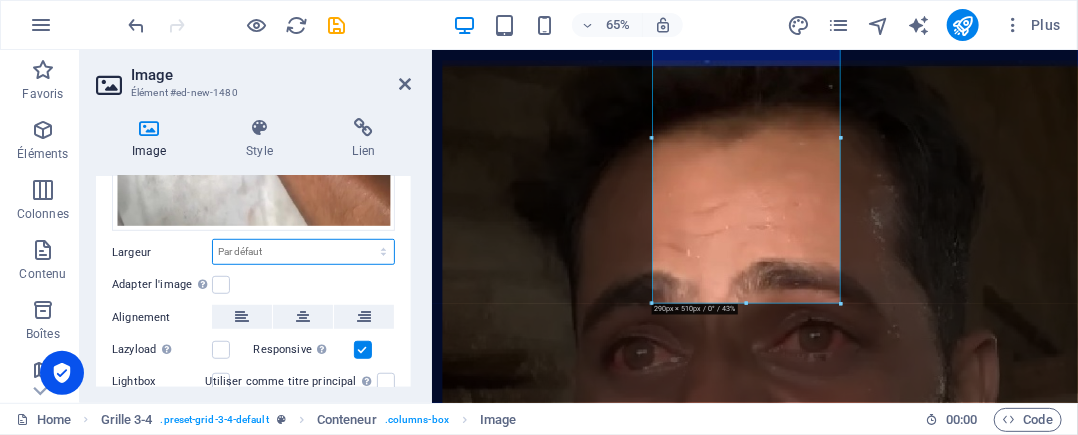 select on "px" 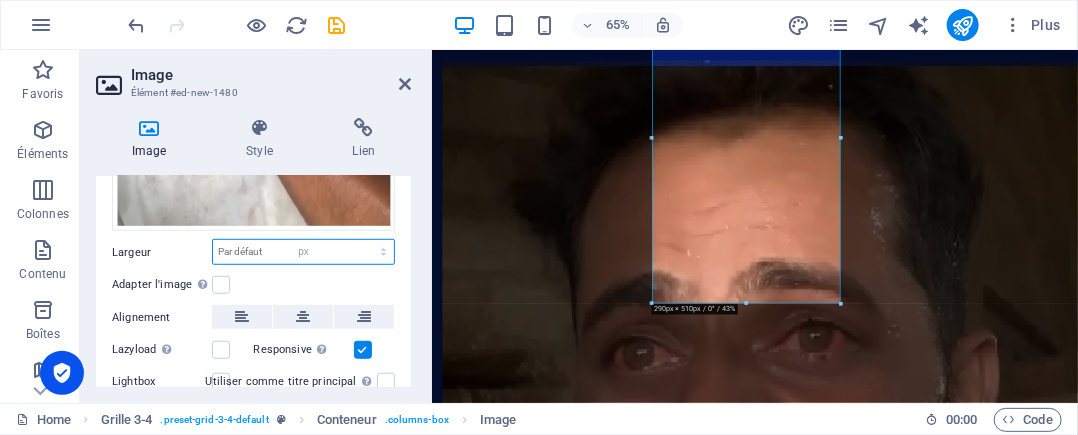 click on "Par défaut auto px rem % em vh vw" at bounding box center [303, 252] 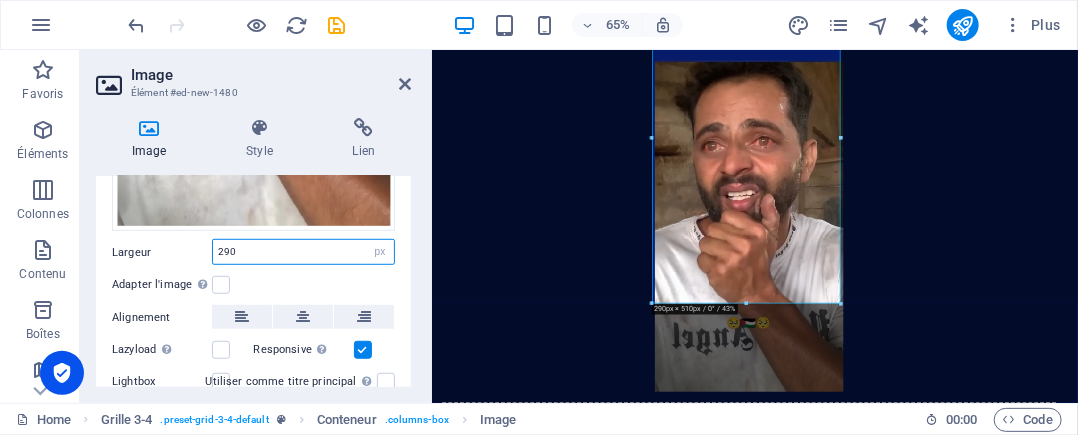 click on "290" at bounding box center (303, 252) 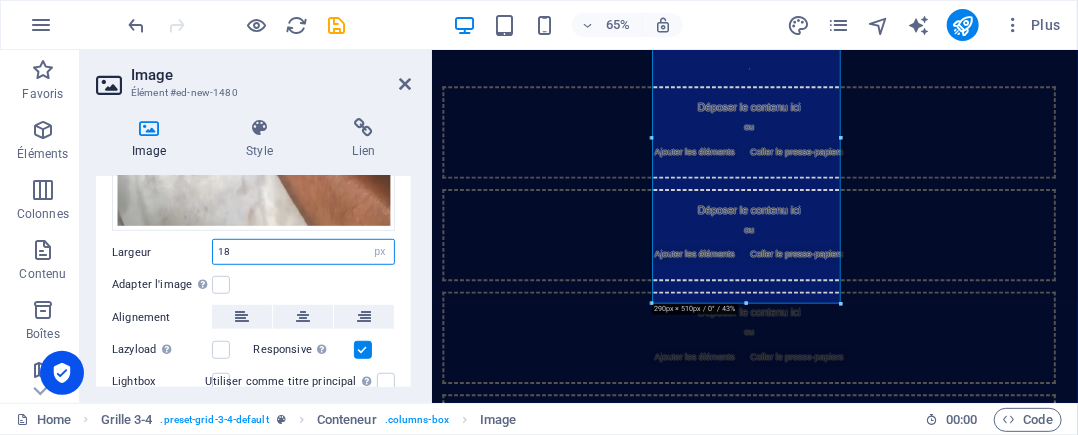 scroll, scrollTop: 0, scrollLeft: 0, axis: both 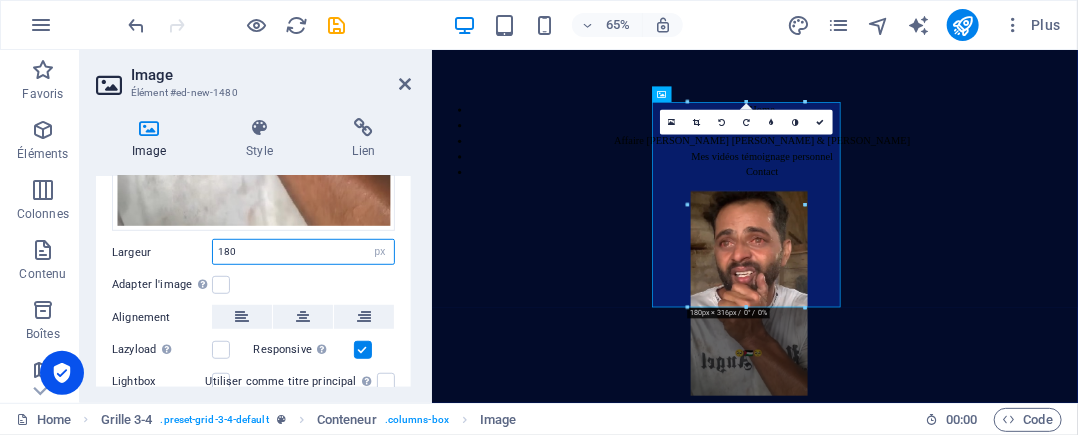 drag, startPoint x: 292, startPoint y: 238, endPoint x: 212, endPoint y: 244, distance: 80.224686 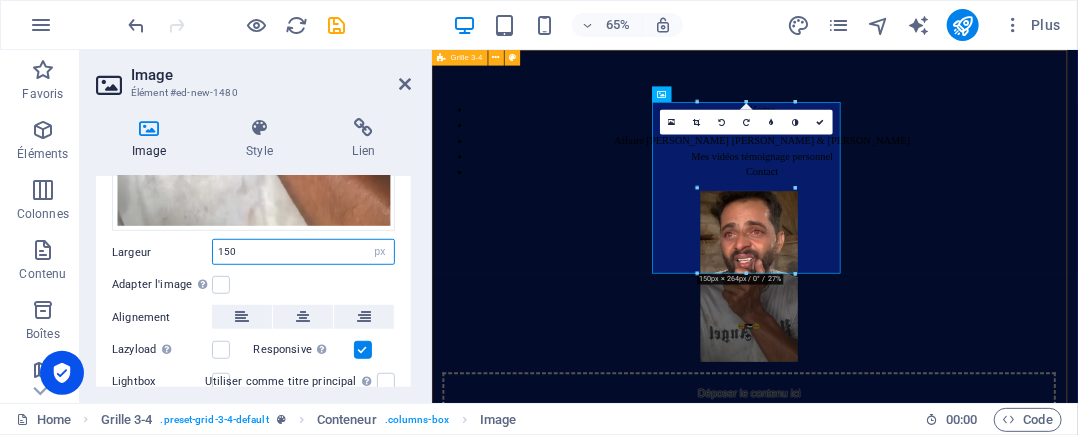 type on "150" 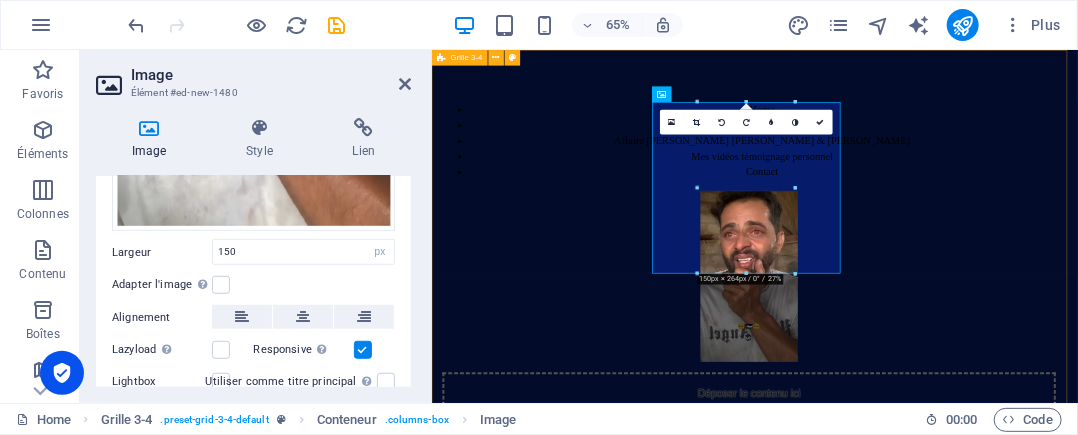 click on "Home La vérité Affaire Van Russelt Michel & Huveneers Paule  Mes vidéos témoignage personnel Contact Déposer le contenu ici ou  Ajouter les éléments  Coller le presse-papiers Déposer le contenu ici ou  Ajouter les éléments  Coller le presse-papiers Déposer le contenu ici ou  Ajouter les éléments  Coller le presse-papiers Déposer le contenu ici ou  Ajouter les éléments  Coller le presse-papiers Déposer le contenu ici ou  Ajouter les éléments  Coller le presse-papiers" at bounding box center (928, 724) 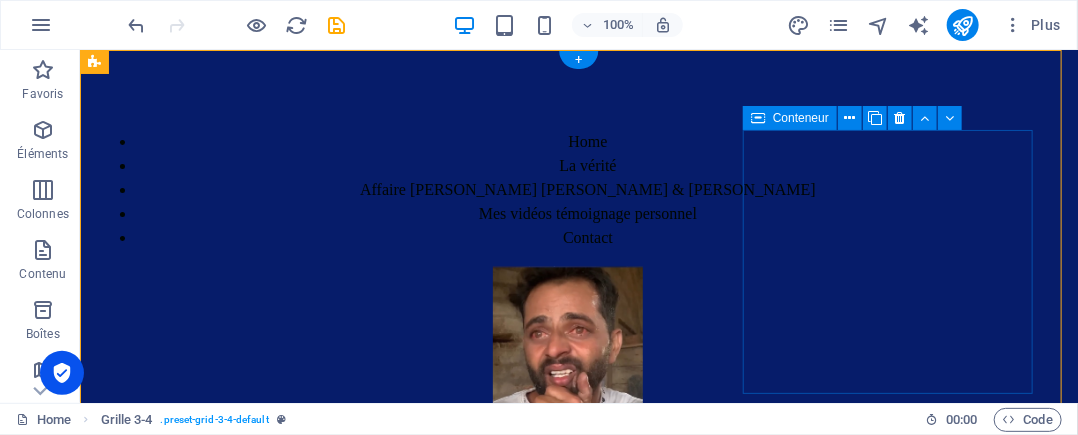 click on "Déposer le contenu ici ou  Ajouter les éléments  Coller le presse-papiers" at bounding box center (567, 616) 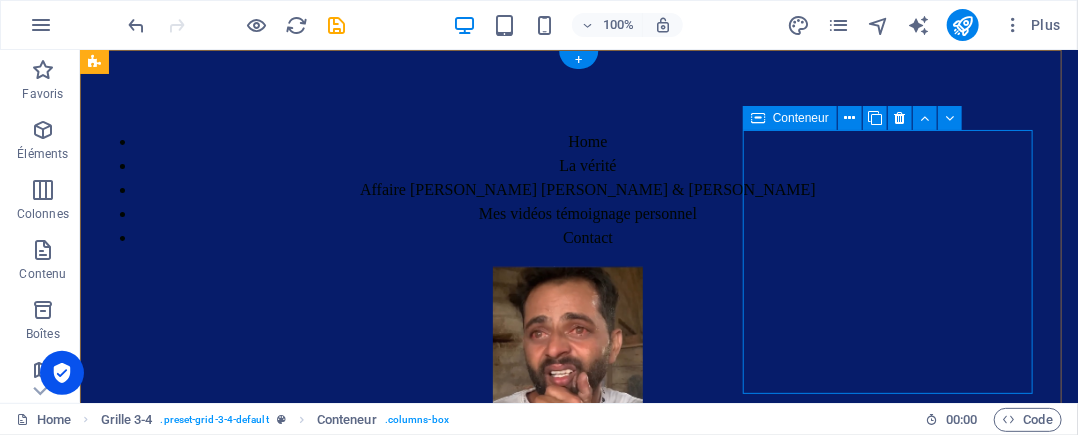 click on "Ajouter les éléments" at bounding box center (483, 646) 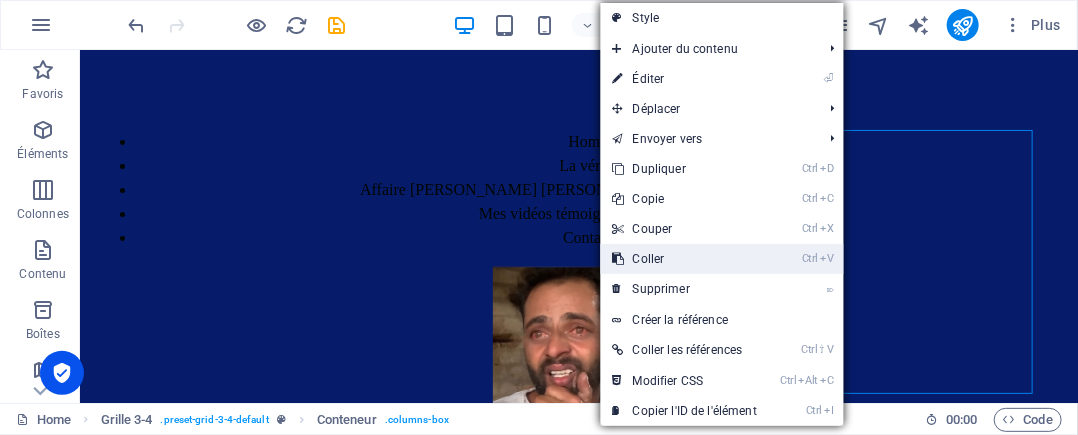 click on "Ctrl V  Coller" at bounding box center [685, 259] 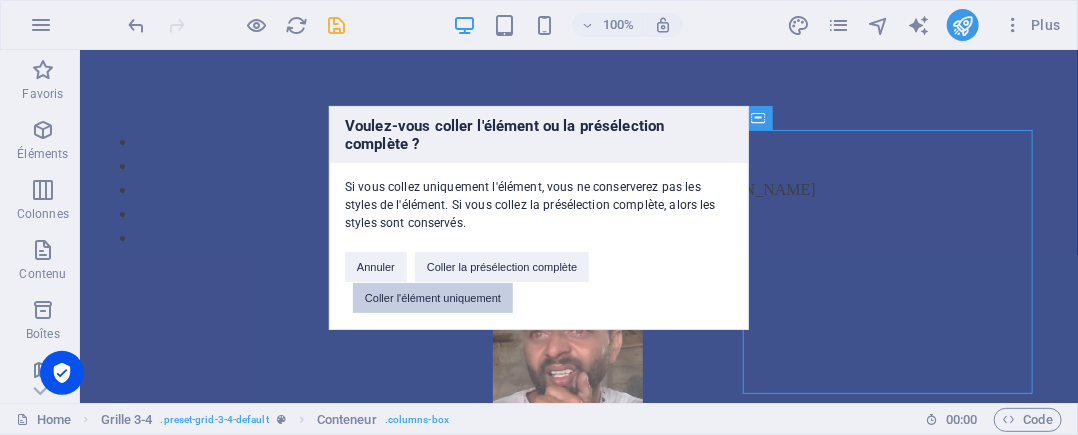 click on "Coller l'élément uniquement" at bounding box center [433, 298] 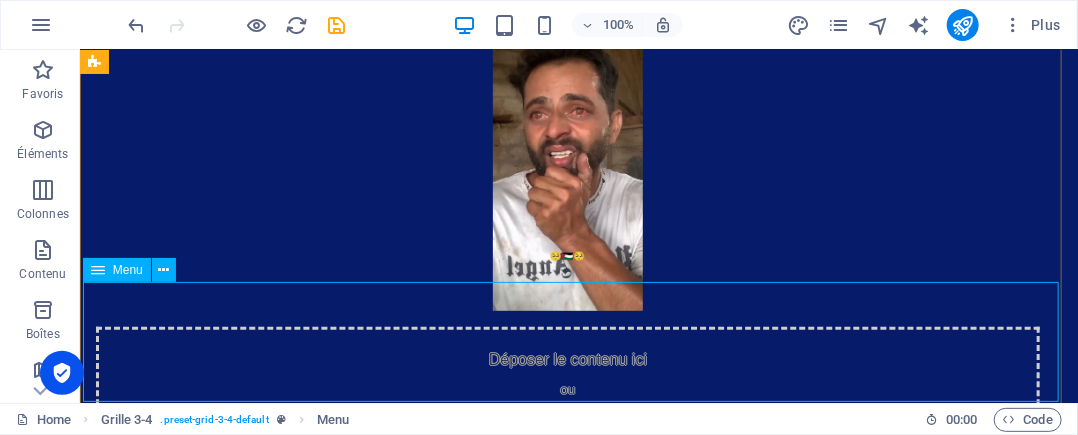 scroll, scrollTop: 242, scrollLeft: 0, axis: vertical 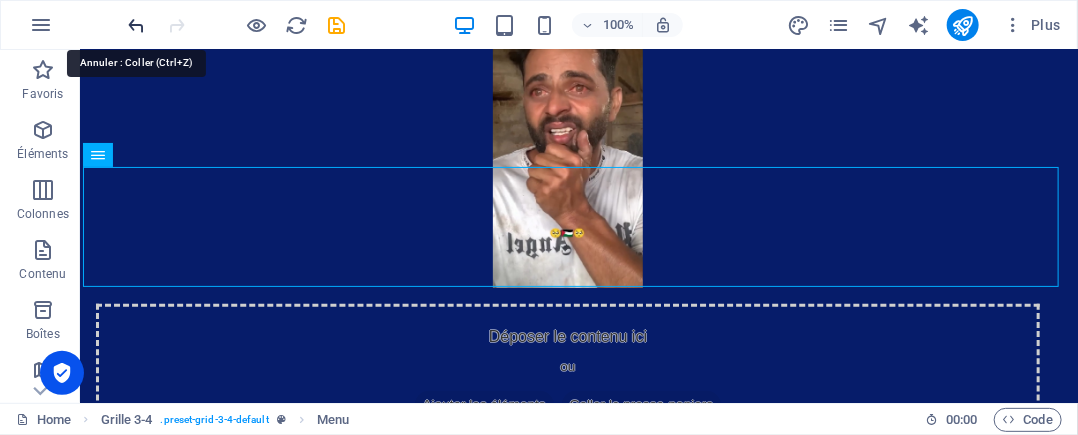 click at bounding box center (137, 25) 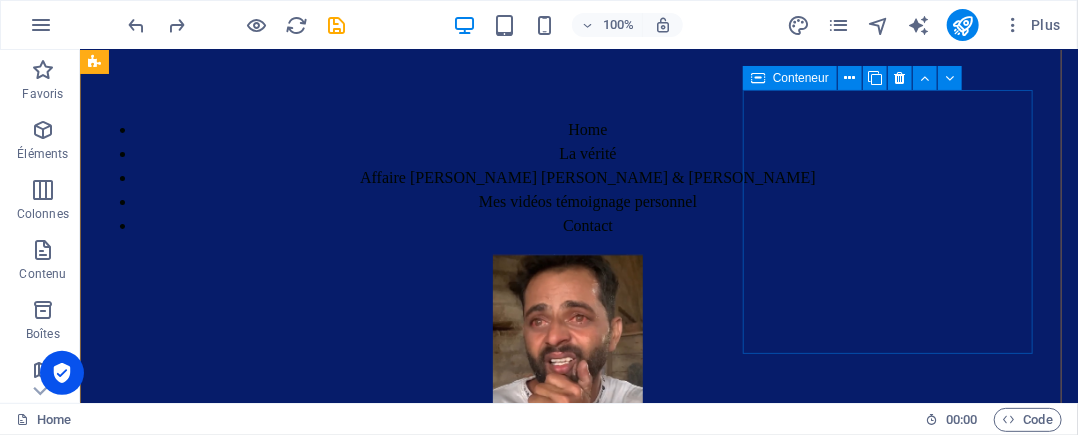 scroll, scrollTop: 0, scrollLeft: 0, axis: both 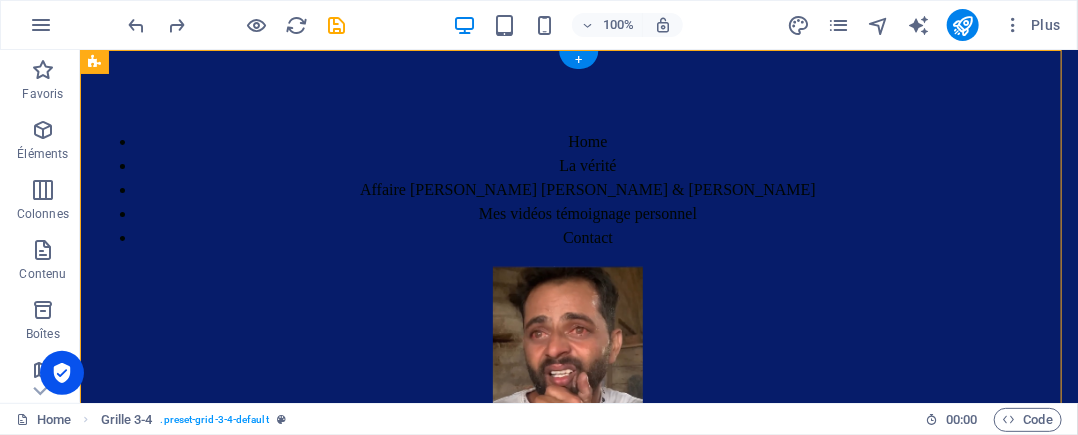 drag, startPoint x: 567, startPoint y: 218, endPoint x: 887, endPoint y: 188, distance: 321.40317 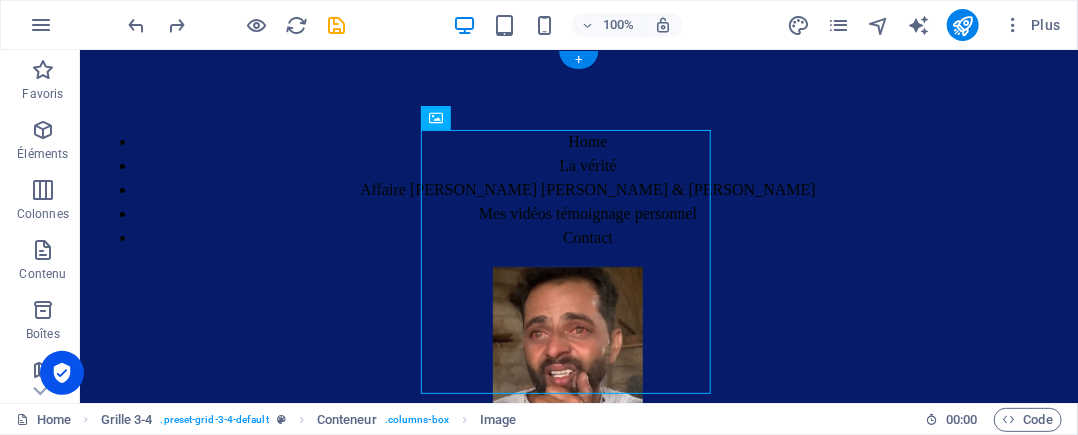 drag, startPoint x: 569, startPoint y: 266, endPoint x: 846, endPoint y: 205, distance: 283.6371 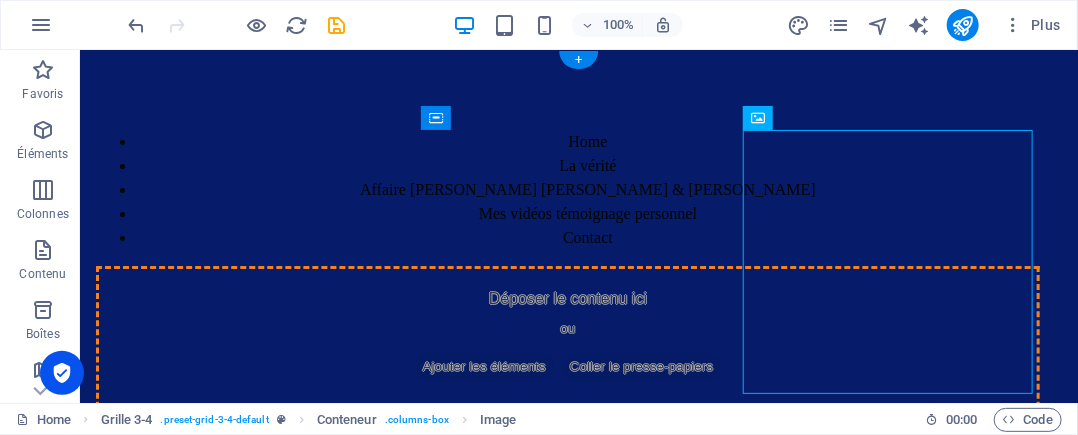drag, startPoint x: 879, startPoint y: 235, endPoint x: 627, endPoint y: 231, distance: 252.03174 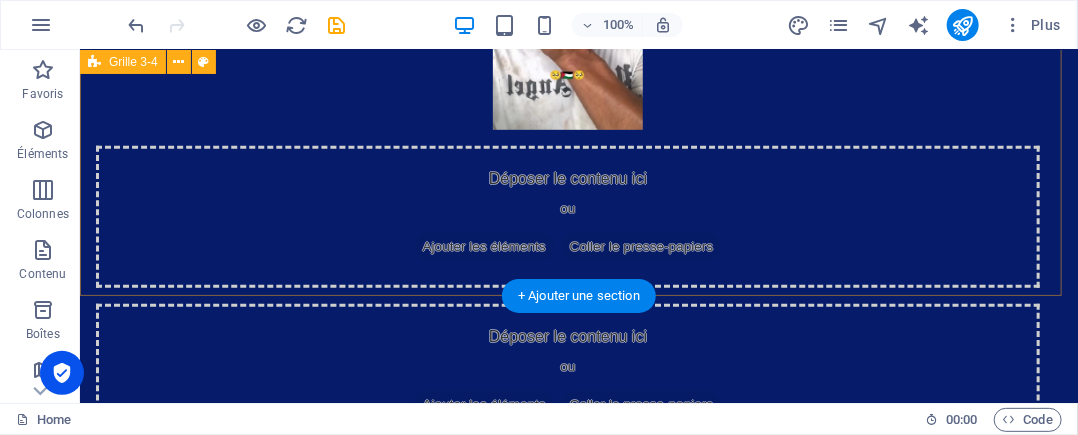 scroll, scrollTop: 600, scrollLeft: 0, axis: vertical 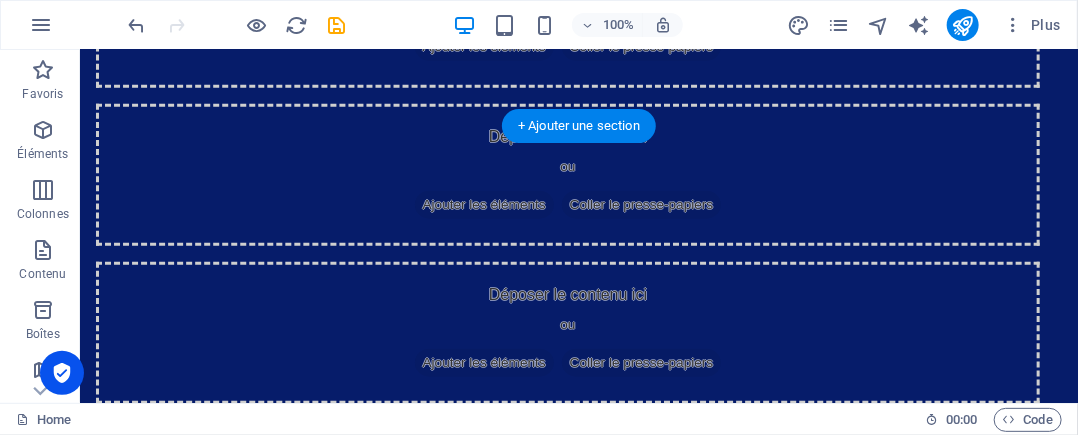 click at bounding box center (578, 1317) 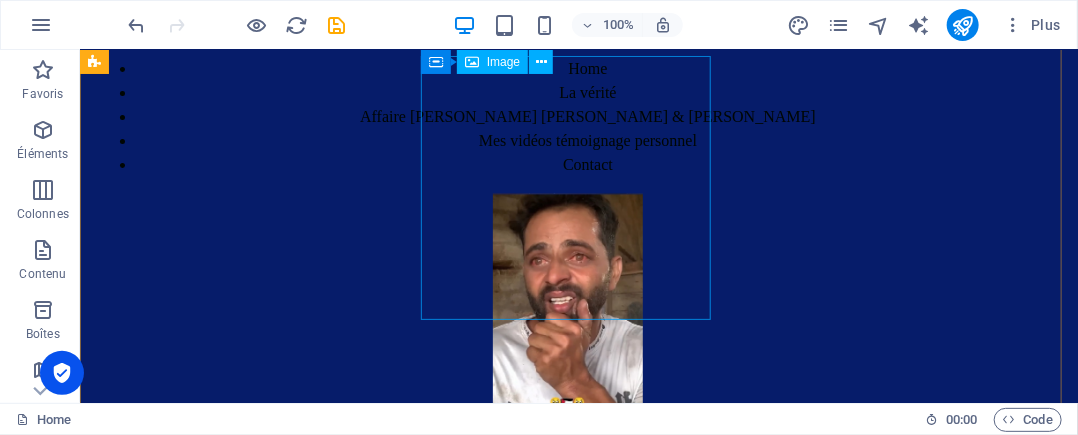scroll, scrollTop: 0, scrollLeft: 0, axis: both 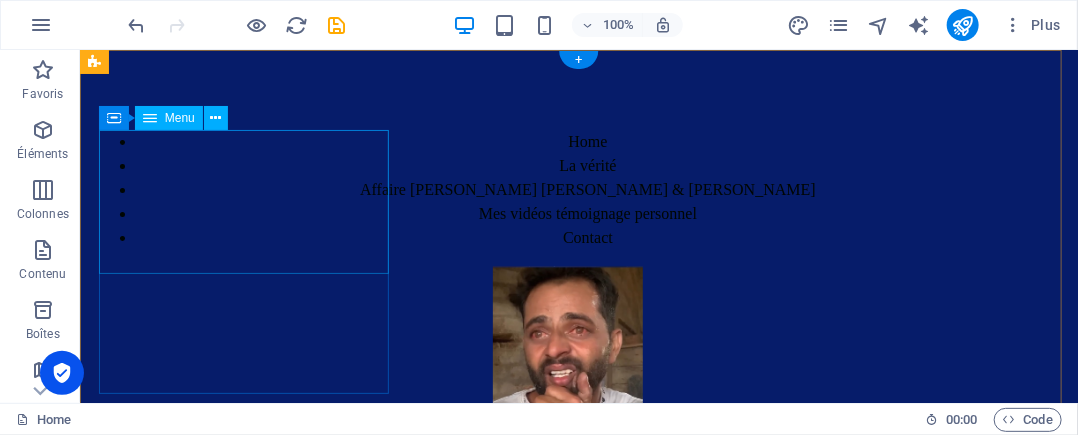 click on "Home La vérité Affaire Van Russelt Michel & Huveneers Paule  Mes vidéos témoignage personnel Contact" at bounding box center [567, 189] 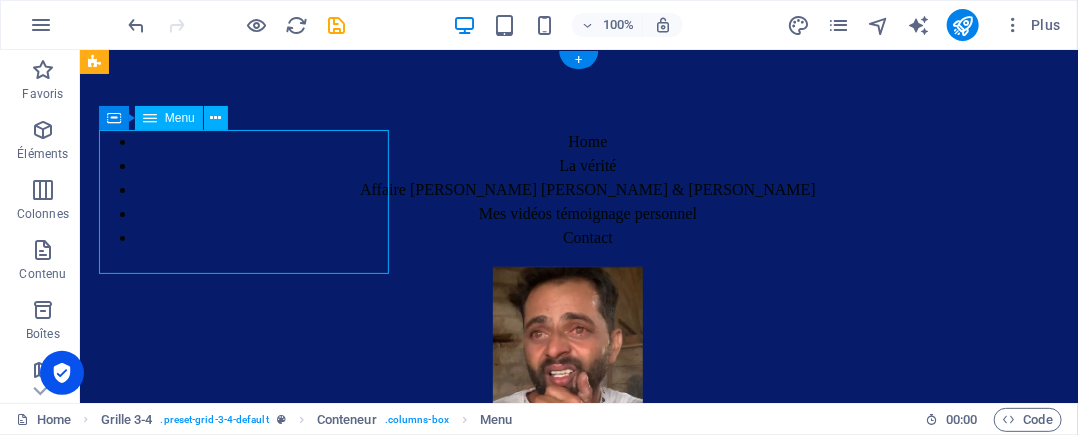 click on "Home La vérité Affaire Van Russelt Michel & Huveneers Paule  Mes vidéos témoignage personnel Contact" at bounding box center [567, 189] 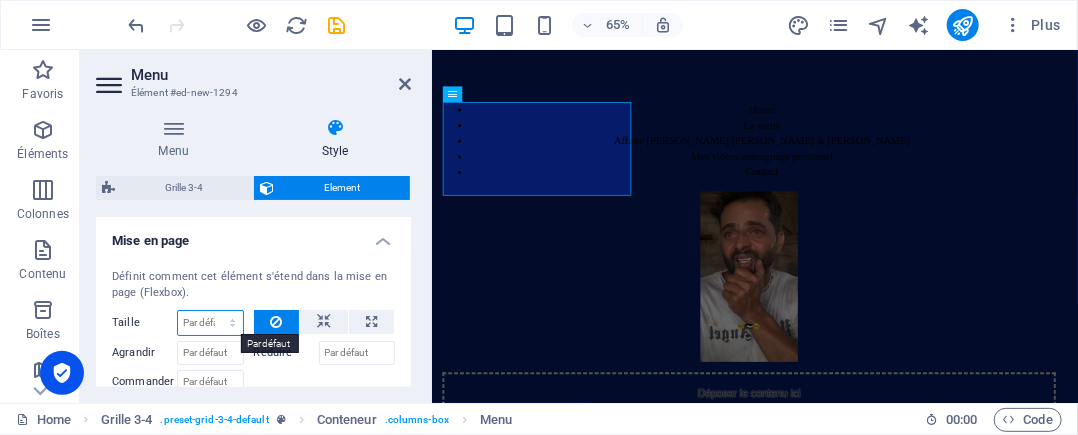 click on "Par défaut auto px % 1/1 1/2 1/3 1/4 1/5 1/6 1/7 1/8 1/9 1/10" at bounding box center [210, 323] 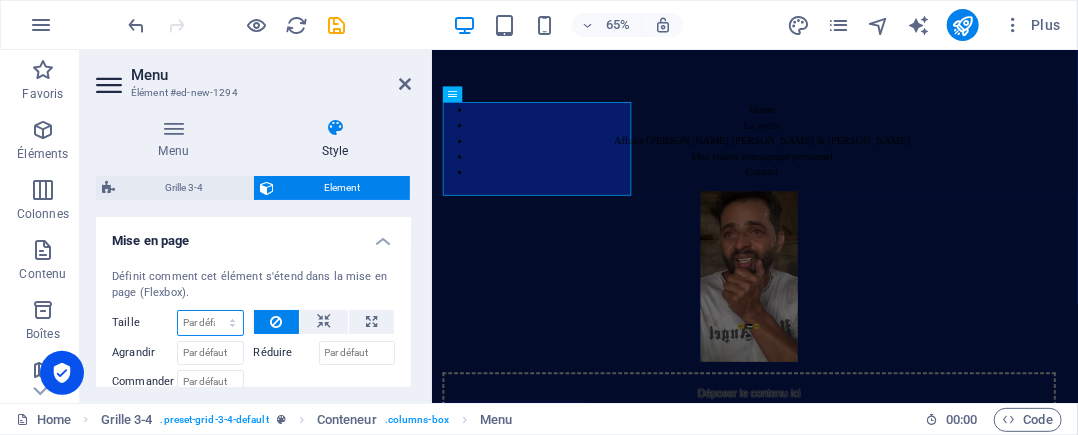 select on "px" 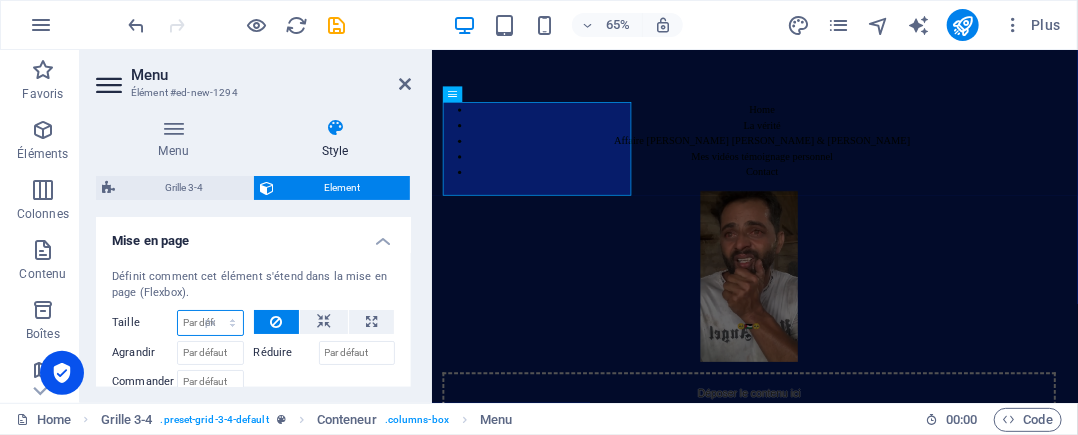 click on "Par défaut auto px % 1/1 1/2 1/3 1/4 1/5 1/6 1/7 1/8 1/9 1/10" at bounding box center [210, 323] 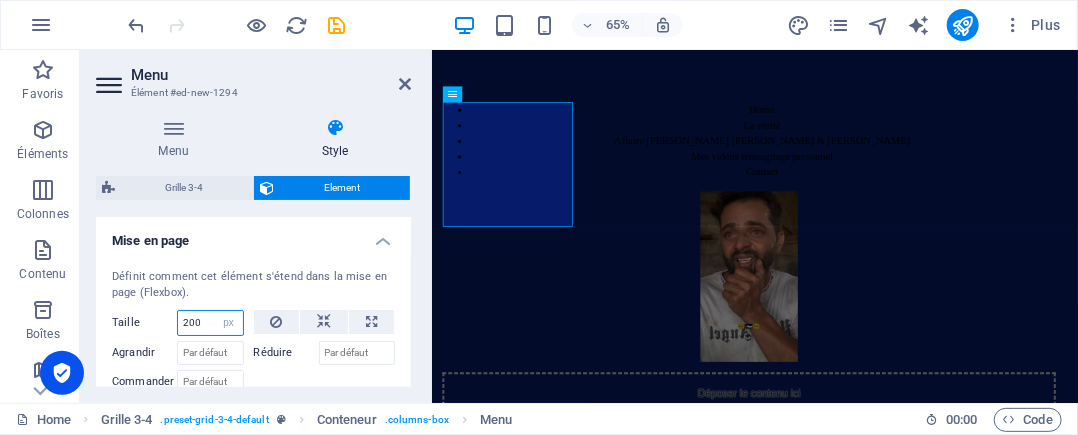 drag, startPoint x: 212, startPoint y: 322, endPoint x: 183, endPoint y: 322, distance: 29 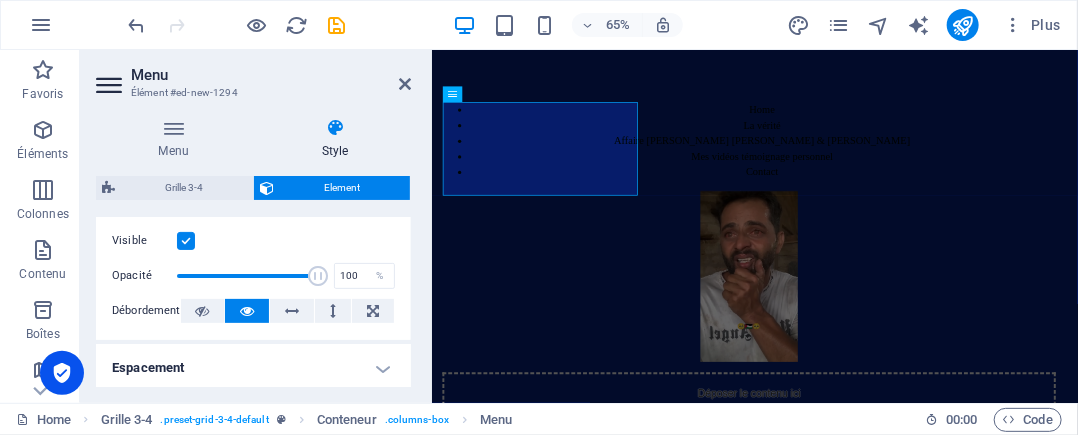 scroll, scrollTop: 300, scrollLeft: 0, axis: vertical 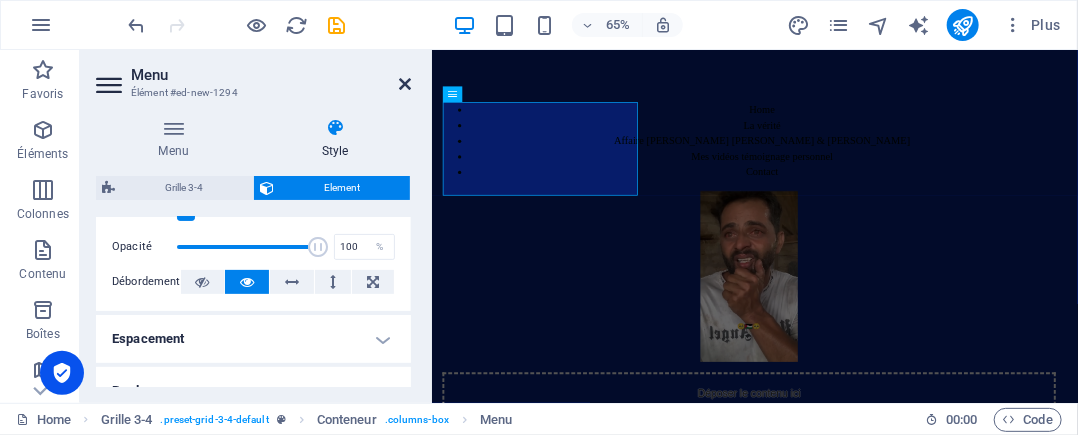 type on "300" 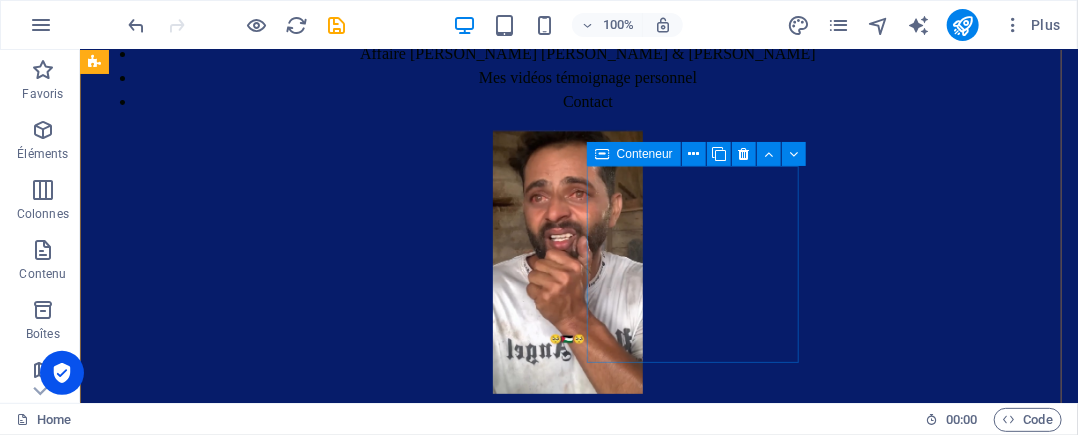 scroll, scrollTop: 100, scrollLeft: 0, axis: vertical 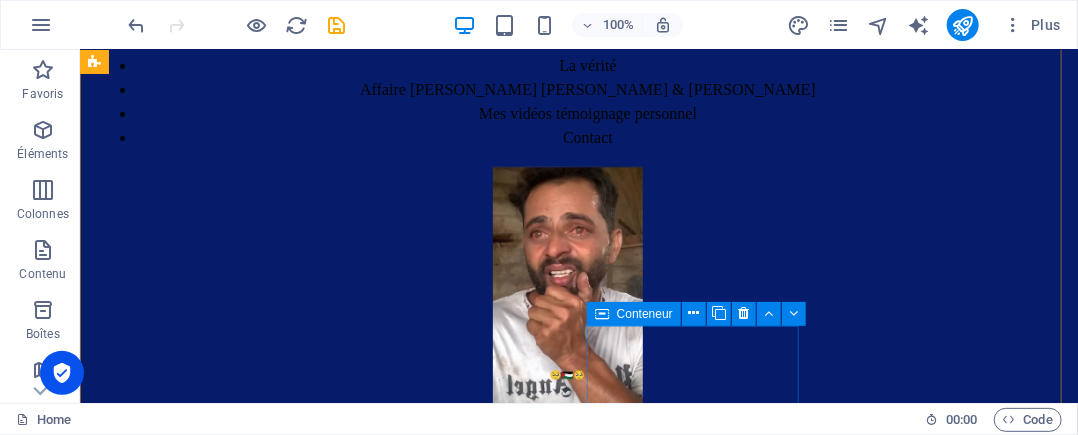 click on "Déposer le contenu ici ou  Ajouter les éléments  Coller le presse-papiers" at bounding box center [567, 990] 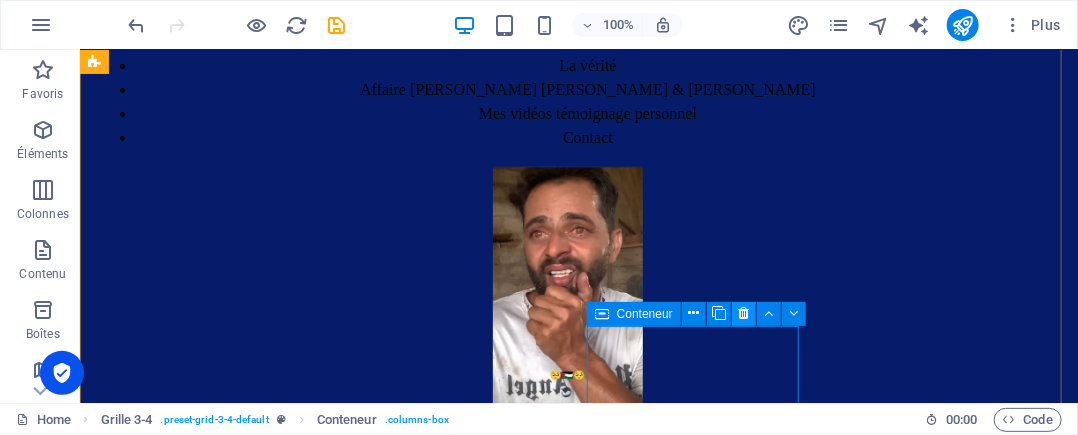 click at bounding box center [743, 313] 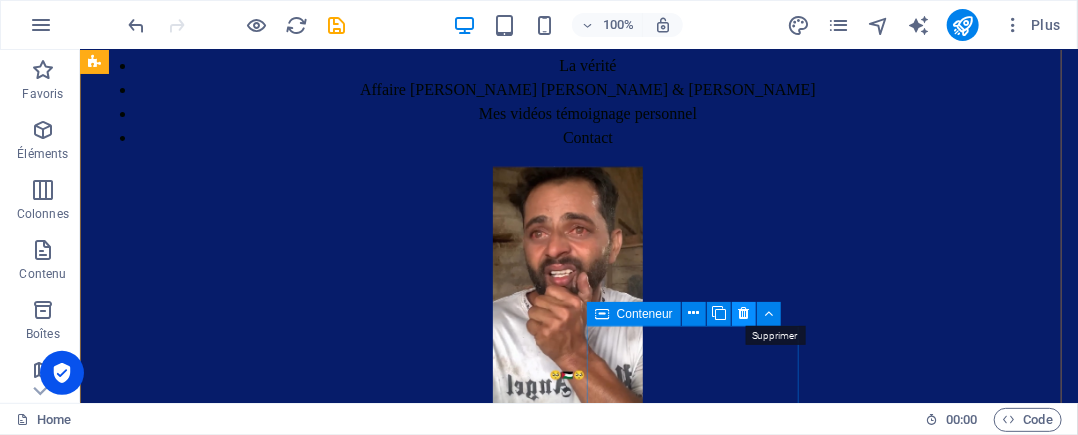 click at bounding box center (743, 313) 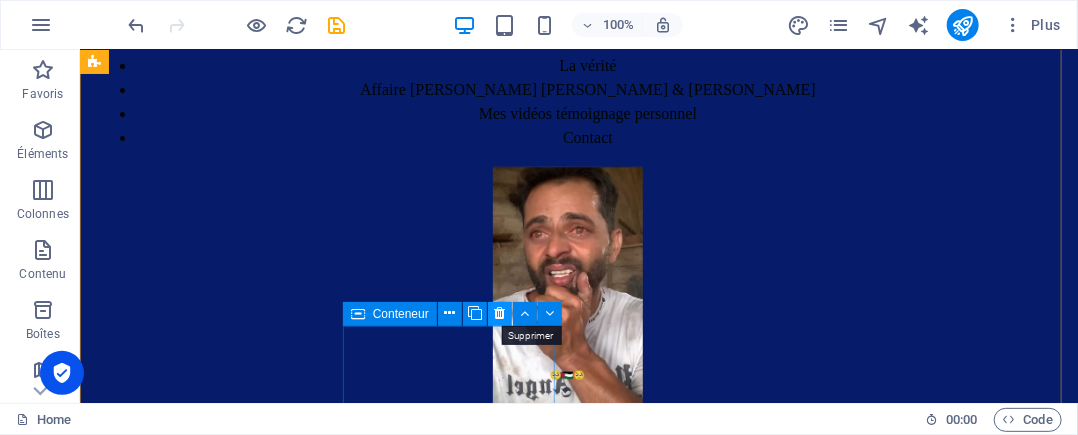 click at bounding box center (500, 314) 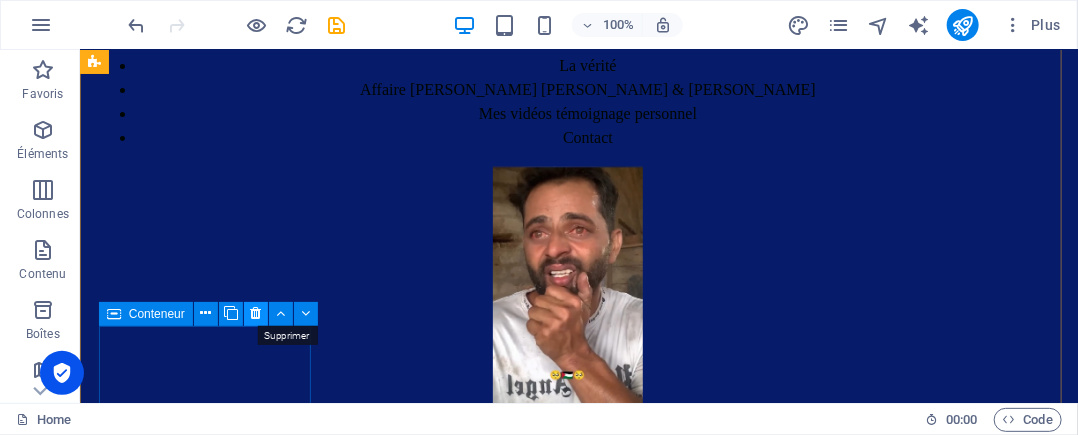 click at bounding box center (255, 313) 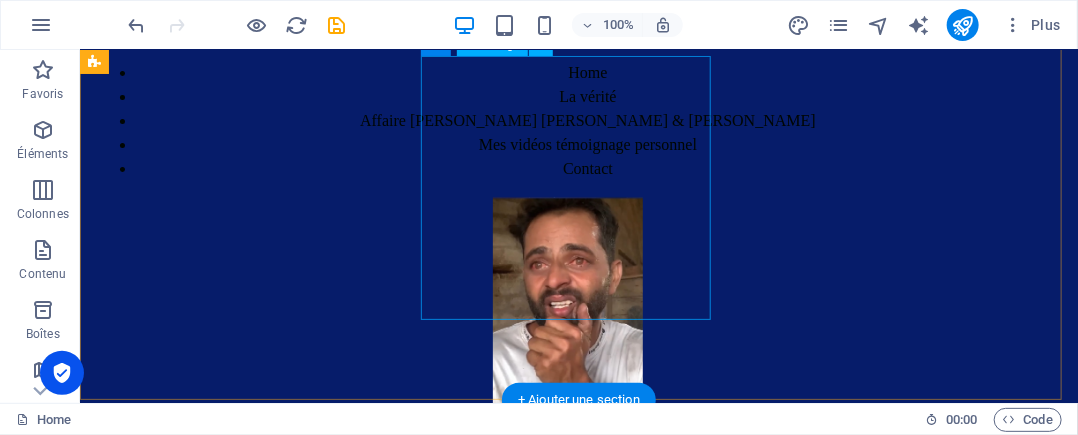 scroll, scrollTop: 369, scrollLeft: 0, axis: vertical 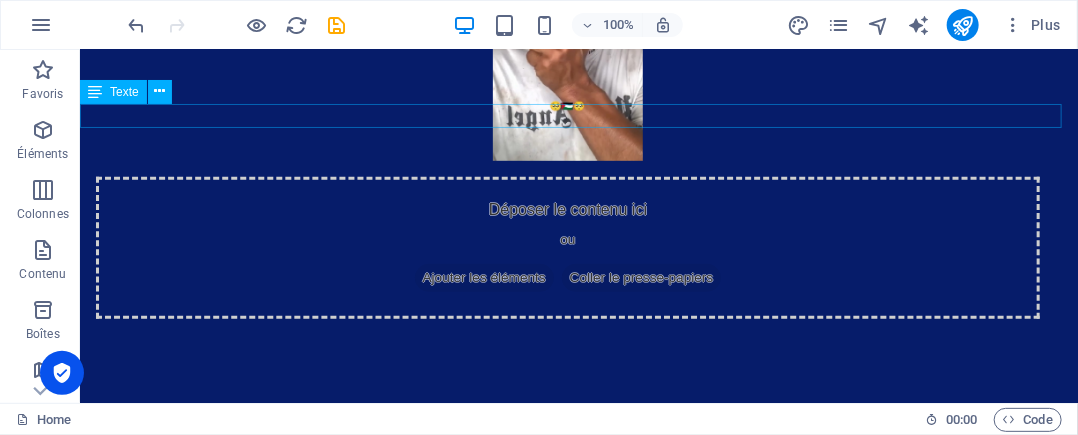 click on "Site  hébergé en dehors de l’Europe" at bounding box center [578, 410] 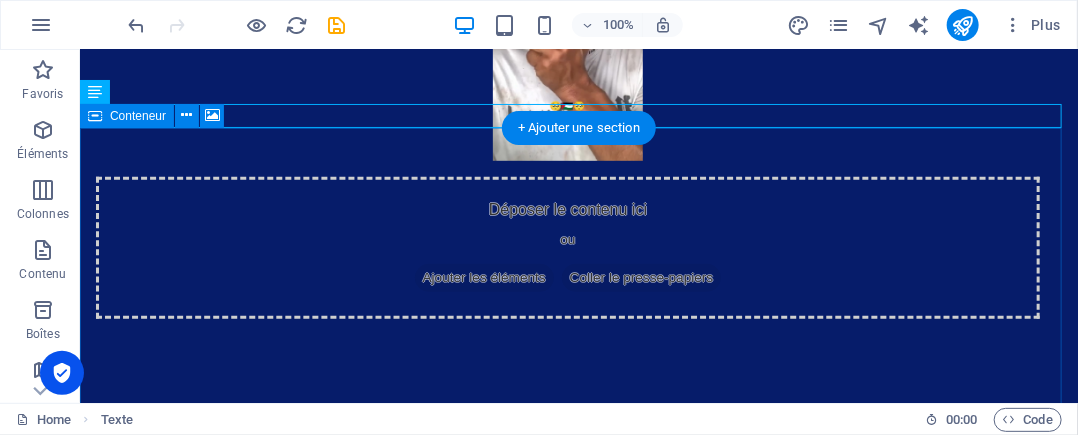 click on "Déposer le contenu ici ou  Ajouter les éléments  Coller le presse-papiers" at bounding box center (578, 1482) 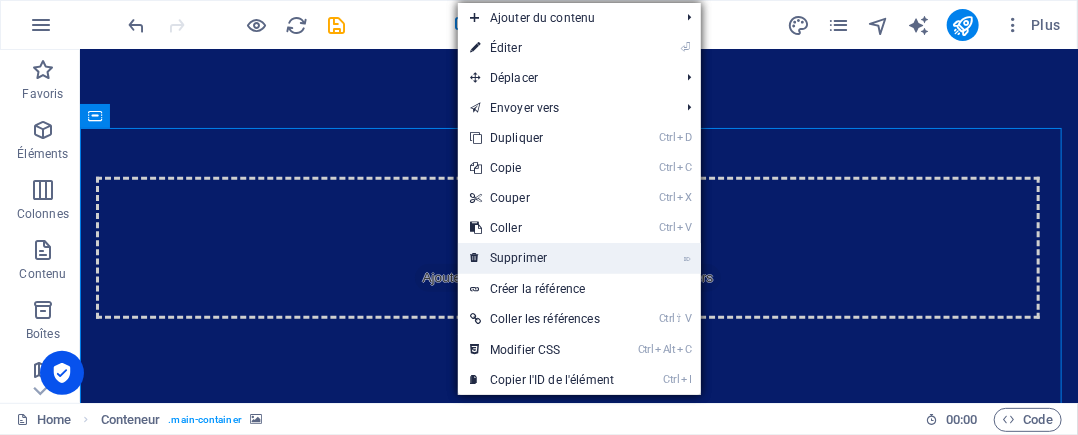 click on "⌦  Supprimer" at bounding box center [542, 258] 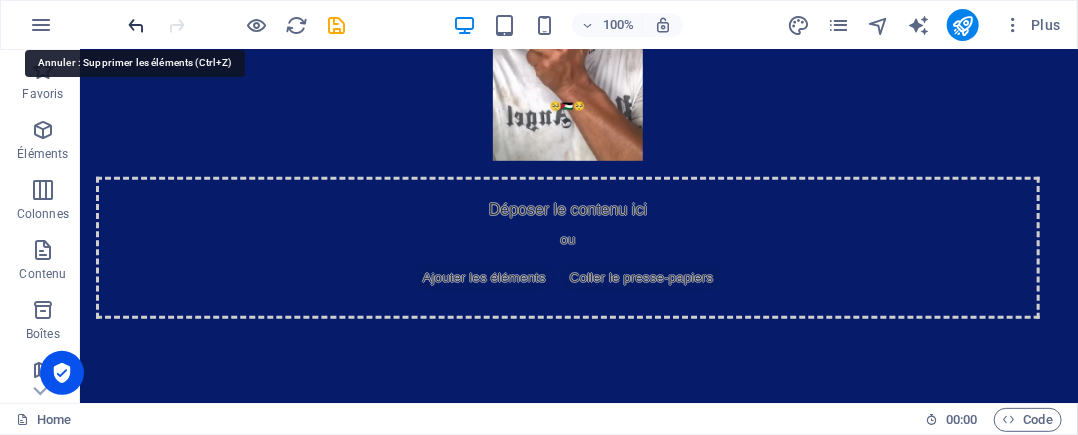 click at bounding box center [137, 25] 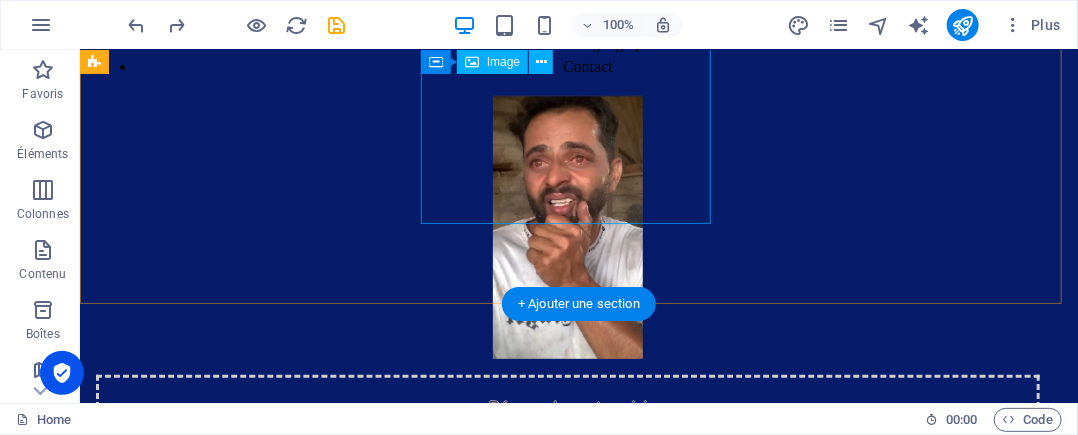 scroll, scrollTop: 169, scrollLeft: 0, axis: vertical 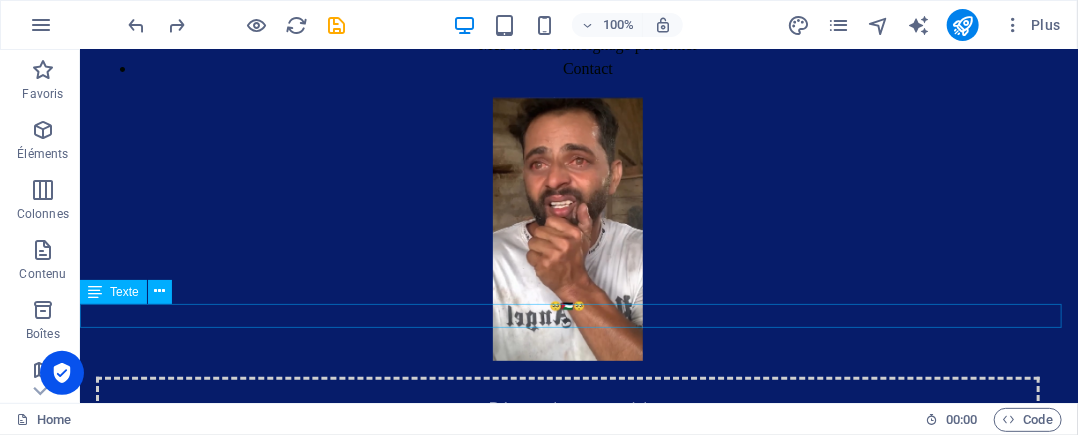 click on "Site  hébergé en dehors de l’Europe" at bounding box center (578, 610) 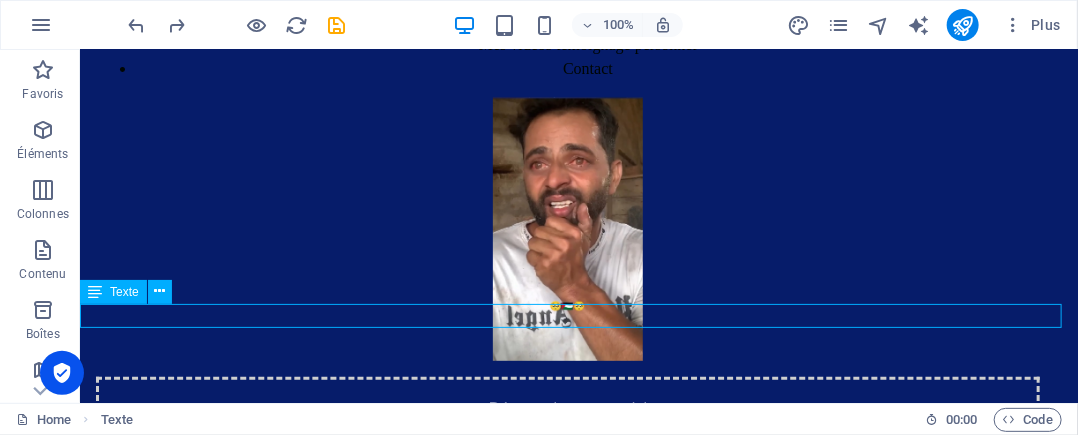 click on "Site  hébergé en dehors de l’Europe" at bounding box center (578, 610) 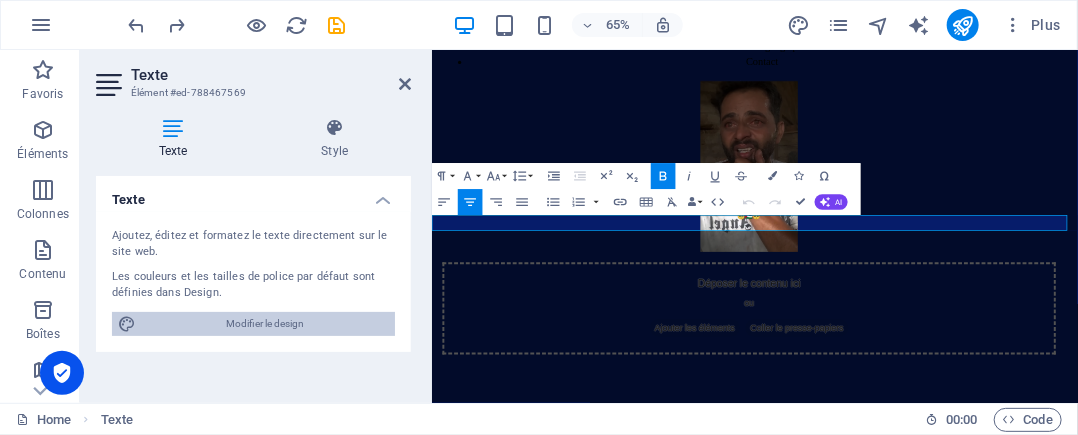 click on "Modifier le design" at bounding box center [265, 324] 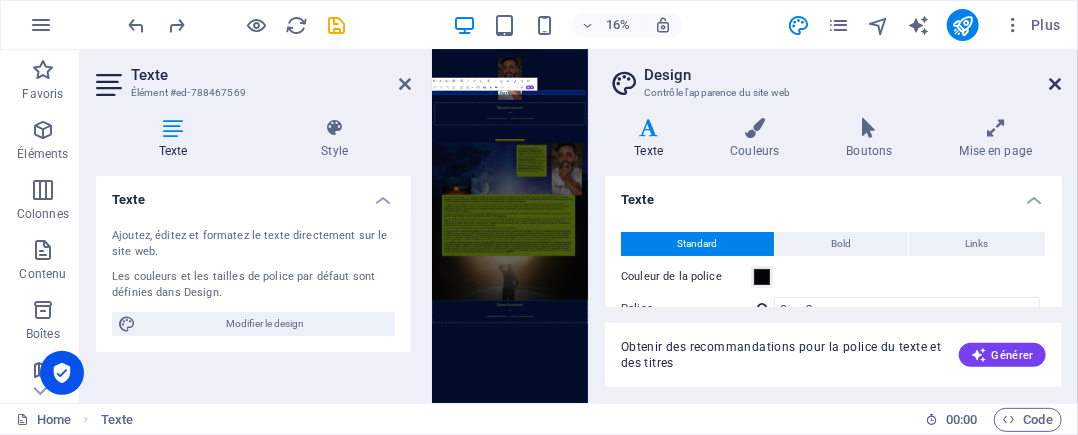 click at bounding box center (1056, 84) 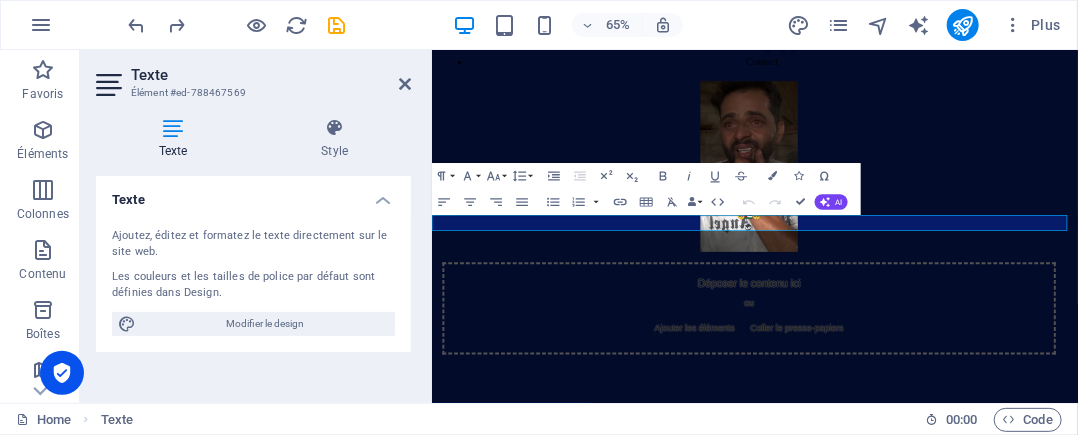 click at bounding box center (173, 128) 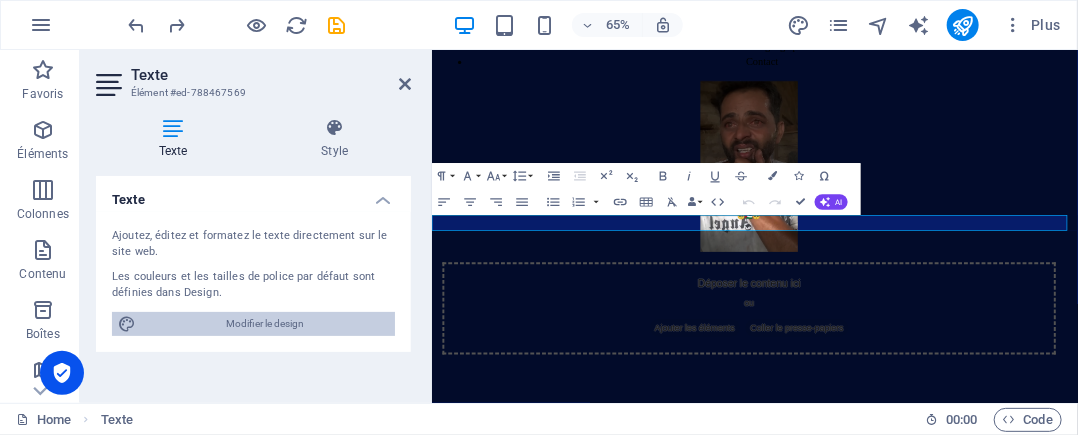 click on "Modifier le design" at bounding box center (265, 324) 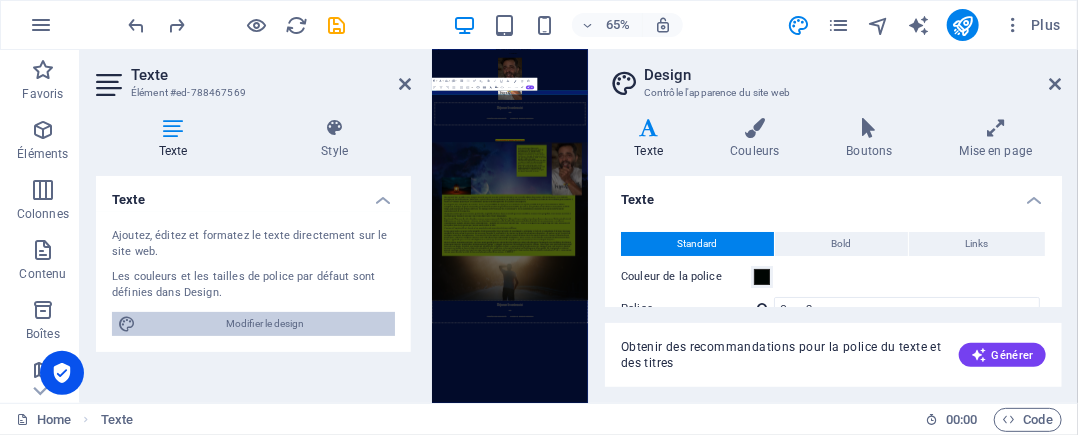 click on "Modifier le design" at bounding box center [265, 324] 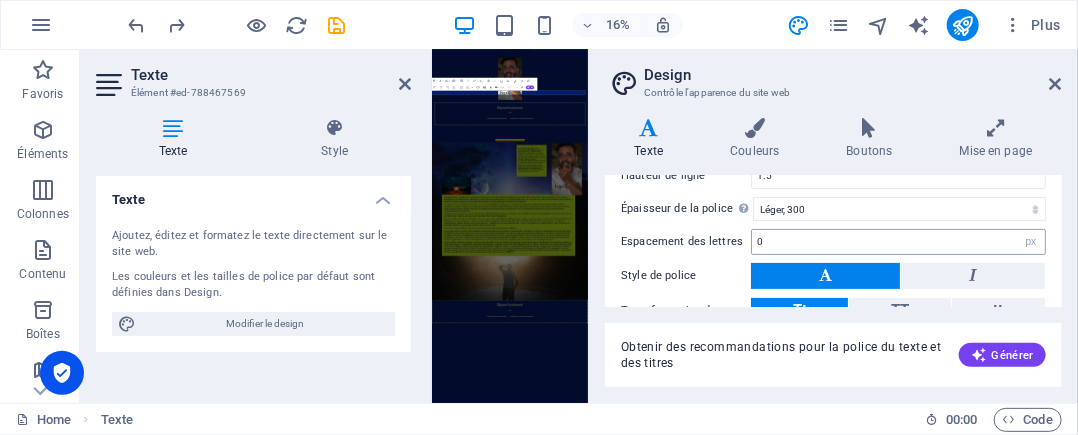 scroll, scrollTop: 300, scrollLeft: 0, axis: vertical 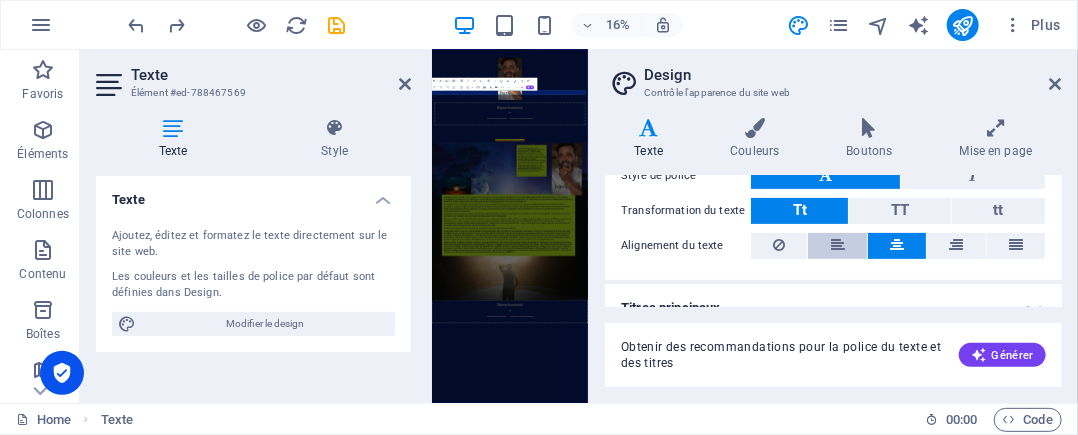 click at bounding box center (838, 245) 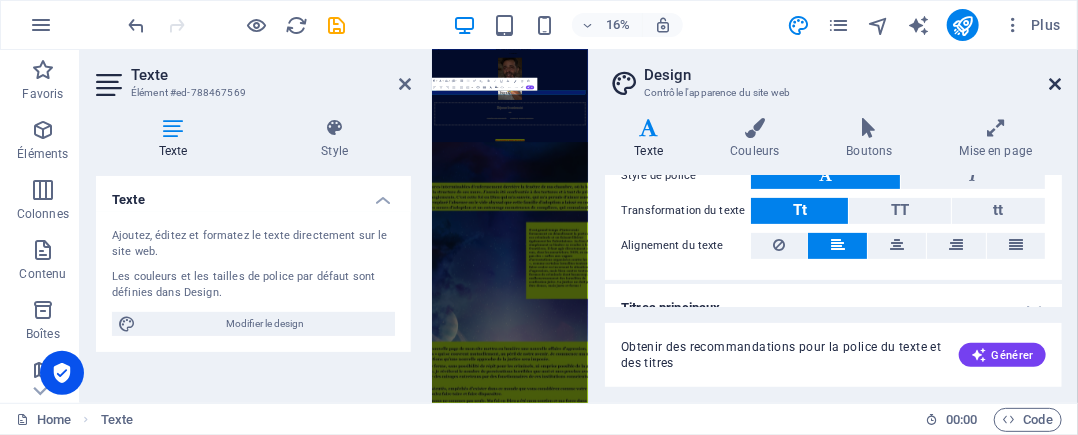 click at bounding box center [1056, 84] 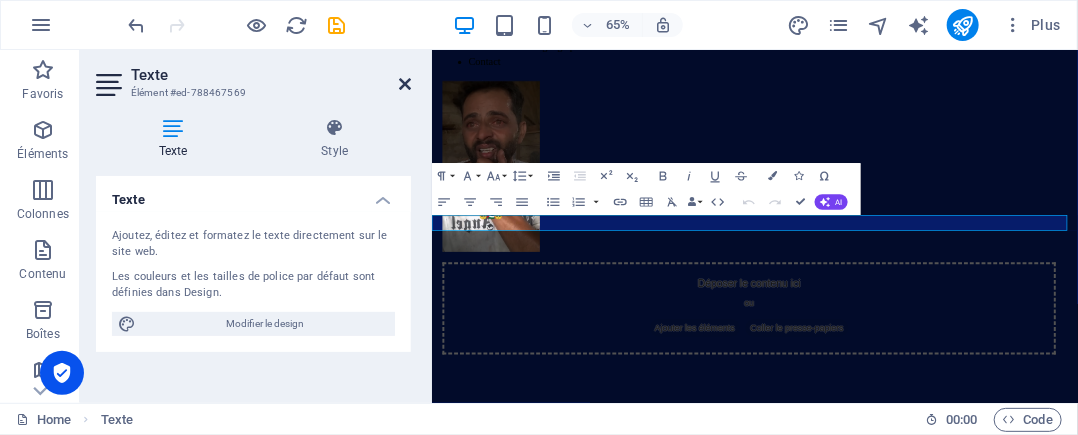 click at bounding box center [405, 84] 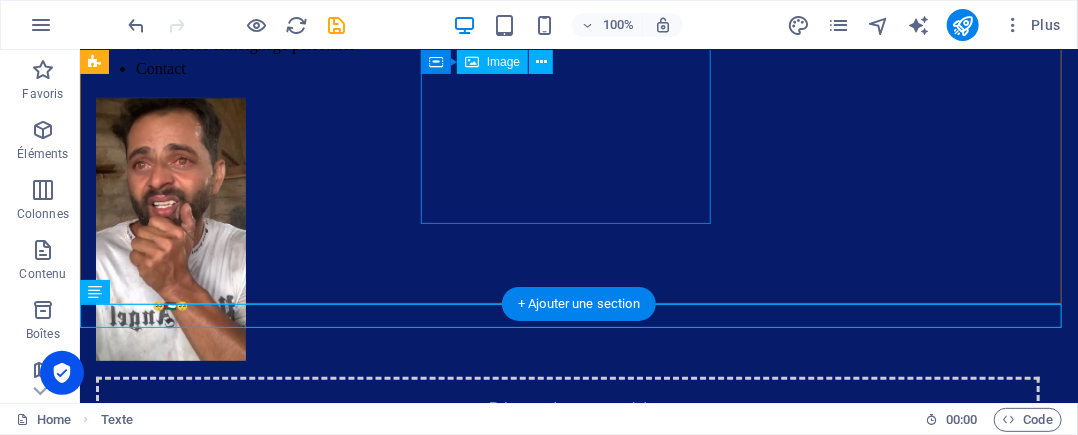 click at bounding box center [567, 228] 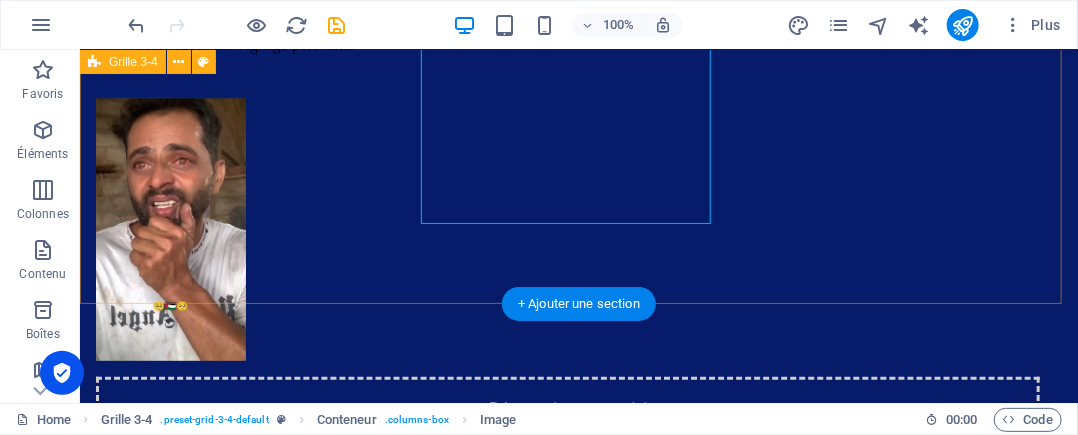 click on "Home La vérité Affaire Van Russelt Michel & Huveneers Paule  Mes vidéos témoignage personnel Contact Déposer le contenu ici ou  Ajouter les éléments  Coller le presse-papiers" at bounding box center (578, 239) 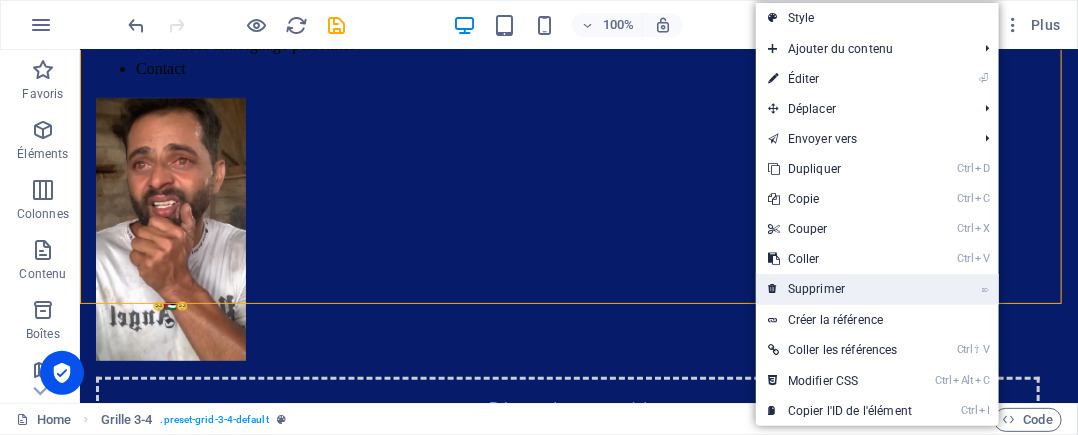 click on "⌦  Supprimer" at bounding box center [840, 289] 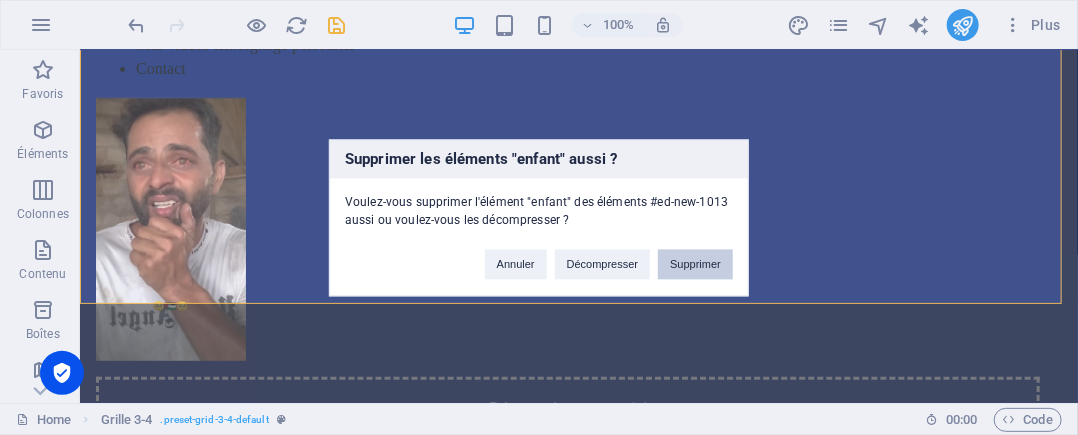 click on "Supprimer" at bounding box center [695, 264] 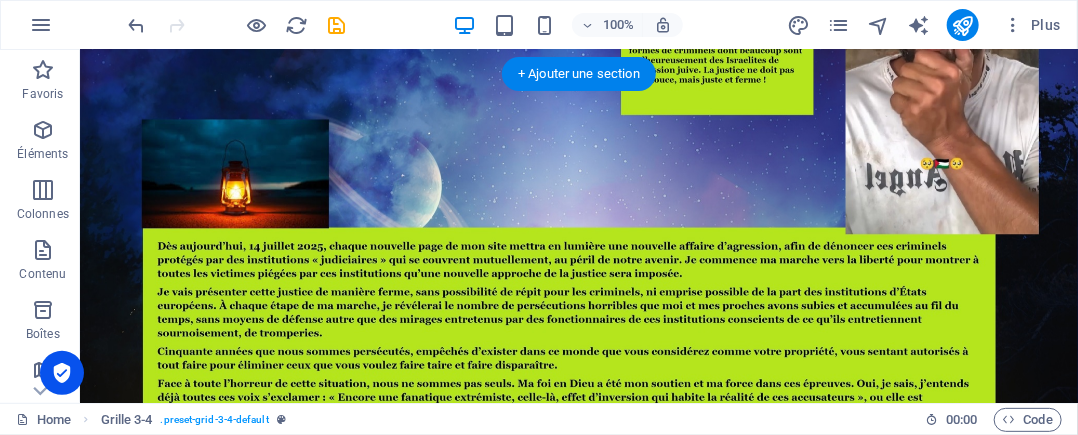scroll, scrollTop: 0, scrollLeft: 0, axis: both 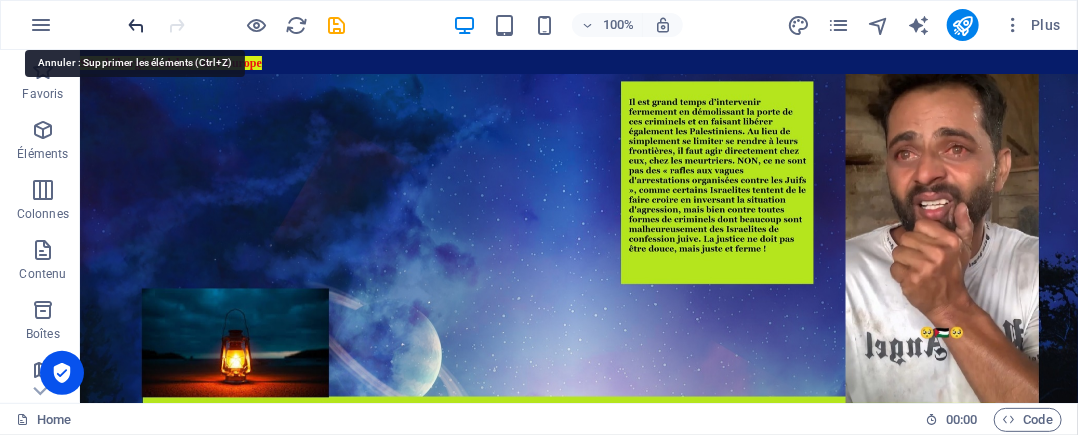 click at bounding box center (137, 25) 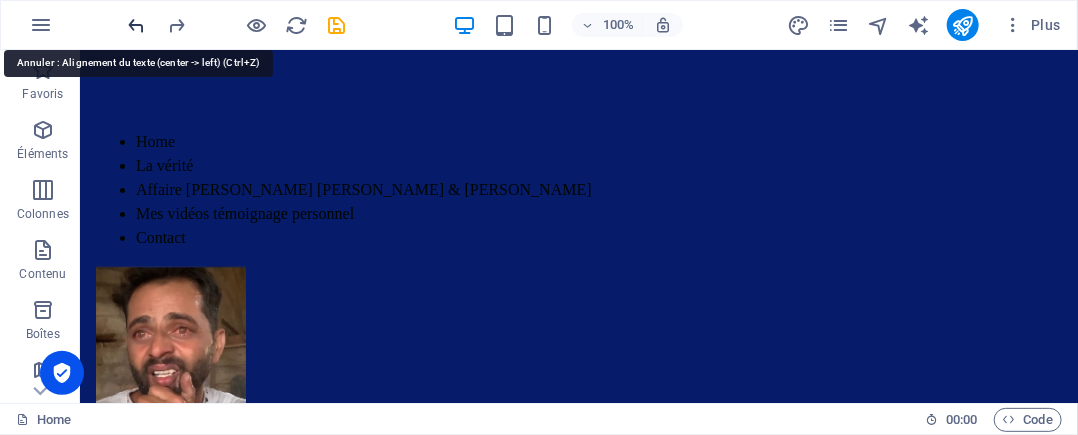 click at bounding box center [137, 25] 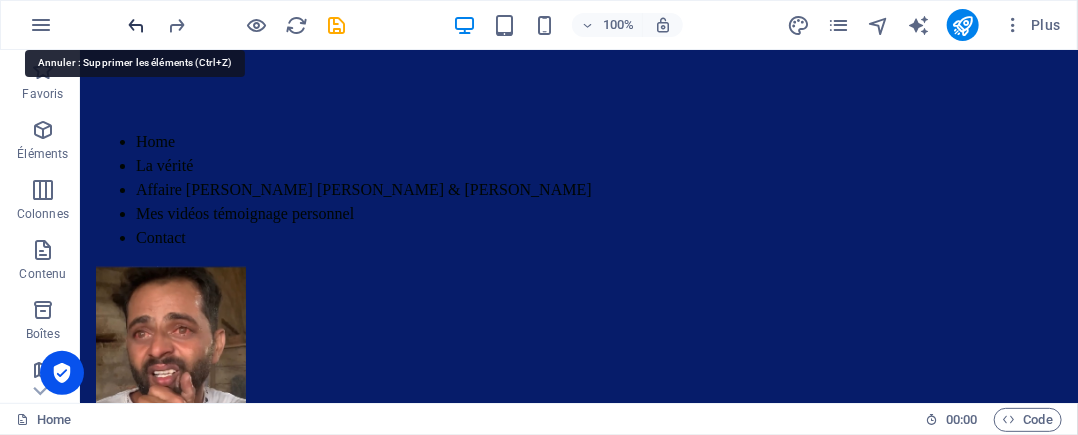 click at bounding box center (137, 25) 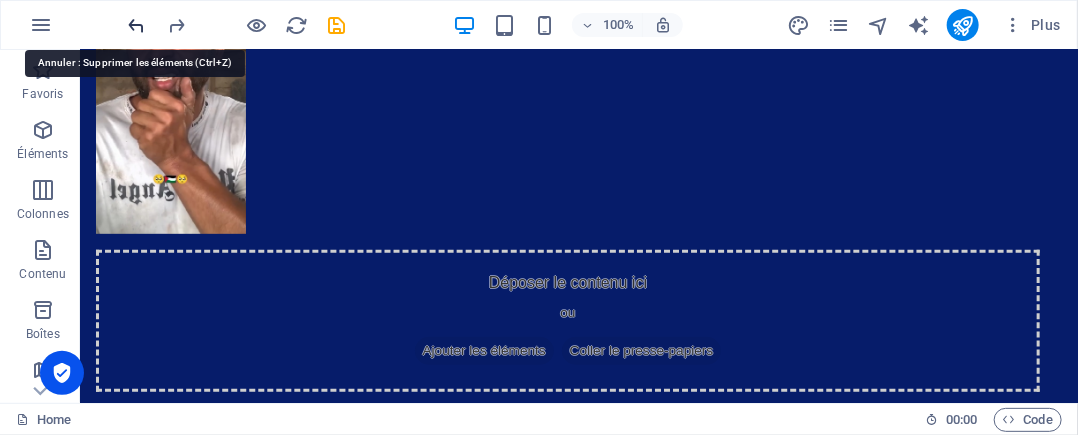 click at bounding box center [137, 25] 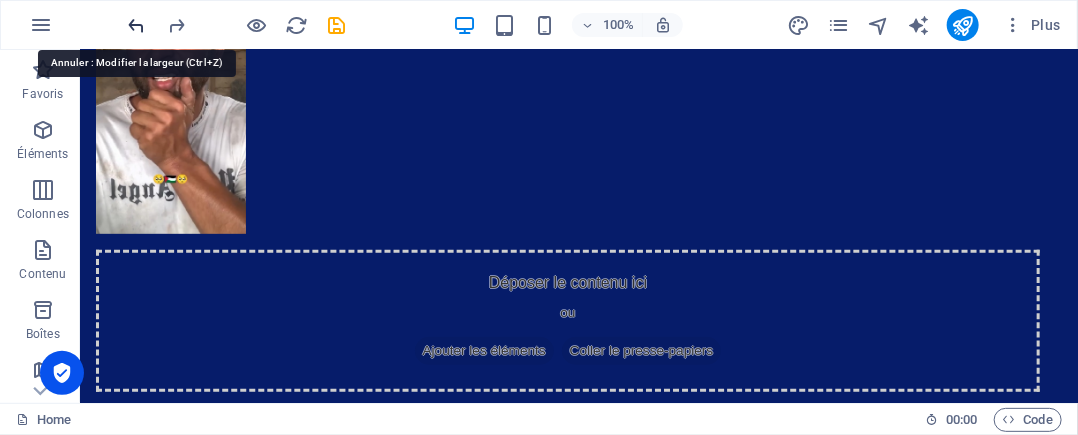 click at bounding box center [137, 25] 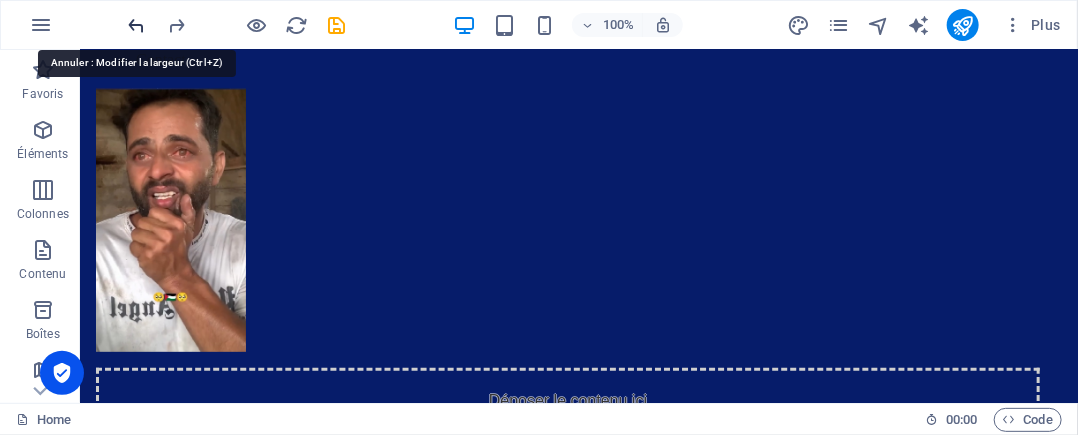 click at bounding box center [137, 25] 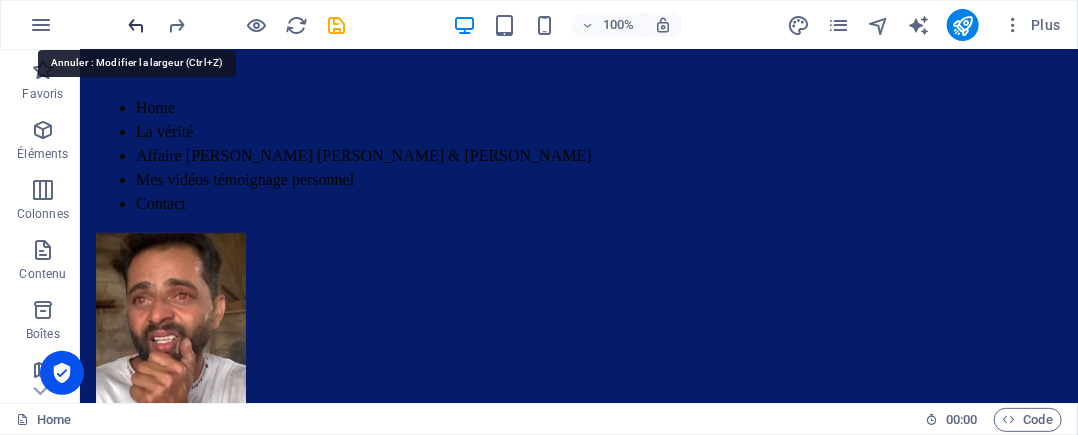 click at bounding box center [137, 25] 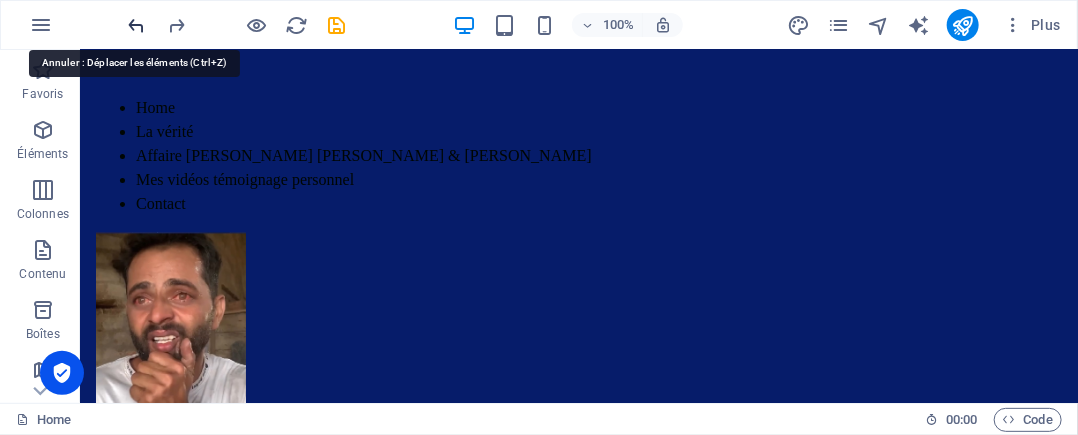 click at bounding box center [137, 25] 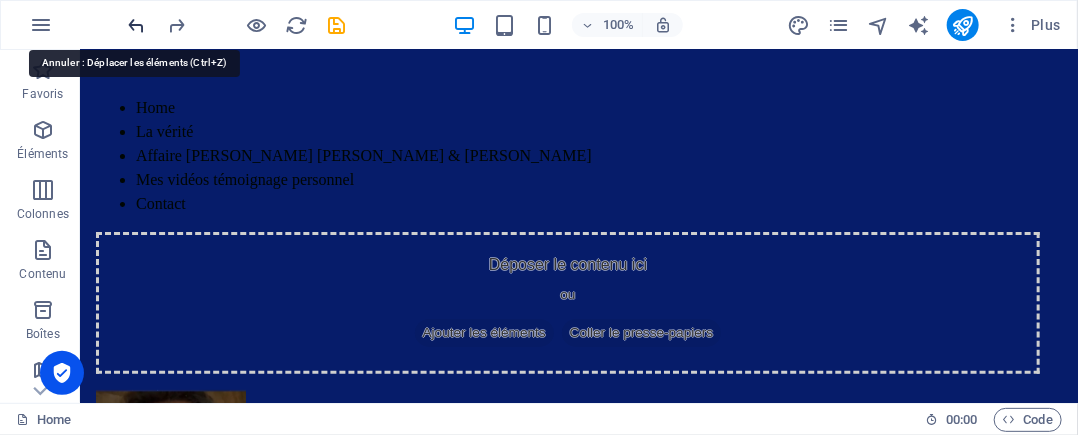 click at bounding box center [137, 25] 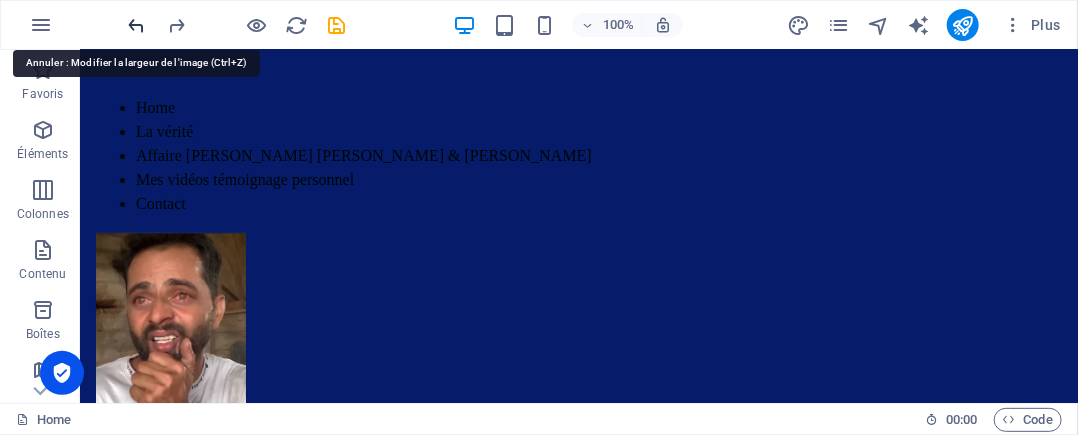 click at bounding box center [137, 25] 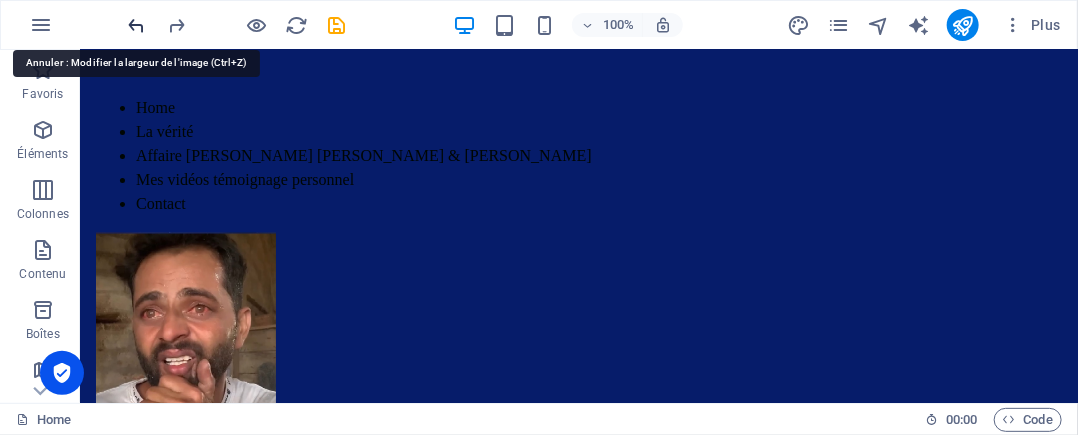 click at bounding box center [137, 25] 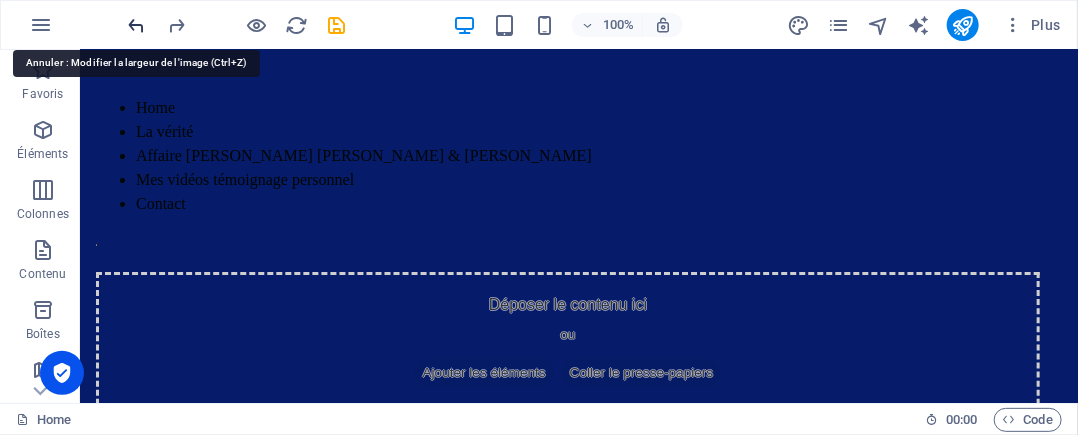 click at bounding box center [137, 25] 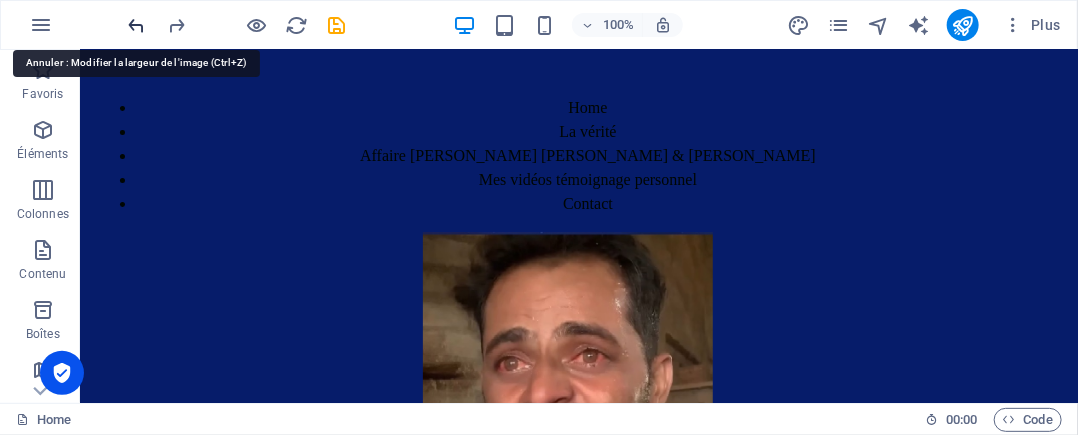 click at bounding box center [137, 25] 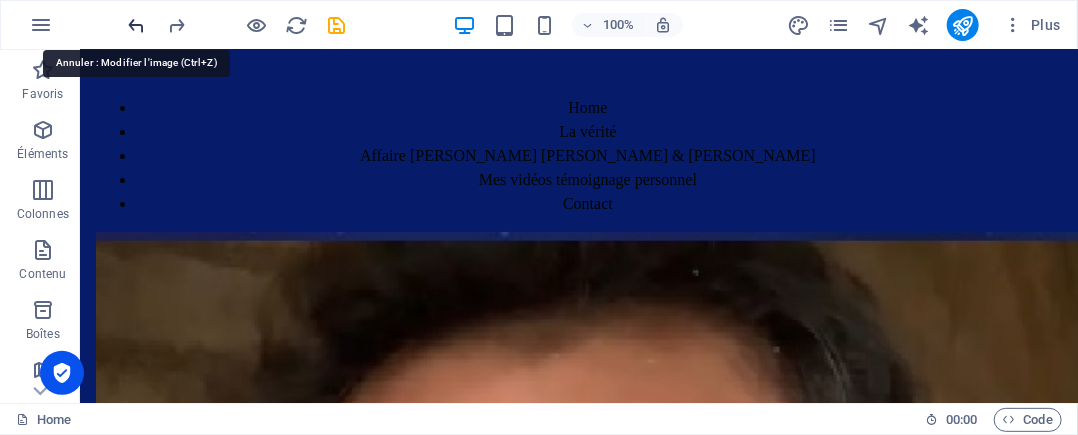 click at bounding box center (137, 25) 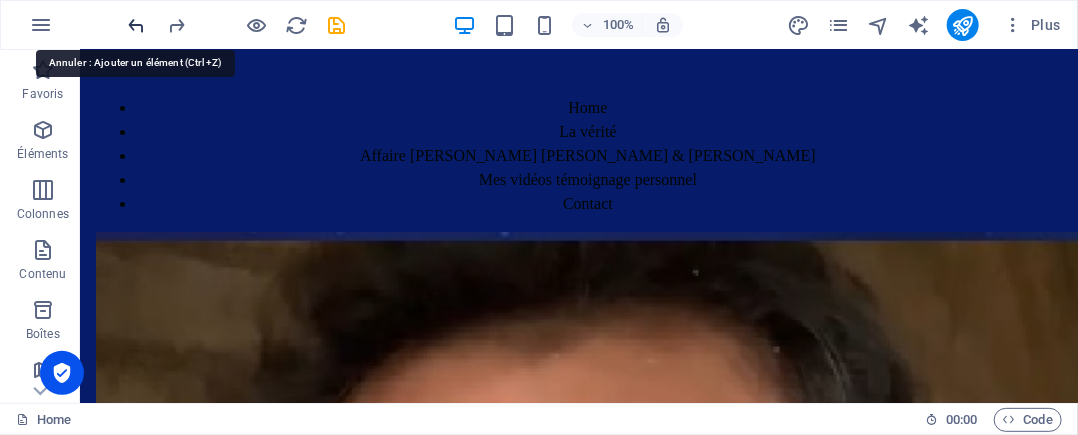 click at bounding box center [137, 25] 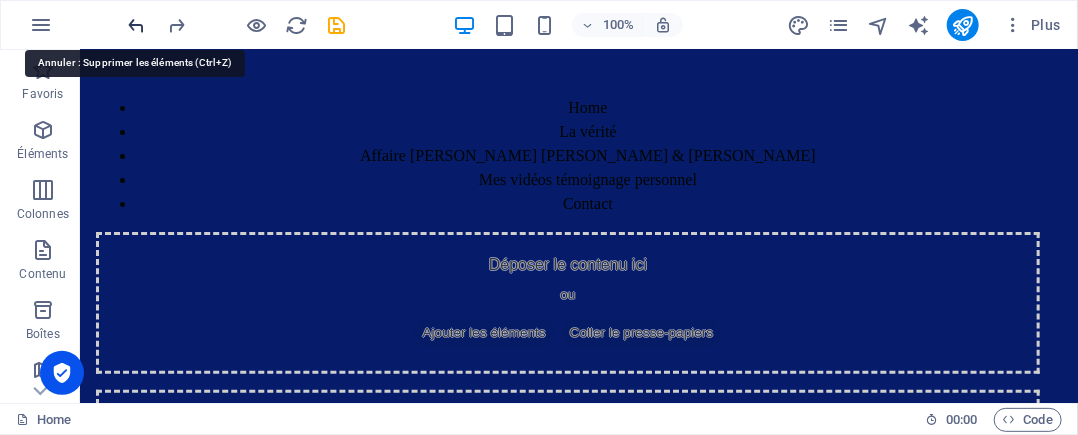 click at bounding box center [137, 25] 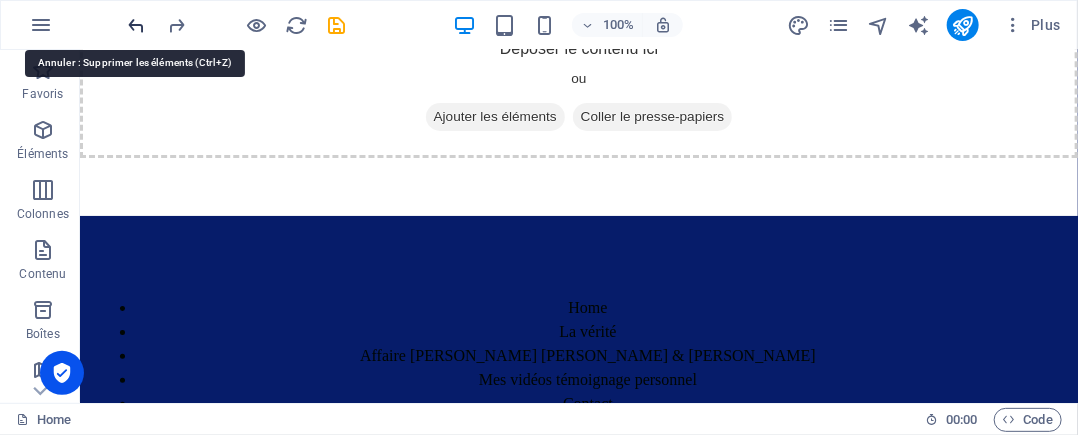 scroll, scrollTop: 175, scrollLeft: 0, axis: vertical 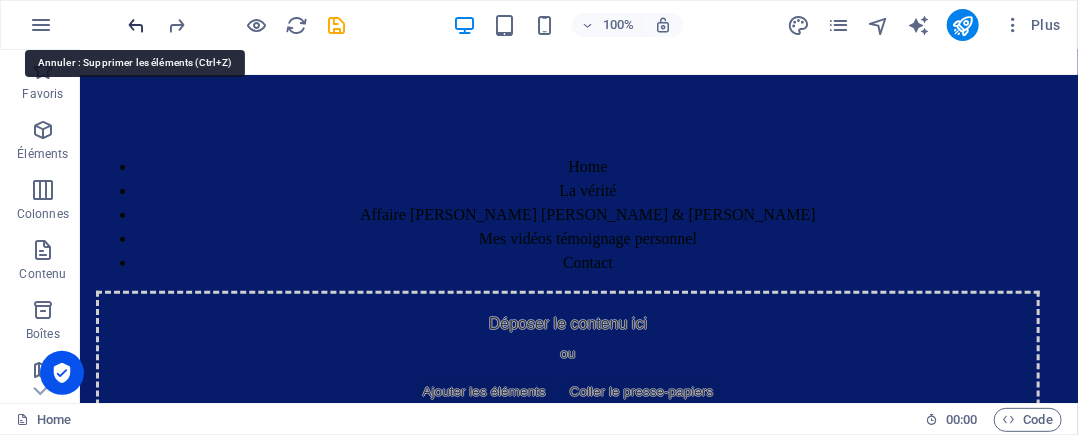 click at bounding box center (137, 25) 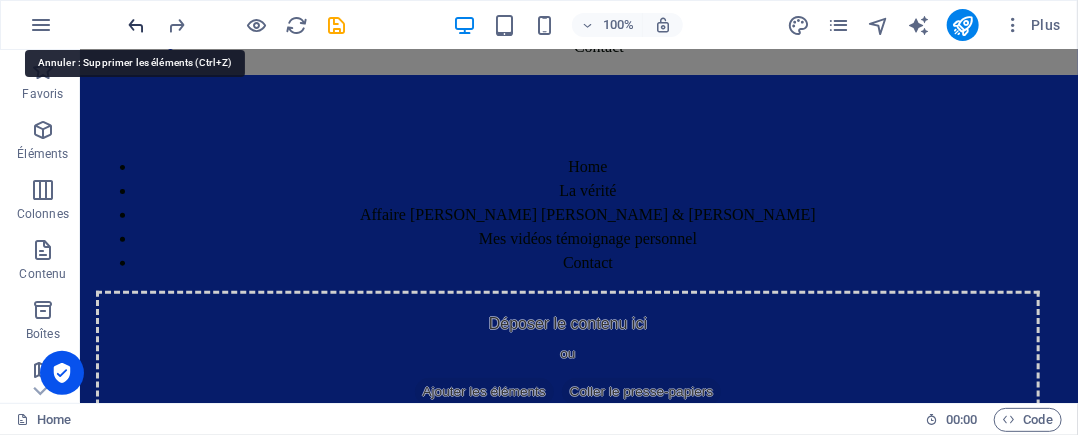 scroll, scrollTop: 0, scrollLeft: 0, axis: both 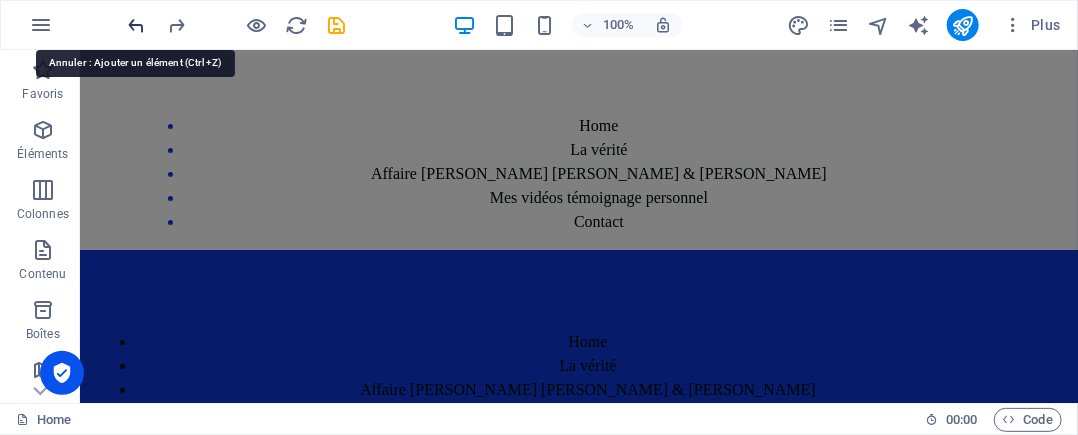 click at bounding box center (137, 25) 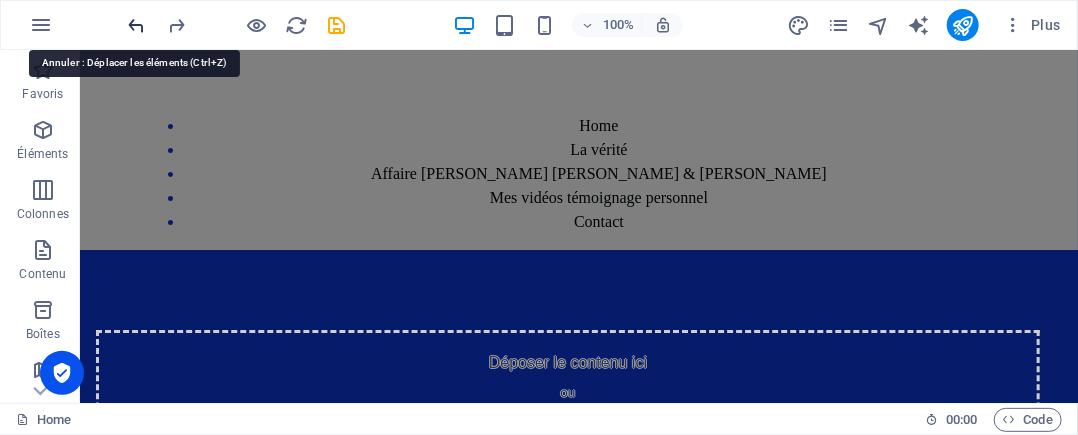 click at bounding box center [137, 25] 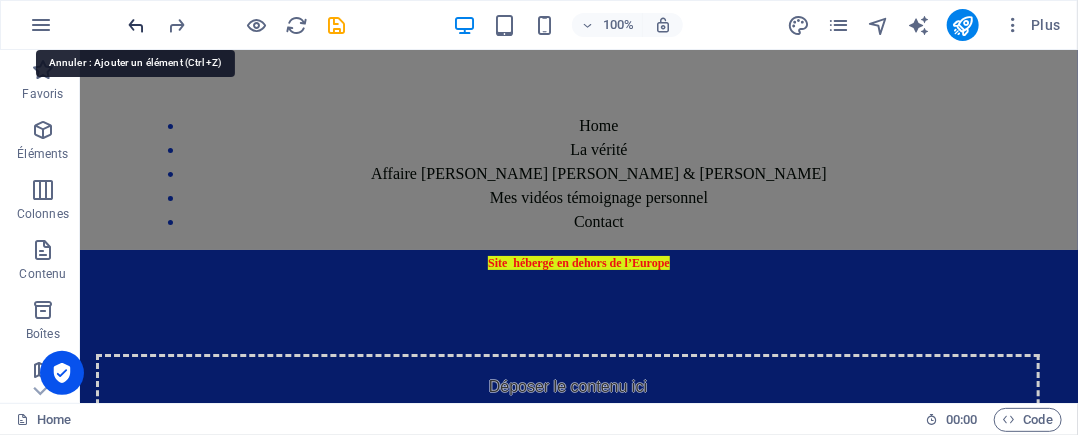 click at bounding box center (137, 25) 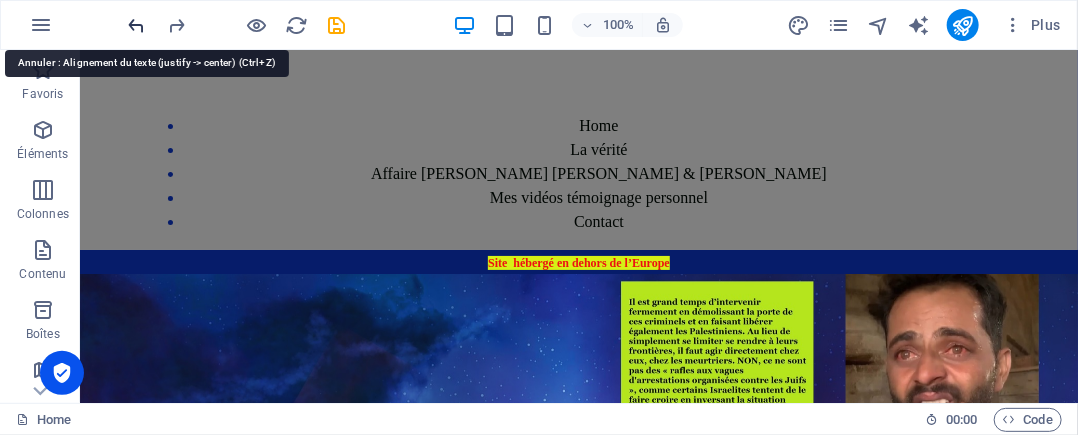 click at bounding box center [137, 25] 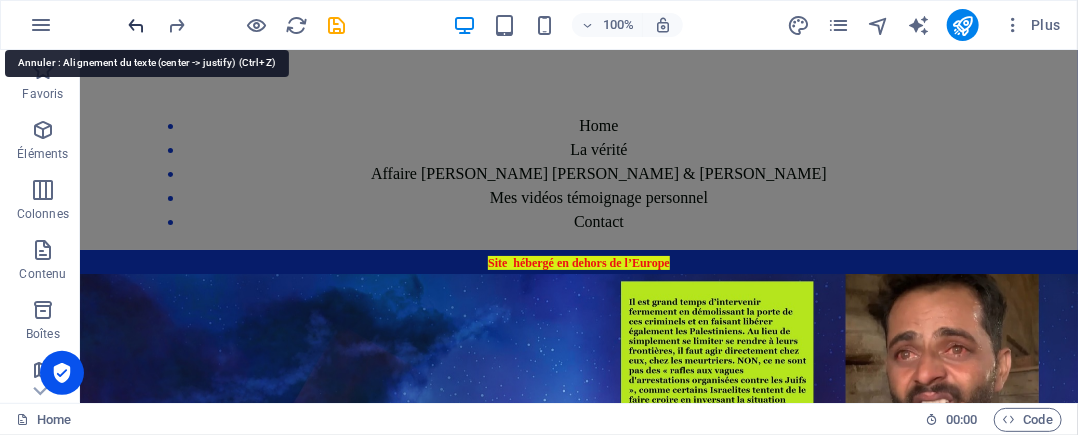 click at bounding box center [137, 25] 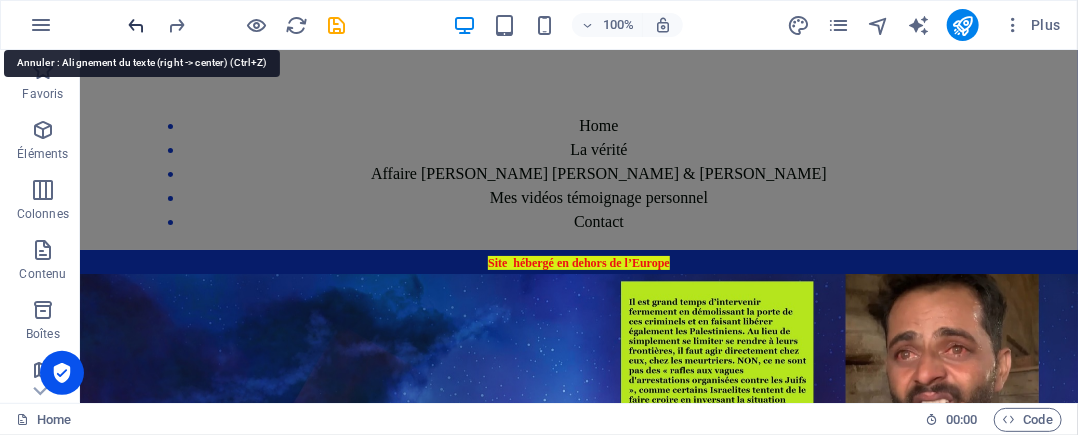 click at bounding box center [137, 25] 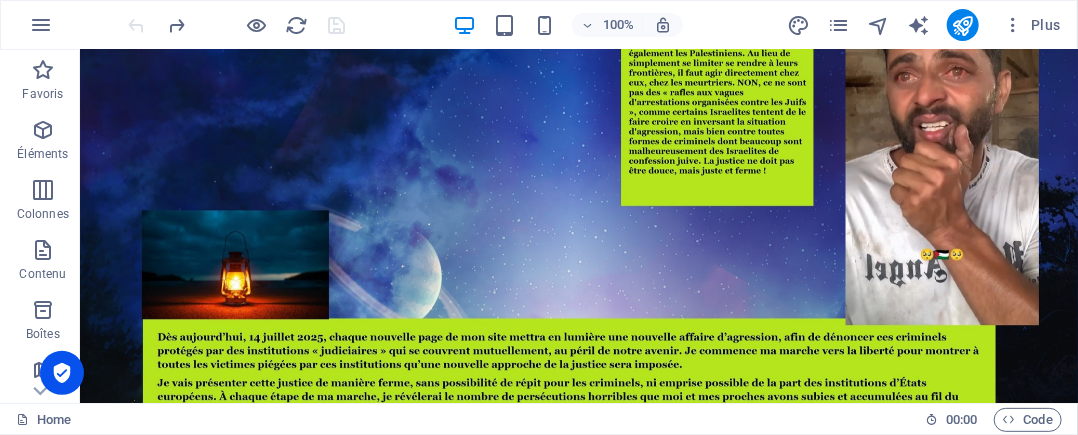 scroll, scrollTop: 300, scrollLeft: 0, axis: vertical 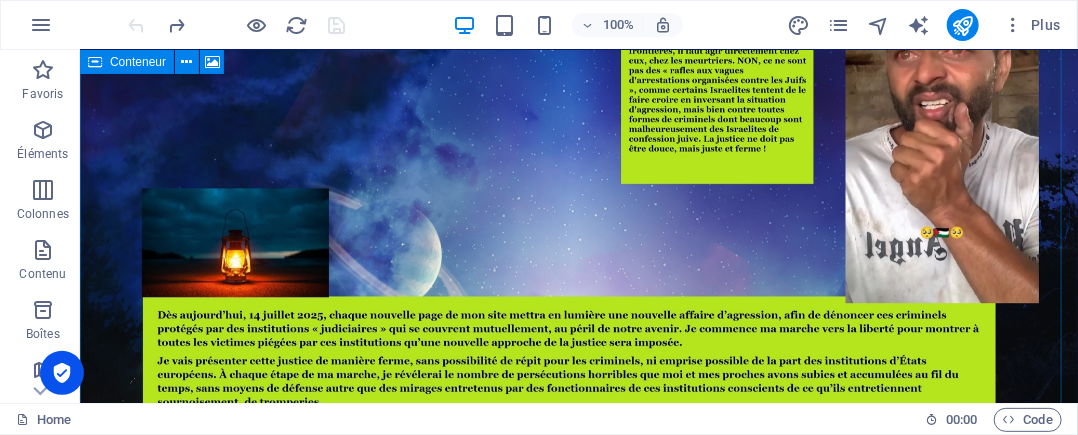 click on "Déposer le contenu ici ou  Ajouter les éléments  Coller le presse-papiers" at bounding box center (578, 1033) 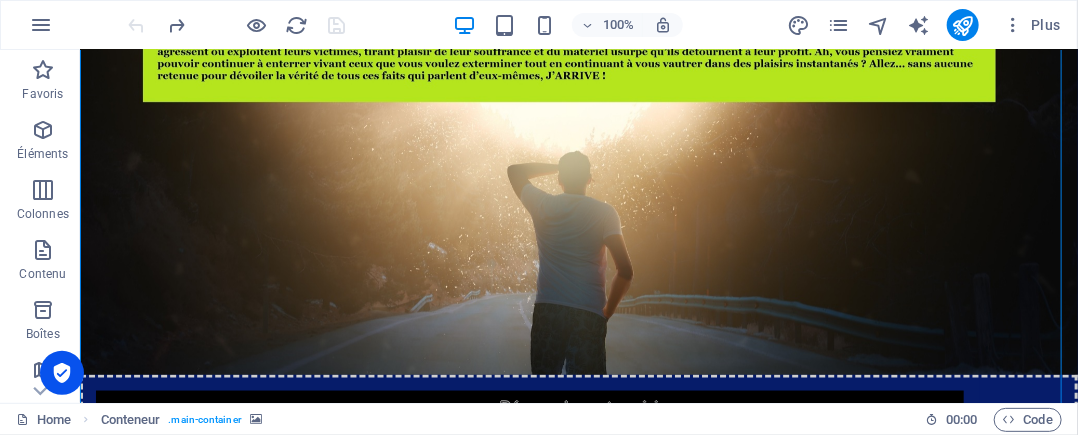 scroll, scrollTop: 1000, scrollLeft: 0, axis: vertical 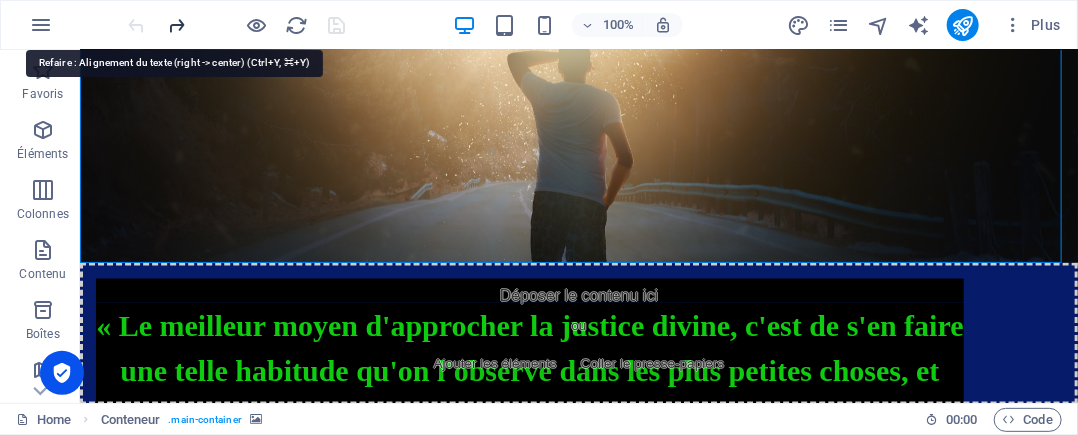 click at bounding box center [177, 25] 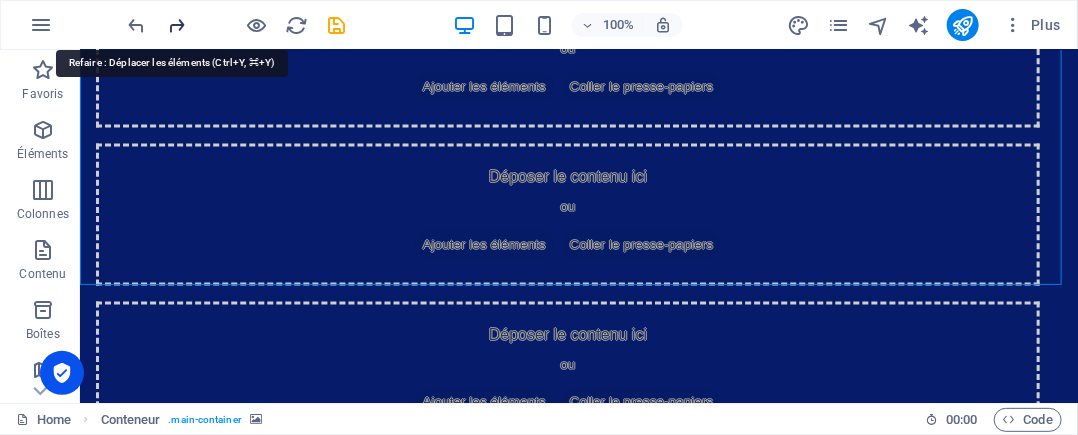 click at bounding box center [177, 25] 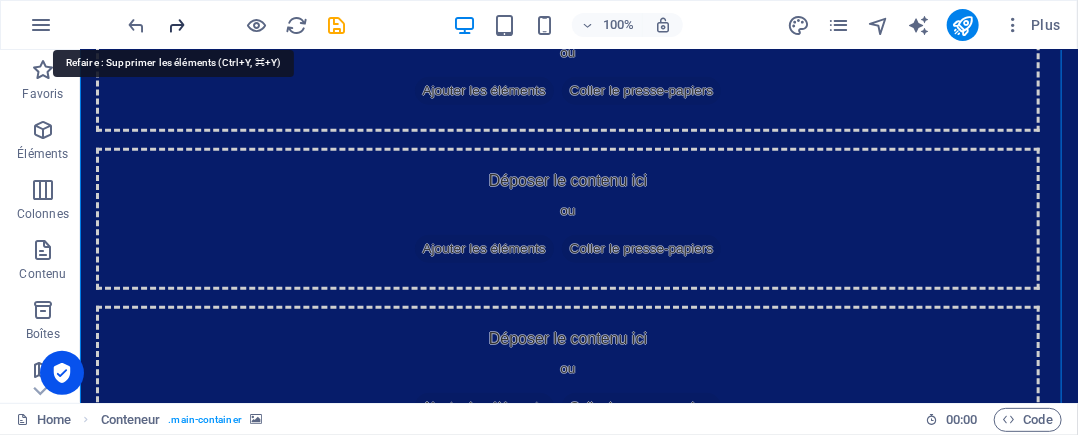 click at bounding box center (177, 25) 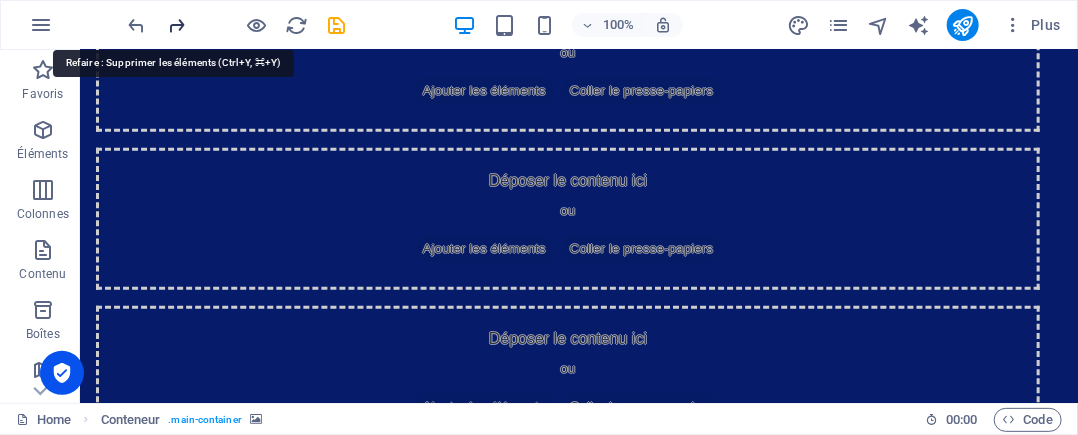 scroll, scrollTop: 119, scrollLeft: 0, axis: vertical 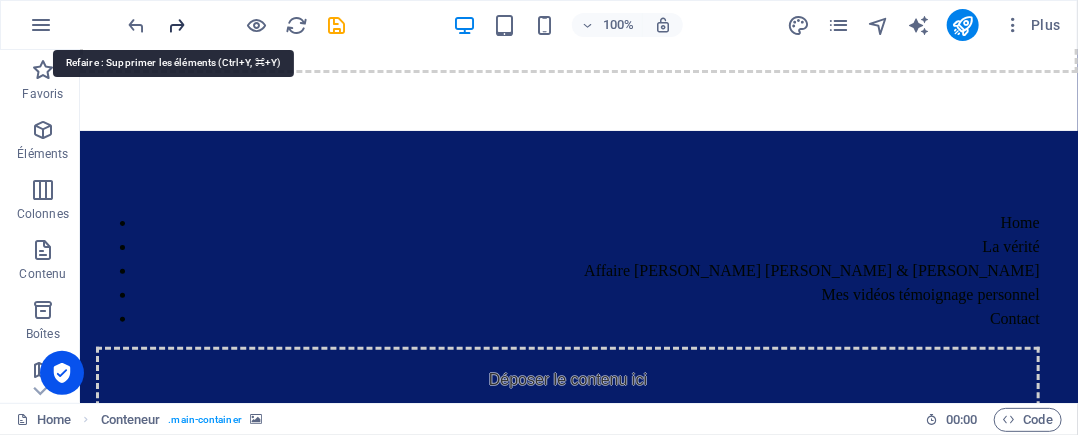 click at bounding box center [177, 25] 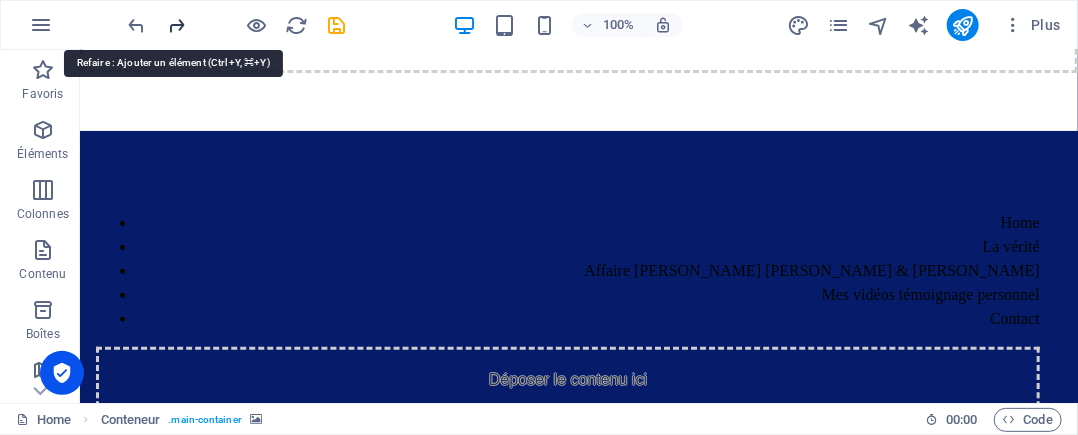 scroll, scrollTop: 0, scrollLeft: 0, axis: both 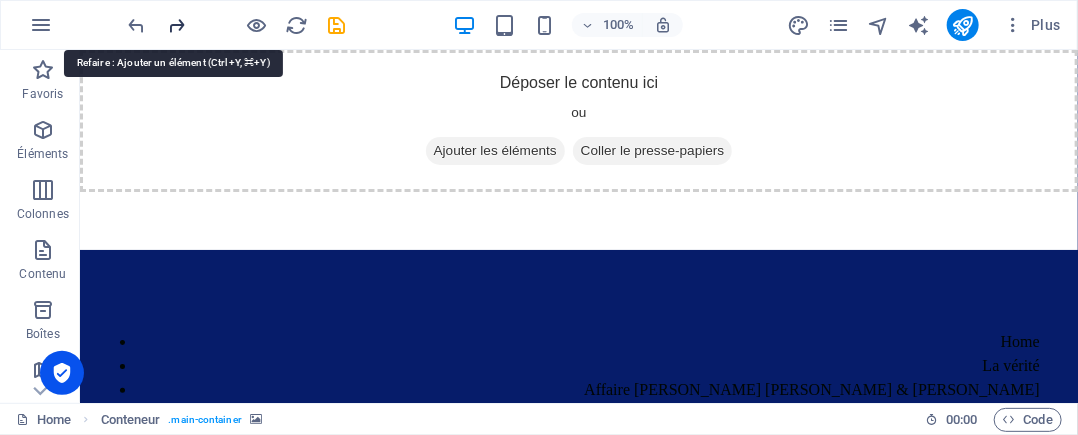 click at bounding box center [177, 25] 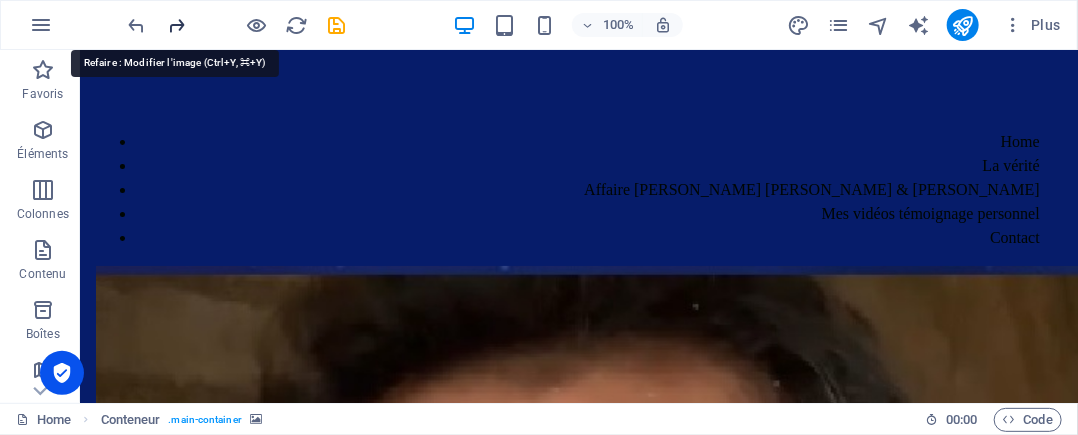 click at bounding box center (177, 25) 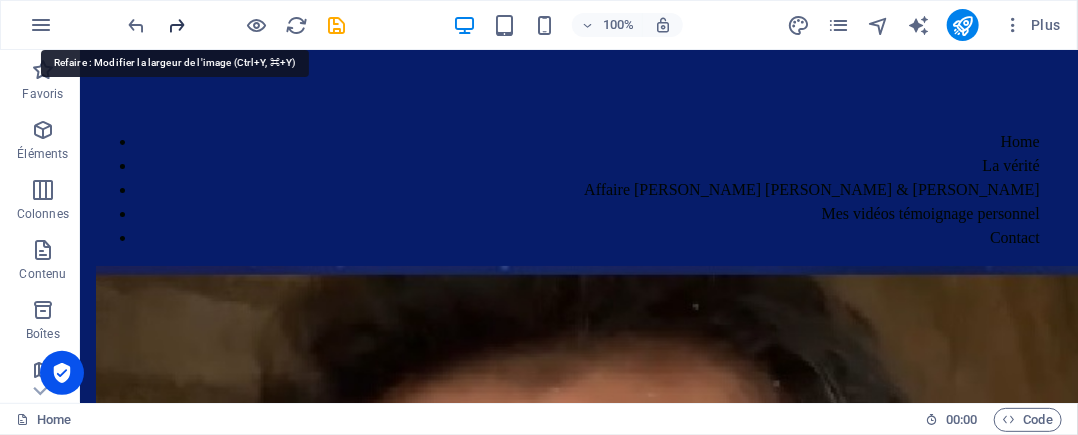 click at bounding box center [177, 25] 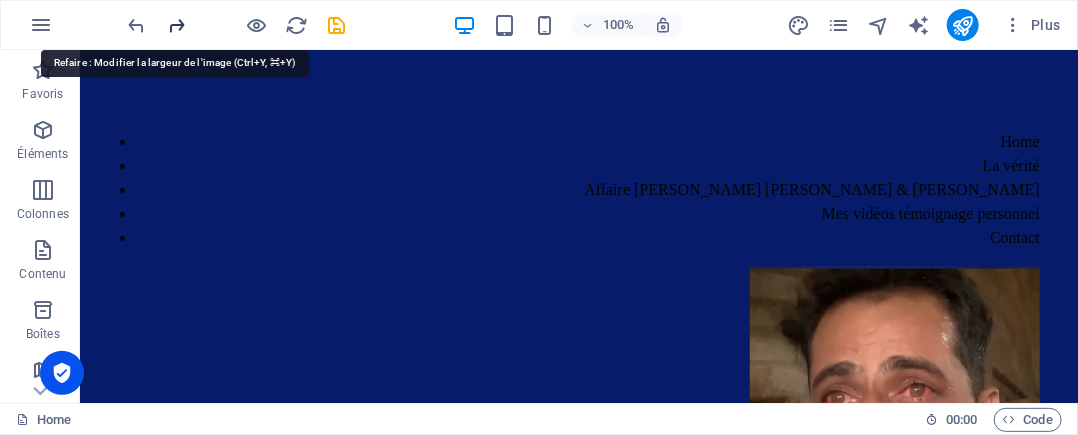 click at bounding box center [177, 25] 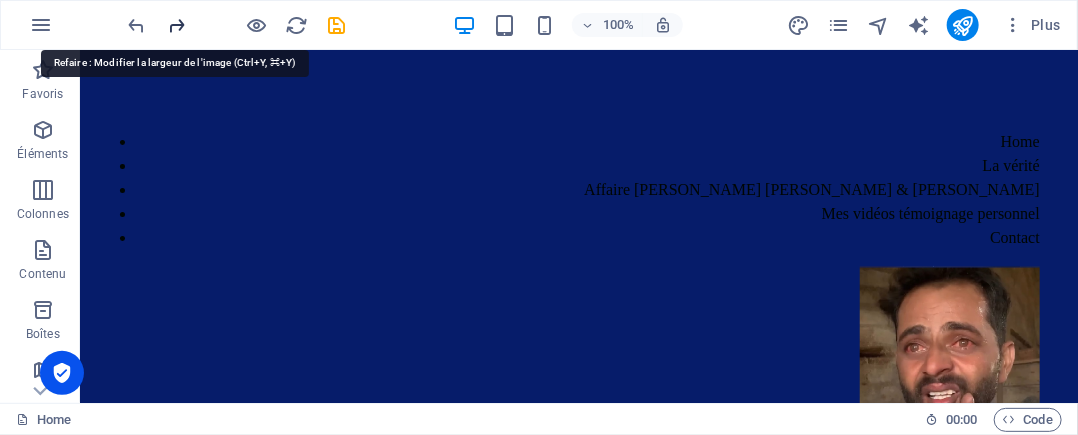 click at bounding box center (177, 25) 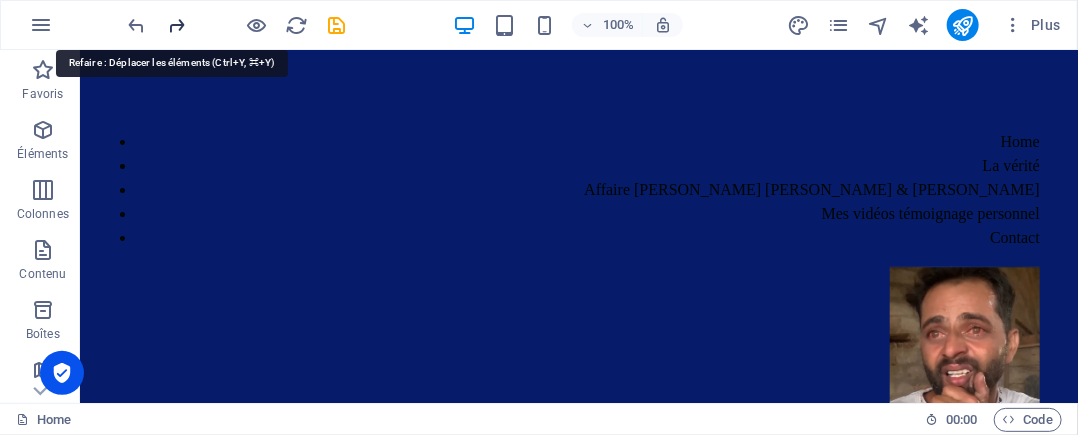 click at bounding box center [177, 25] 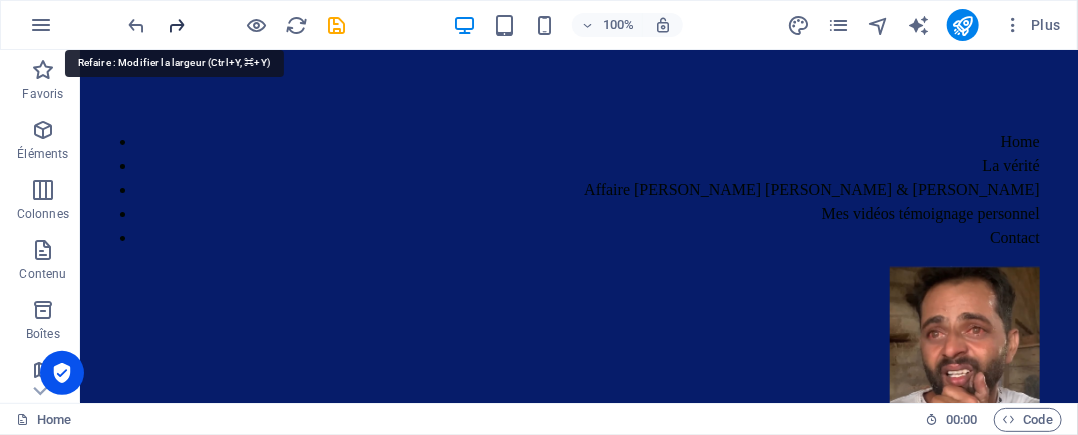 click at bounding box center [177, 25] 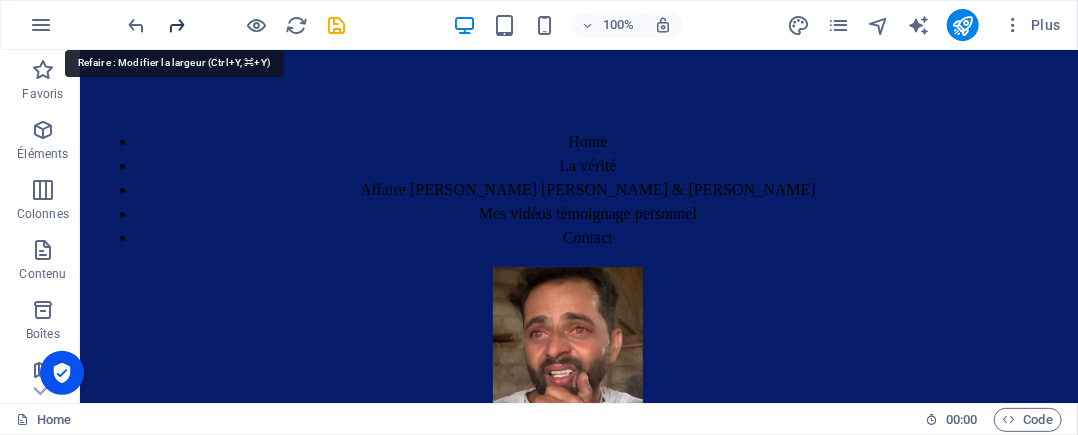 click at bounding box center (177, 25) 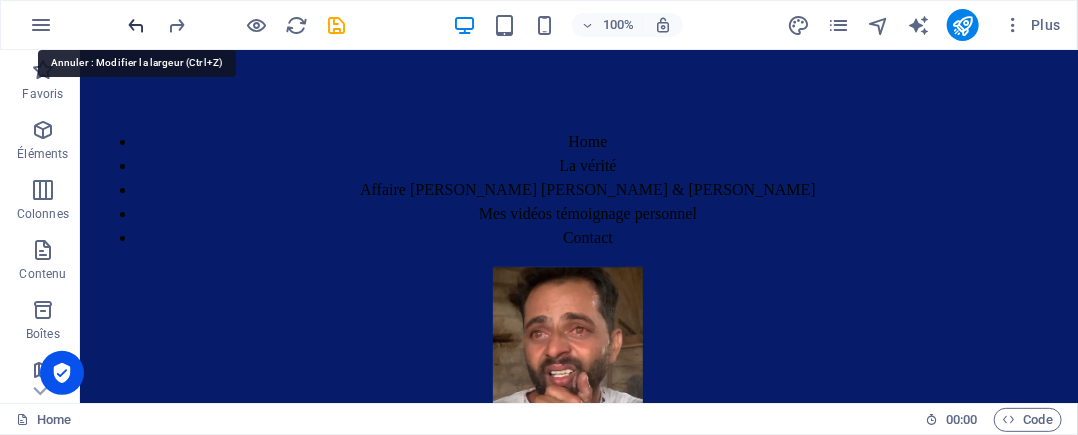 click at bounding box center (137, 25) 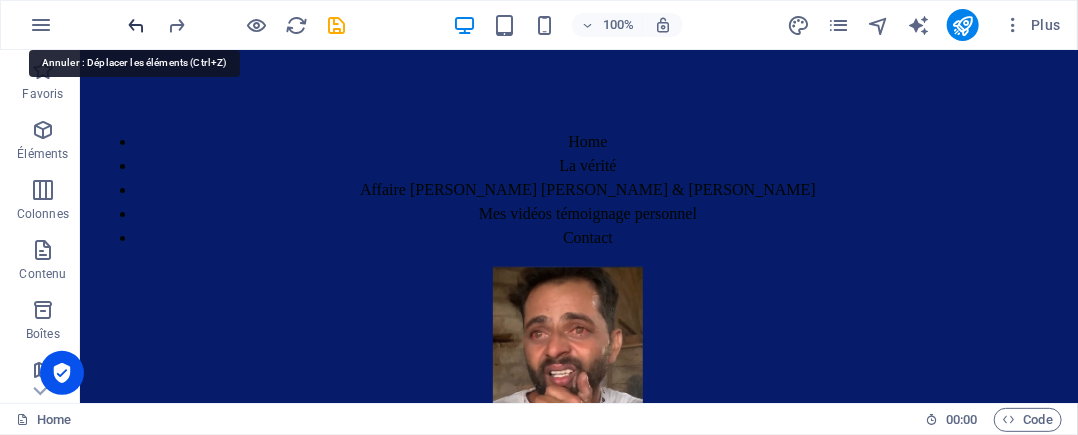 click at bounding box center [137, 25] 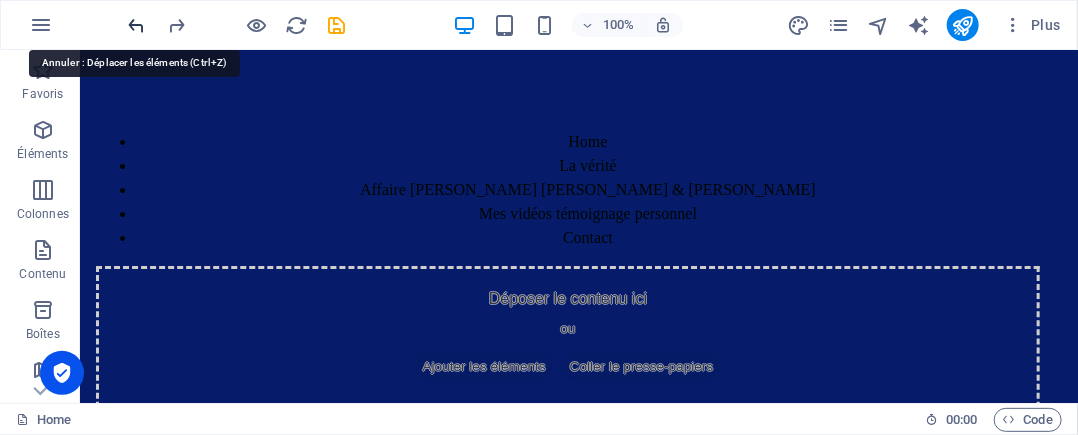 click at bounding box center [137, 25] 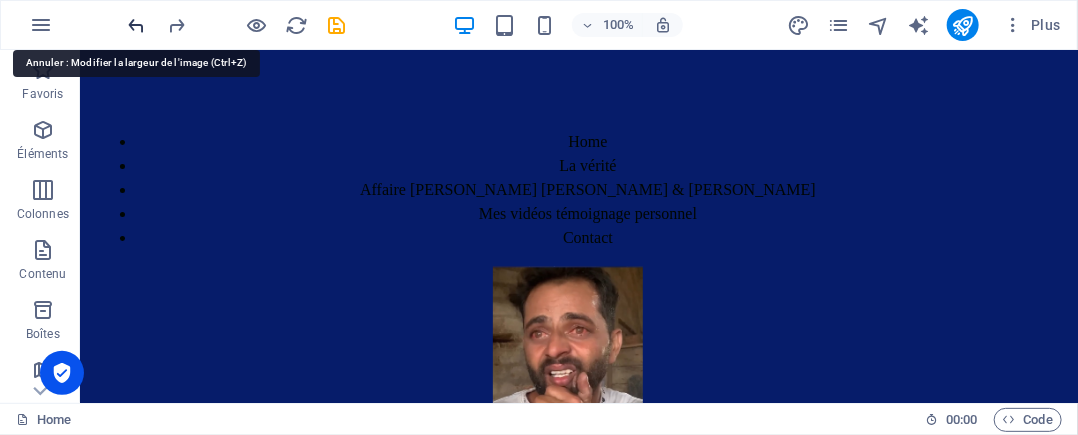 click at bounding box center [137, 25] 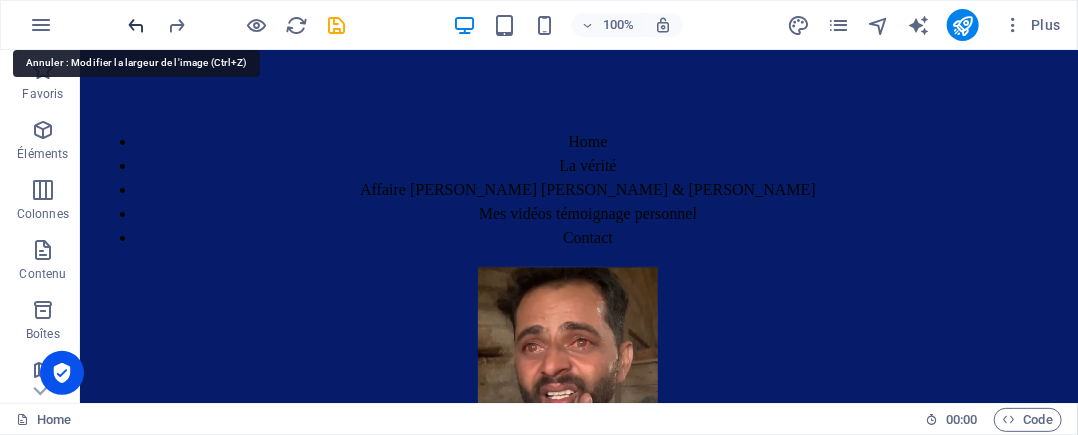 click at bounding box center (137, 25) 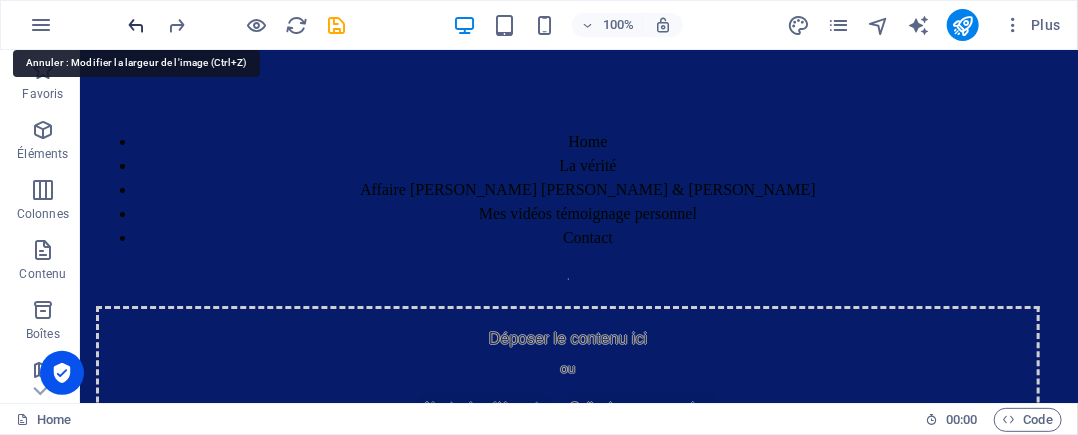 click at bounding box center (137, 25) 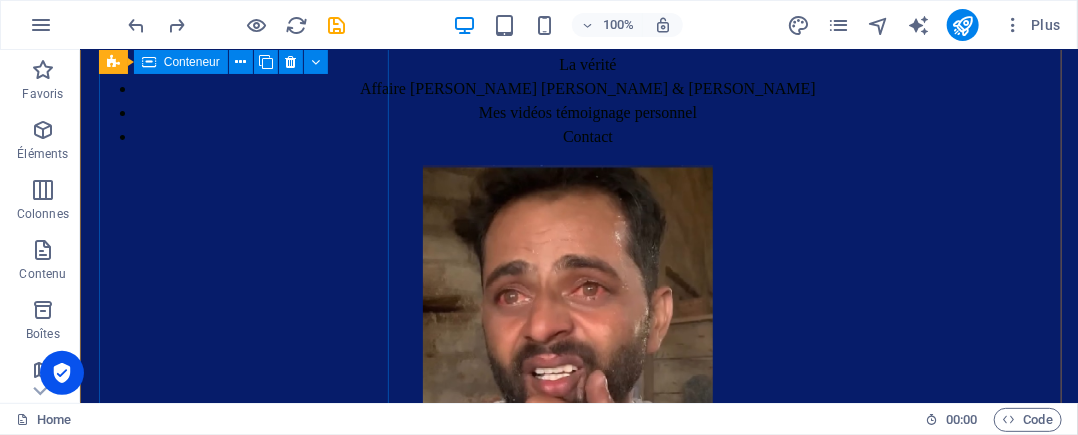 scroll, scrollTop: 0, scrollLeft: 0, axis: both 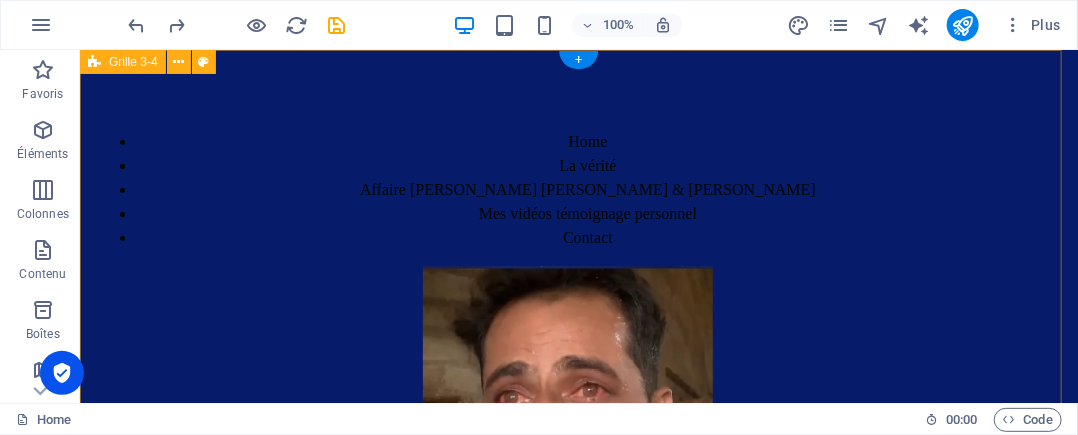click on "Home La vérité Affaire Van Russelt Michel & Huveneers Paule  Mes vidéos témoignage personnel Contact Déposer le contenu ici ou  Ajouter les éléments  Coller le presse-papiers Déposer le contenu ici ou  Ajouter les éléments  Coller le presse-papiers Déposer le contenu ici ou  Ajouter les éléments  Coller le presse-papiers Déposer le contenu ici ou  Ajouter les éléments  Coller le presse-papiers Déposer le contenu ici ou  Ajouter les éléments  Coller le presse-papiers" at bounding box center [578, 847] 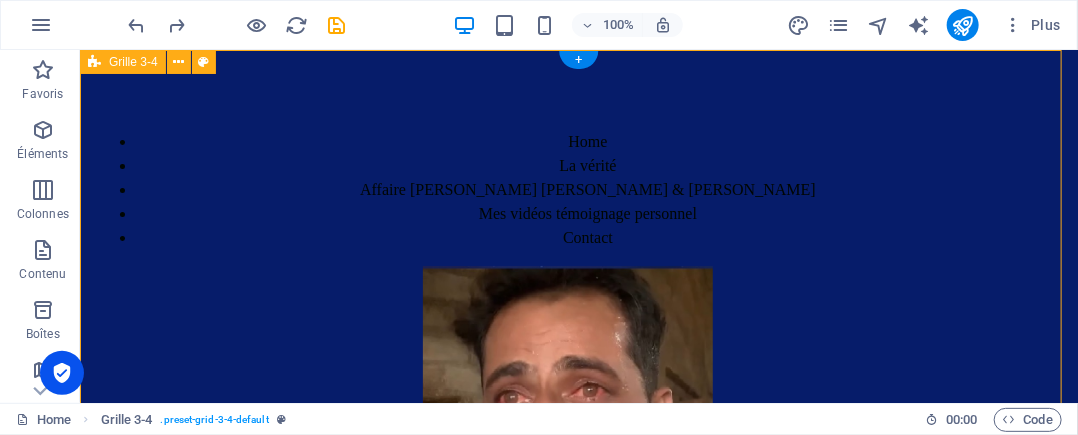 click on "Home La vérité Affaire Van Russelt Michel & Huveneers Paule  Mes vidéos témoignage personnel Contact Déposer le contenu ici ou  Ajouter les éléments  Coller le presse-papiers Déposer le contenu ici ou  Ajouter les éléments  Coller le presse-papiers Déposer le contenu ici ou  Ajouter les éléments  Coller le presse-papiers Déposer le contenu ici ou  Ajouter les éléments  Coller le presse-papiers Déposer le contenu ici ou  Ajouter les éléments  Coller le presse-papiers" at bounding box center (578, 847) 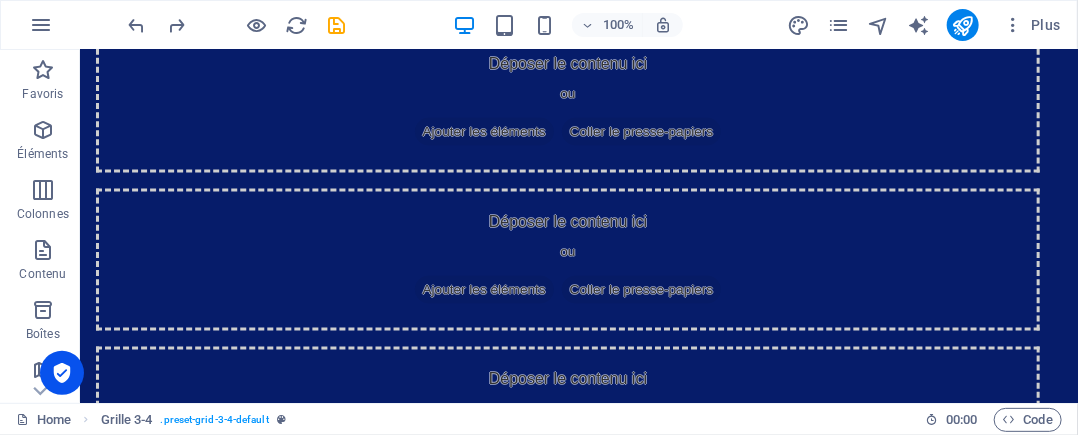 scroll, scrollTop: 1100, scrollLeft: 0, axis: vertical 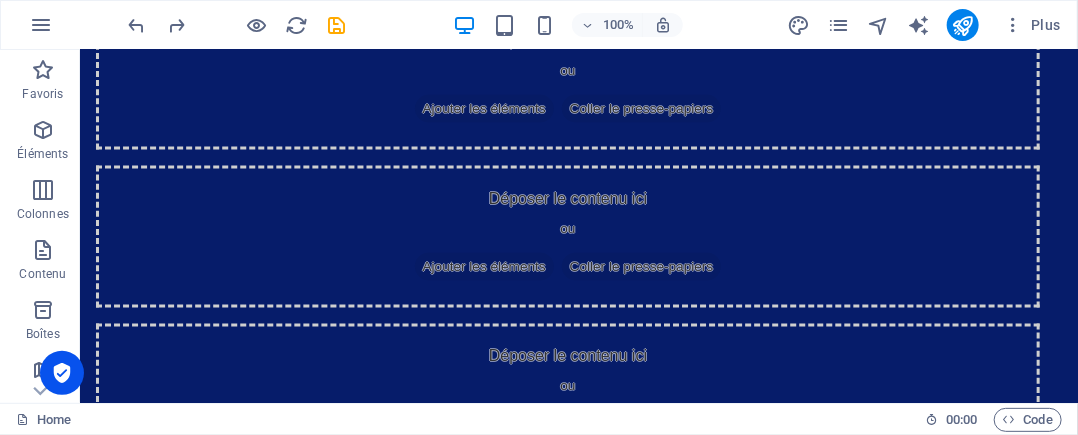 click at bounding box center (578, 1063) 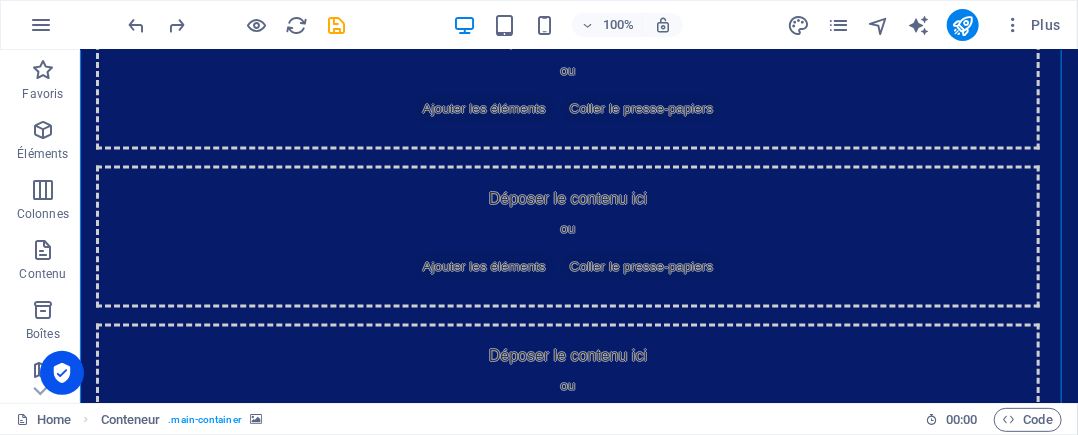 click at bounding box center [578, 1063] 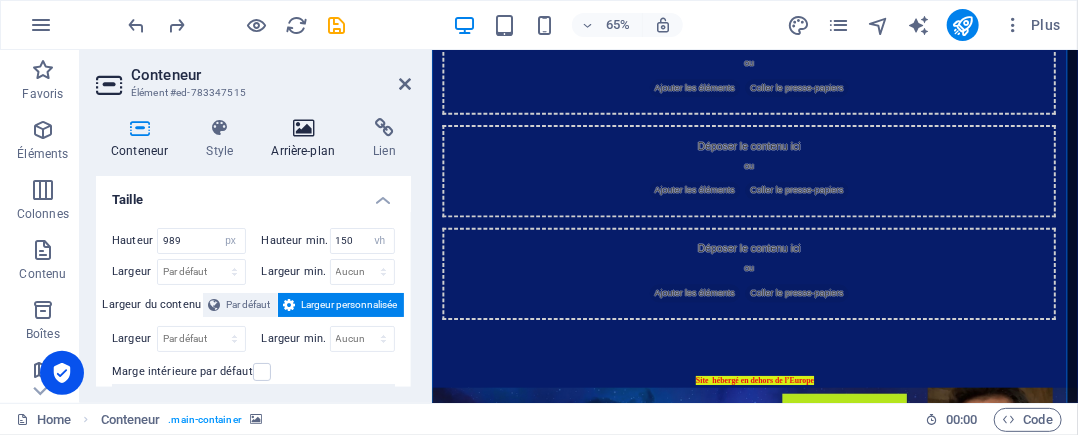 click at bounding box center [303, 128] 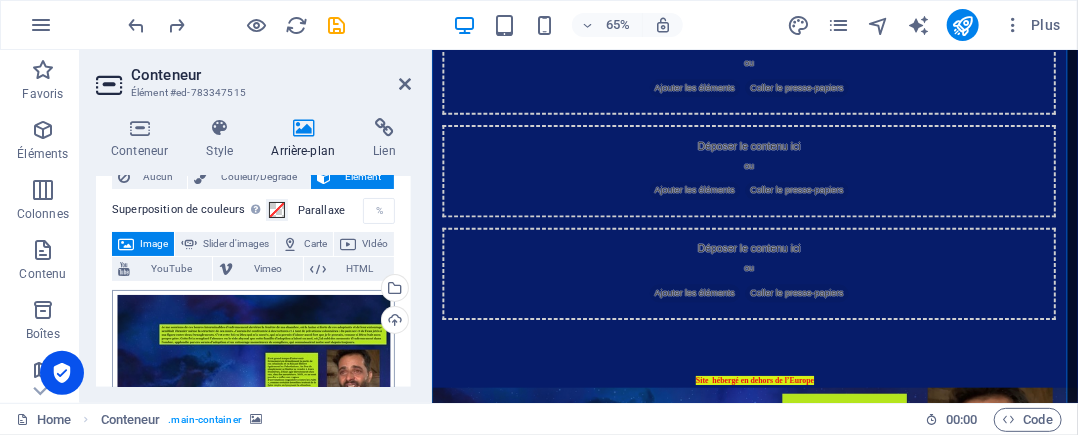 scroll, scrollTop: 200, scrollLeft: 0, axis: vertical 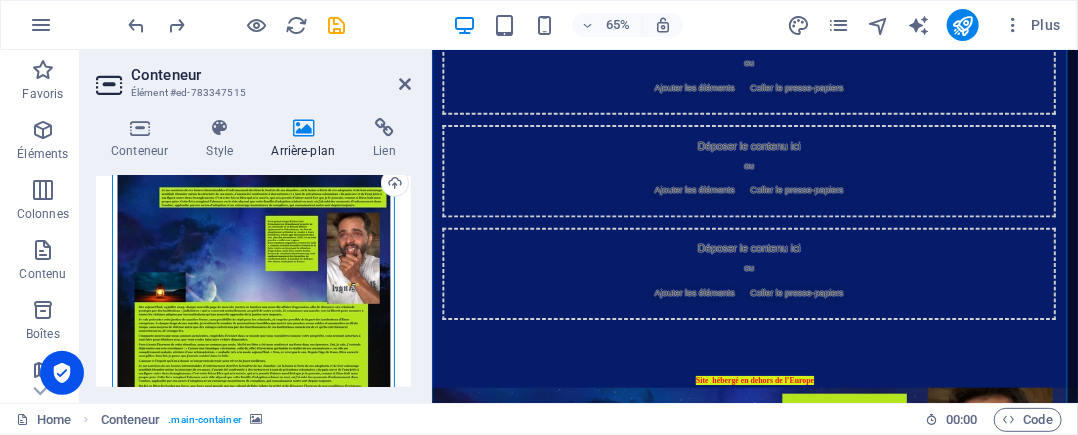 click on "Glissez les fichiers ici, cliquez pour choisir les fichiers ou  sélectionnez les fichiers depuis Fichiers ou depuis notre stock gratuit de photos et de vidéos" at bounding box center (253, 349) 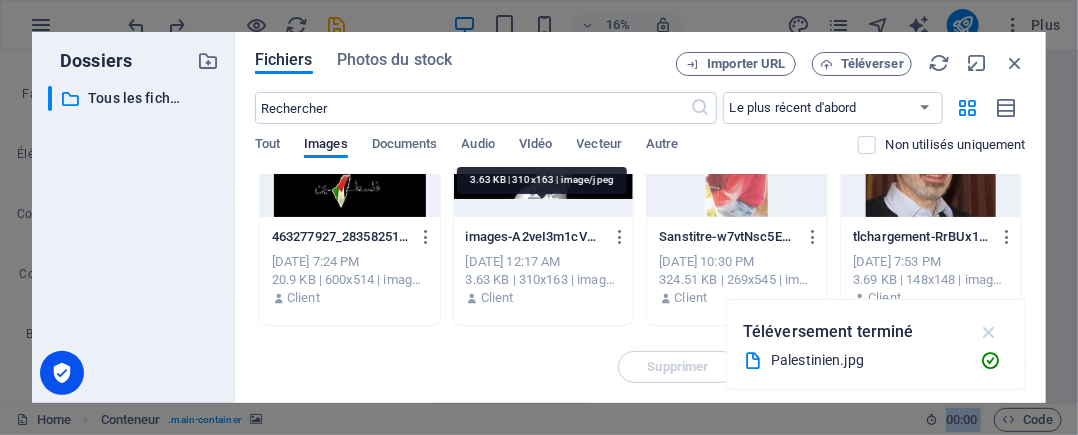 scroll, scrollTop: 1900, scrollLeft: 0, axis: vertical 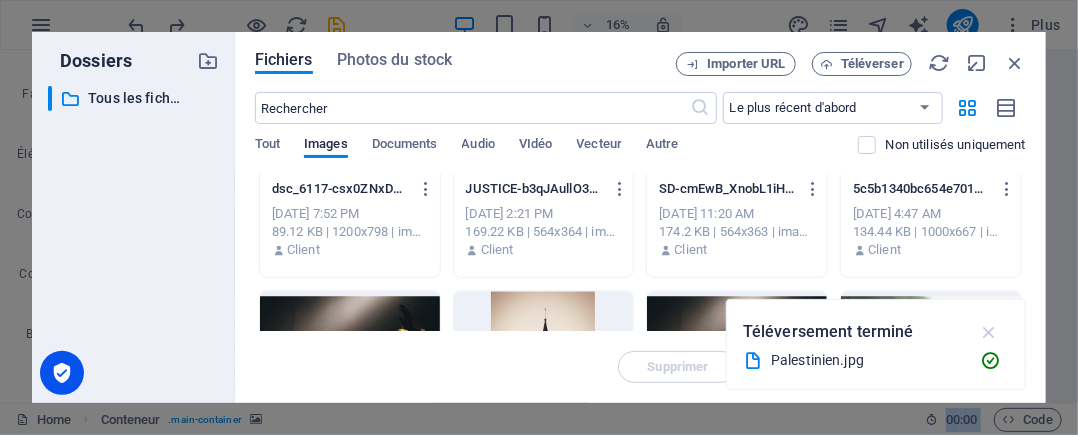 click at bounding box center [989, 332] 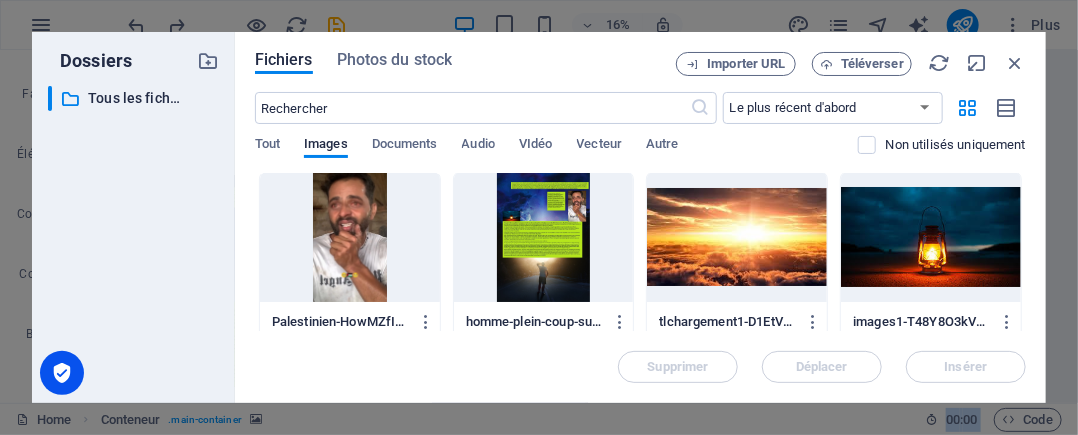scroll, scrollTop: 0, scrollLeft: 0, axis: both 